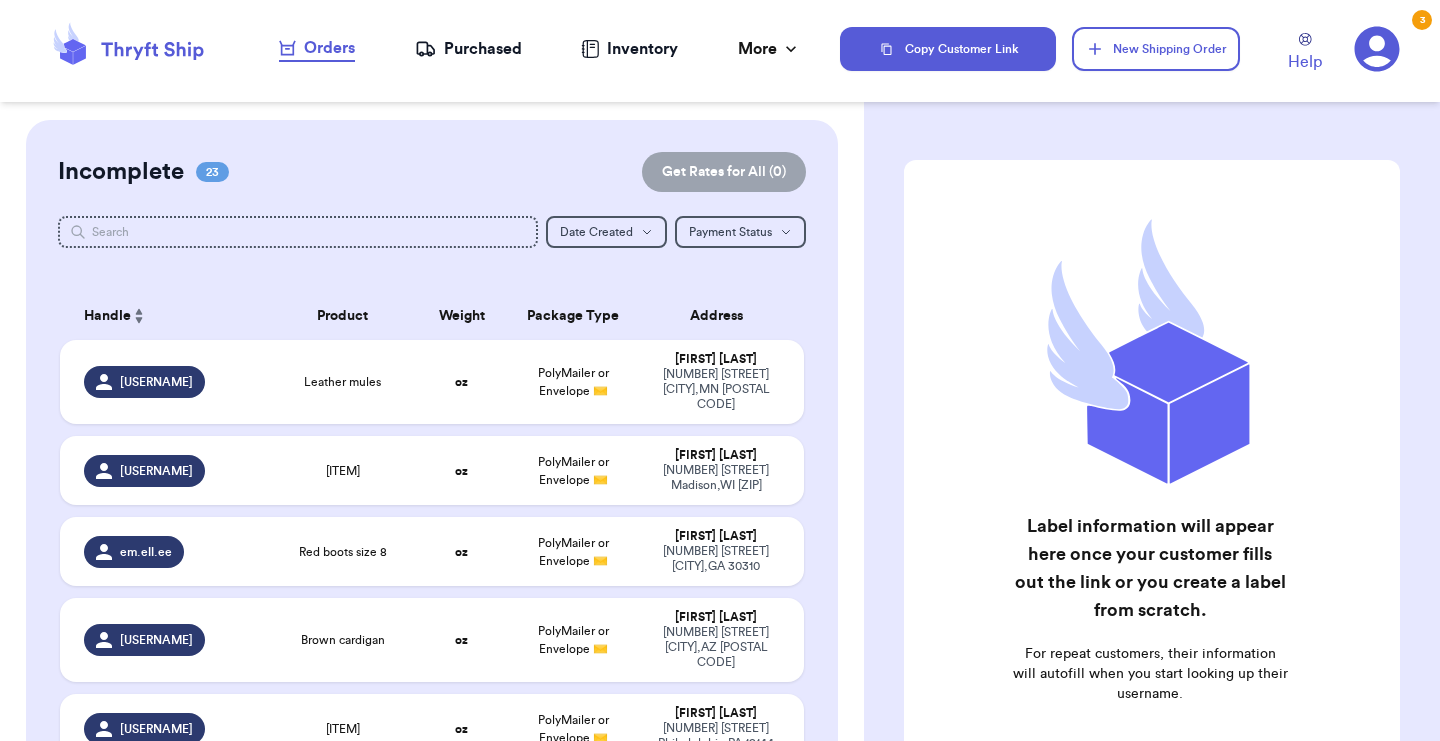 scroll, scrollTop: 0, scrollLeft: 0, axis: both 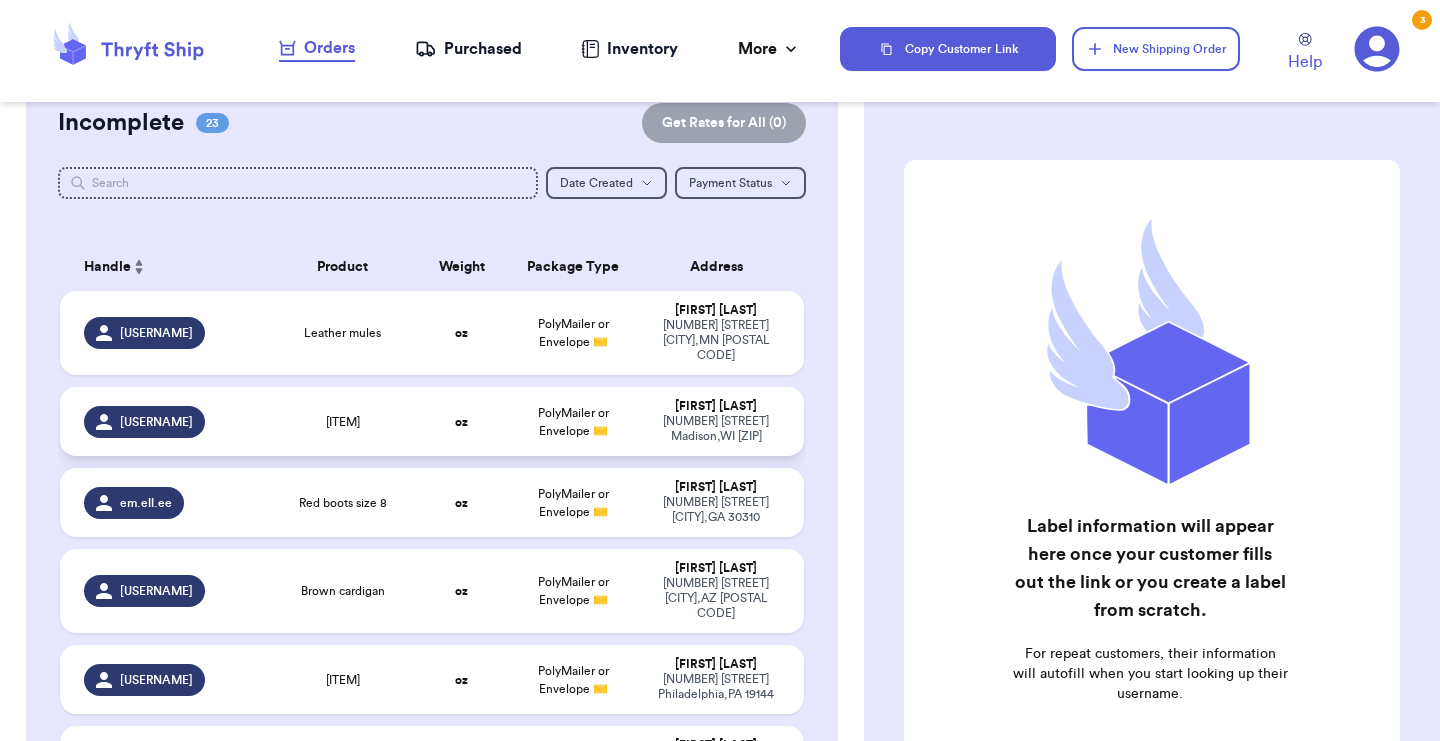click on "[ITEM]" at bounding box center [342, 421] 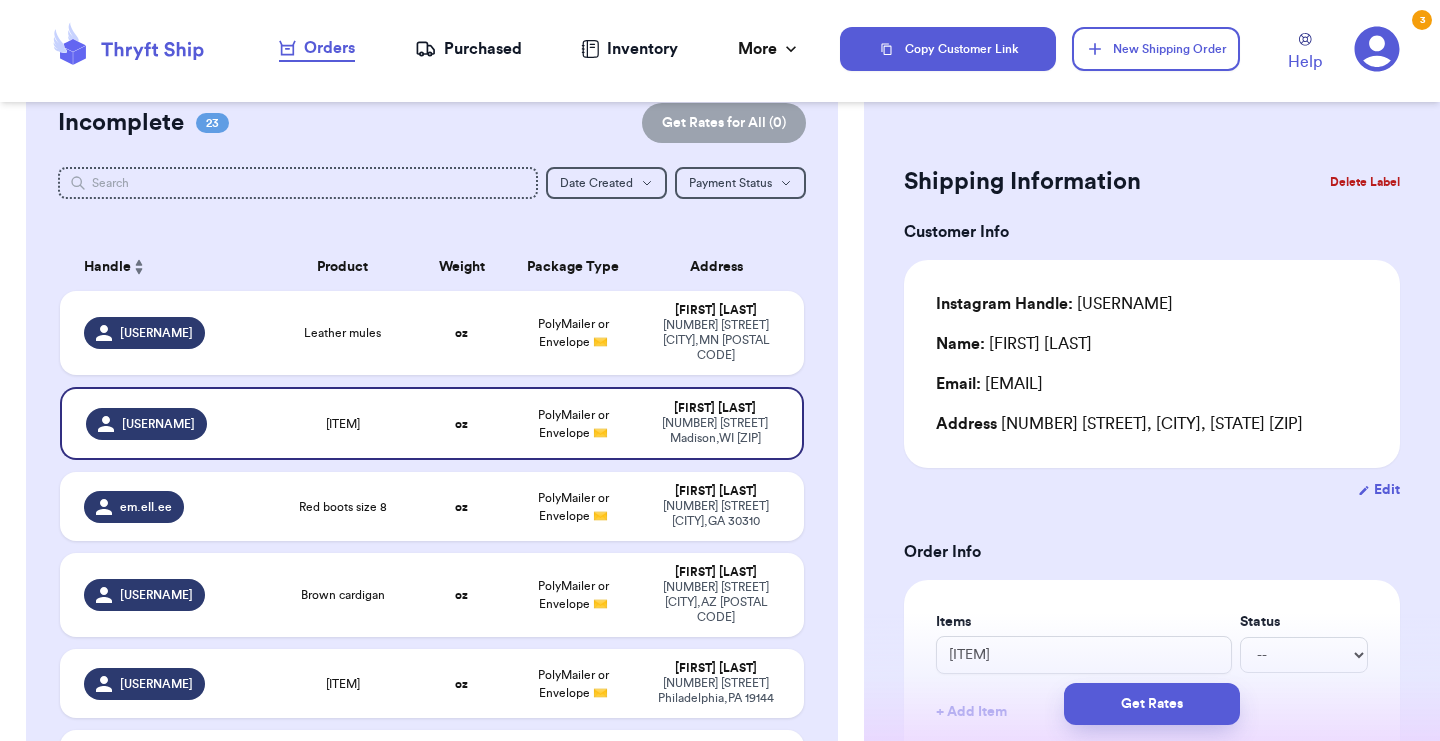 type 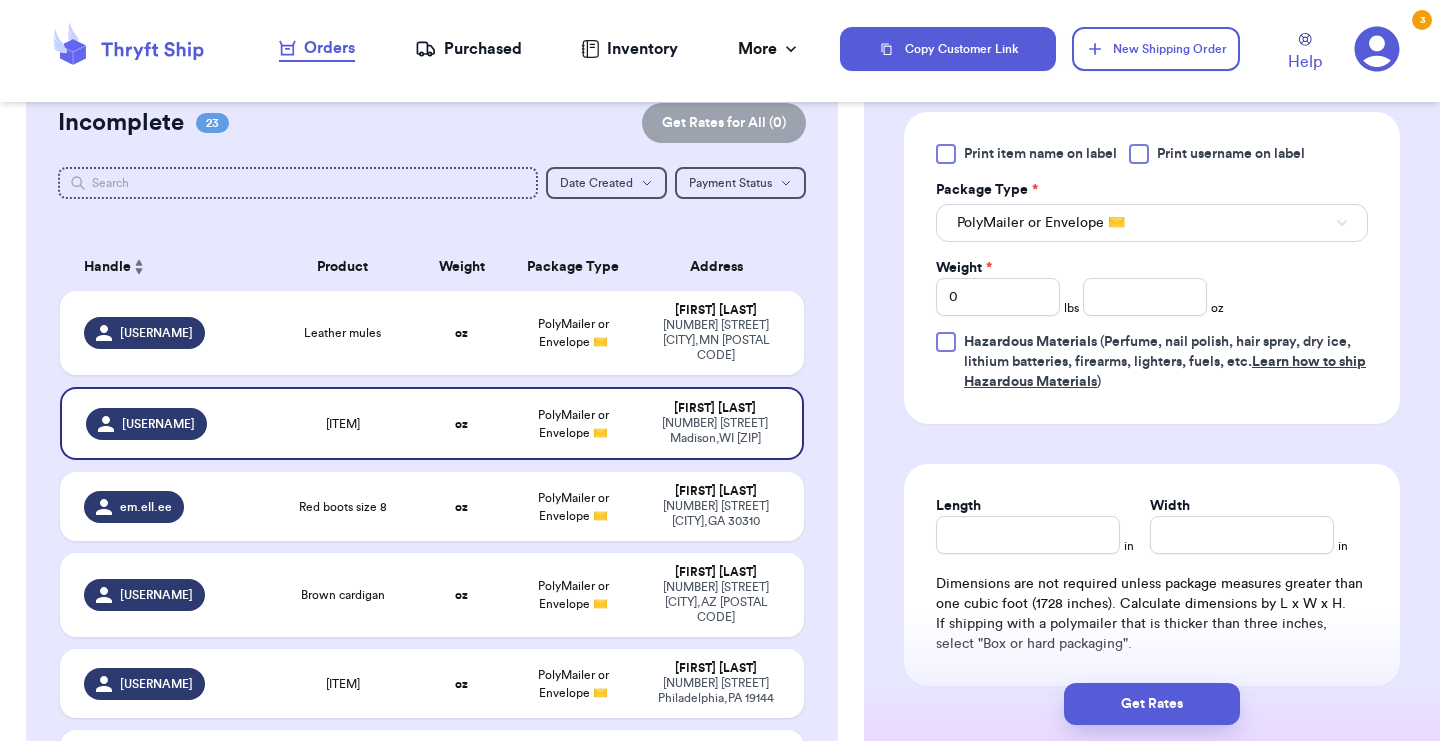 scroll, scrollTop: 813, scrollLeft: 0, axis: vertical 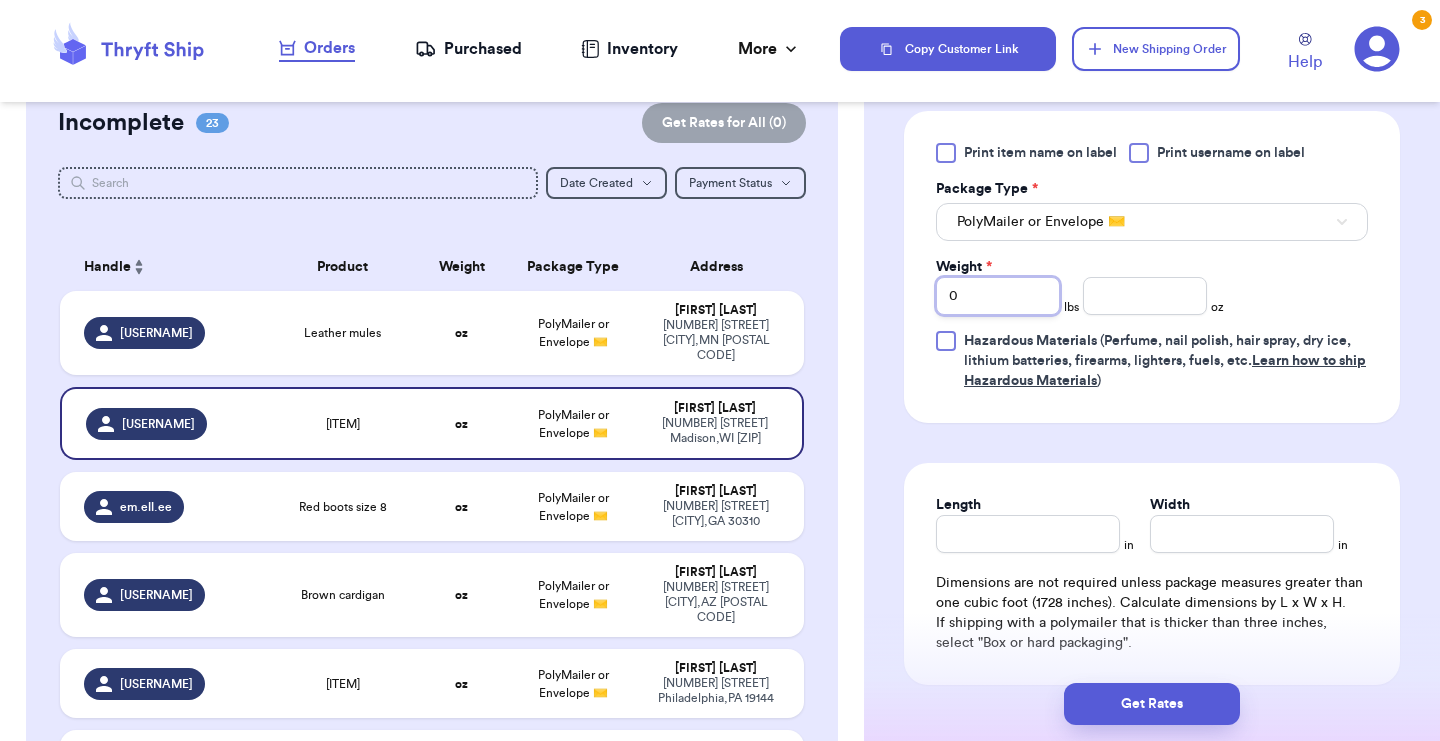 click on "0" at bounding box center [998, 296] 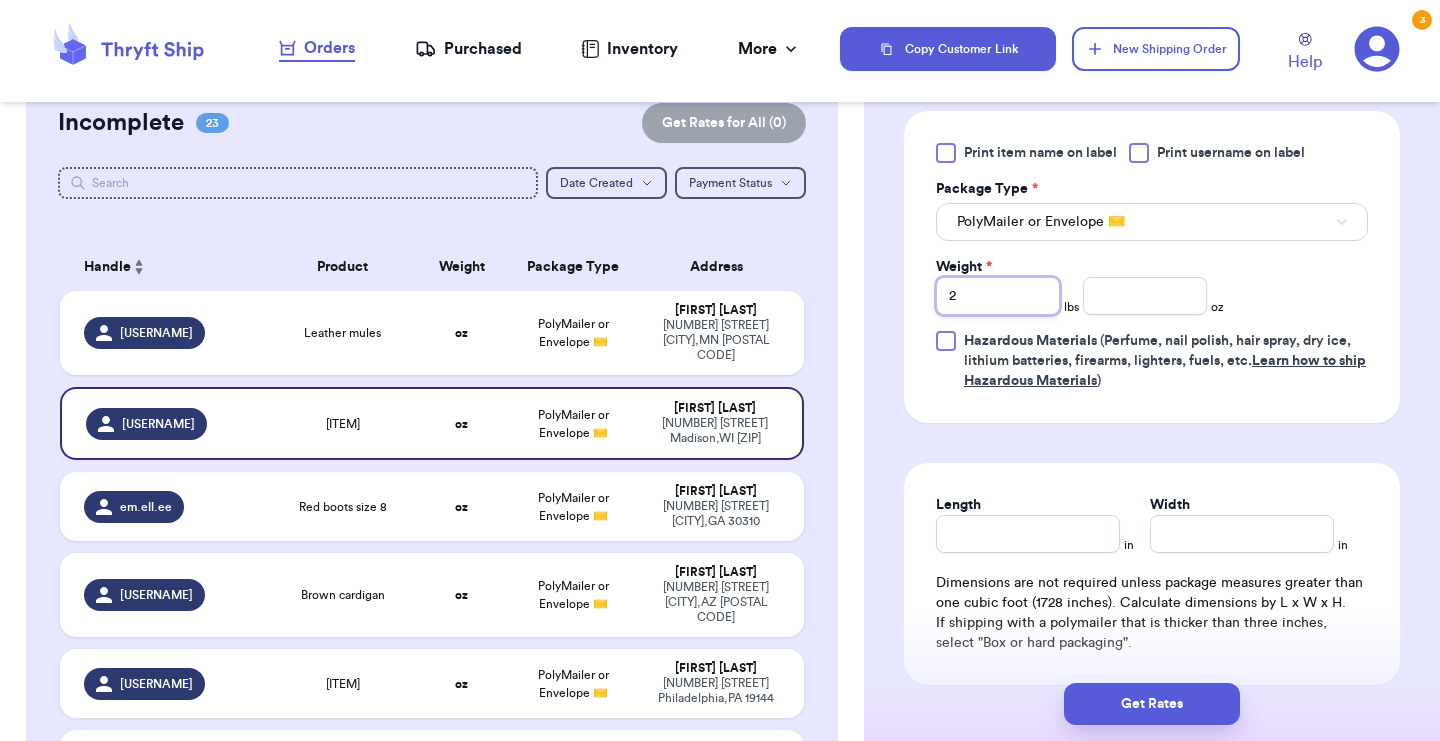 type 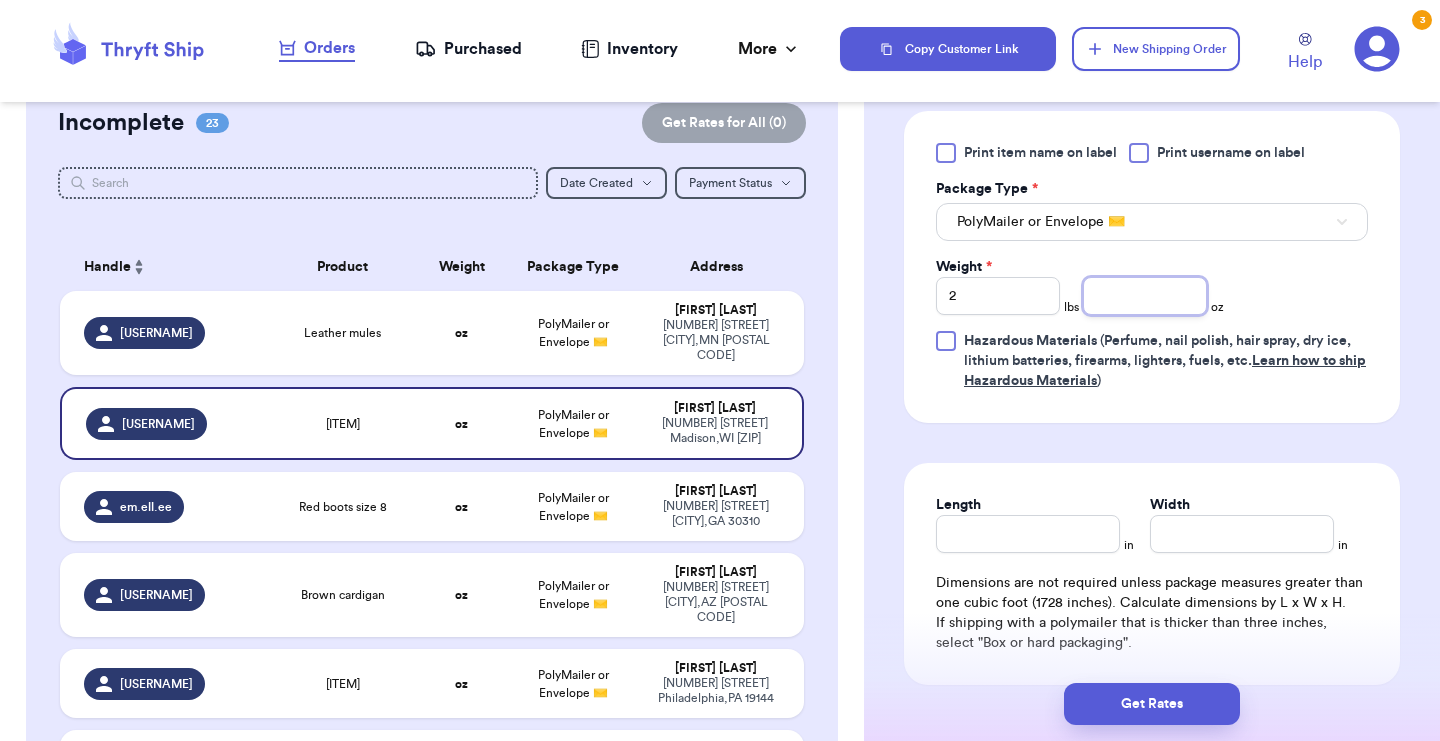click at bounding box center [1145, 296] 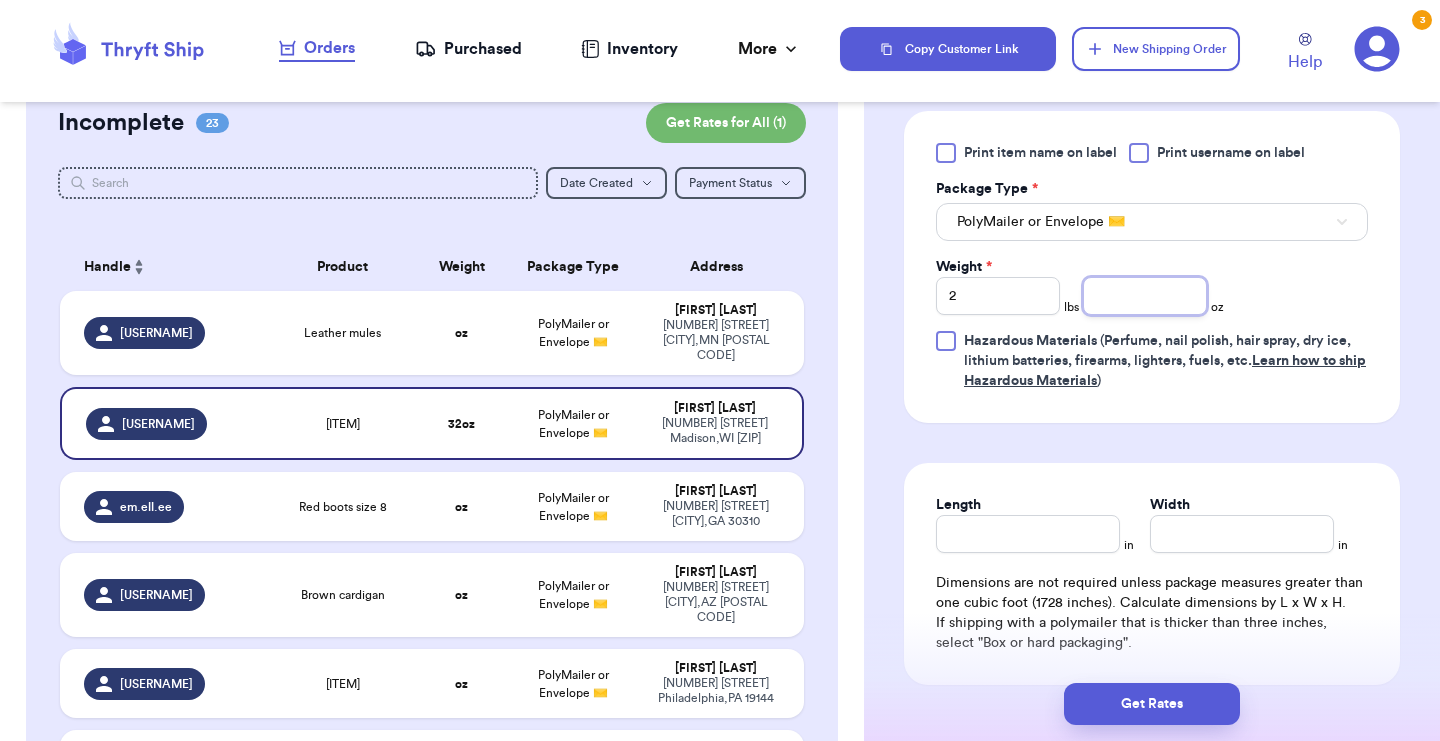 type on "8" 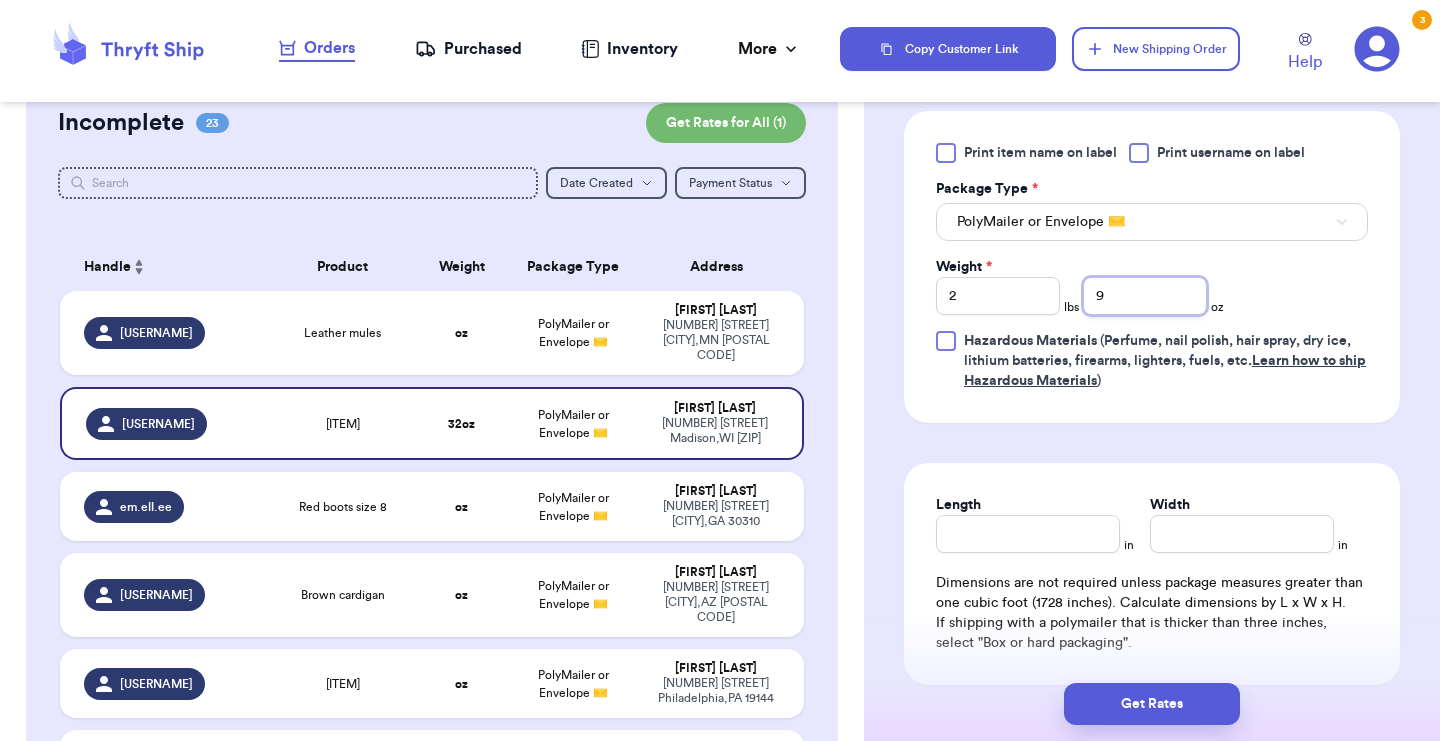 type on "9" 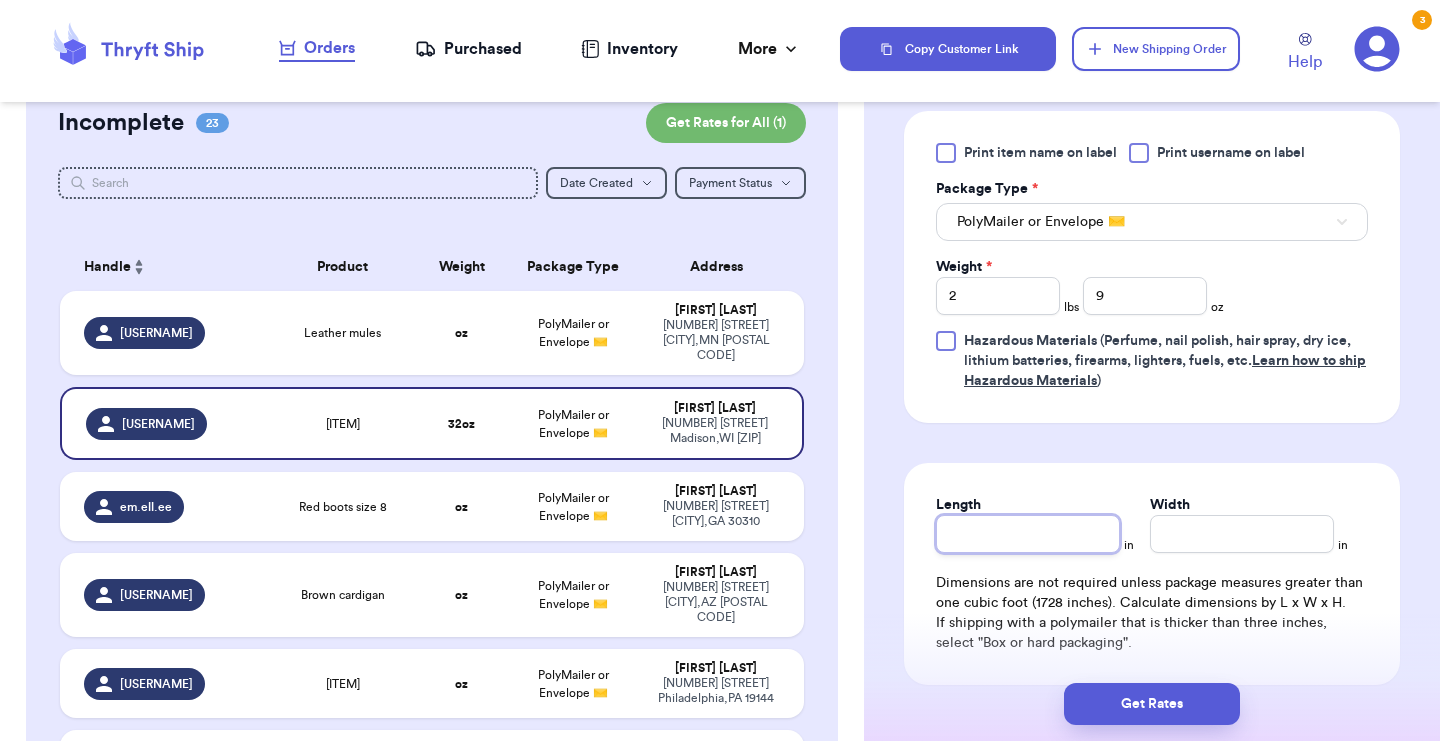 click on "Length" at bounding box center (1028, 534) 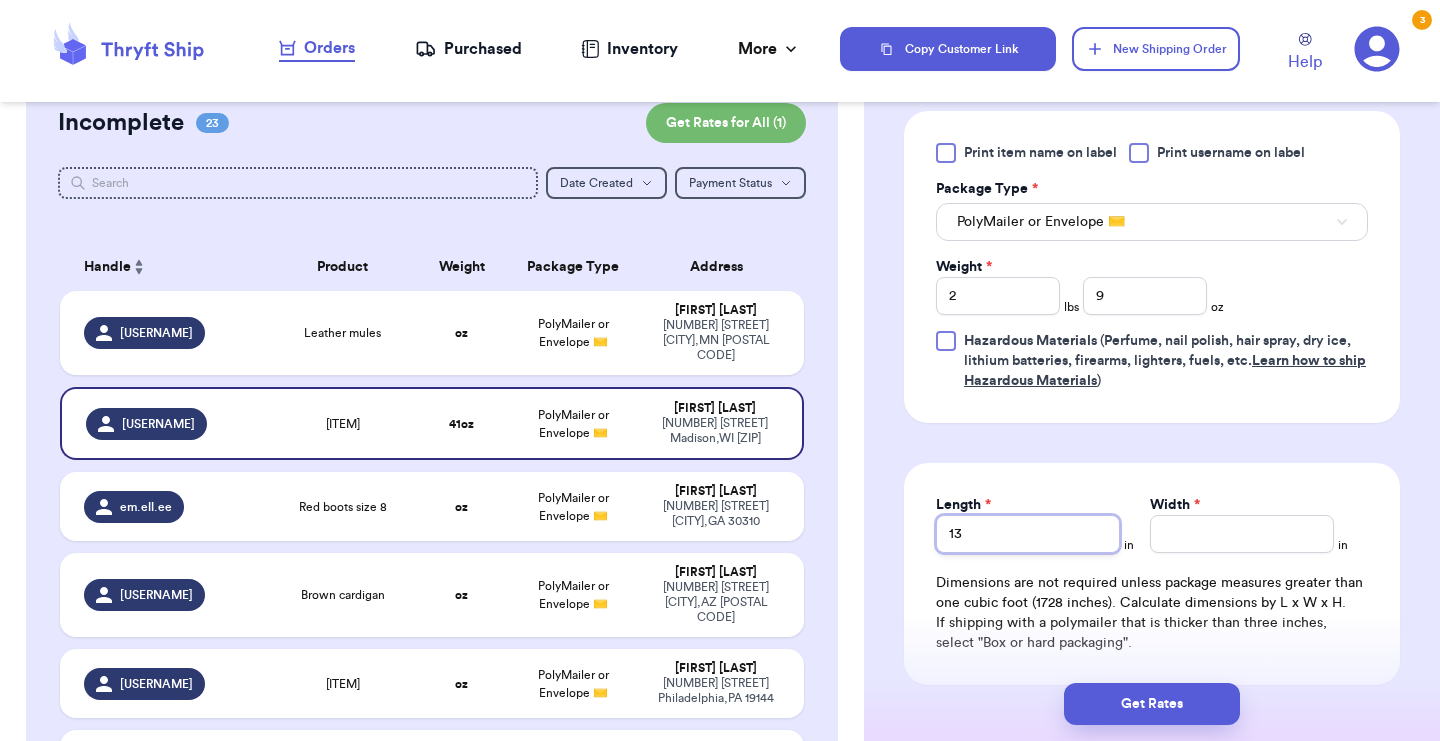 type on "13" 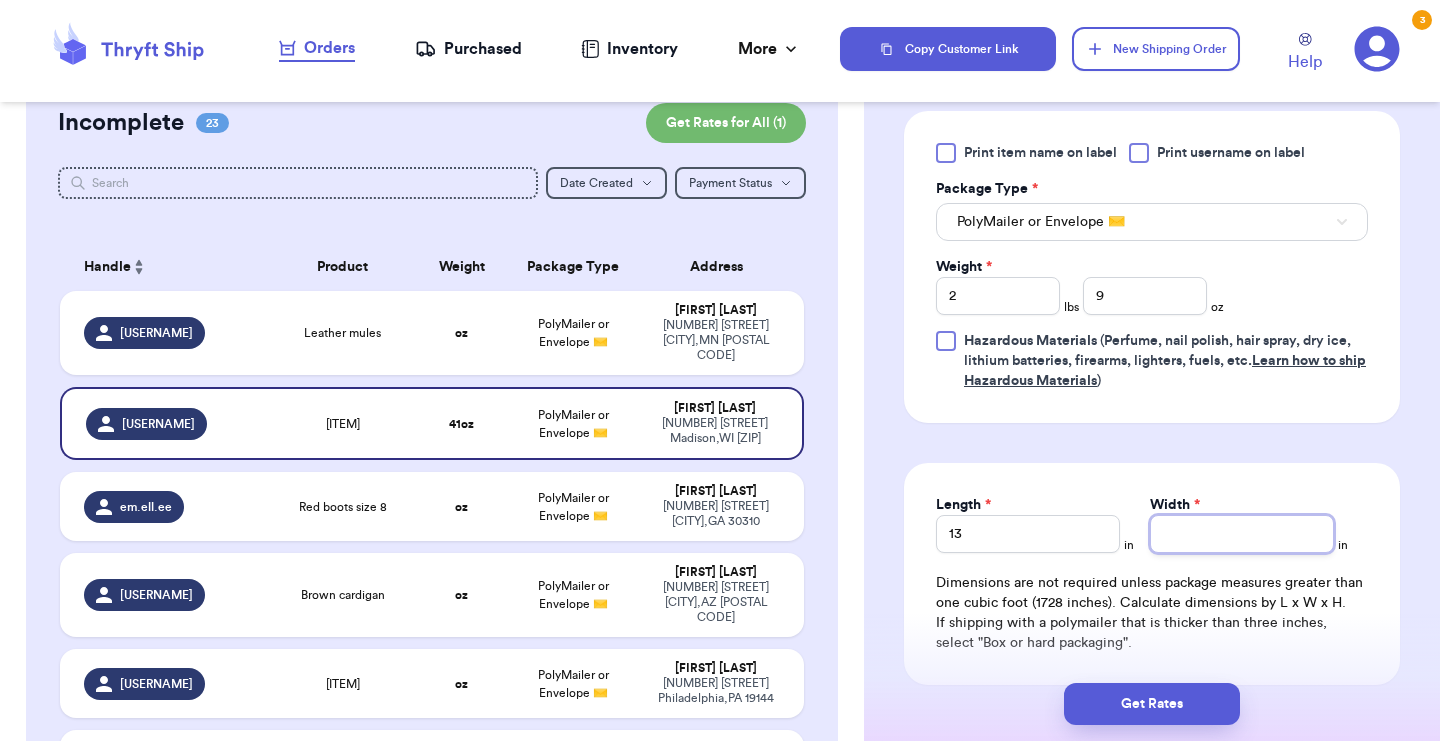 click on "Width *" at bounding box center (1242, 534) 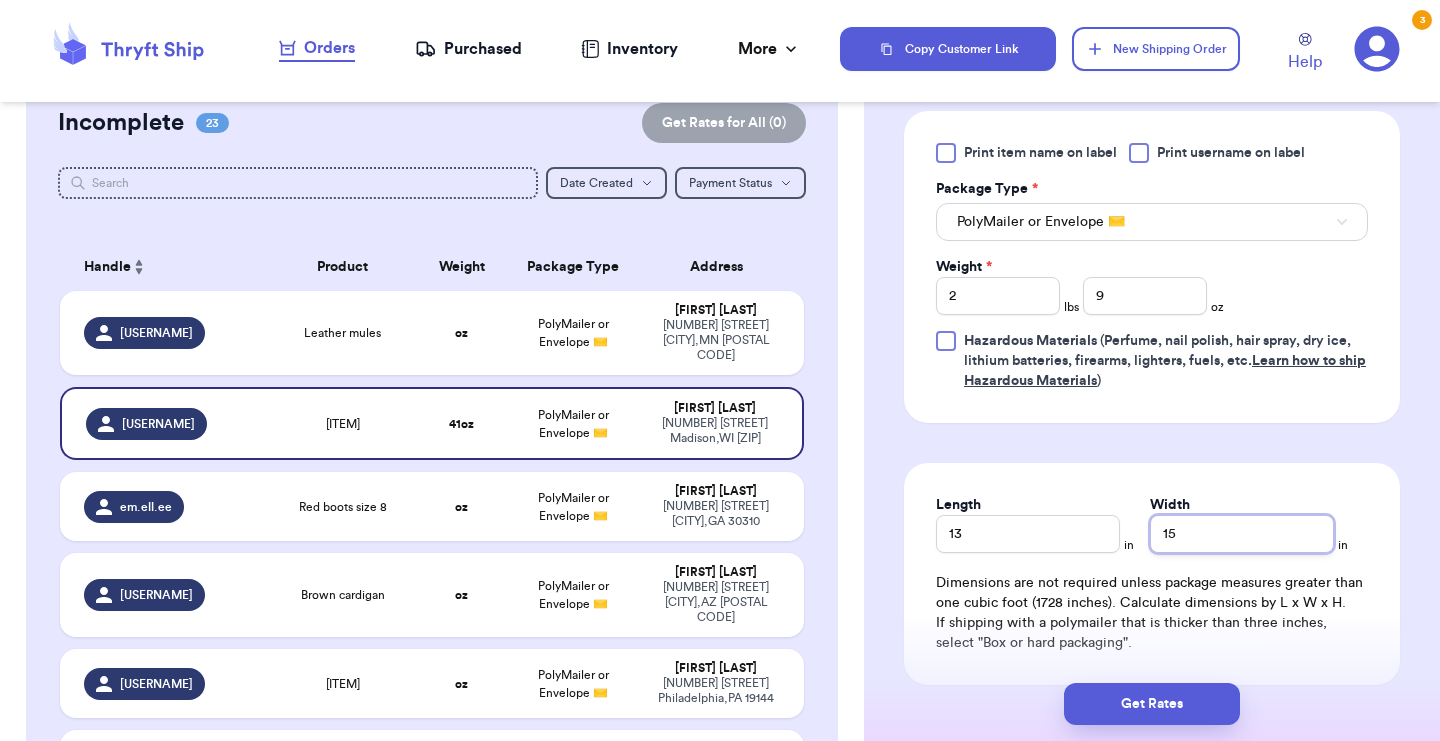 type on "15" 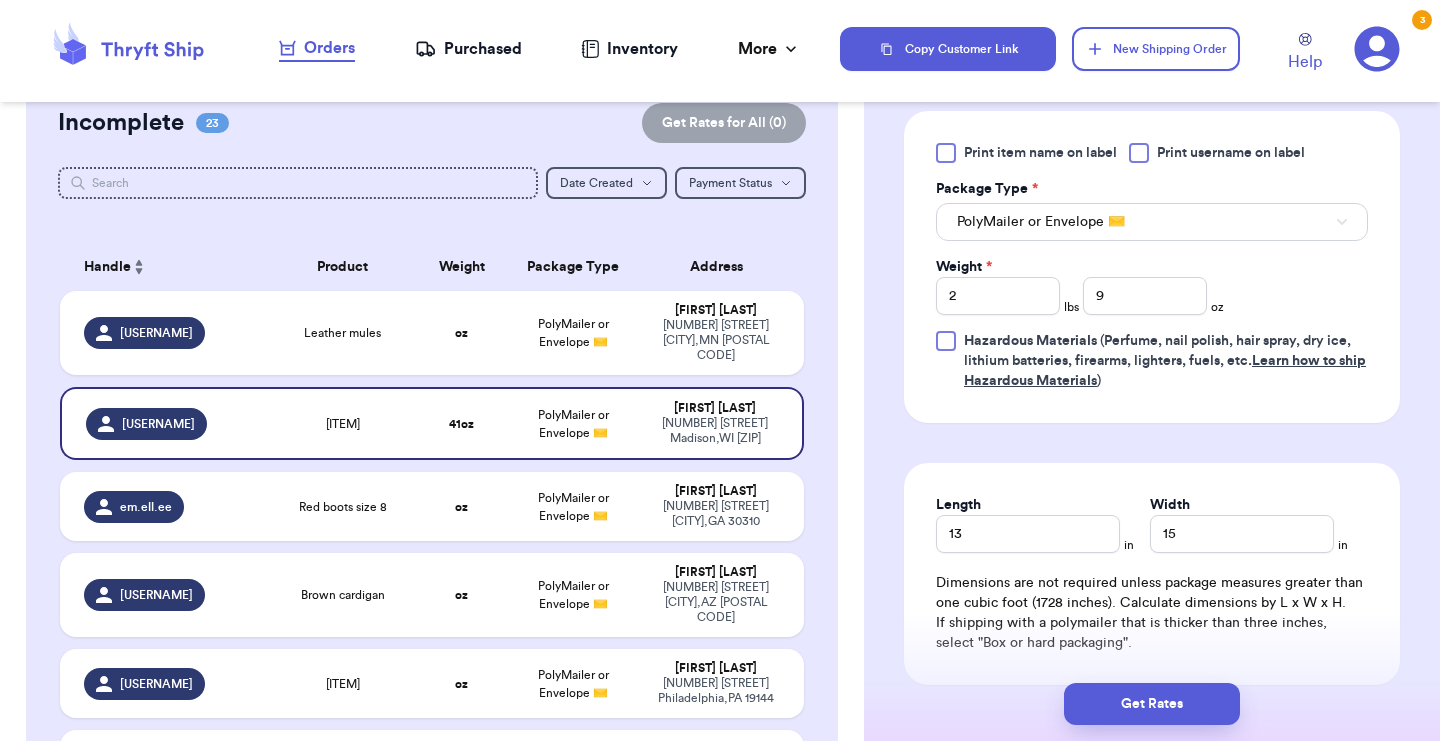click on "Shipping Information Delete Label Customer Info Instagram Handle:   [USERNAME] Name:   [FIRST]   [LAST] Email:   [EMAIL] Address   [NUMBER] [STREET],  [CITY], [STATE] [POSTAL_CODE] Edit Order Info Items Status Vintage Trench, red collar -- Paid Owes + Add Item Total Amount Paid $ 0.00 Edit Package Info Print item name on label Print username on label Package Type * PolyMailer or Envelope ✉️ Weight * 2 lbs 9 oz Hazardous Materials   (Perfume, nail polish, hair spray, dry ice, lithium batteries, firearms, lighters, fuels, etc.  Learn how to ship Hazardous Materials ) Length 13 in Width 15 in Dimensions are not required unless package measures greater than one cubic foot (1728 inches). Calculate dimensions by L x W x H. If shipping with a polymailer that is thicker than three inches, select "Box or hard packaging". Additional Features (Media Mail)" at bounding box center [1152, 68] 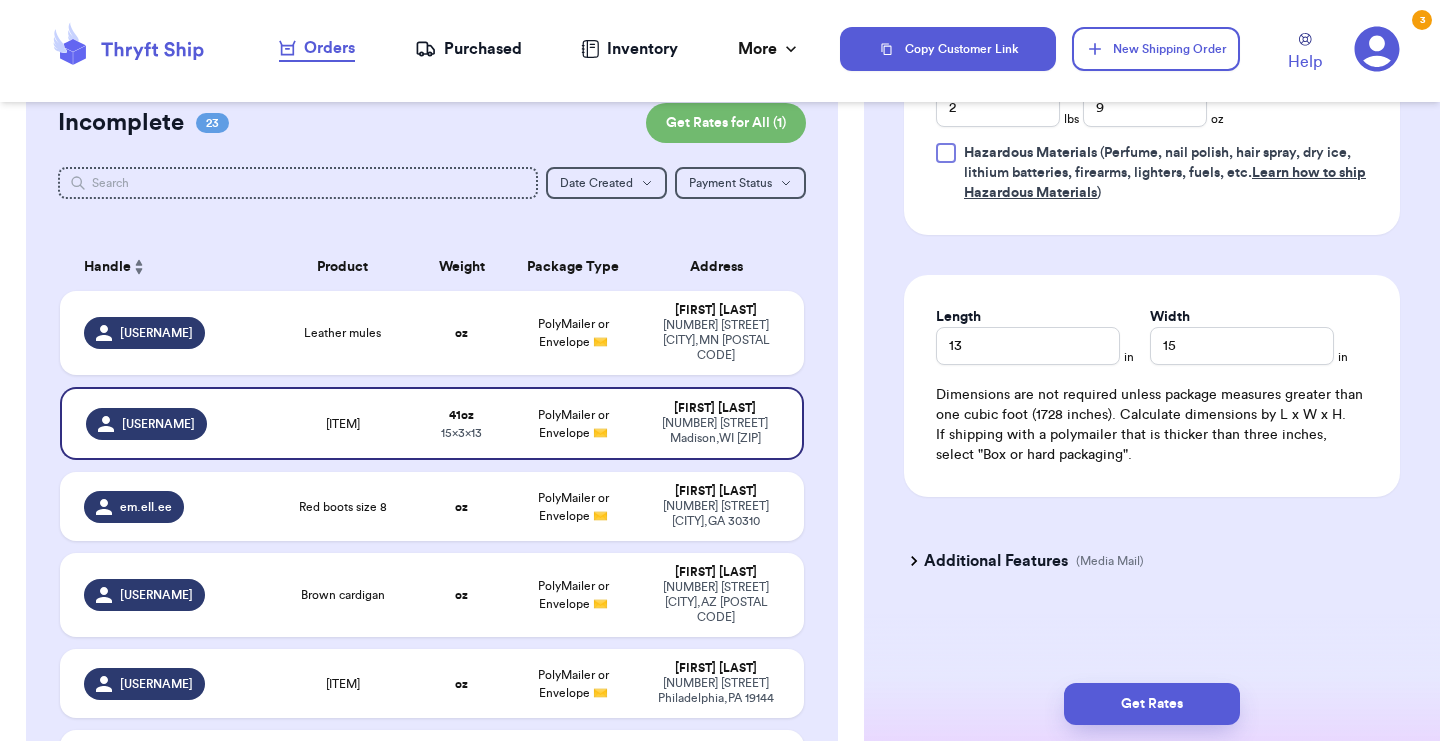 scroll, scrollTop: 1005, scrollLeft: 0, axis: vertical 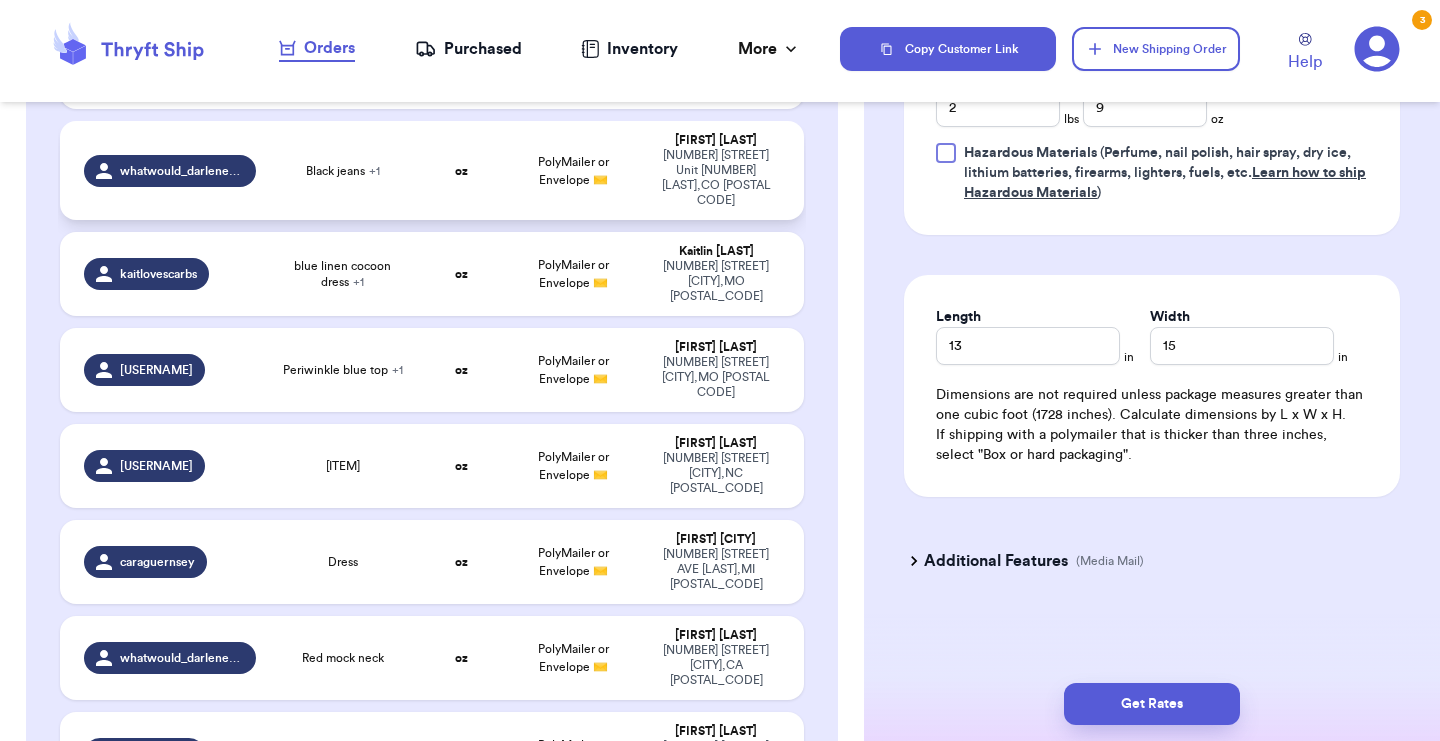 click on "PolyMailer or Envelope ✉️" at bounding box center [573, 170] 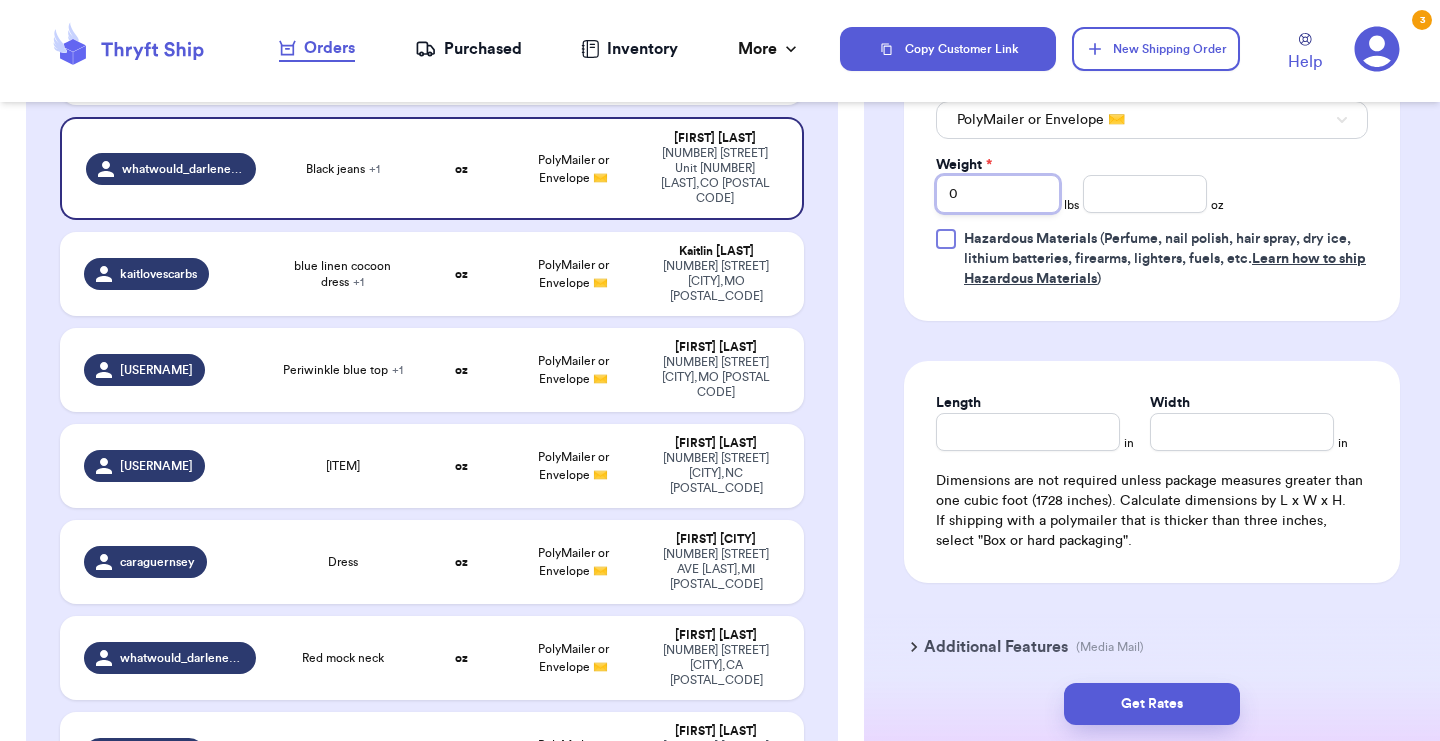 click on "0" at bounding box center [998, 194] 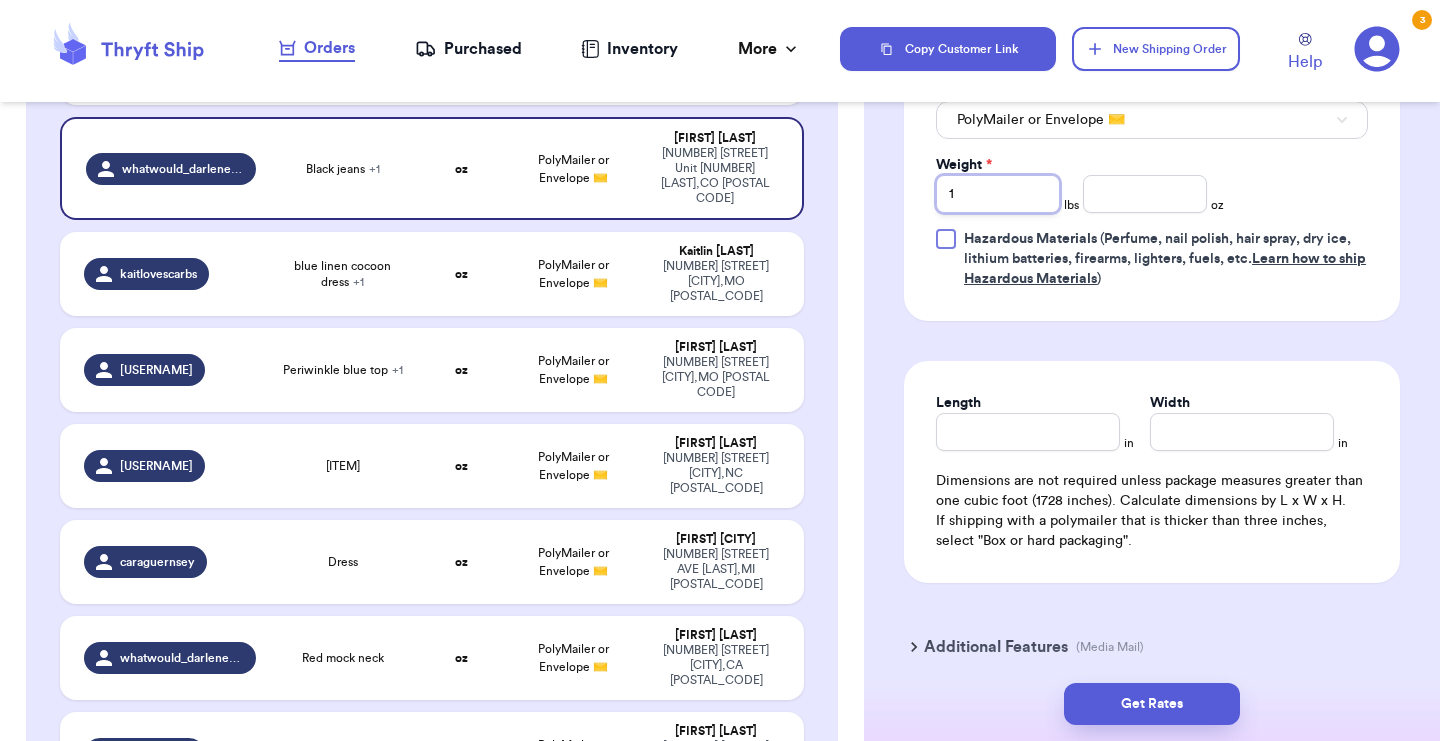 type 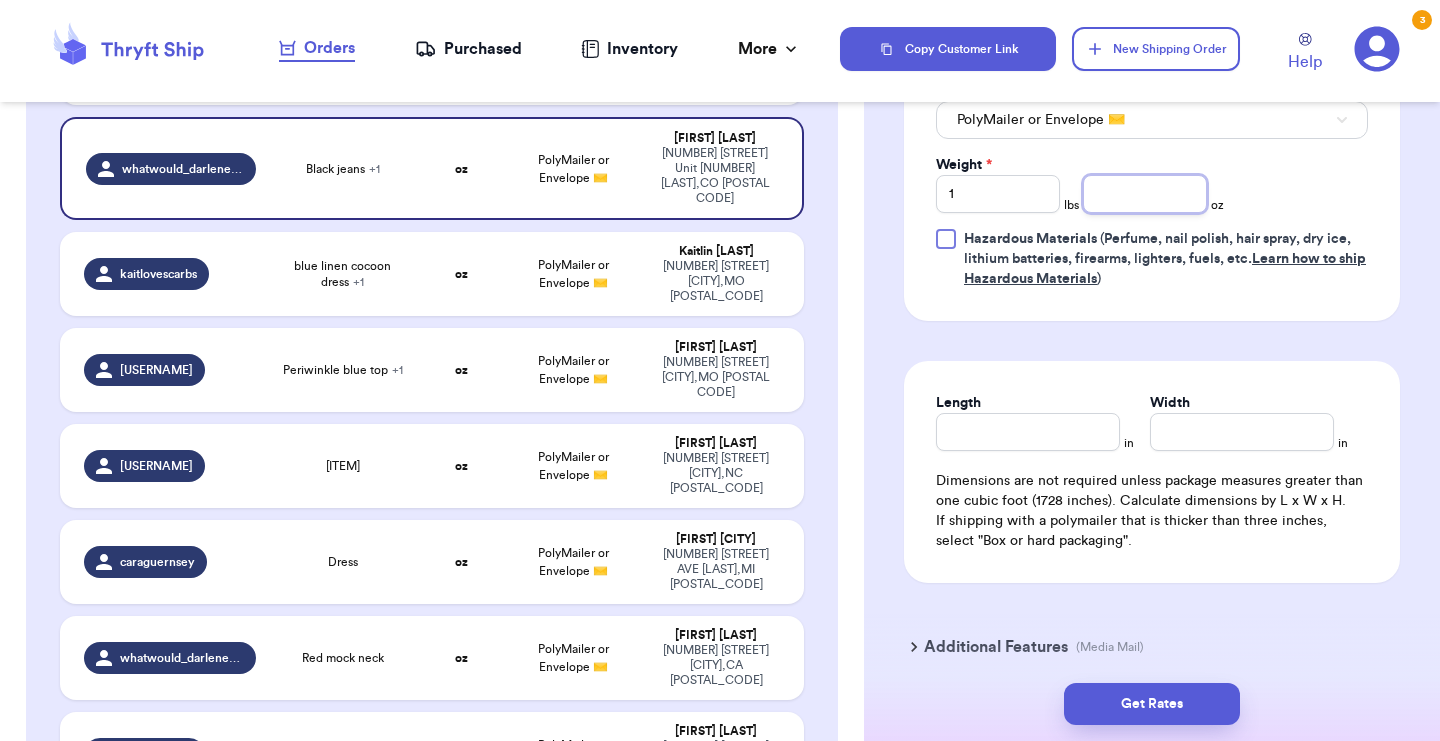click at bounding box center (1145, 194) 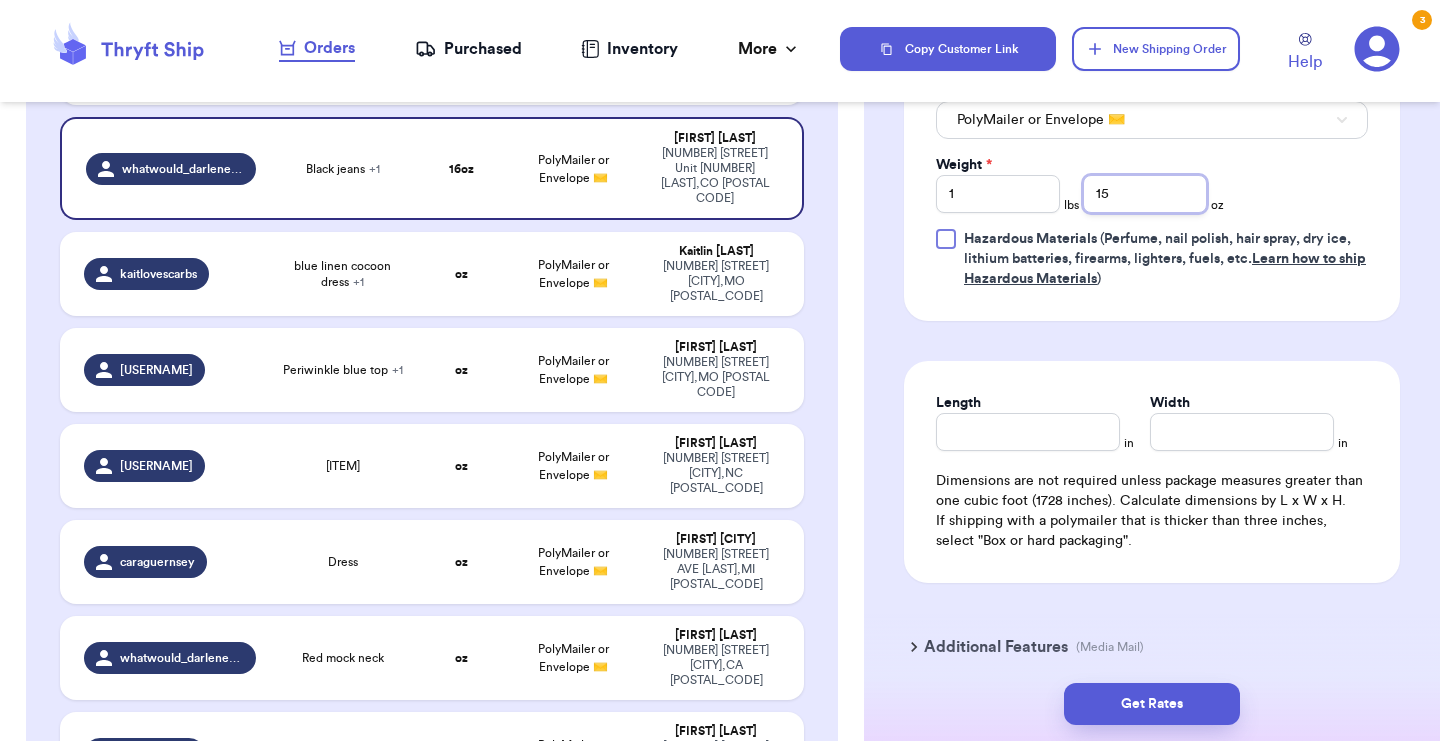 type on "15" 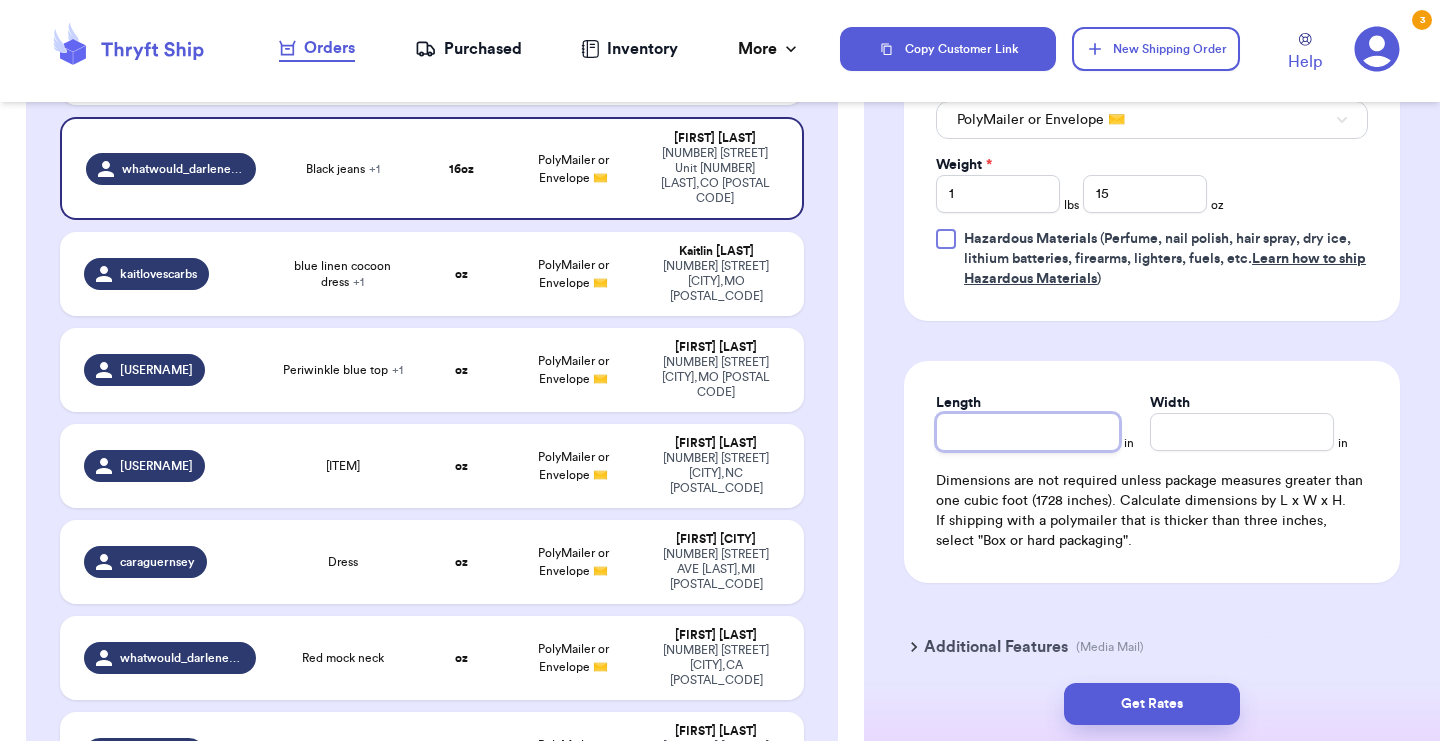 click on "Length" at bounding box center (1028, 432) 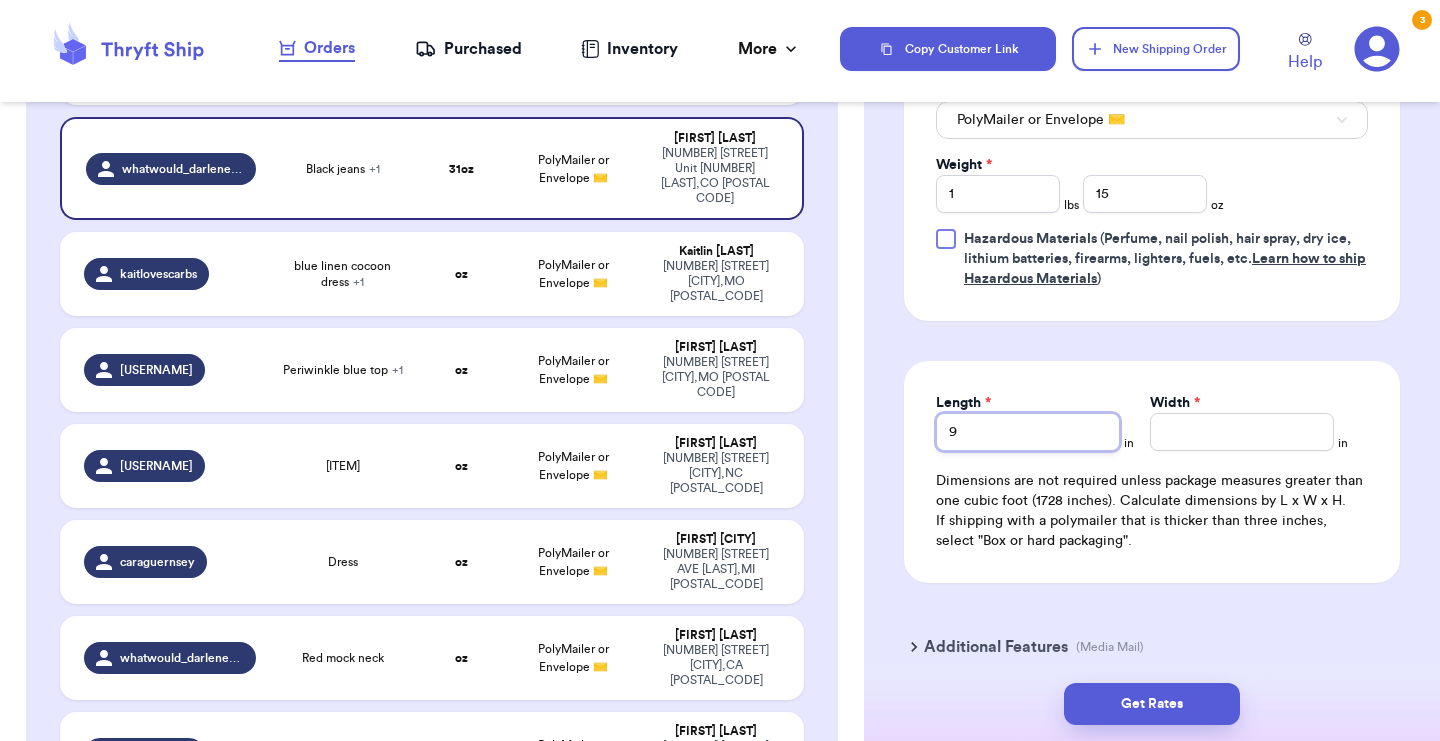 type on "9" 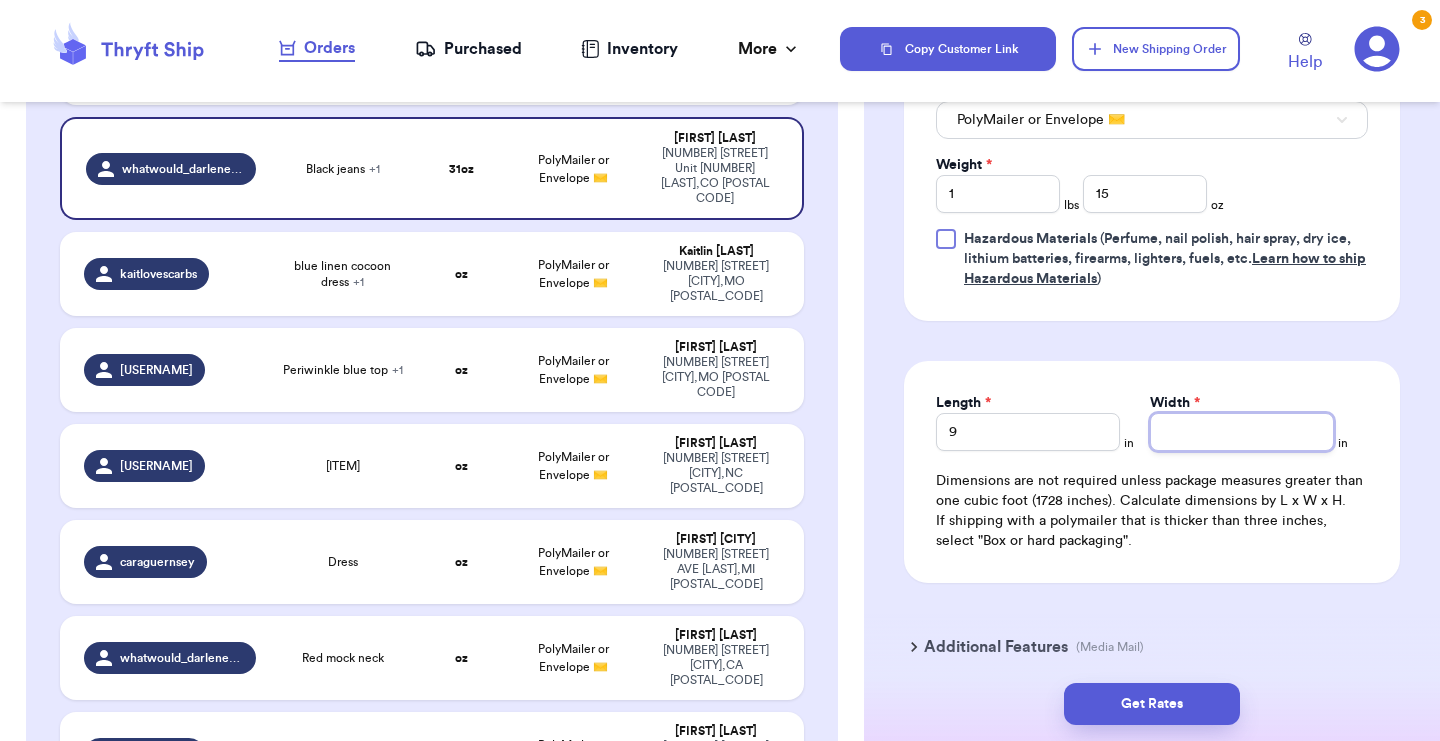 click on "Width *" at bounding box center [1242, 432] 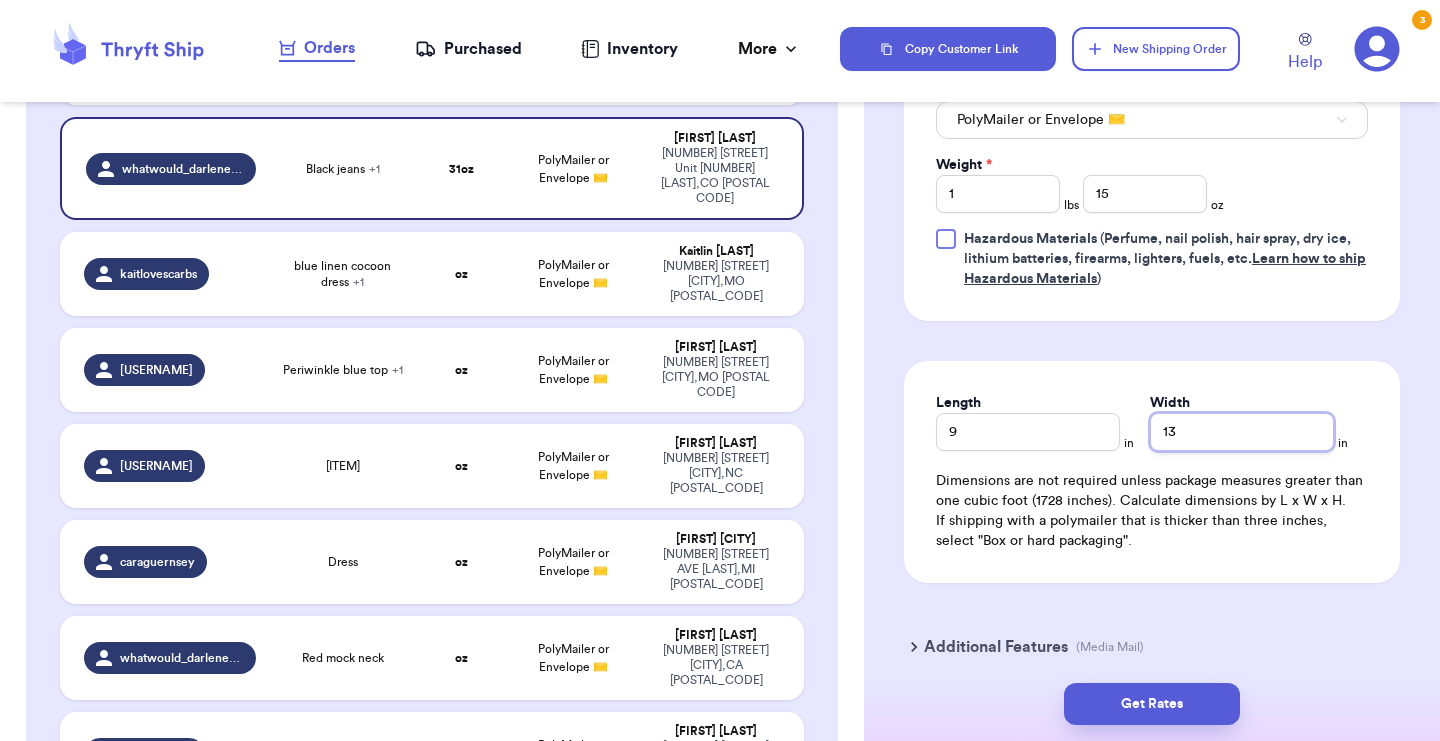 type on "13" 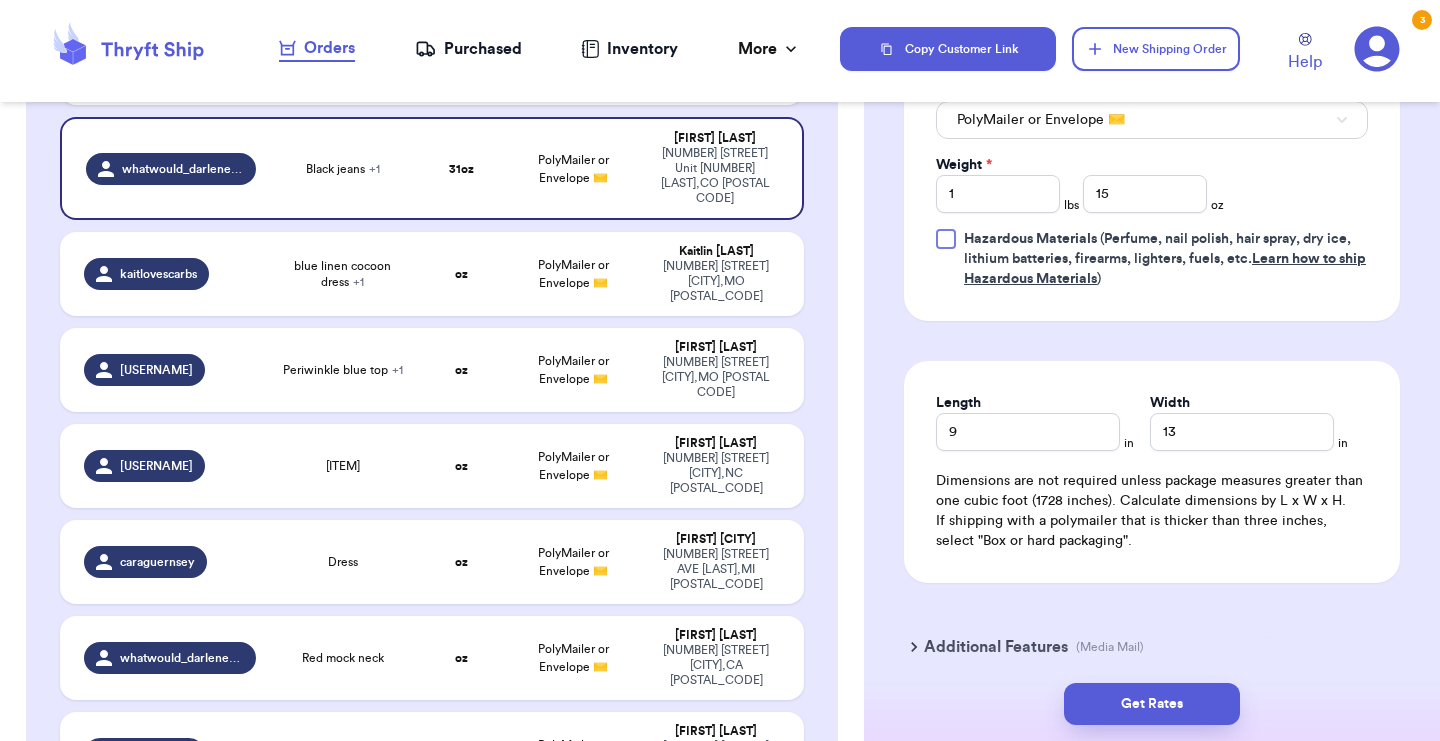 click on "Length 11 in Width 11 in Dimensions are not required unless package measures greater than one cubic foot (1728 inches). Calculate dimensions by L x W x H. If shipping with a polymailer that is thicker than three inches, select "Box or hard packaging"." at bounding box center (1152, 472) 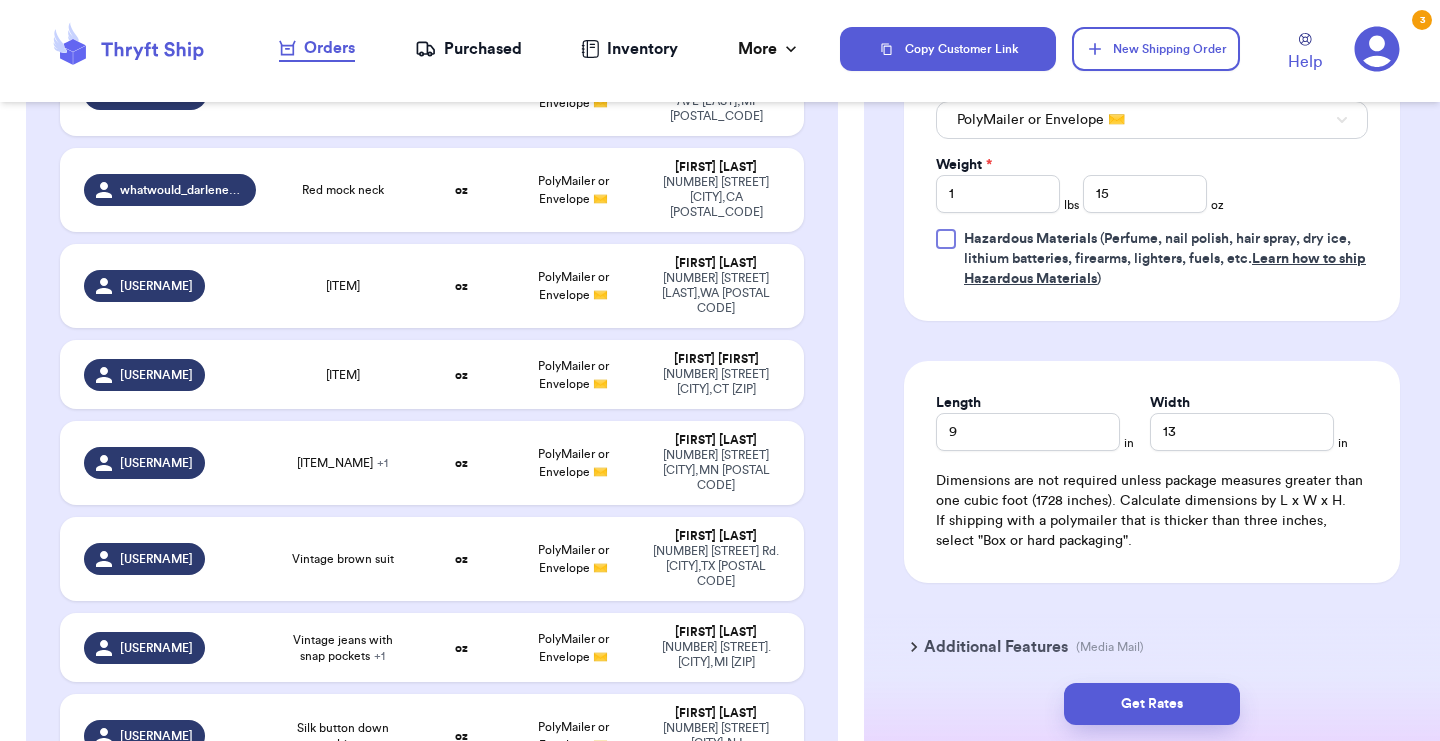 scroll, scrollTop: 1415, scrollLeft: 0, axis: vertical 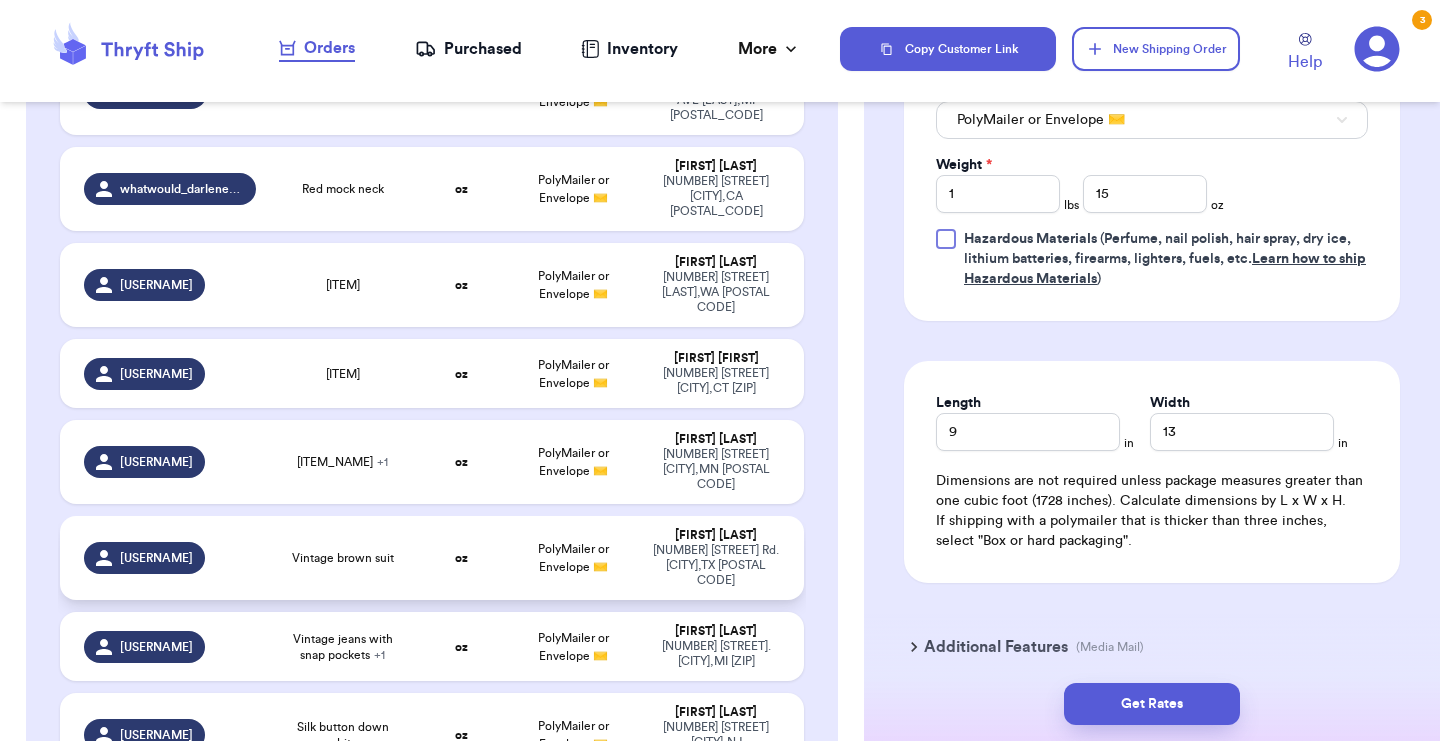 click on "oz" at bounding box center [461, 558] 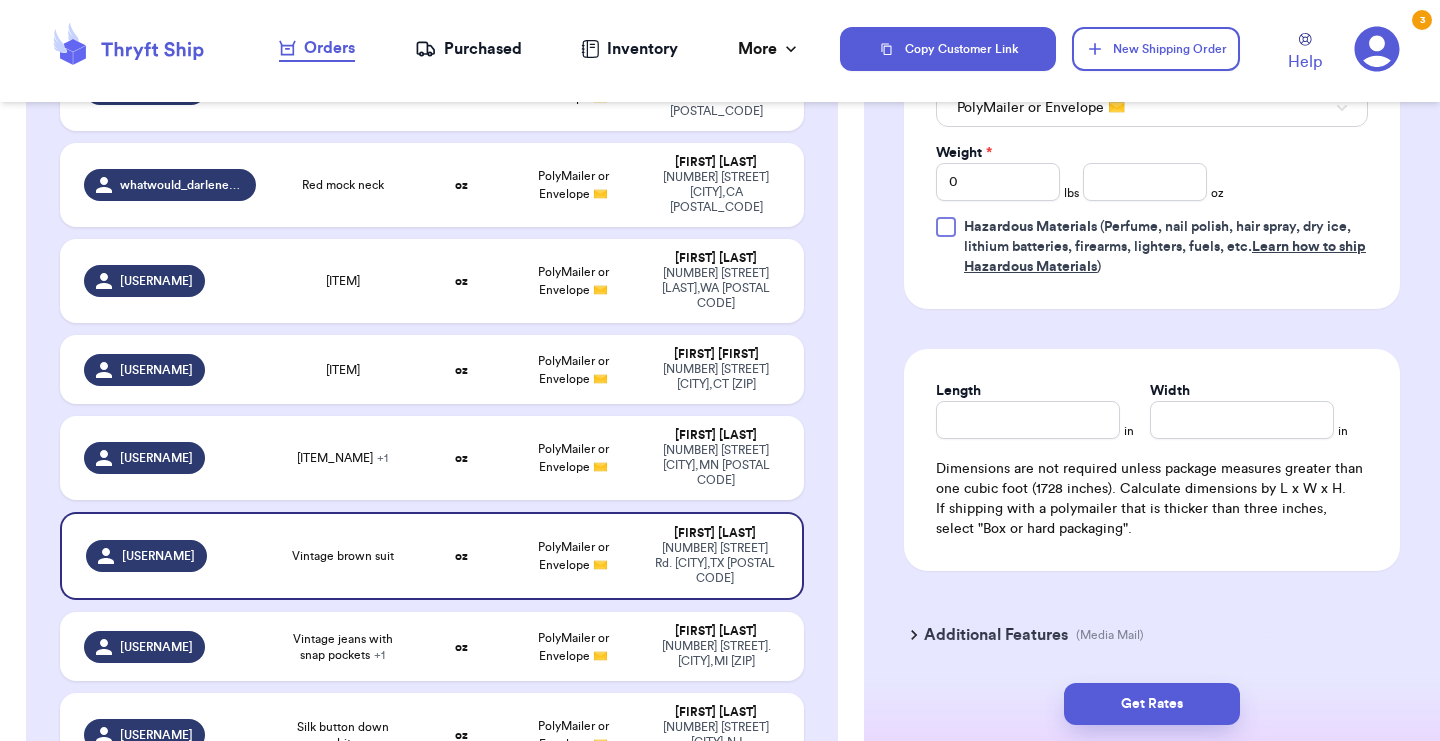 scroll, scrollTop: 915, scrollLeft: 0, axis: vertical 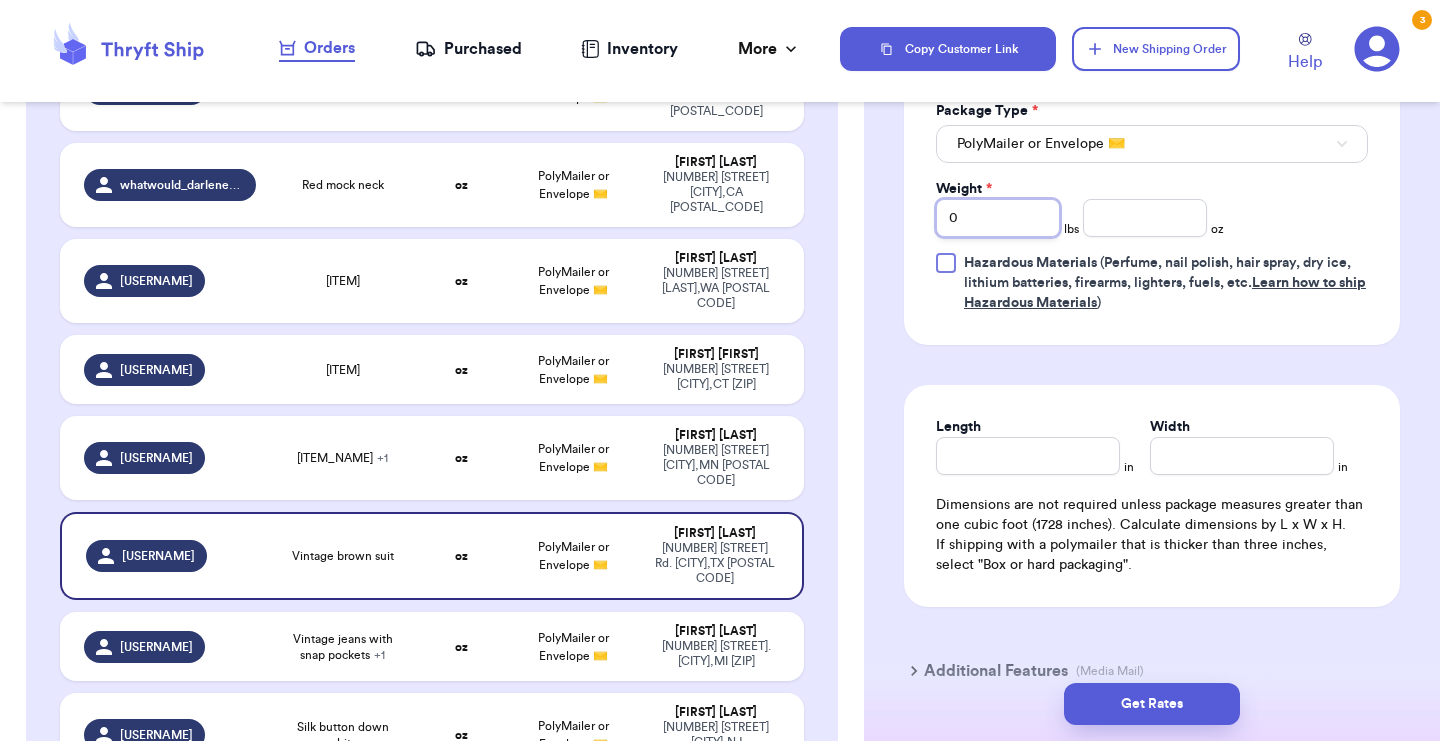 click on "0" at bounding box center [998, 218] 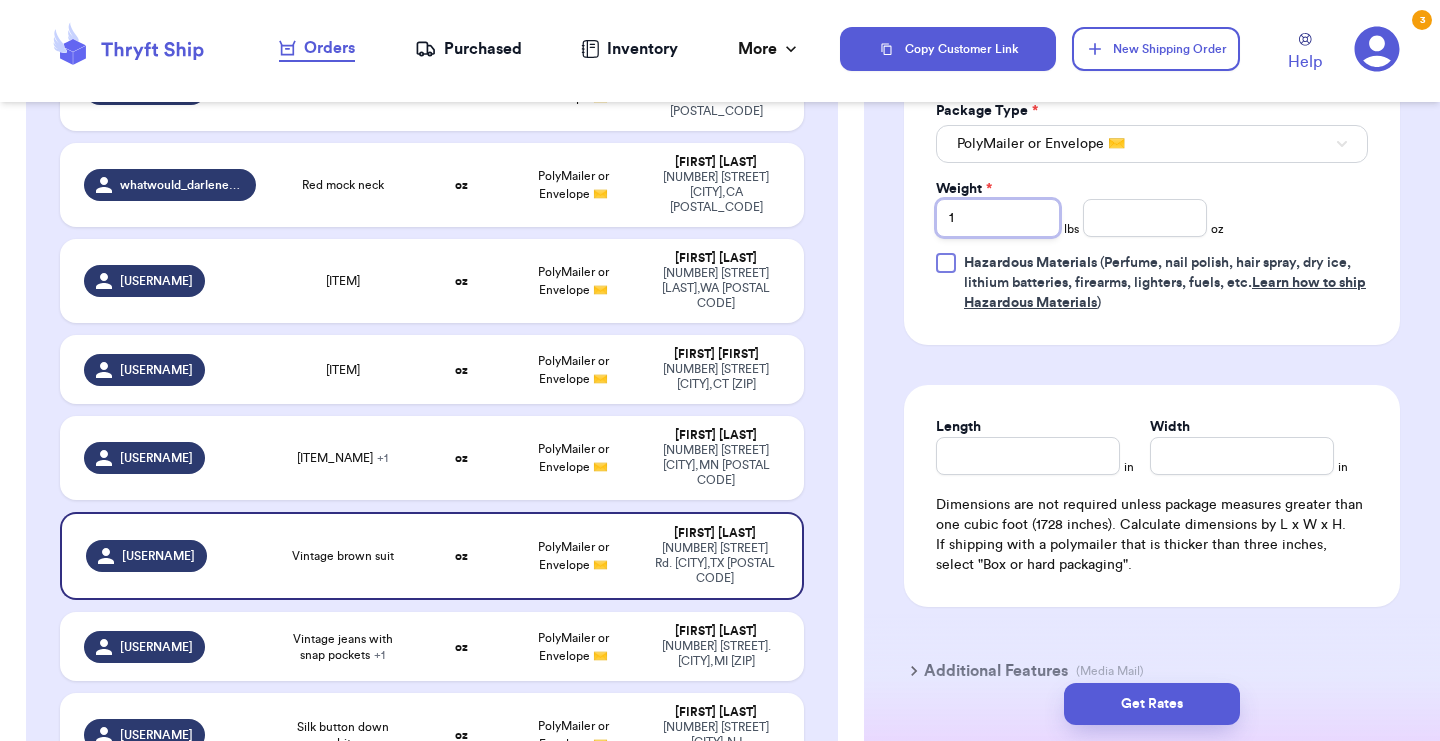 type 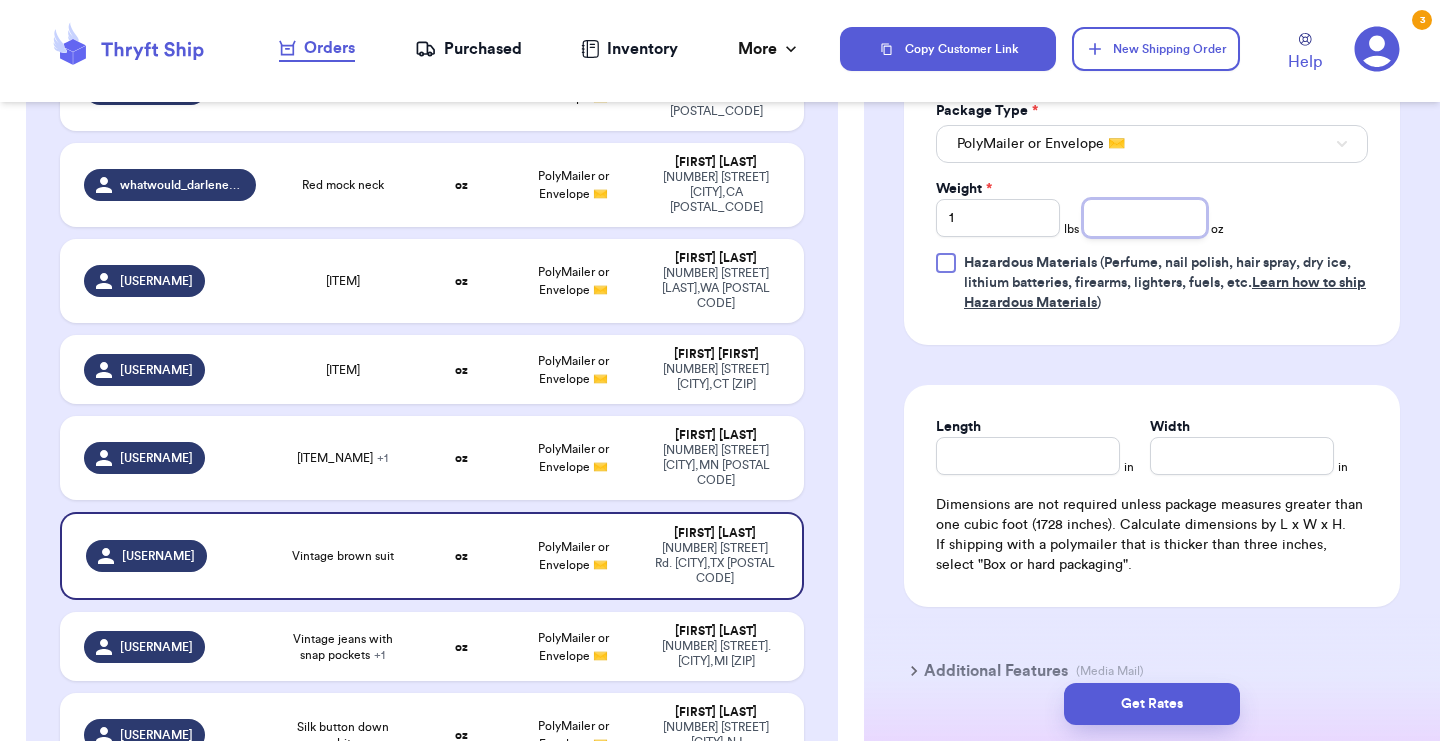 click at bounding box center [1145, 218] 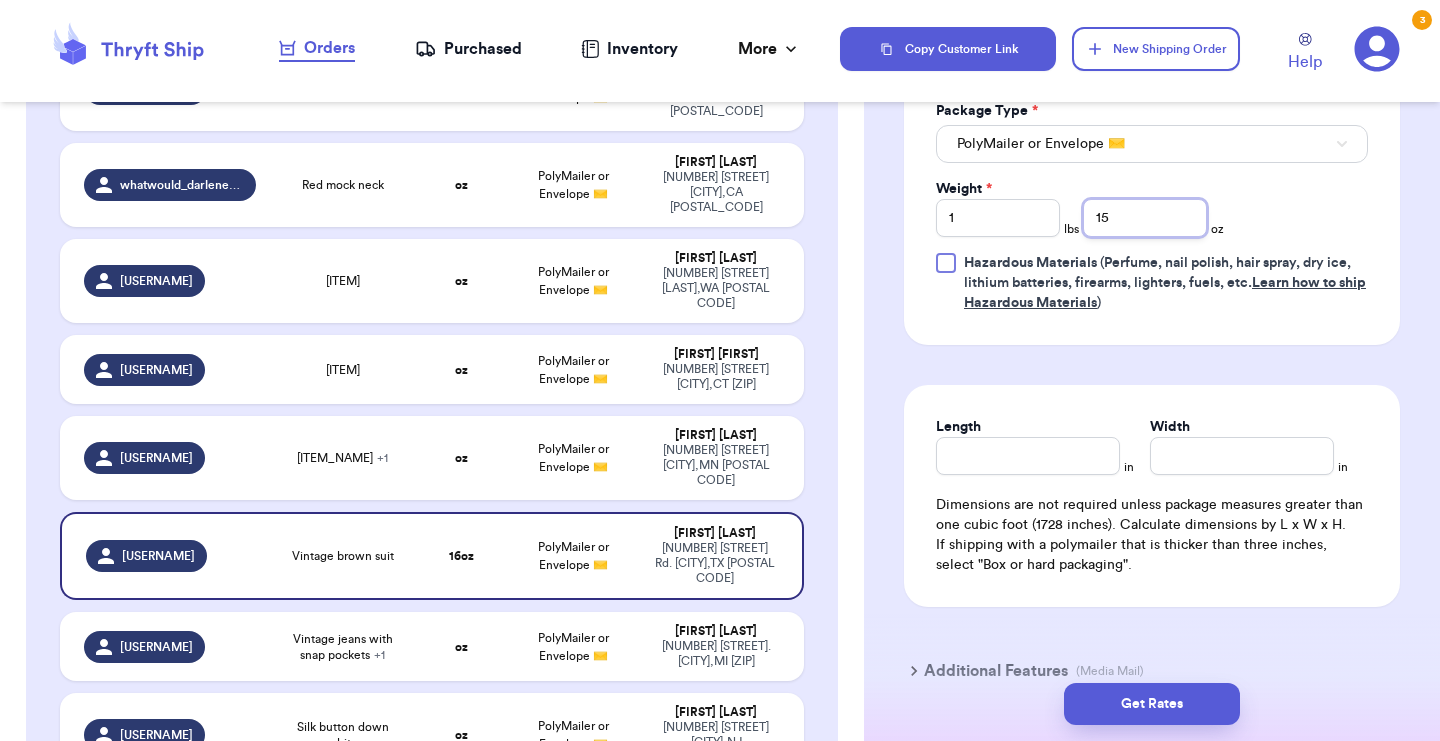 type on "15" 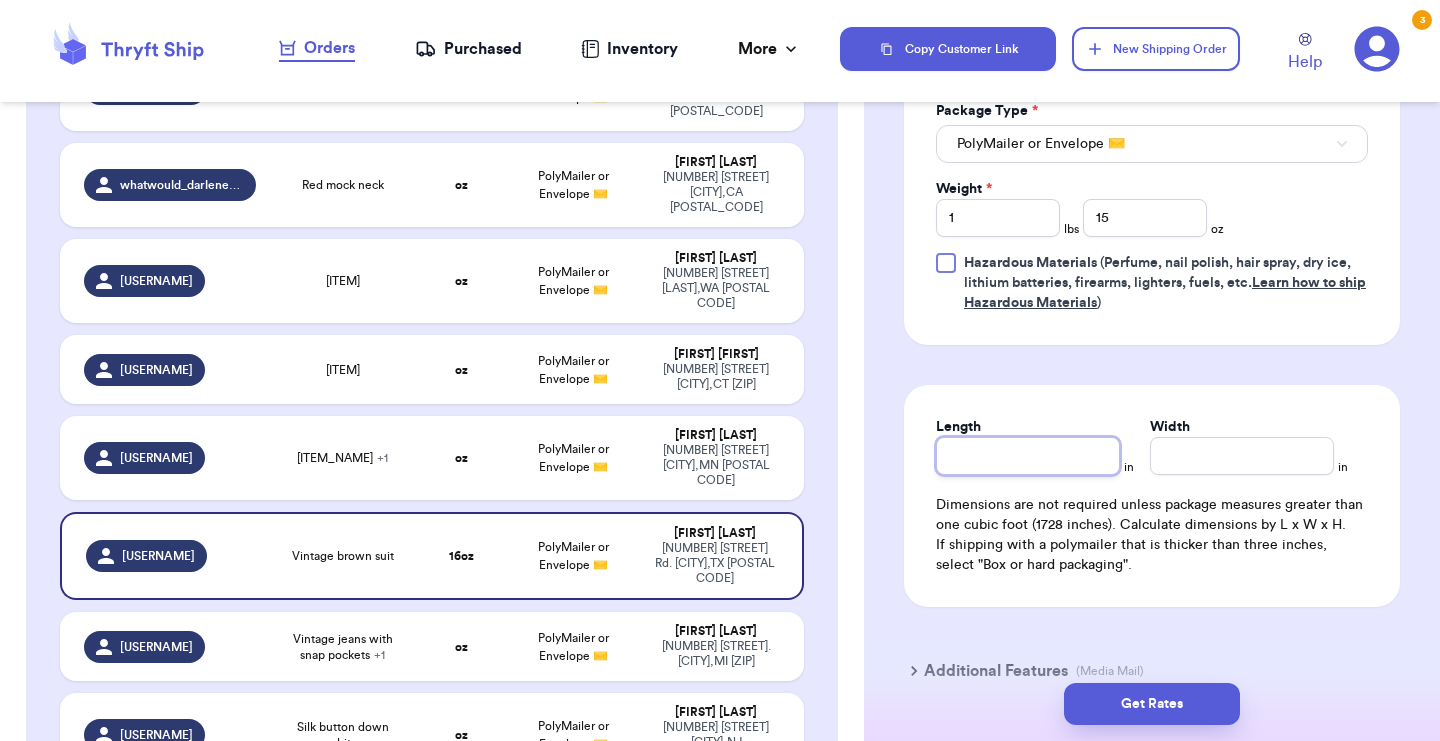 click on "Length" at bounding box center [1028, 456] 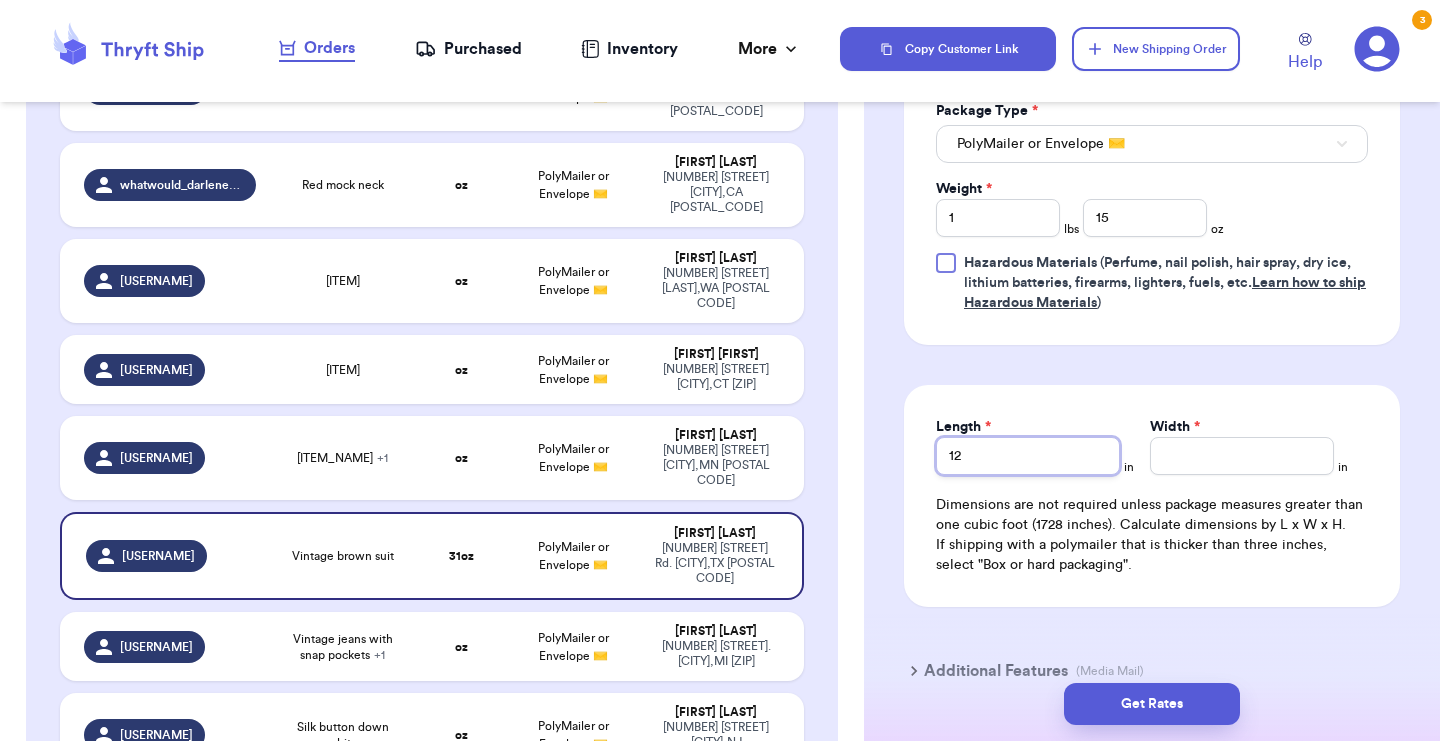 type on "12" 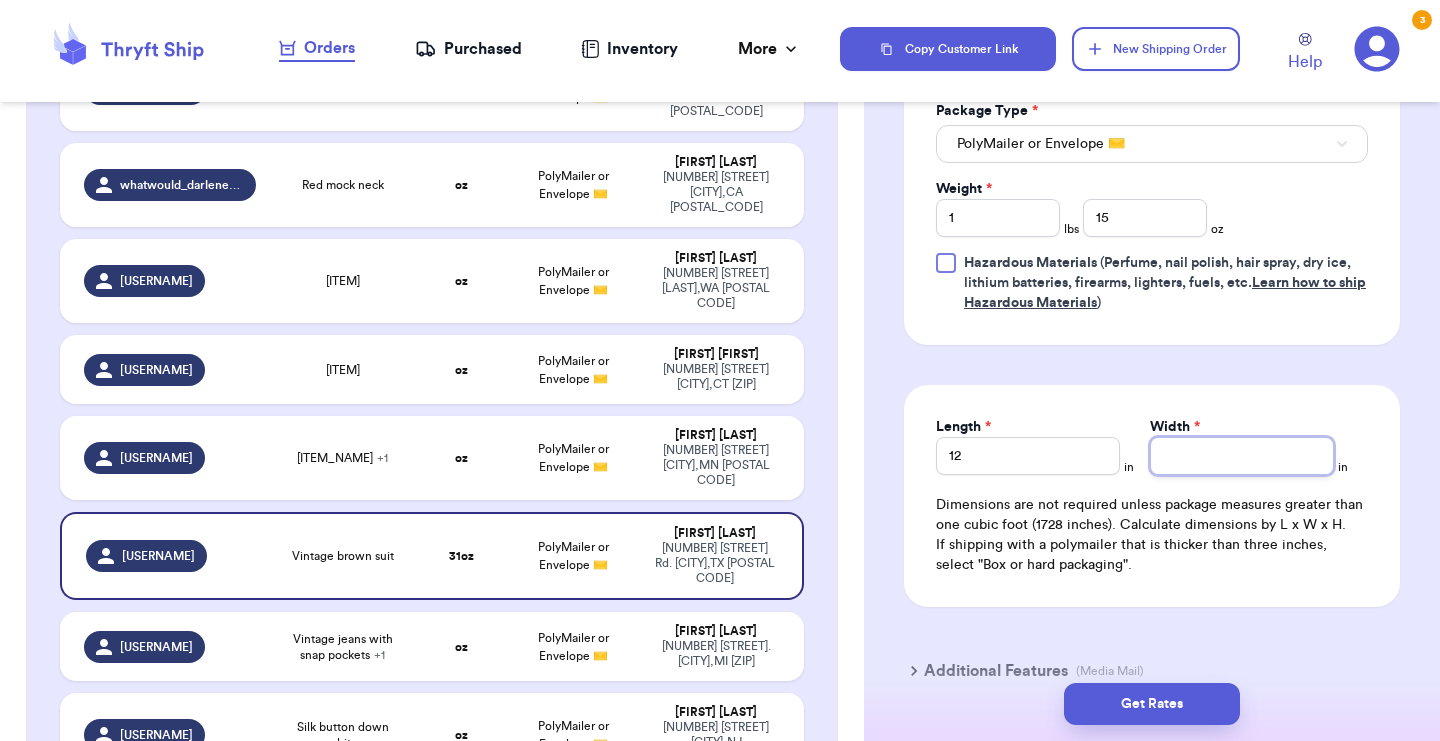 click on "Width *" at bounding box center [1242, 456] 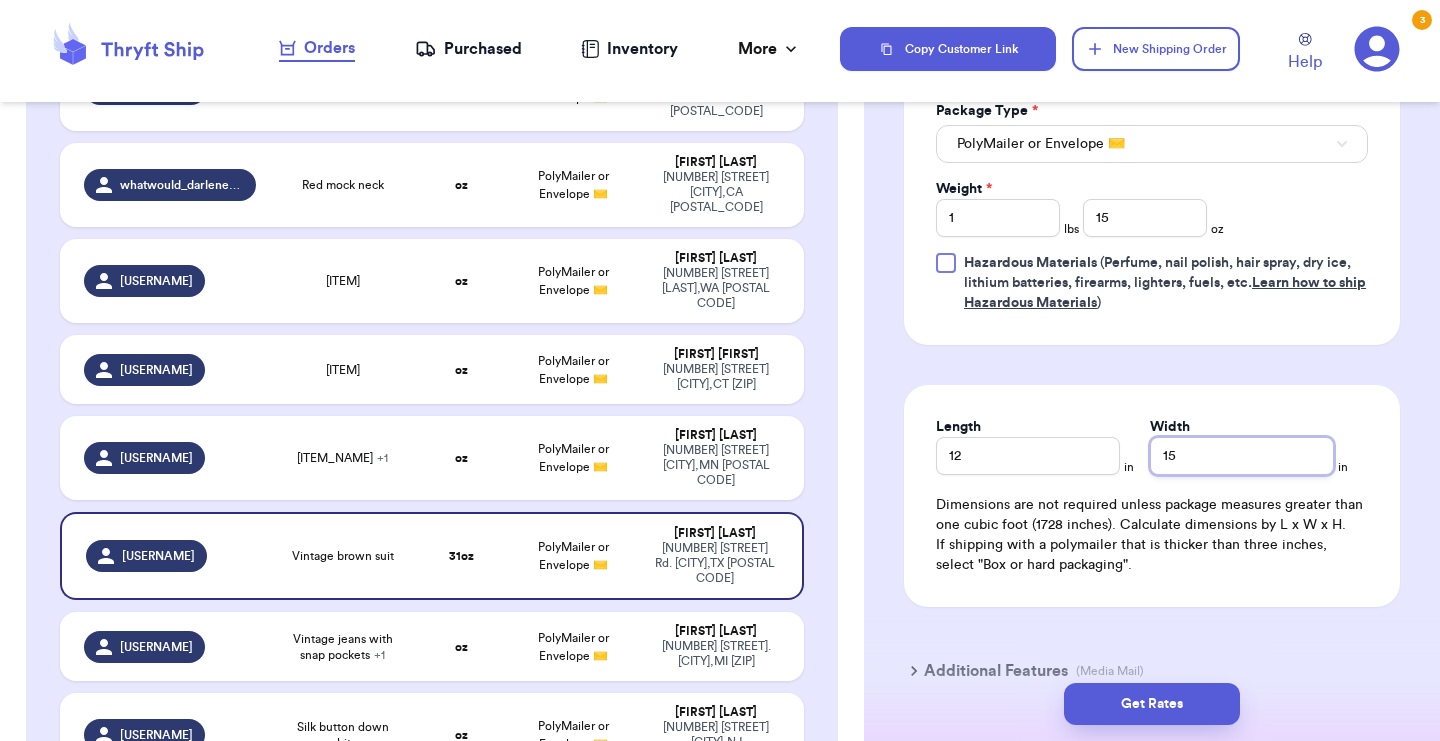 type on "15" 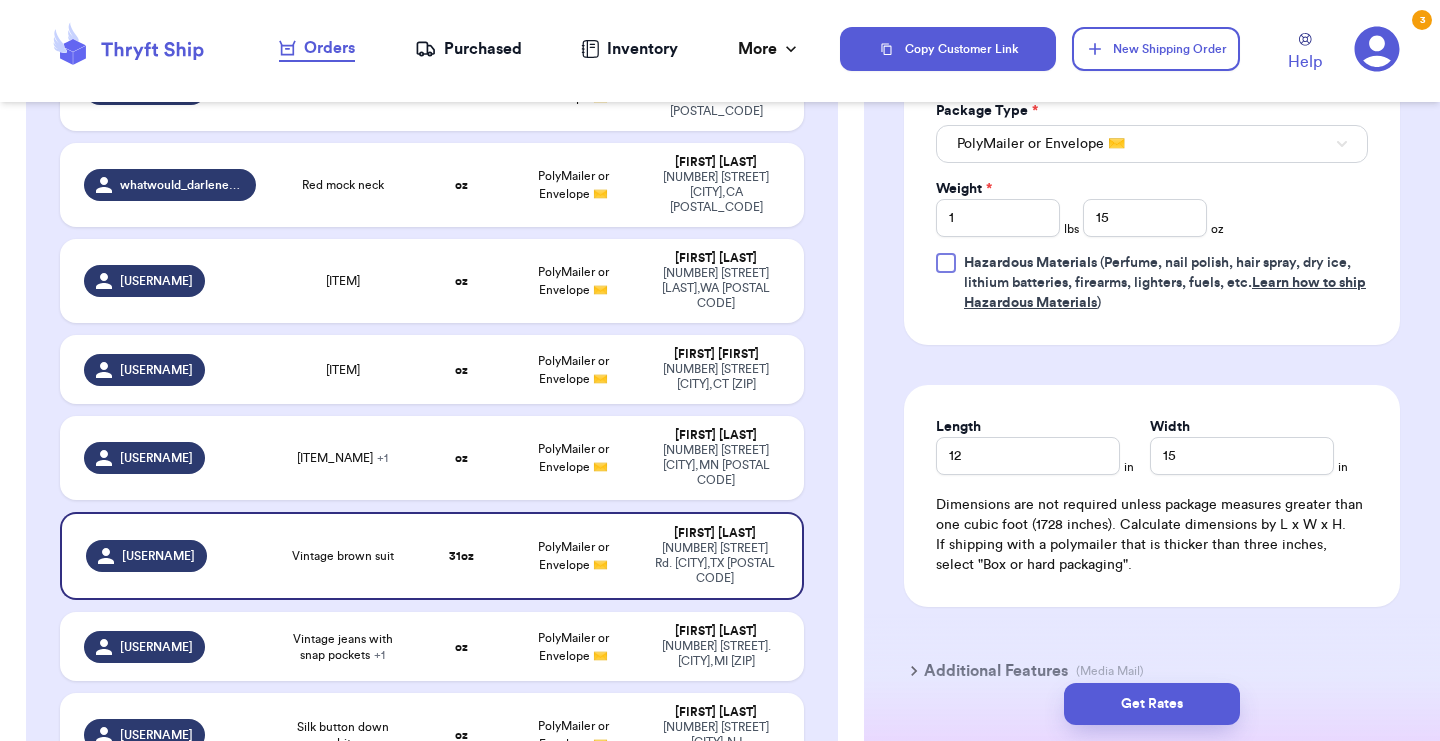 click on "Shipping Information Delete Label Customer Info Instagram Handle:   [USERNAME] Name:   [FIRST]   [LAST] Email:   [EMAIL] Address   [NUMBER] [STREET],  [CITY], [STATE] [ZIP] Edit Order Info Items Status Vintage brown suit -- Paid Owes + Add Item Total Amount Paid $ 0.00 Edit Package Info Print item name on label Print username on label Package Type * PolyMailer or Envelope ✉️ Weight * 1 lbs 15 oz Hazardous Materials   (Perfume, nail polish, hair spray, dry ice, lithium batteries, firearms, lighters, fuels, etc.  Learn how to ship Hazardous Materials ) Length 12 in Width 15 in Dimensions are not required unless package measures greater than one cubic foot (1728 inches). Calculate dimensions by L x W x H. If shipping with a polymailer that is thicker than three inches, select "Box or hard packaging". Additional Features (Media Mail)" at bounding box center (1152, -22) 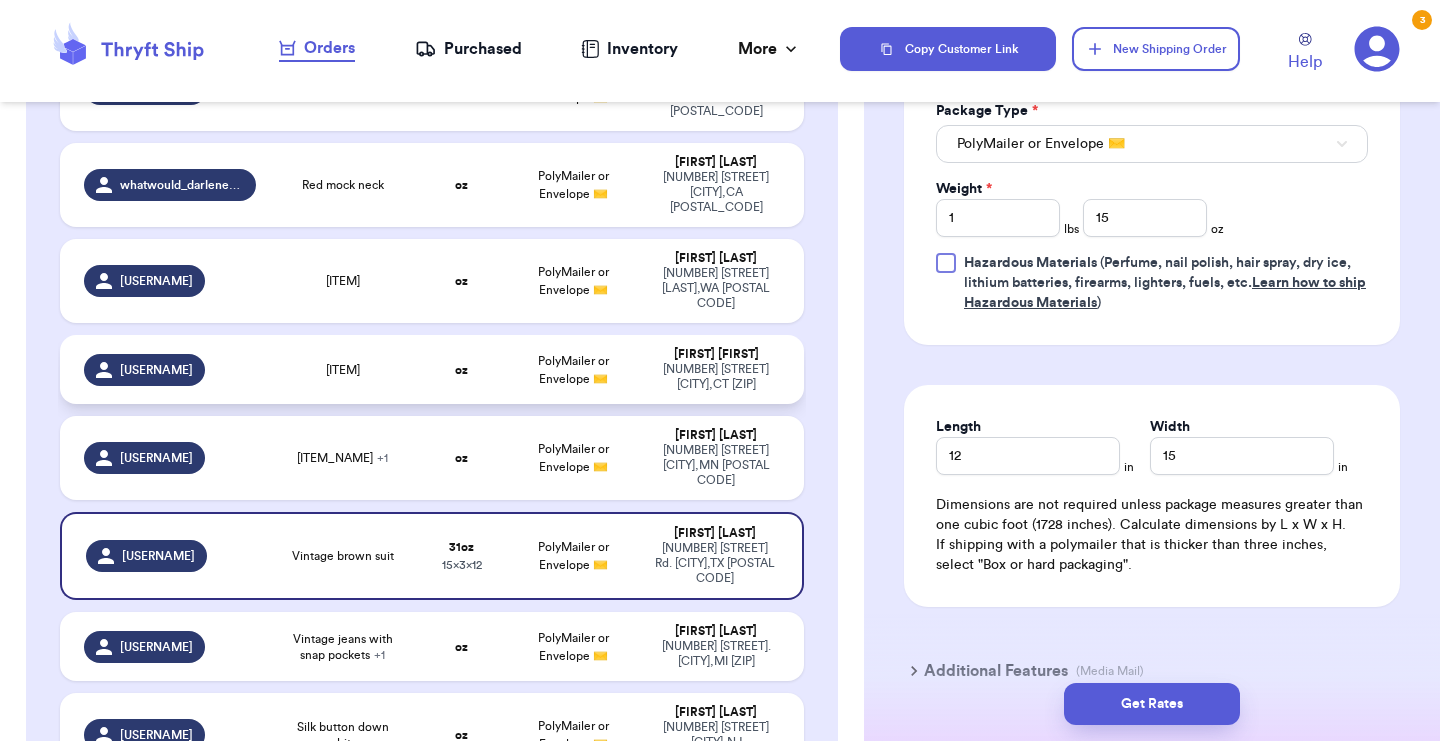 click on "oz" at bounding box center [461, 369] 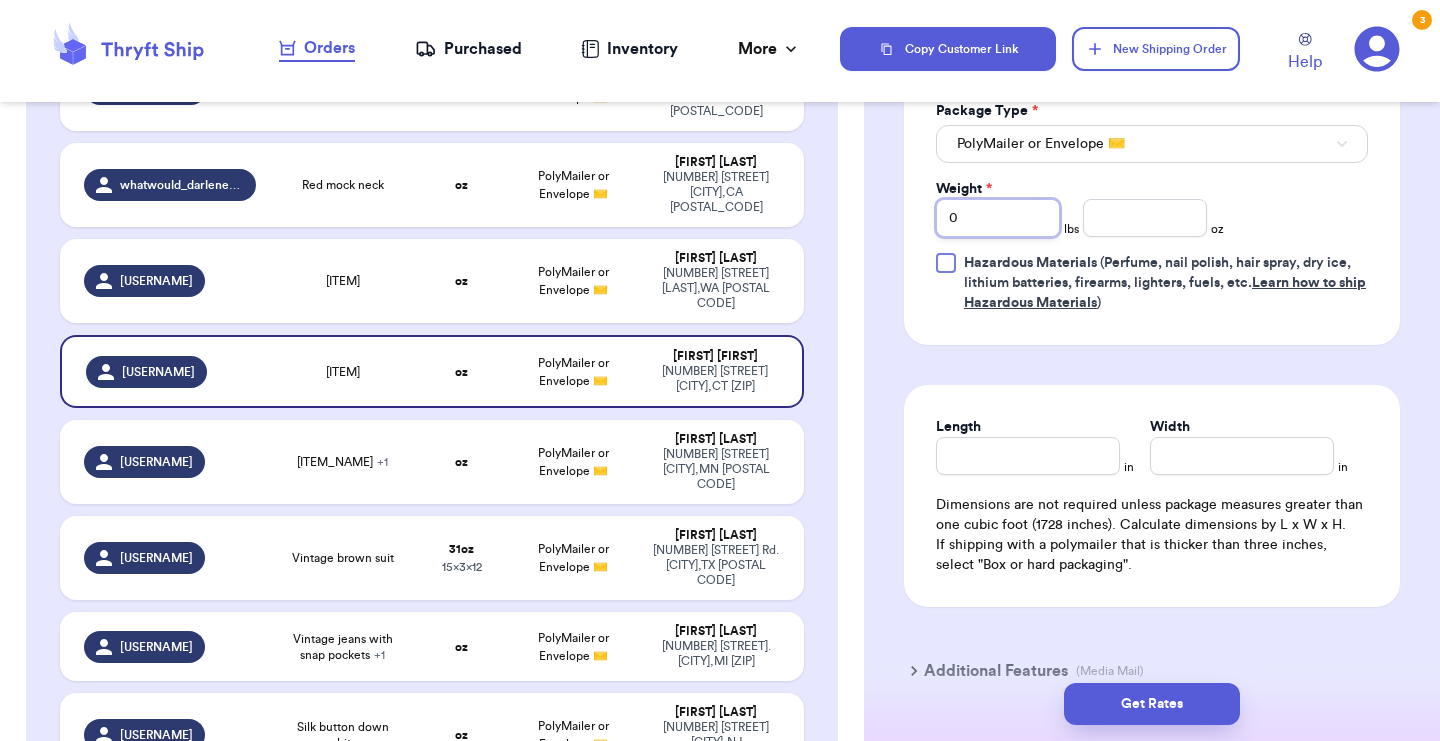 click on "0" at bounding box center (998, 218) 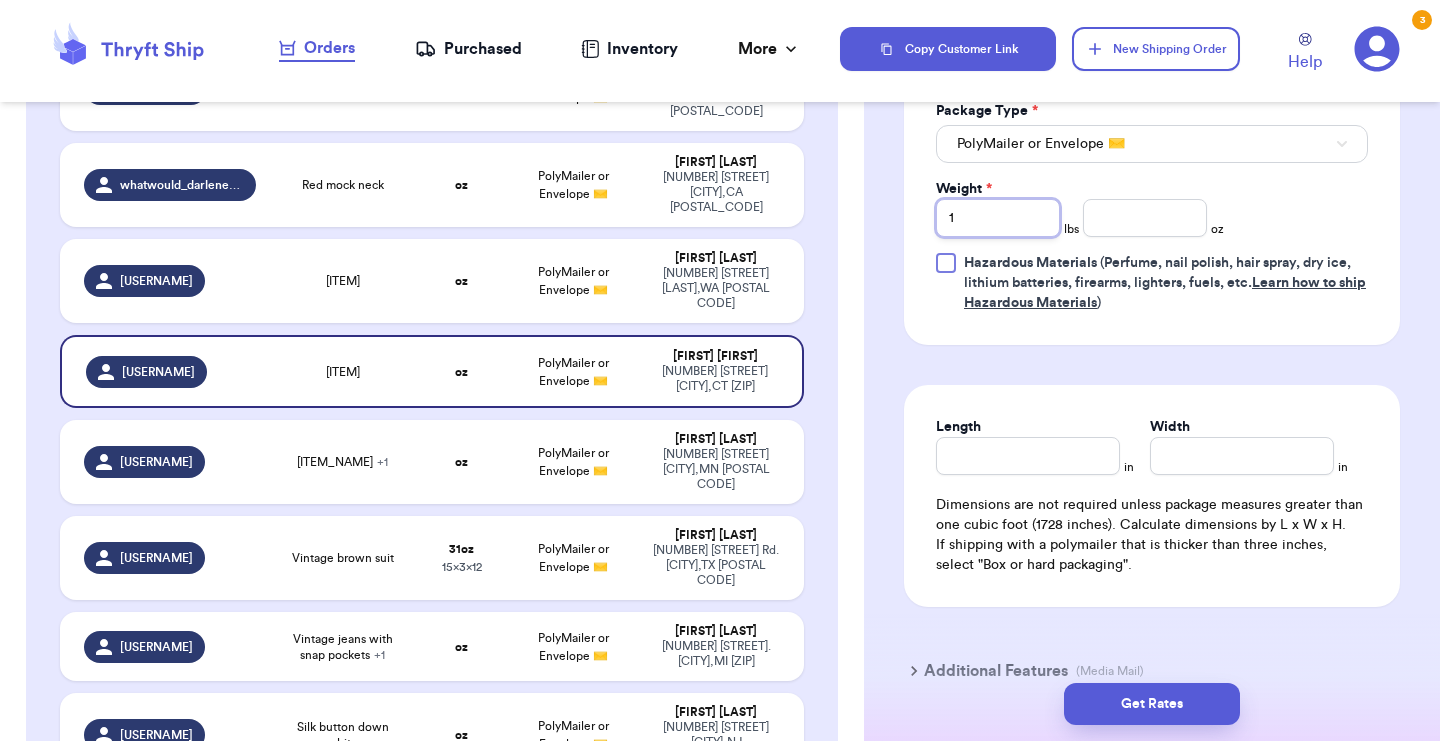 type 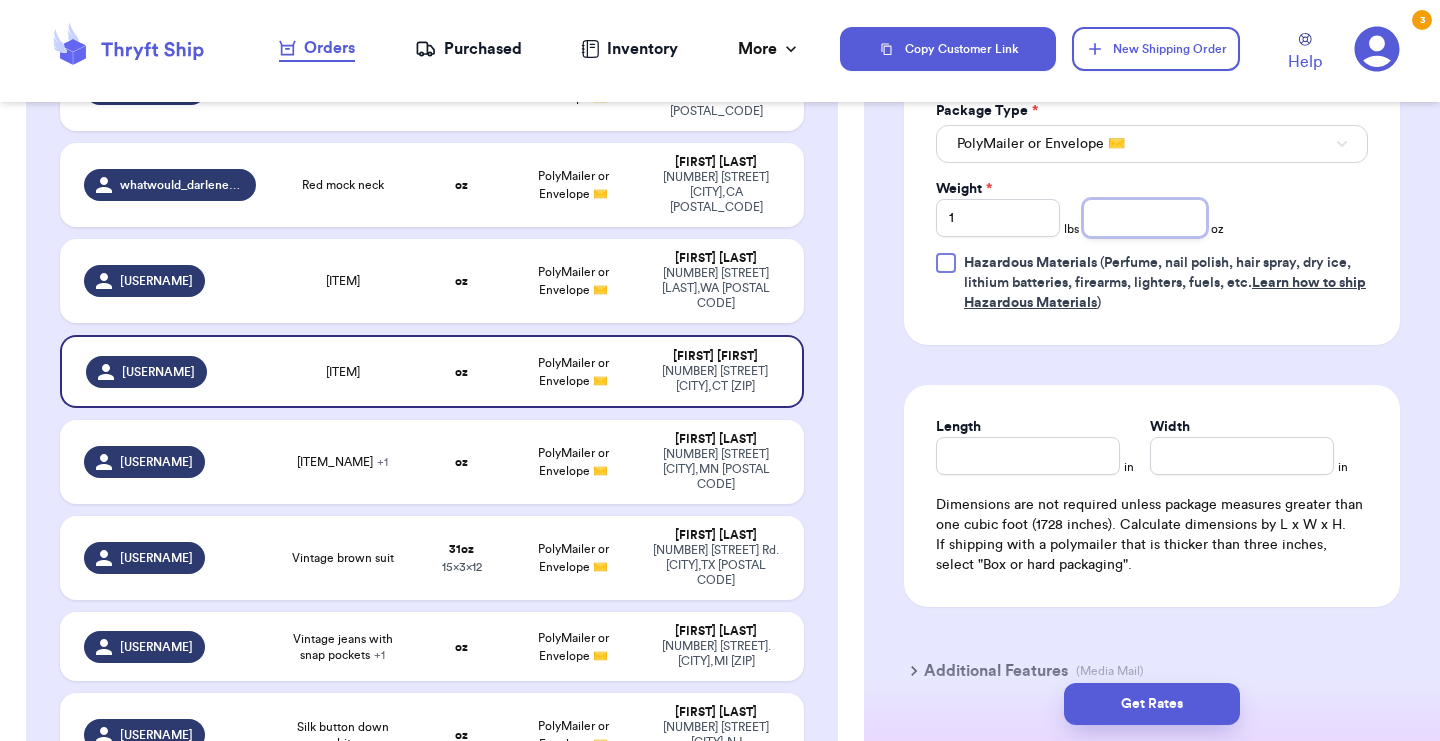 click at bounding box center [1145, 218] 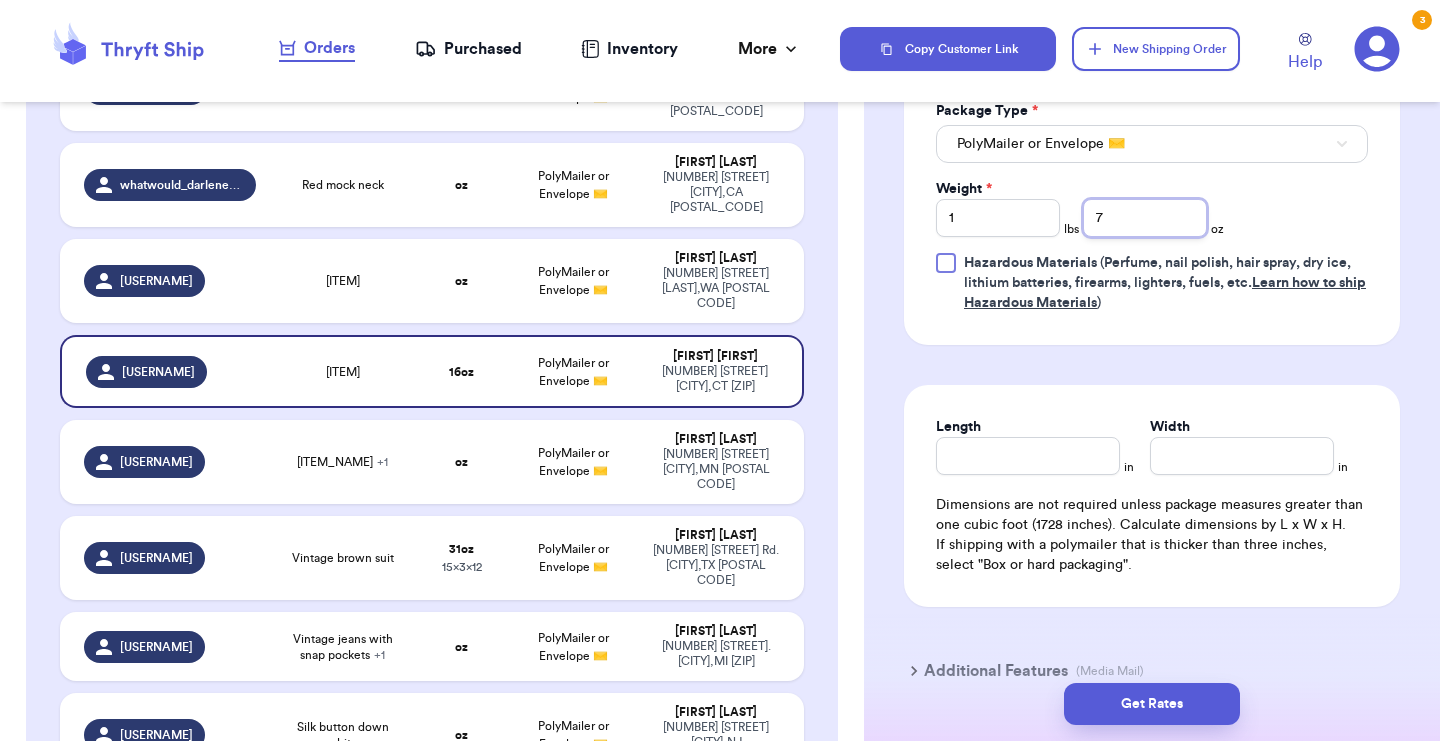 type on "7" 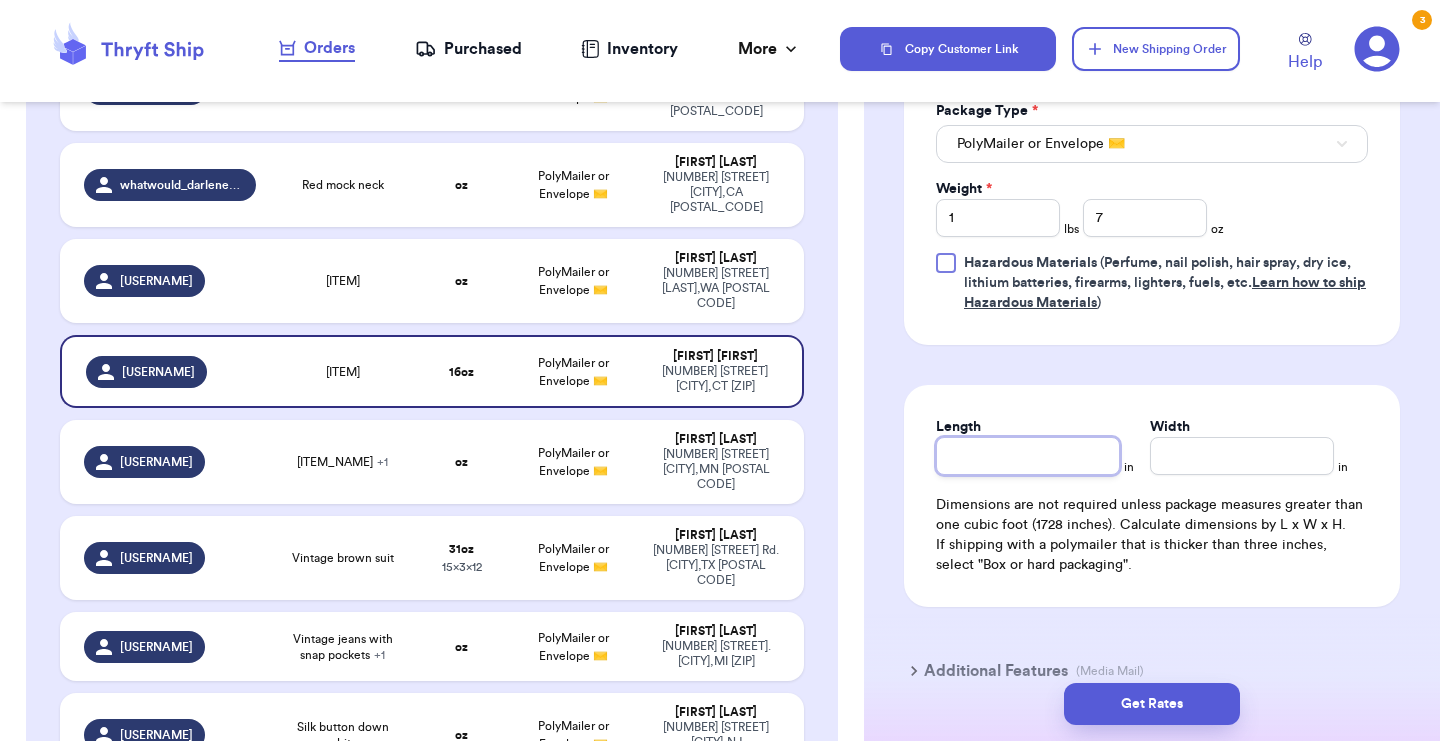click on "Length" at bounding box center (1028, 456) 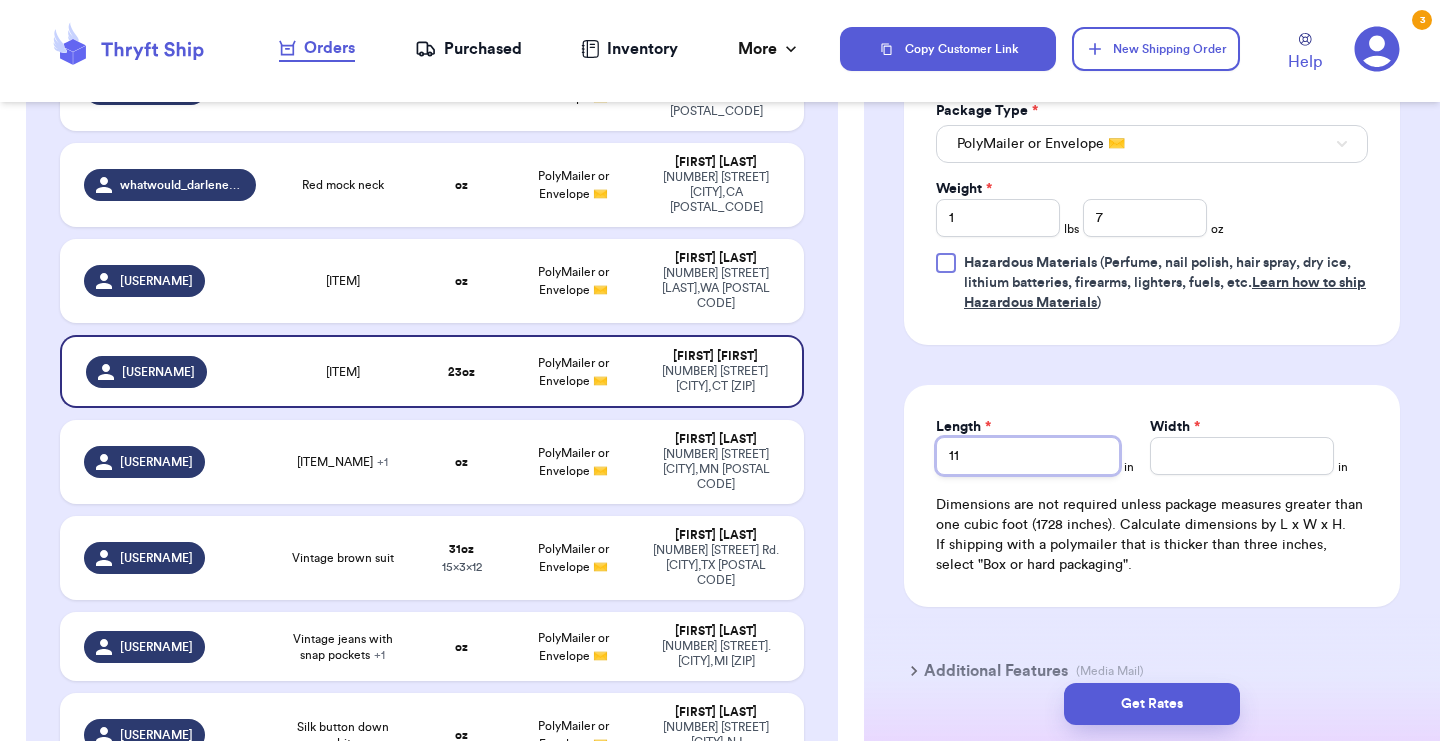 type on "11" 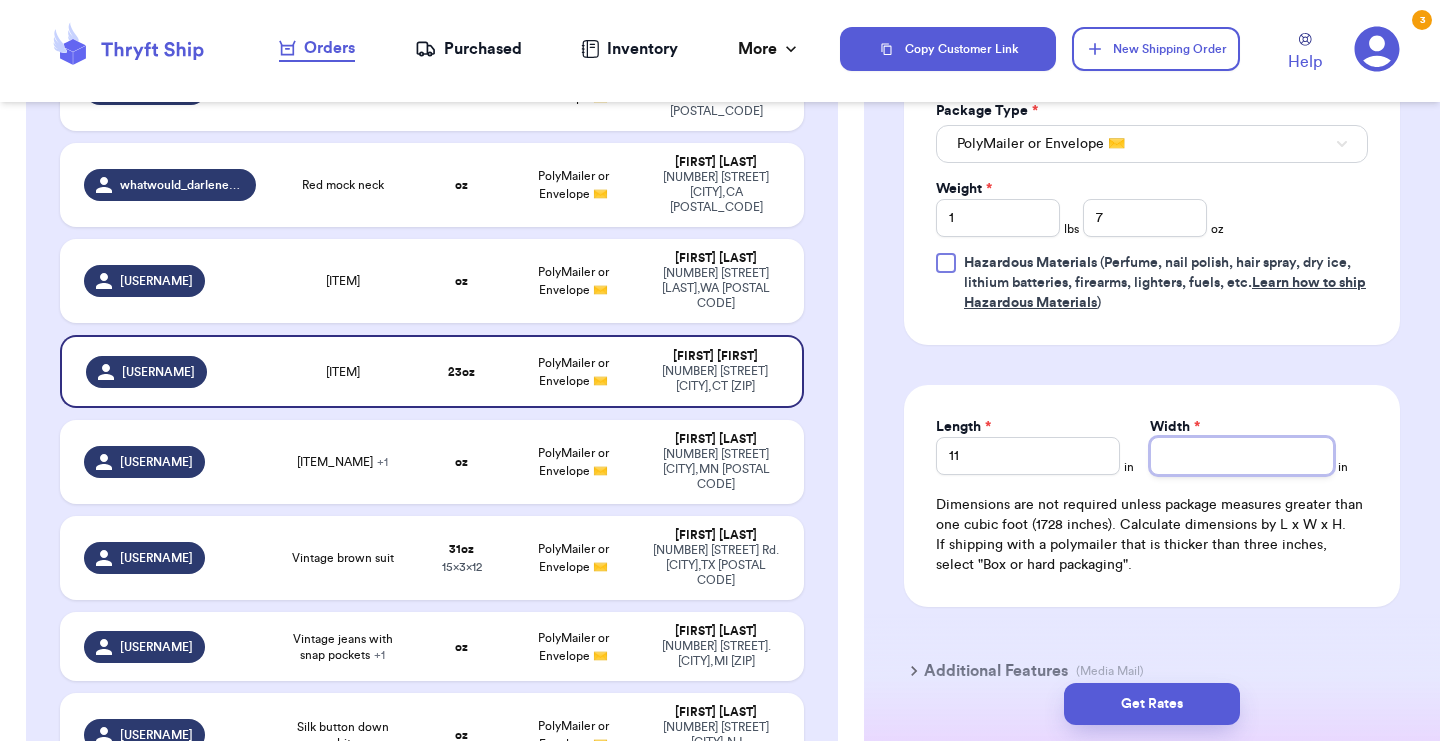 click on "Width *" at bounding box center (1242, 456) 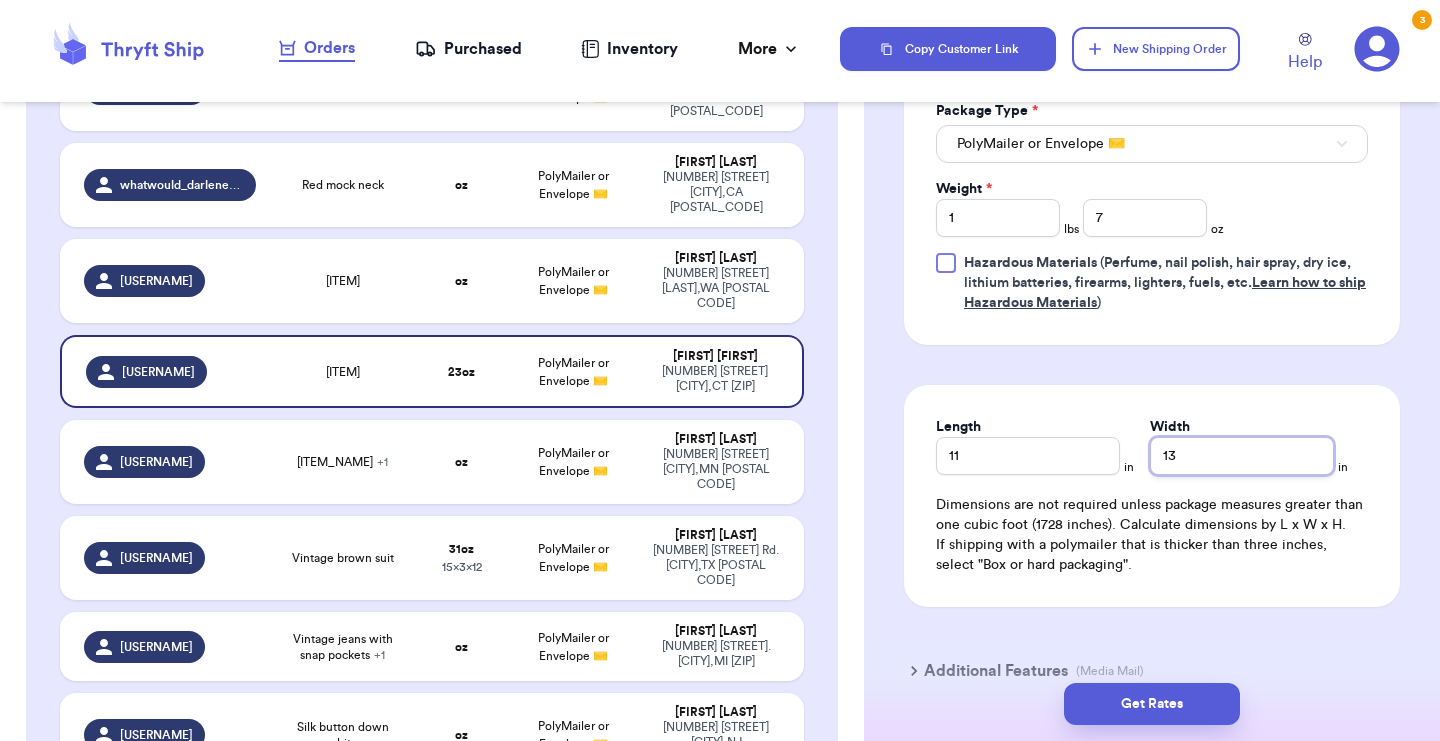 type on "13" 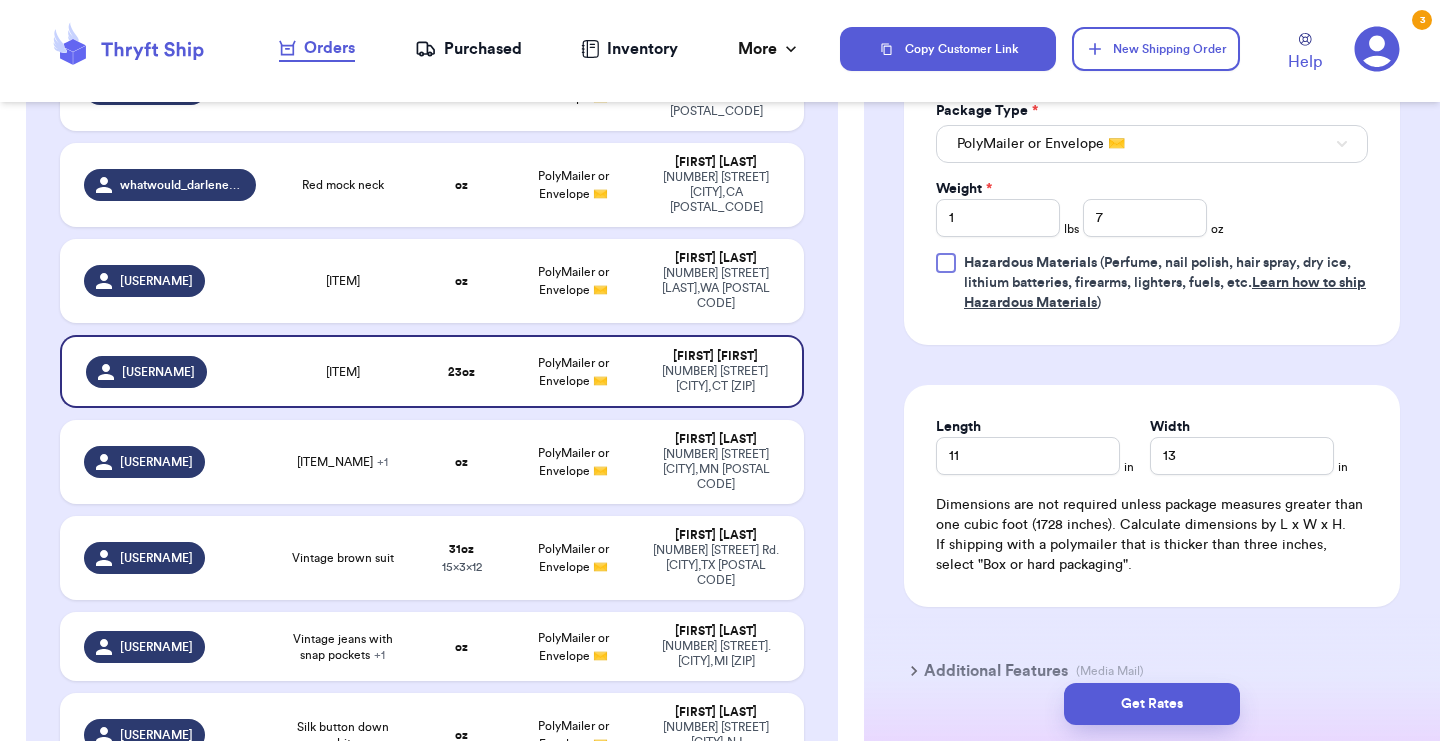 click on "Shipping Information Delete Label Customer Info Instagram Handle:   [USERNAME] Name:   [FIRST]   [LAST] Email:   [EMAIL] Address   [NUMBER] [STREET],  [CITY], [STATE] [POSTAL CODE] Edit Order Info Items Status Madewell stretch waist jeans -- Paid Owes + Add Item Total Amount Paid $ 0.00 Edit Package Info Print item name on label Print username on label Package Type * PolyMailer or Envelope ✉️ Weight * 1 lbs 7 oz Hazardous Materials   (Perfume, nail polish, hair spray, dry ice, lithium batteries, firearms, lighters, fuels, etc.  Learn how to ship Hazardous Materials ) Length 11 in Width 13 in Dimensions are not required unless package measures greater than one cubic foot (1728 inches). Calculate dimensions by L x W x H. If shipping with a polymailer that is thicker than three inches, select "Box or hard packaging". Additional Features (Media Mail)" at bounding box center (1152, -22) 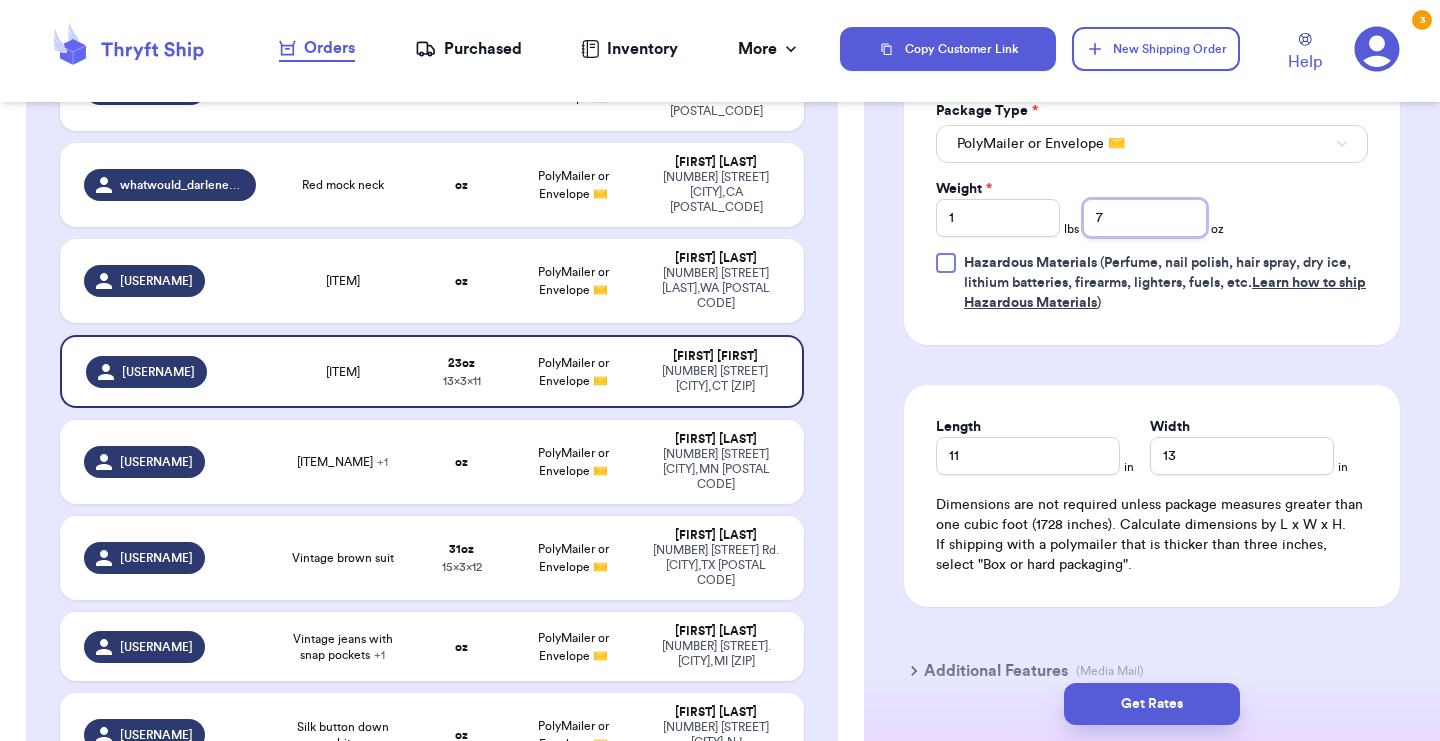 click on "7" at bounding box center (1145, 218) 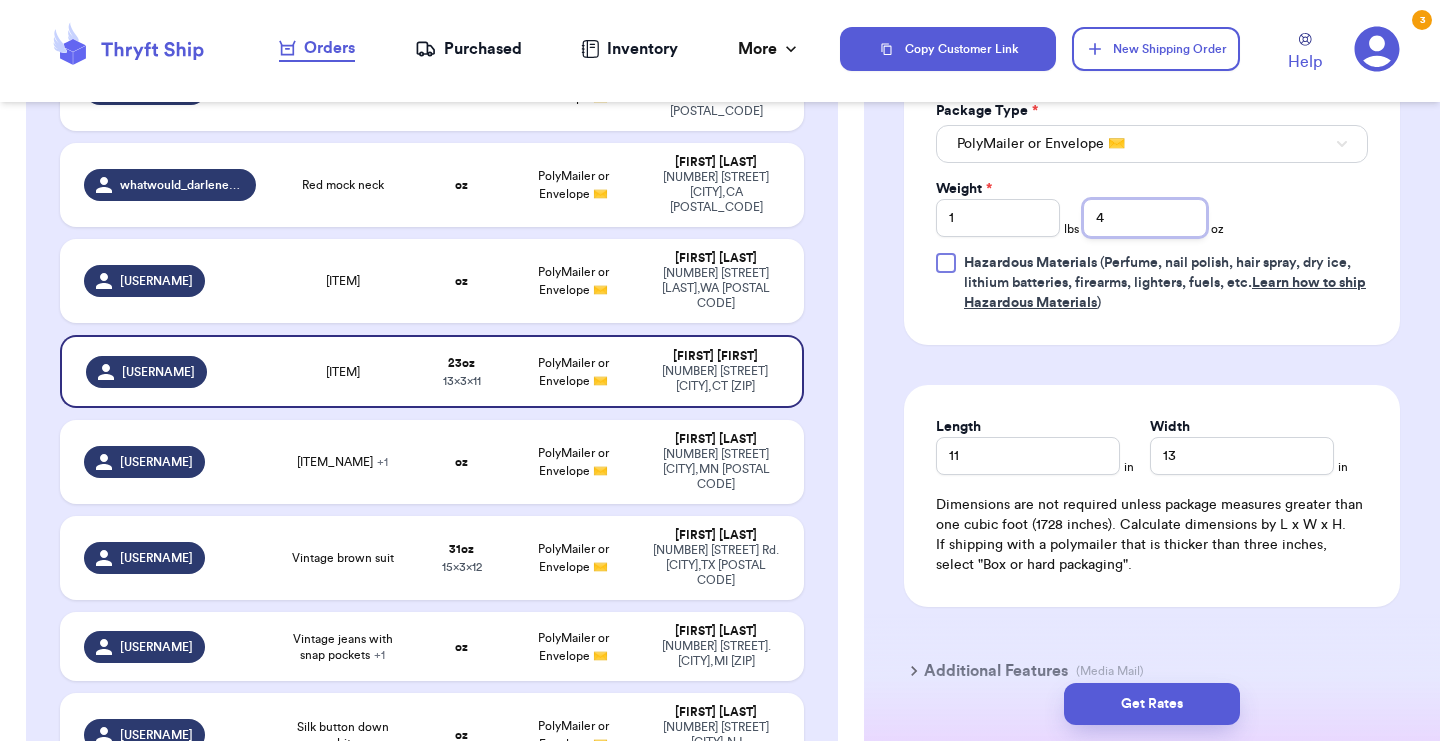 type on "4" 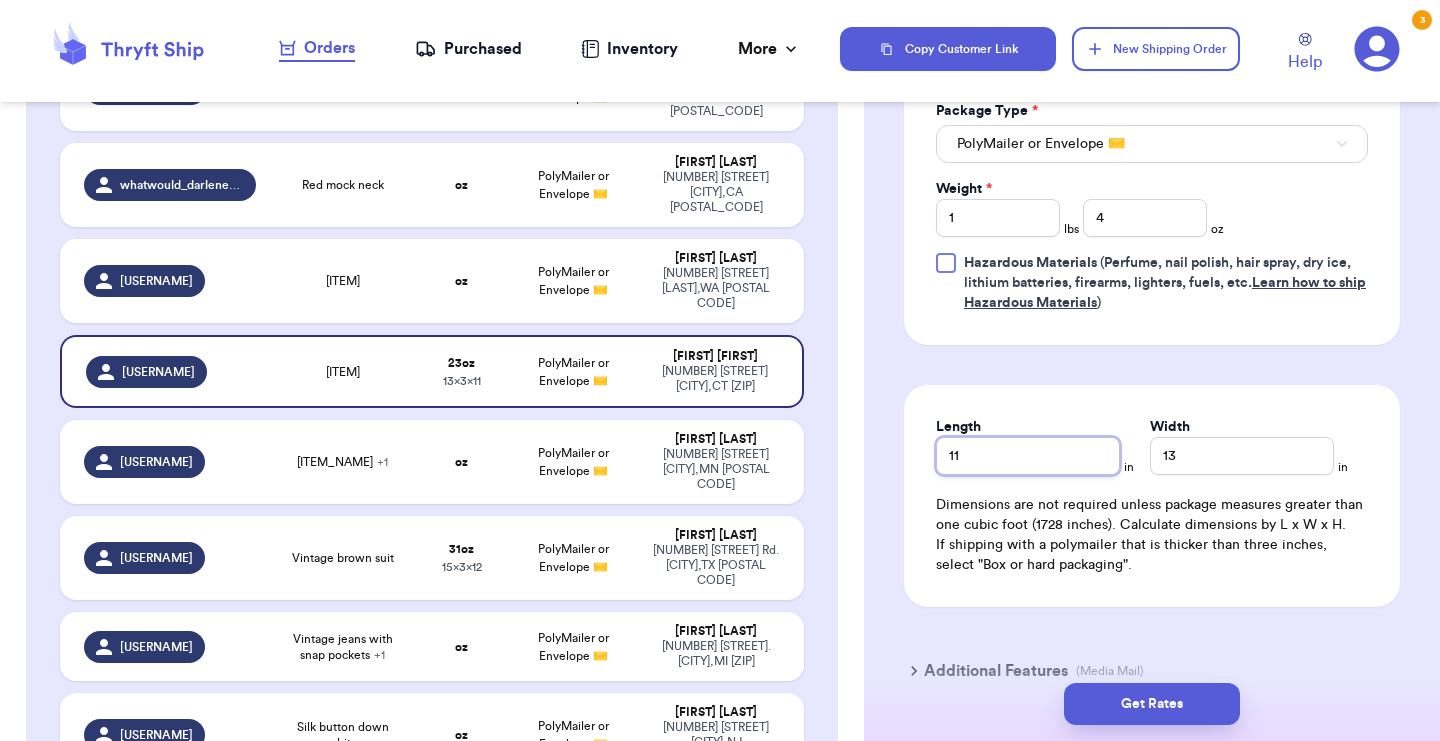click on "11" at bounding box center (1028, 456) 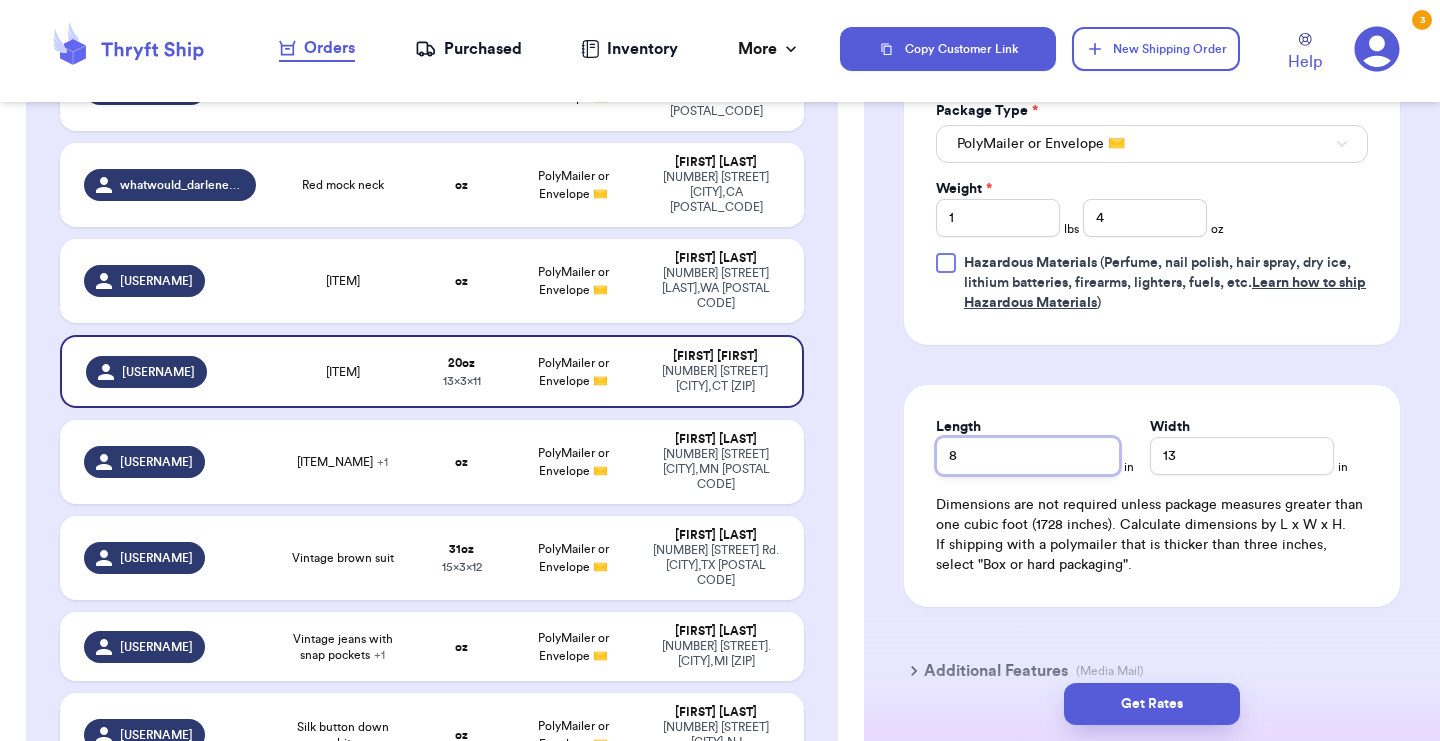 type on "8" 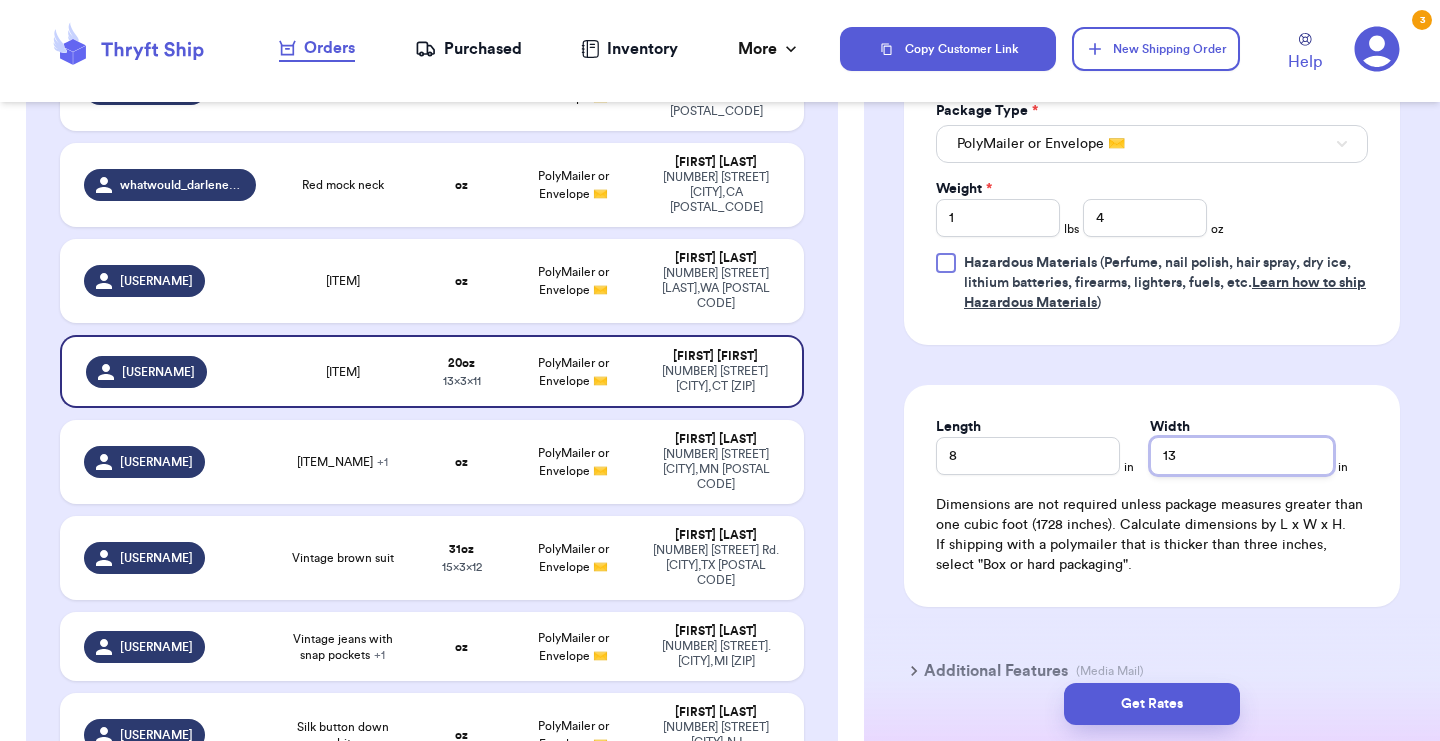 click on "13" at bounding box center (1242, 456) 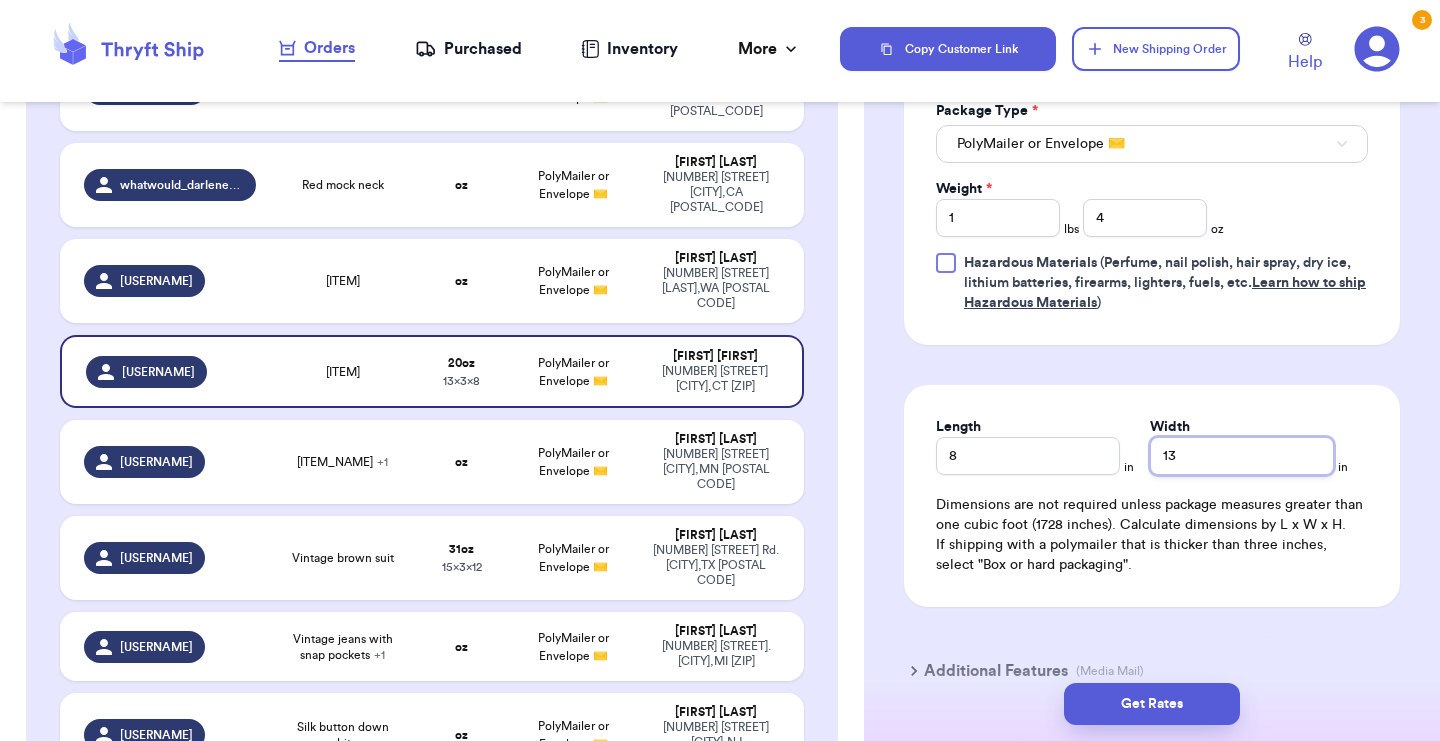 type on "1" 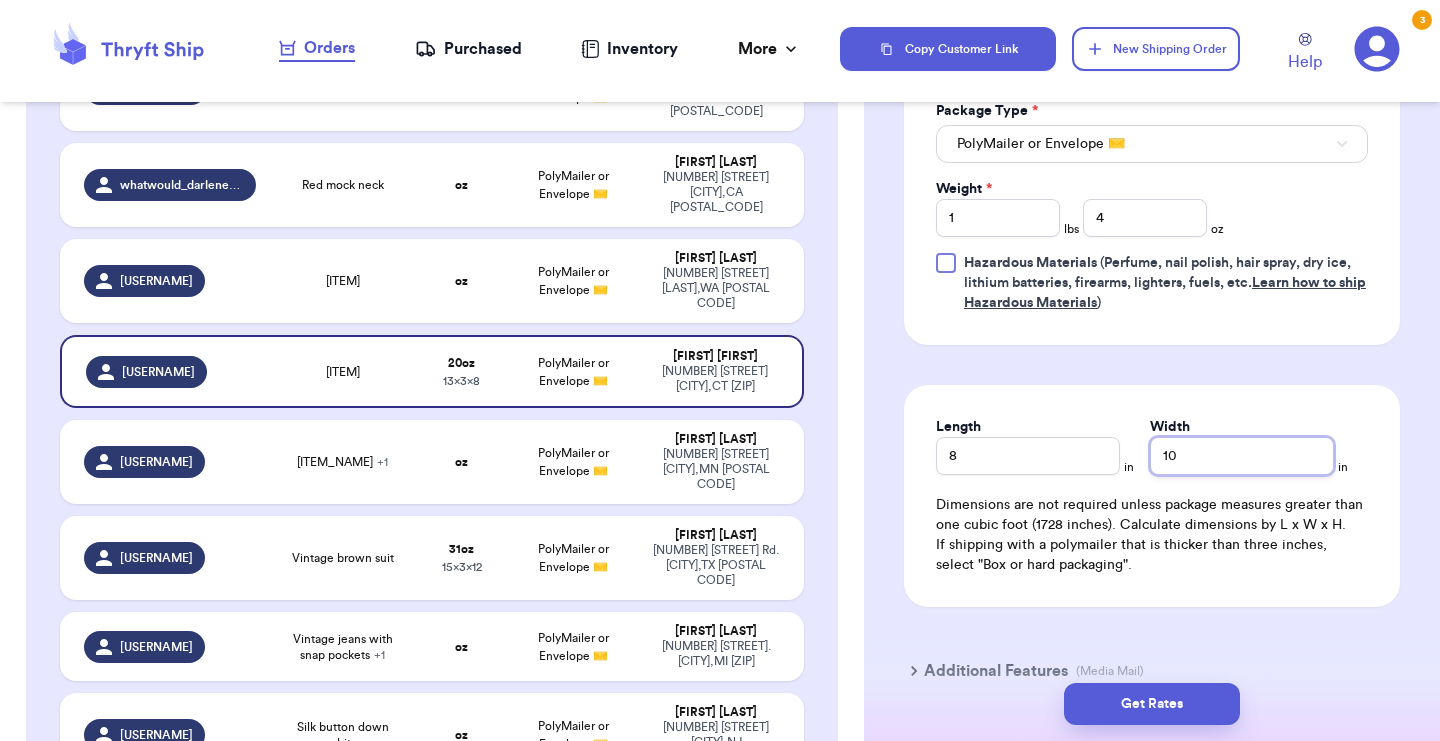 type on "10" 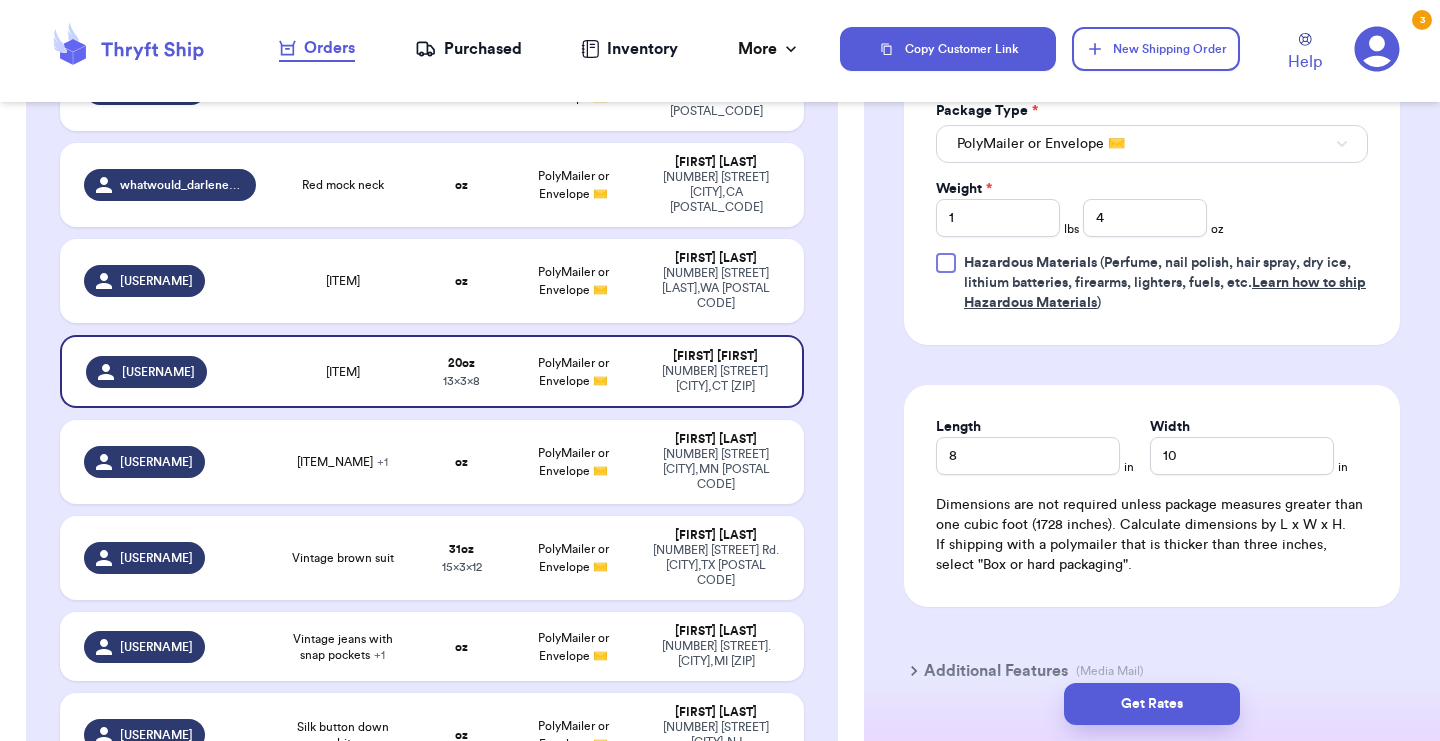 click on "Shipping Information Delete Label Customer Info Instagram Handle:   k_gladis Name:   [FIRST]   [LAST] Email:   [EMAIL] Address   [NUMBER] [STREET],  [CITY], [STATE] [POSTAL_CODE] Edit Order Info Items Status Madewell stretch waist jeans -- Paid Owes + Add Item Total Amount Paid $ 0.00 Edit Package Info Print item name on label Print username on label Package Type * PolyMailer or Envelope ✉️ Weight * 1 lbs 4 oz Hazardous Materials   (Perfume, nail polish, hair spray, dry ice, lithium batteries, firearms, lighters, fuels, etc.  Learn how to ship Hazardous Materials ) Length 8 in Width 10 in Dimensions are not required unless package measures greater than one cubic foot (1728 inches). Calculate dimensions by L x W x H. If shipping with a polymailer that is thicker than three inches, select "Box or hard packaging". Additional Features (Media Mail)" at bounding box center [1152, -22] 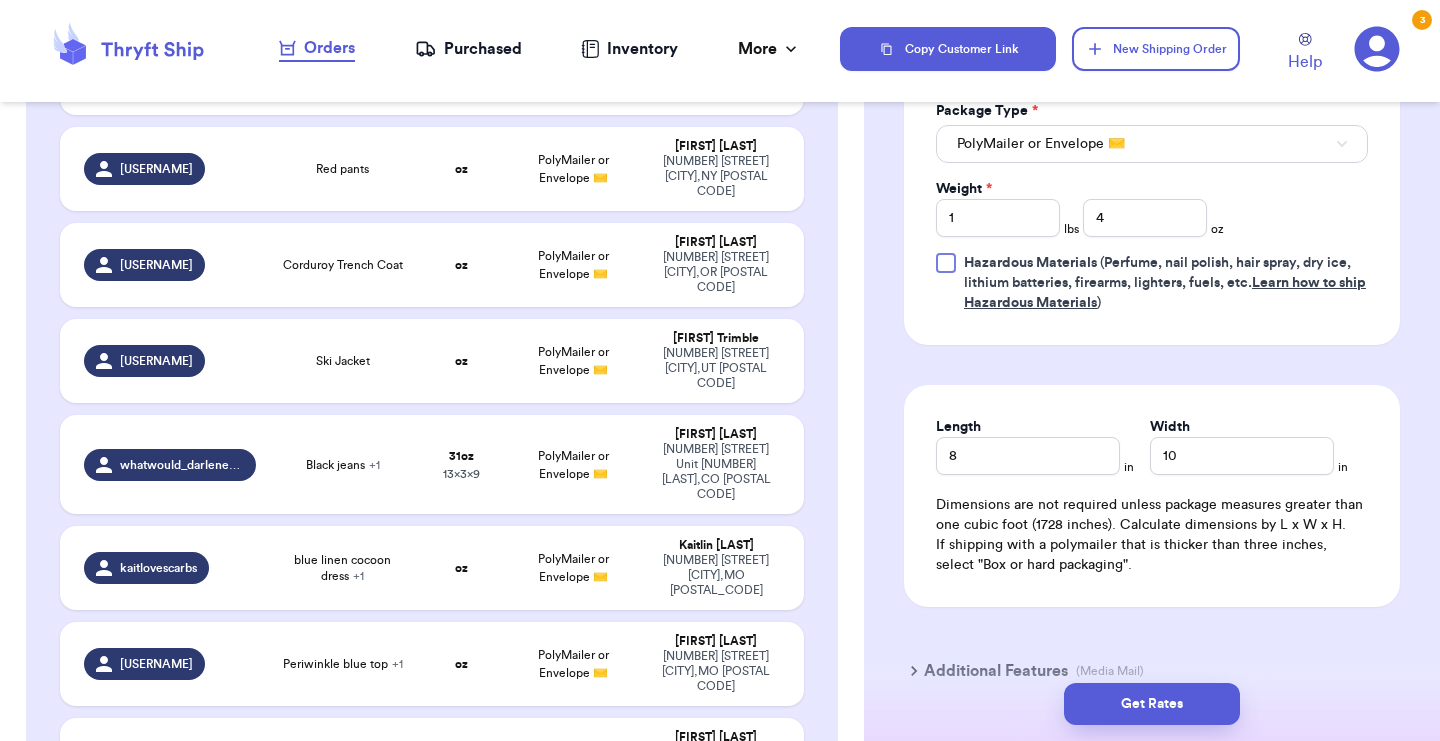scroll, scrollTop: 646, scrollLeft: 0, axis: vertical 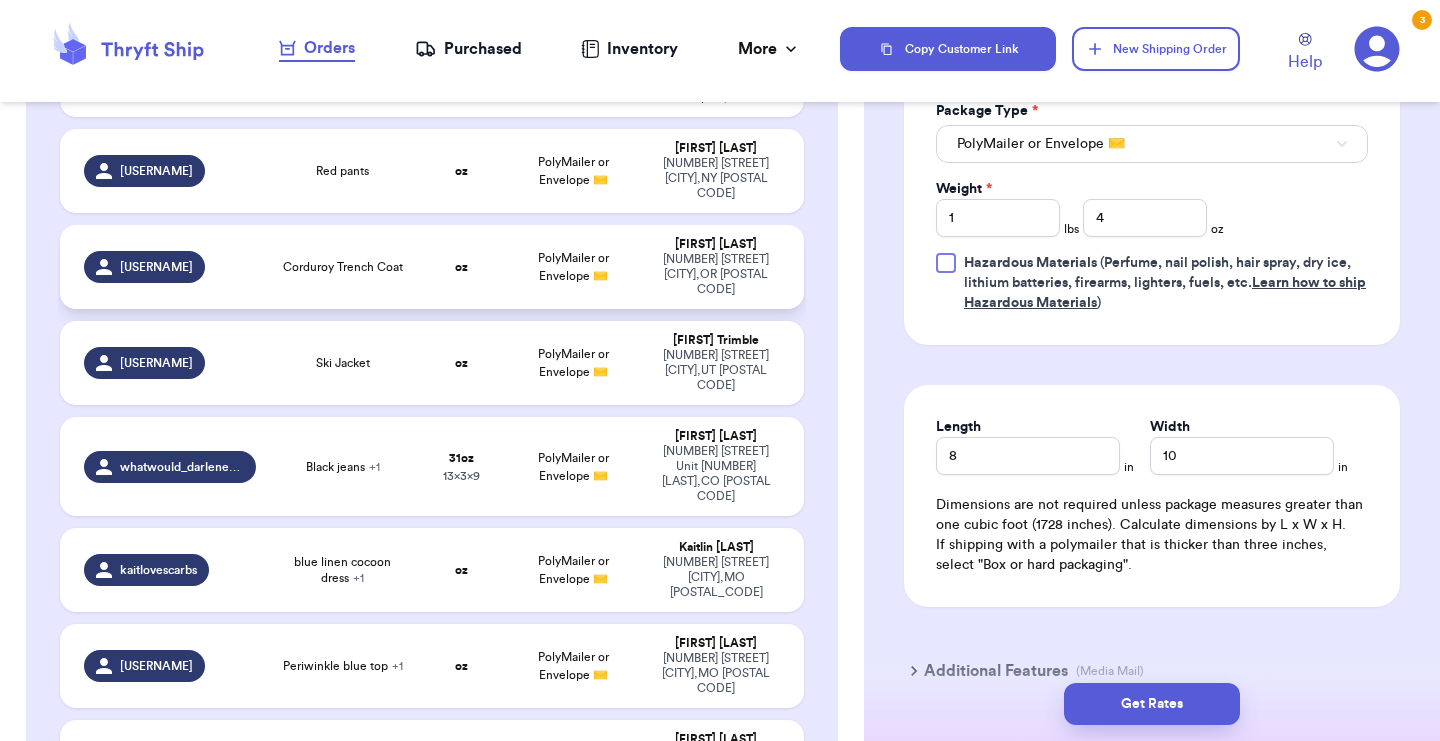 click on "oz" at bounding box center (461, 267) 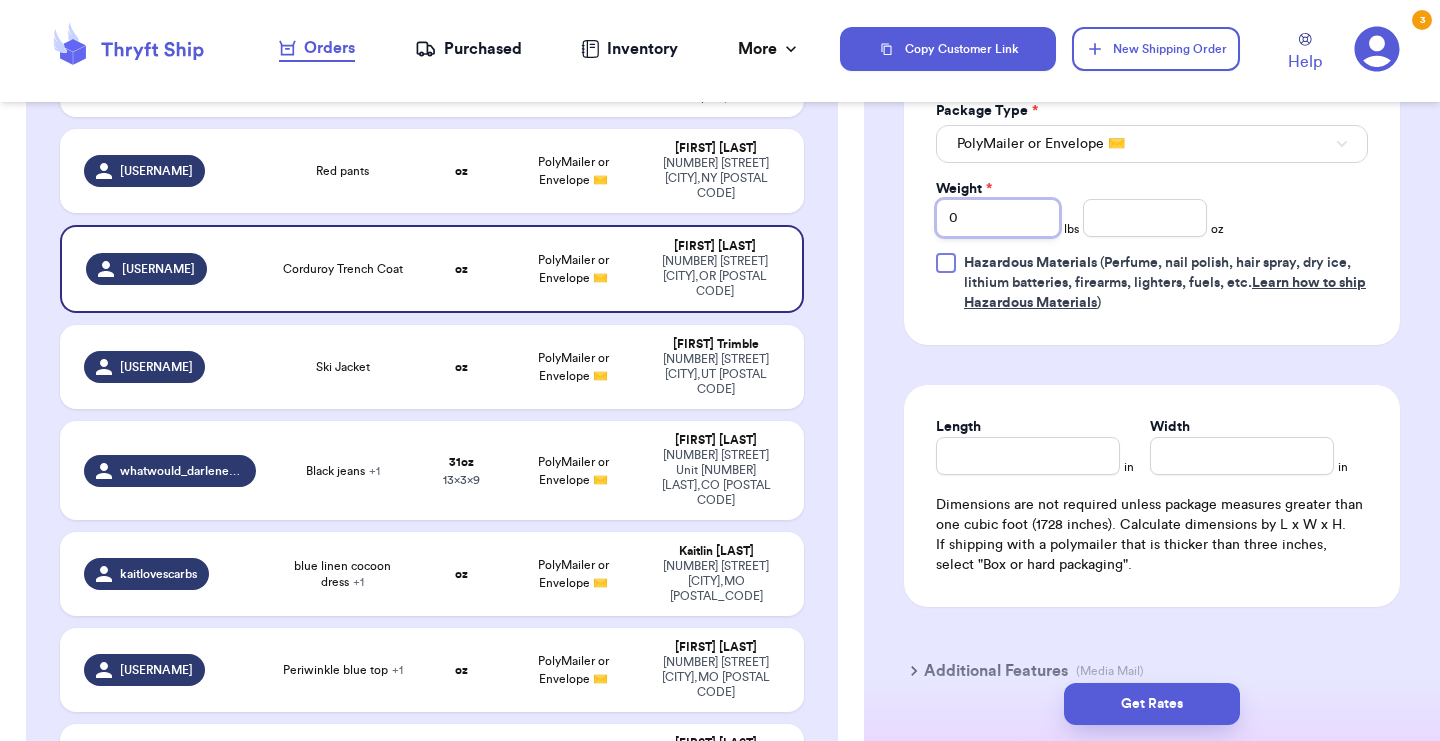 click on "0" at bounding box center (998, 218) 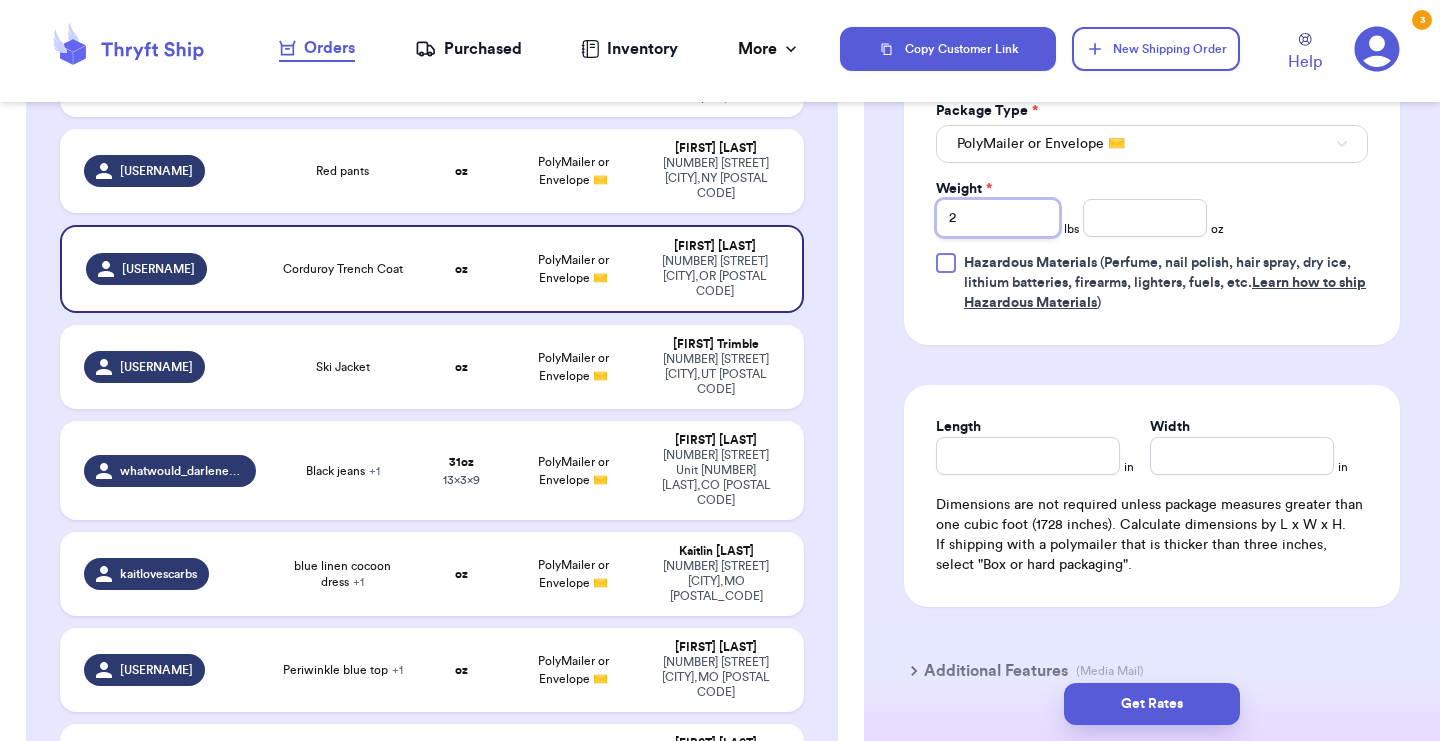 type 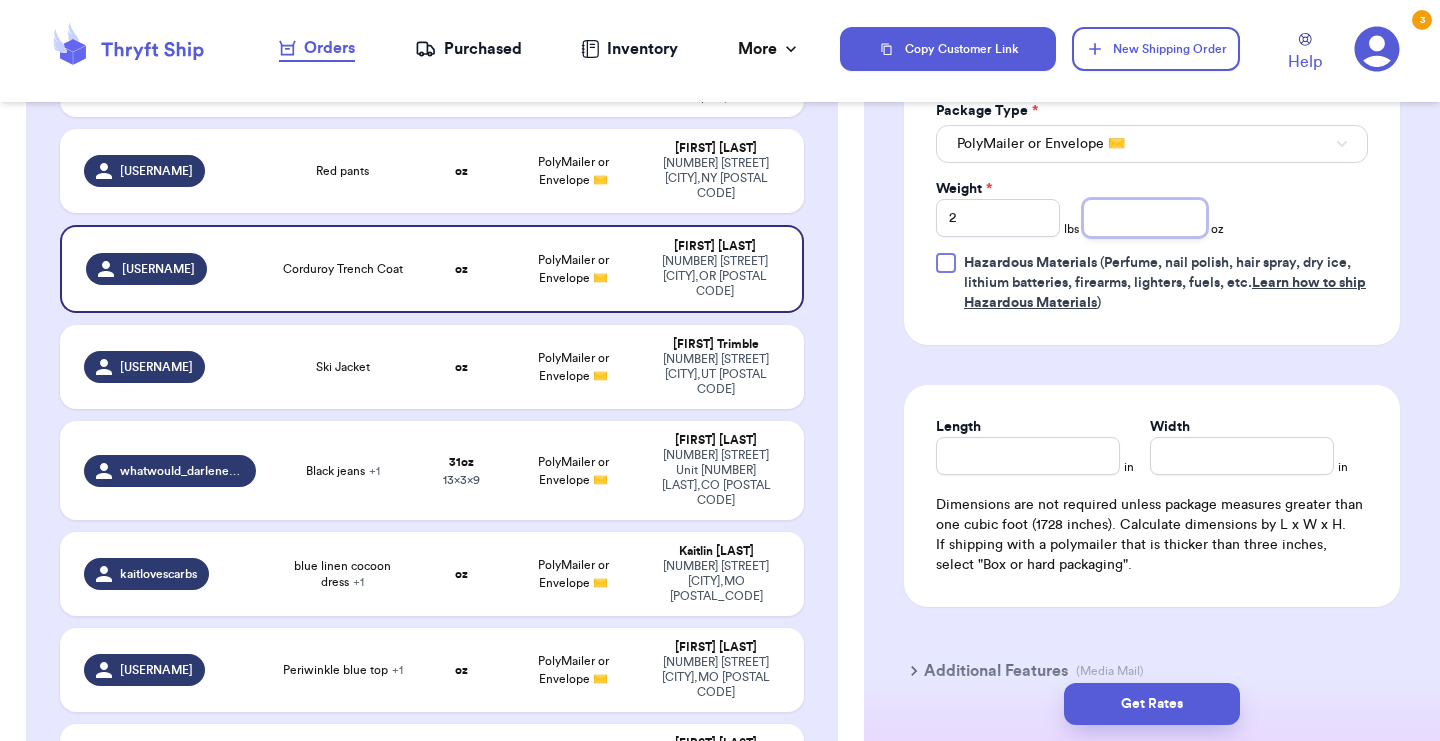 click at bounding box center [1145, 218] 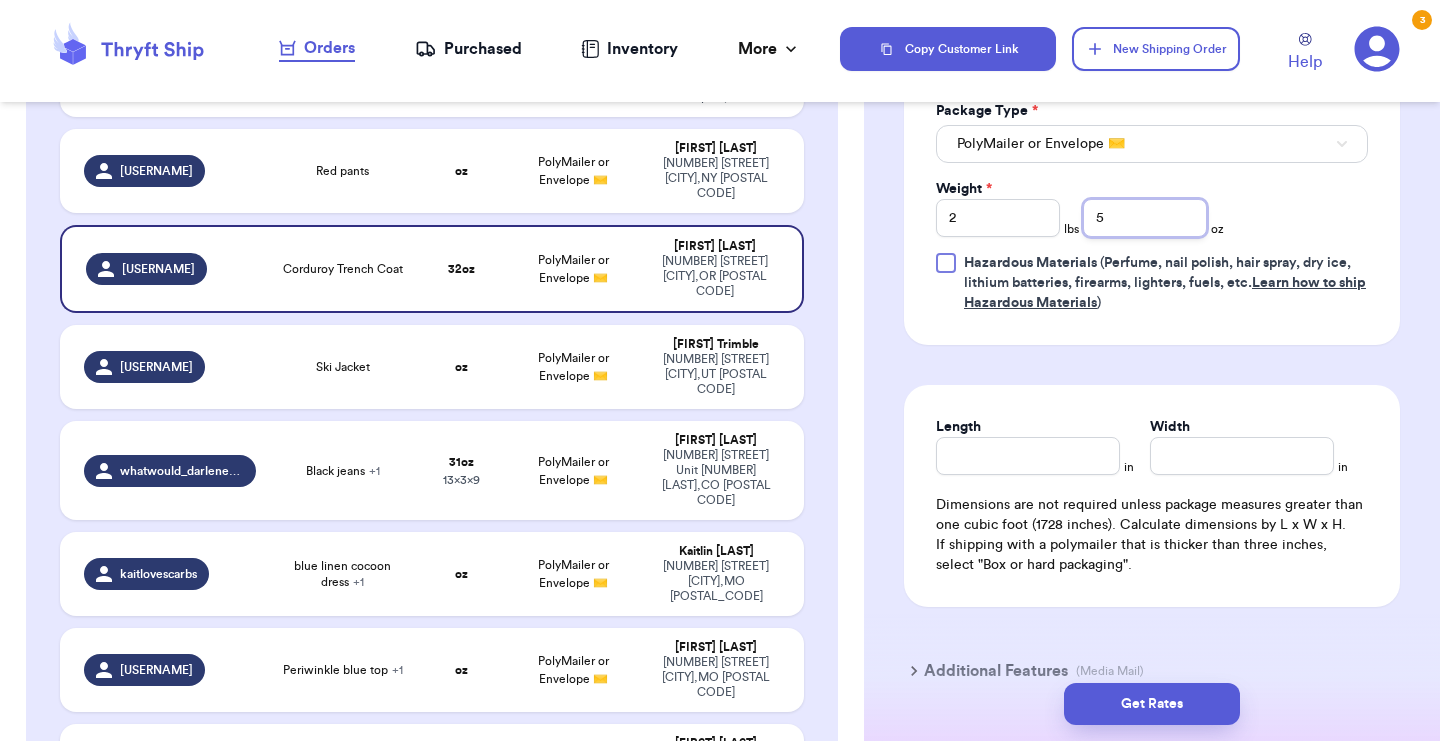 type on "5" 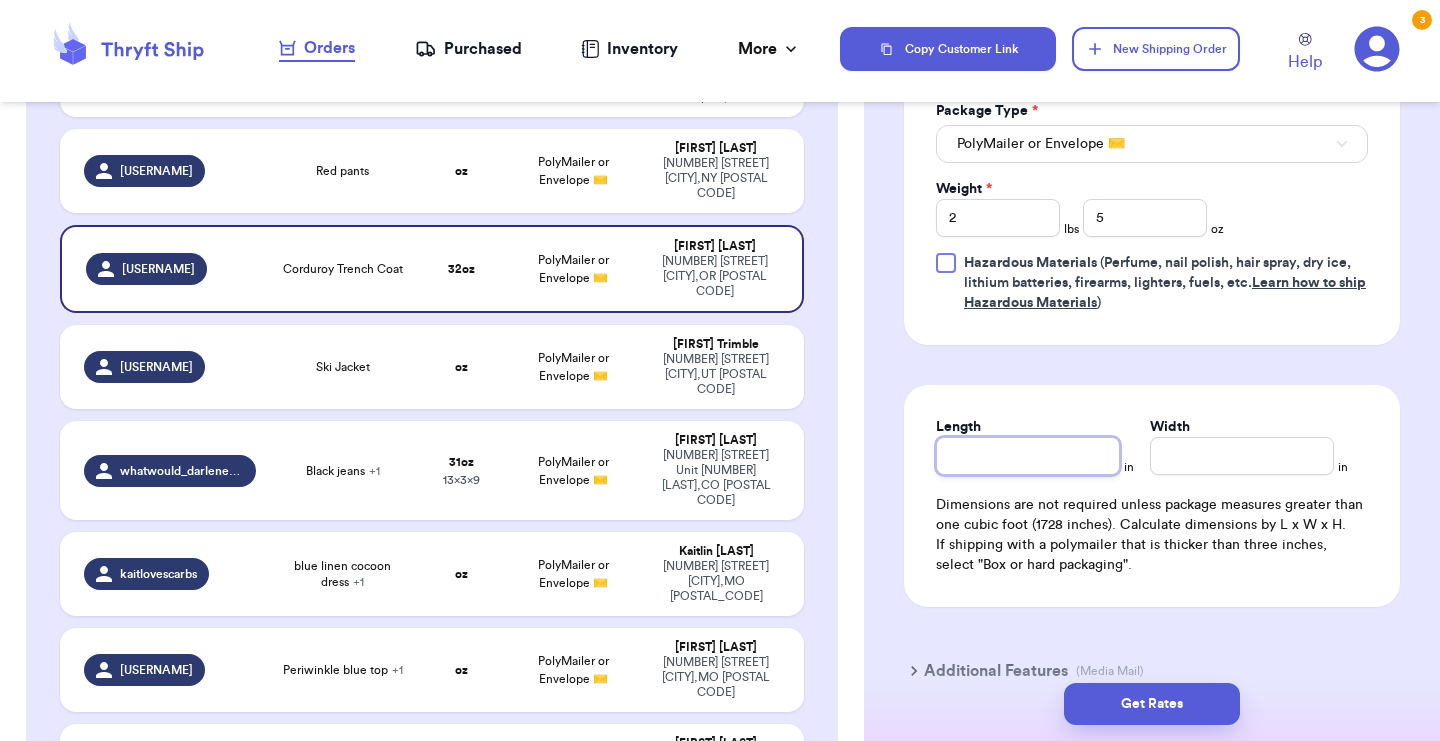 click on "Length" at bounding box center (1028, 456) 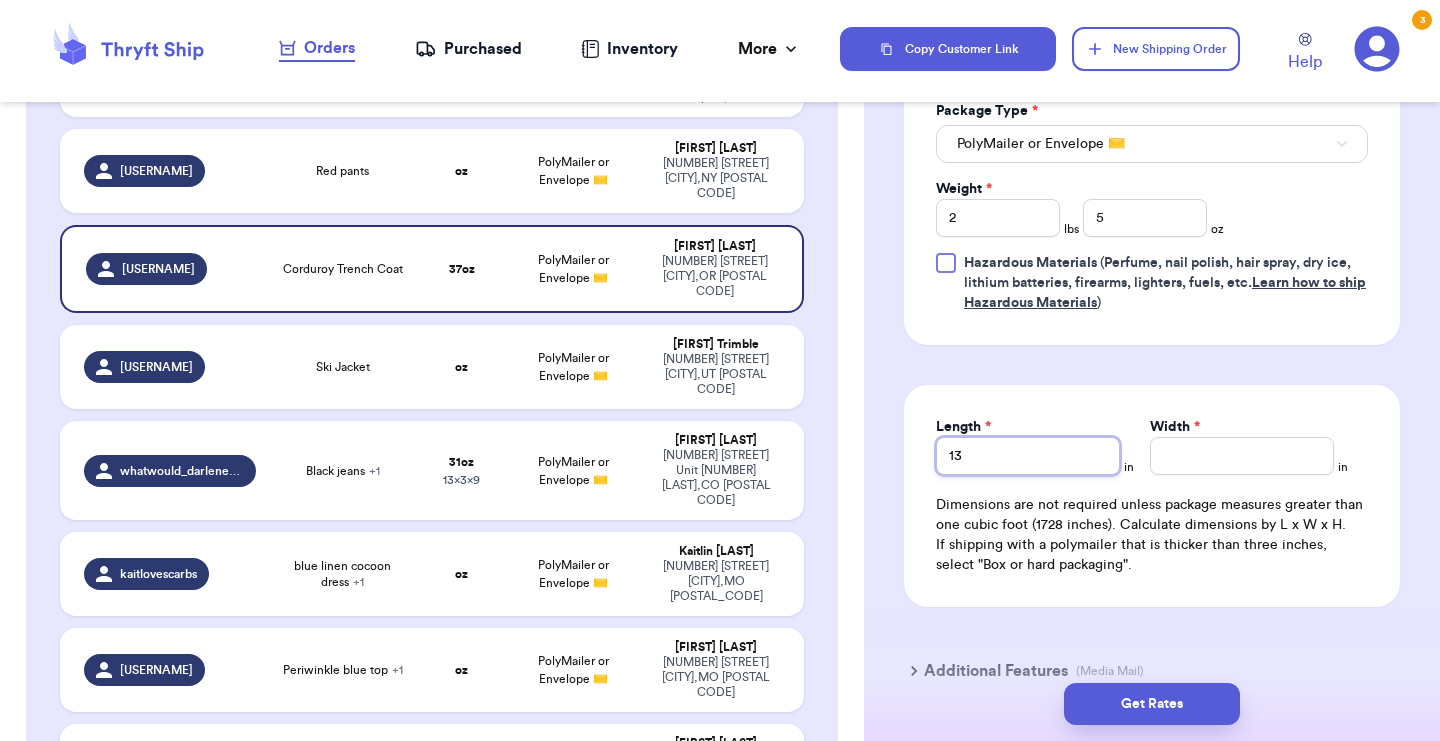 type on "13" 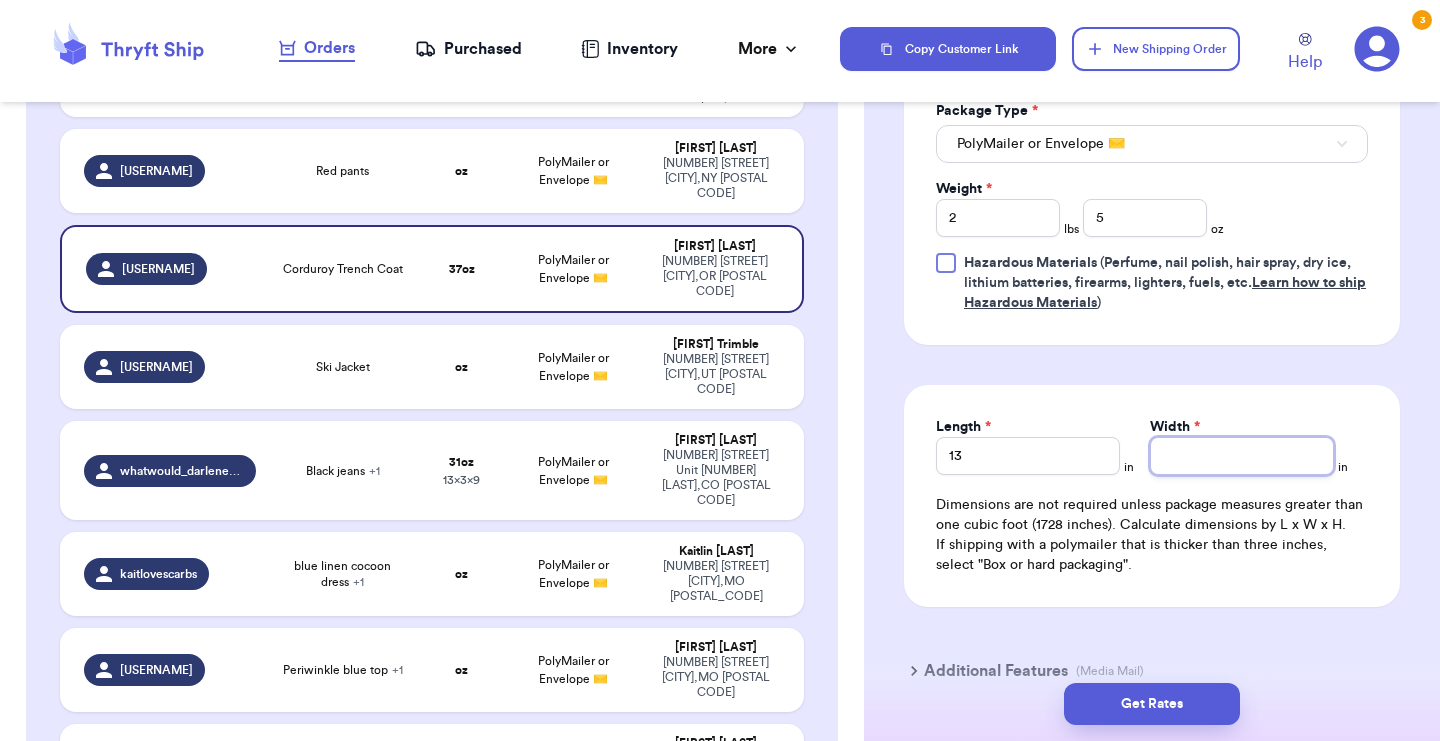click on "Width *" at bounding box center [1242, 456] 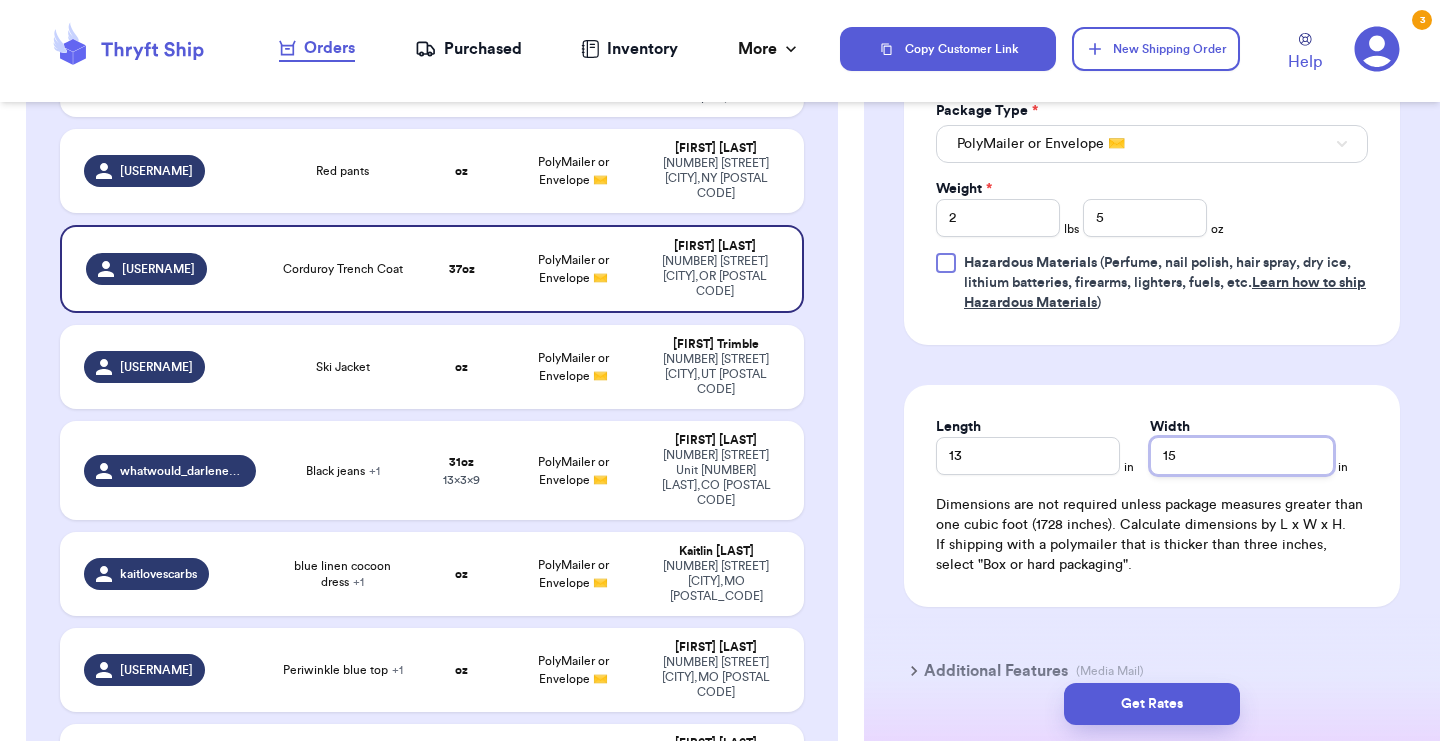 type on "15" 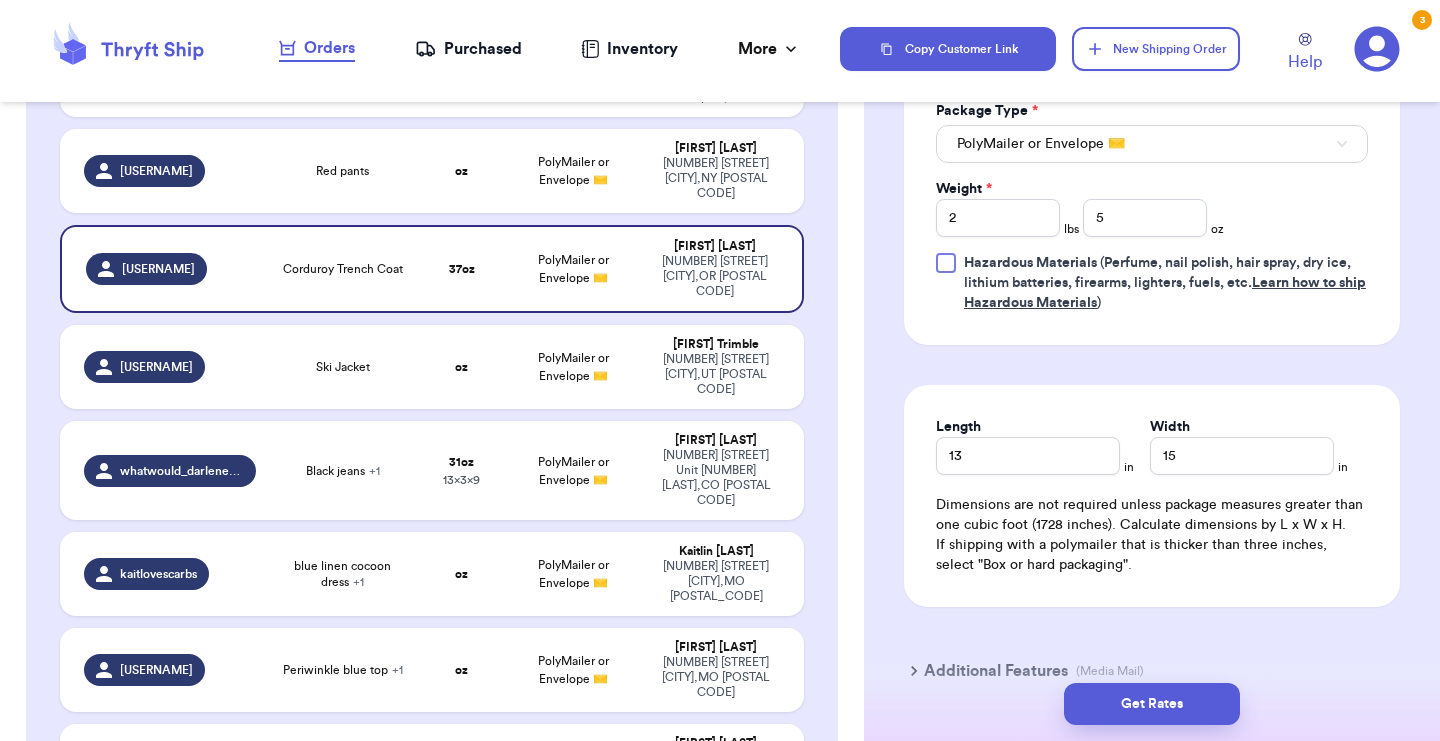 click on "Shipping Information Delete Label Customer Info Instagram Handle:   [USERNAME] Name:   [FIRST]   [LAST] Email:   [EMAIL] Address   [NUMBER] [STREET], Apt [APT] [CITY], [STATE] [ZIP] Edit Order Info Items Status Corduroy Trench Coat -- Paid Owes + Add Item Total Amount Paid $ 0.00 Edit Package Info Print item name on label Print username on label Package Type * PolyMailer or Envelope ✉️ Weight * 2 lbs 5 oz Hazardous Materials   (Perfume, nail polish, hair spray, dry ice, lithium batteries, firearms, lighters, fuels, etc.  Learn how to ship Hazardous Materials ) Length 13 in Width 15 in Dimensions are not required unless package measures greater than one cubic foot (1728 inches). Calculate dimensions by L x W x H. If shipping with a polymailer that is thicker than three inches, select "Box or hard packaging". Additional Features (Media Mail)" at bounding box center (1152, -22) 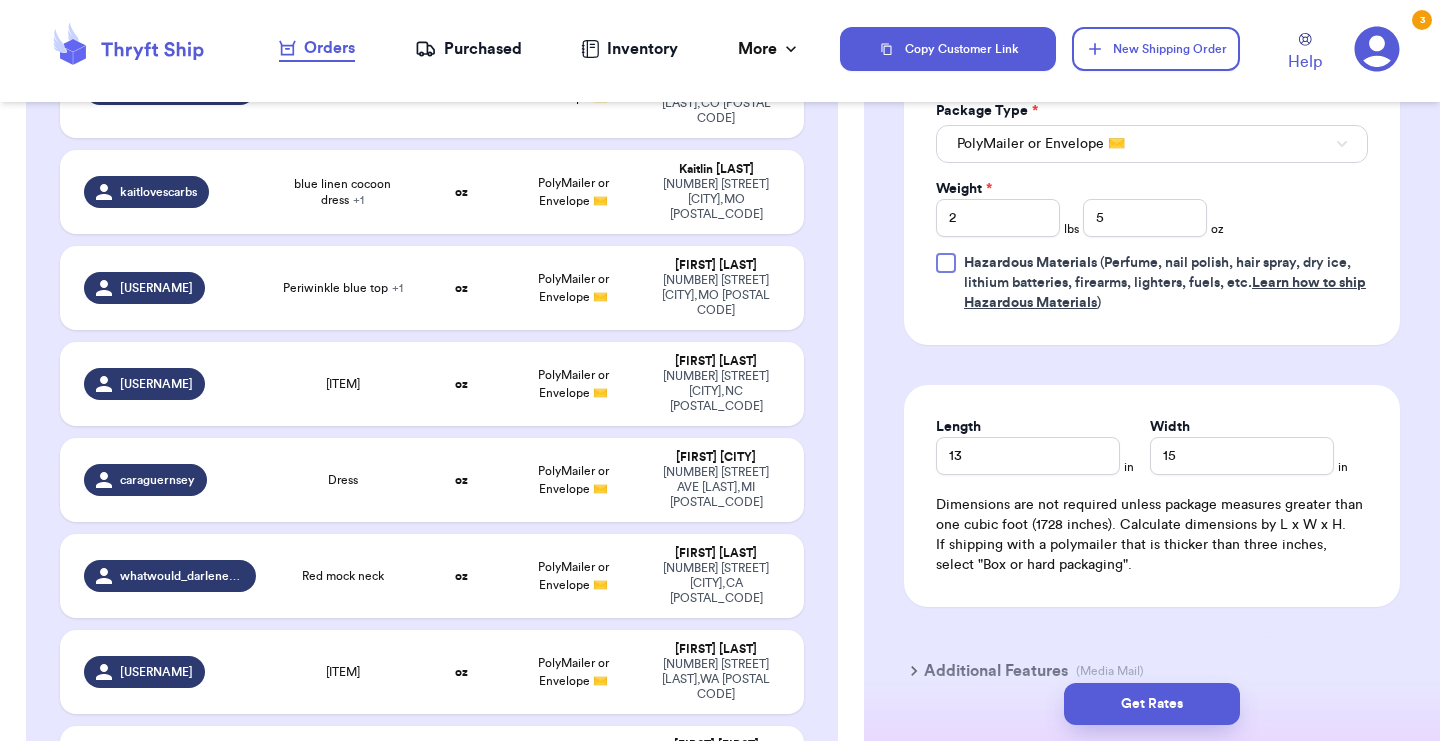 scroll, scrollTop: 1032, scrollLeft: 0, axis: vertical 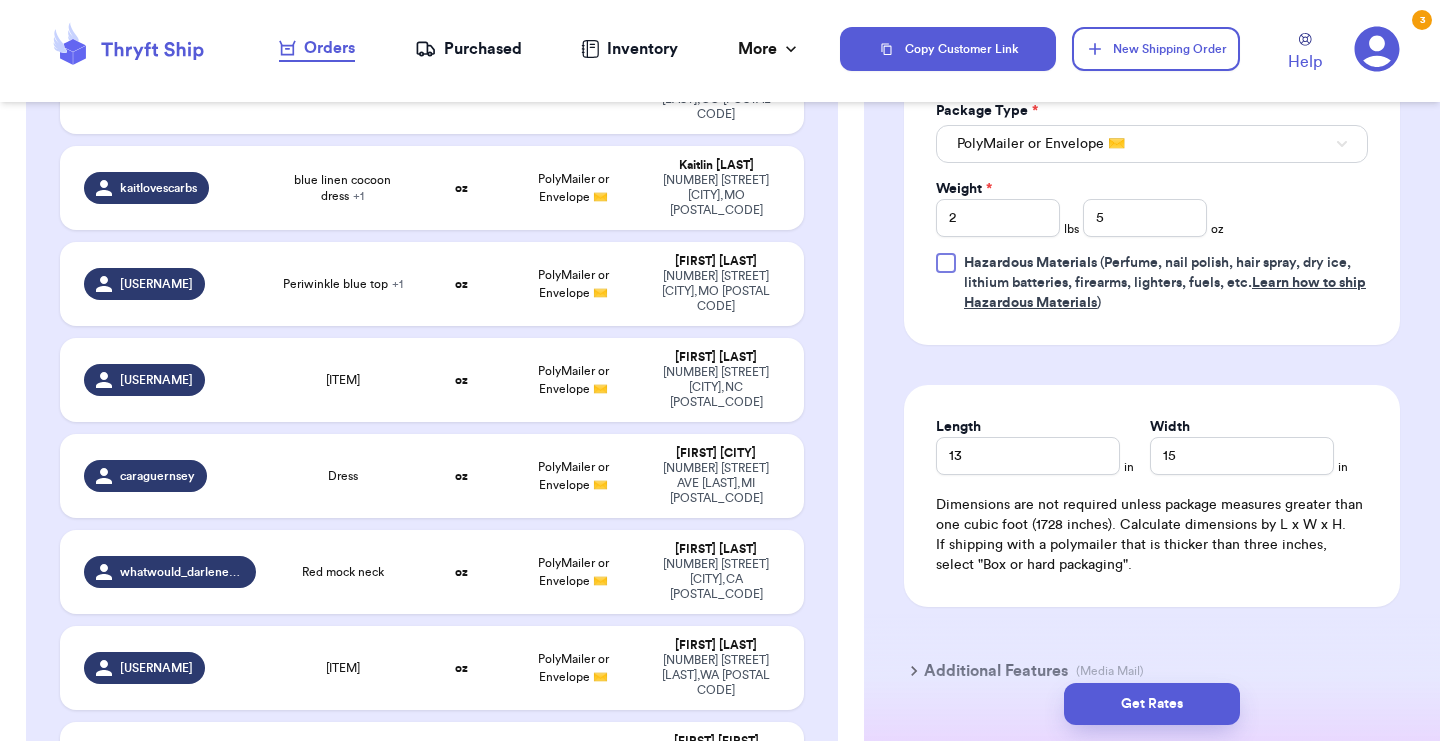 click on "Handle Product Weight Package Type Address [USERNAME] Leather mules  oz PolyMailer or Envelope ✉️ [FIRST]   [LAST] [NUMBER] [STREET]   [CITY] ,  [STATE]   [POSTAL CODE] [USERNAME] Vintage Trench, red collar  41  oz 15  x  3  x  13 PolyMailer or Envelope ✉️ [FIRST]   [LAST] [NUMBER] [STREET]   [CITY], [STATE]   [POSTAL CODE] [USERNAME] Red boots size 8  oz PolyMailer or Envelope ✉️ [FIRST]   [LAST] [NUMBER] [STREET] SW   [CITY], [STATE]   [POSTAL CODE] [USERNAME] Brown cardigan  oz PolyMailer or Envelope ✉️ [FIRST]   [LAST] [NUMBER] [STREET]   [CITY], [STATE]   [POSTAL CODE] [USERNAME] Lugsole Loafers  oz PolyMailer or Envelope ✉️ [FIRST]   [LAST] [NUMBER] [STREET]   [CITY], [STATE]   [POSTAL CODE] [USERNAME] Red pants  oz PolyMailer or Envelope ✉️ [FIRST]   [LAST] [NUMBER] [STREET]   [CITY], [STATE]   [POSTAL CODE] [USERNAME] Corduroy Trench Coat 37  oz 15  x  3  x  13 PolyMailer or Envelope ✉️ [FIRST]   [LAST] [NUMBER] [STREET]   [CITY], [STATE]   [POSTAL CODE] [USERNAME] Ski Jacket  oz [FIRST]" at bounding box center (432, 352) 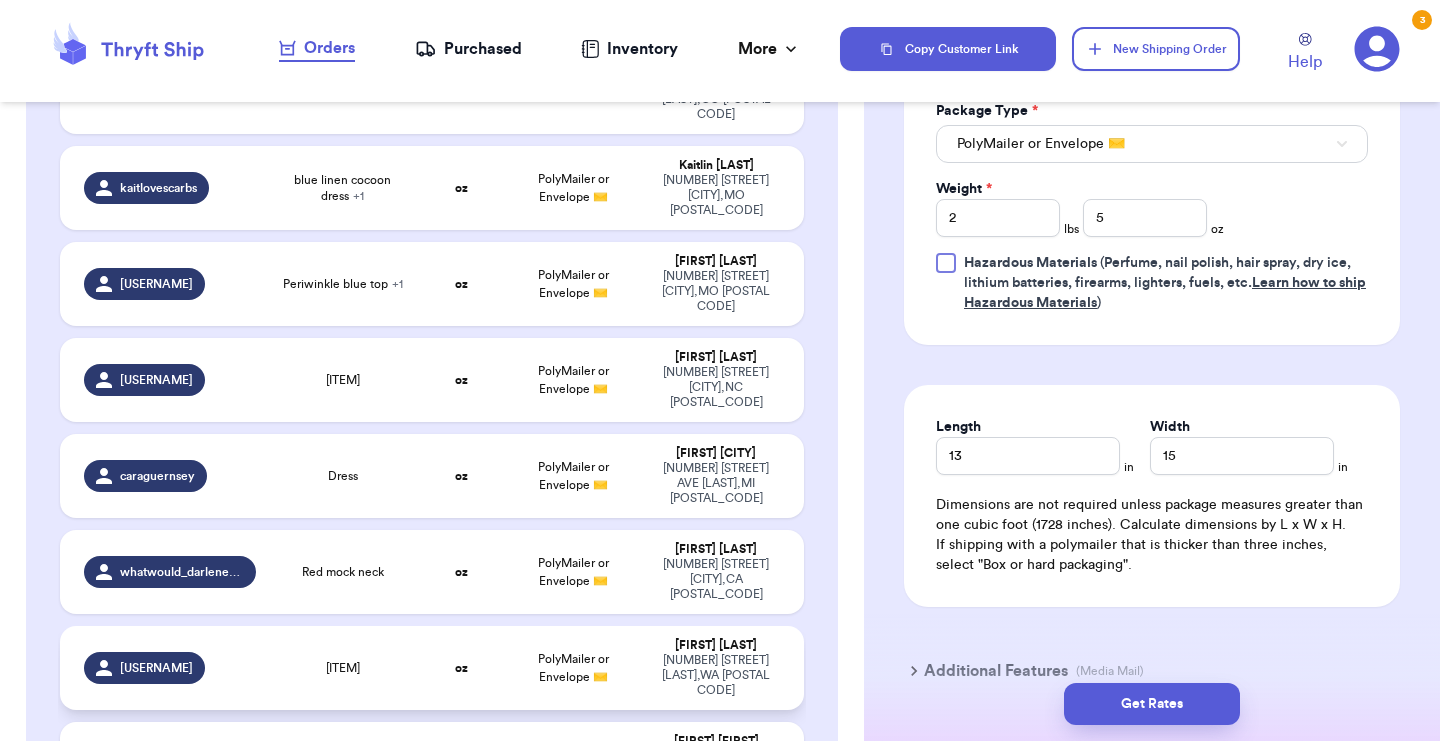 click on "oz" at bounding box center [461, 668] 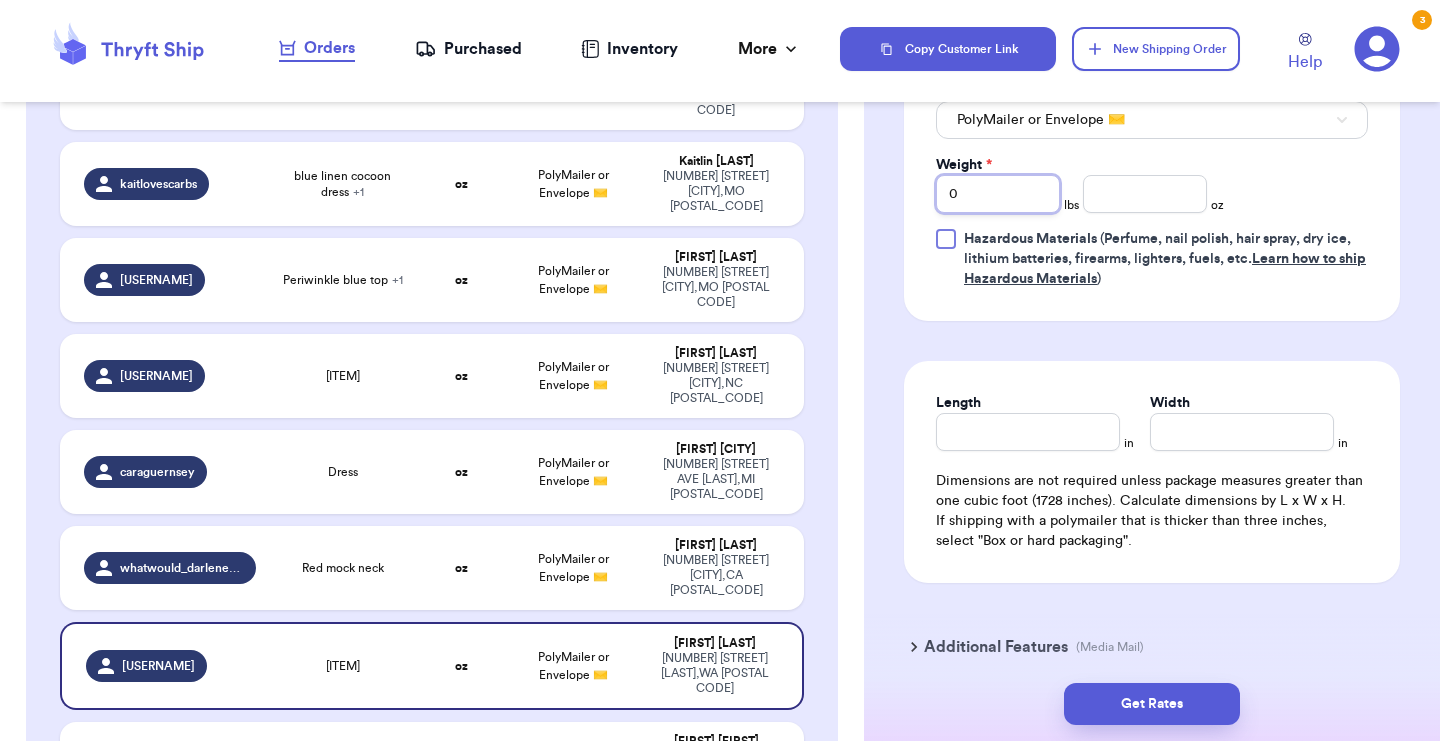 click on "0" at bounding box center (998, 194) 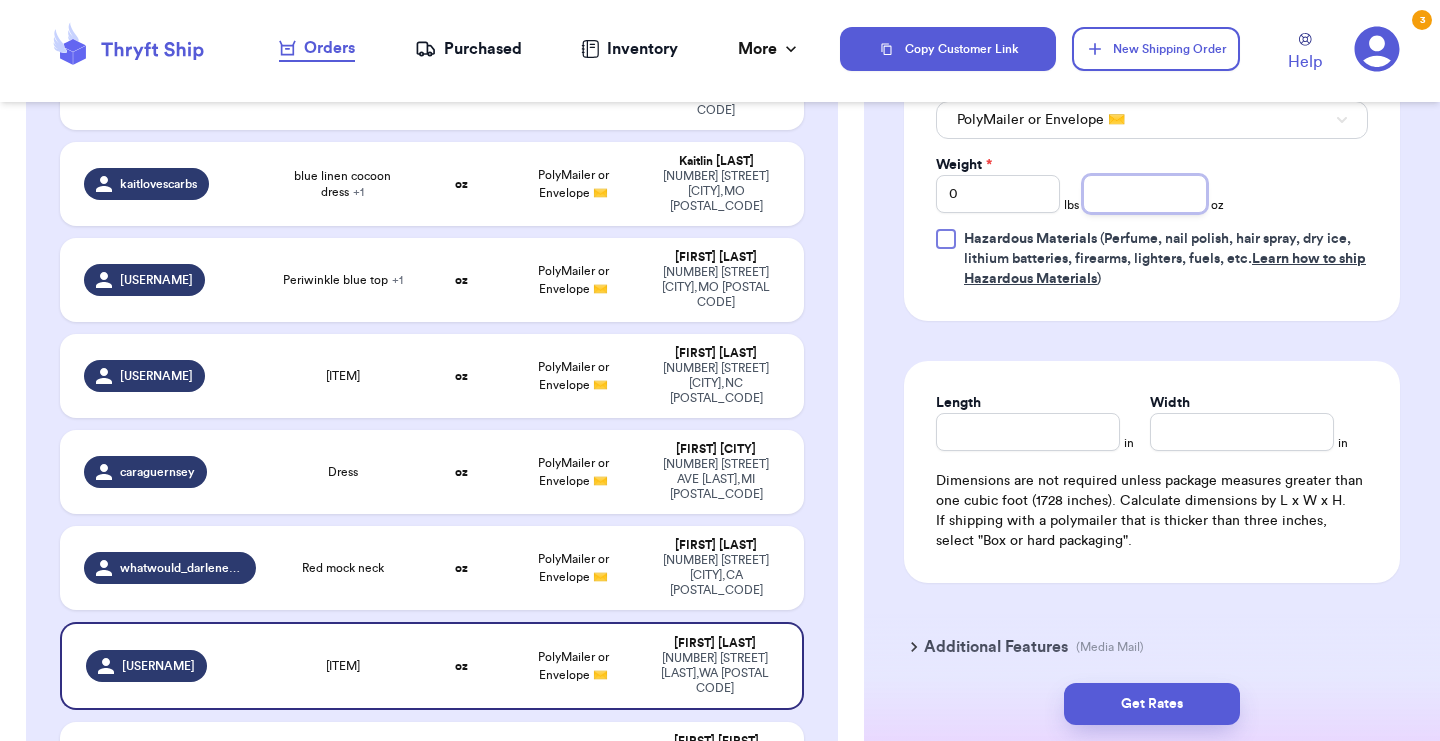 click at bounding box center (1145, 194) 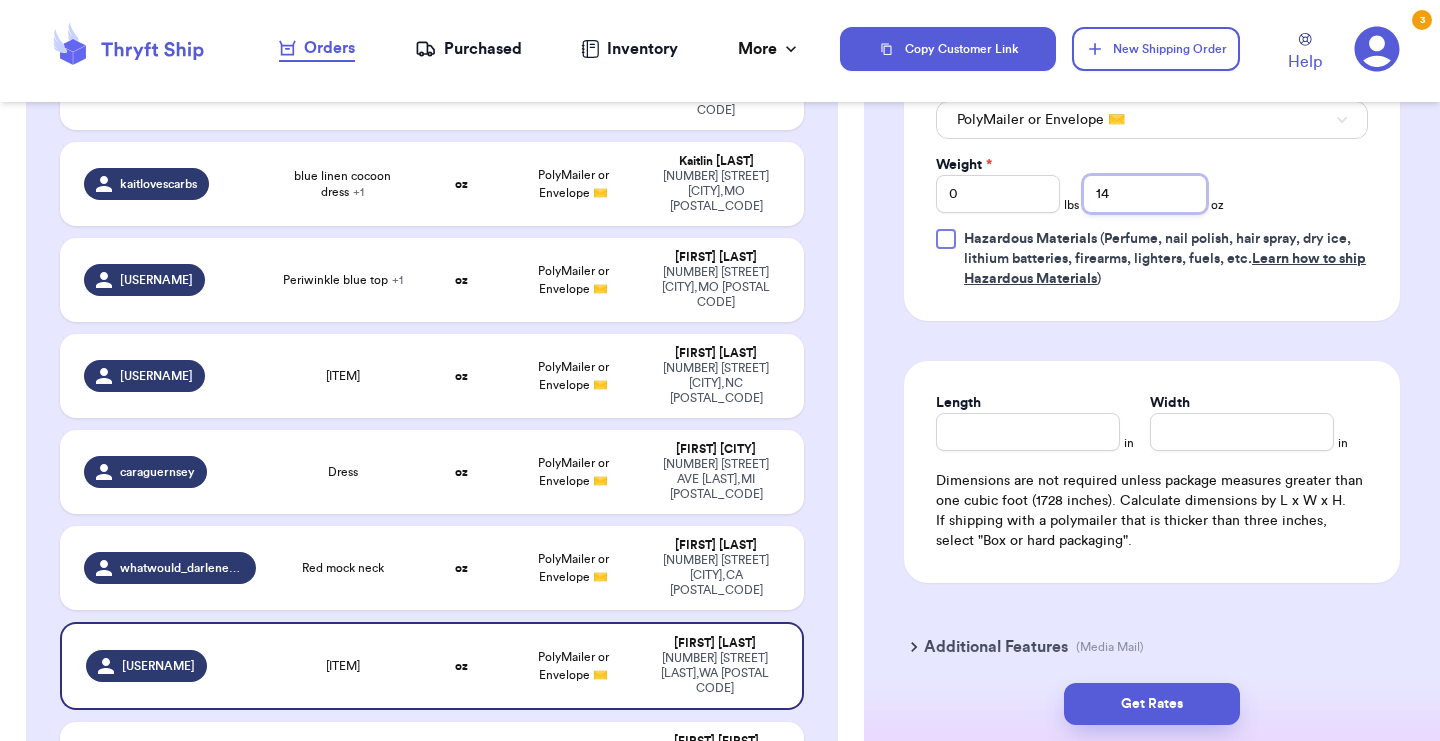 type on "14" 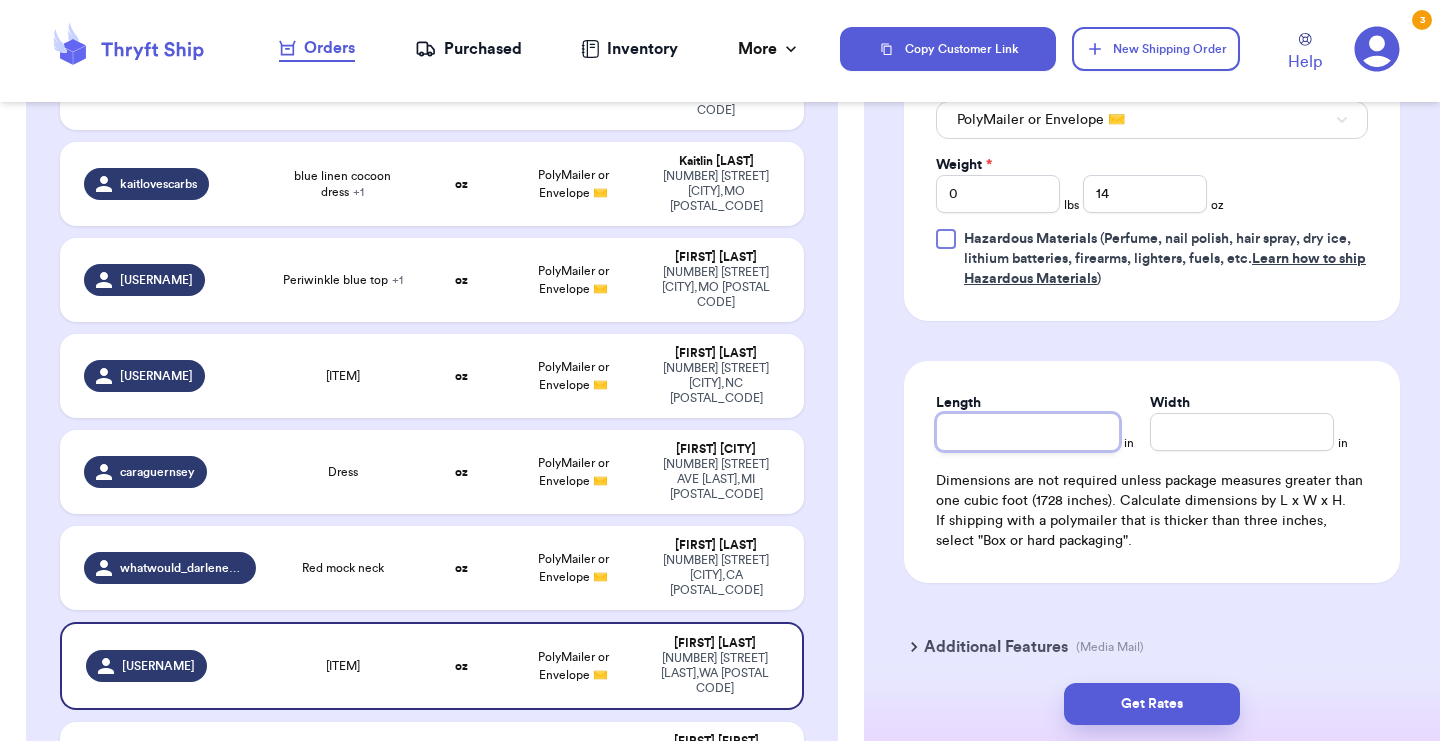 click on "Length" at bounding box center (1028, 432) 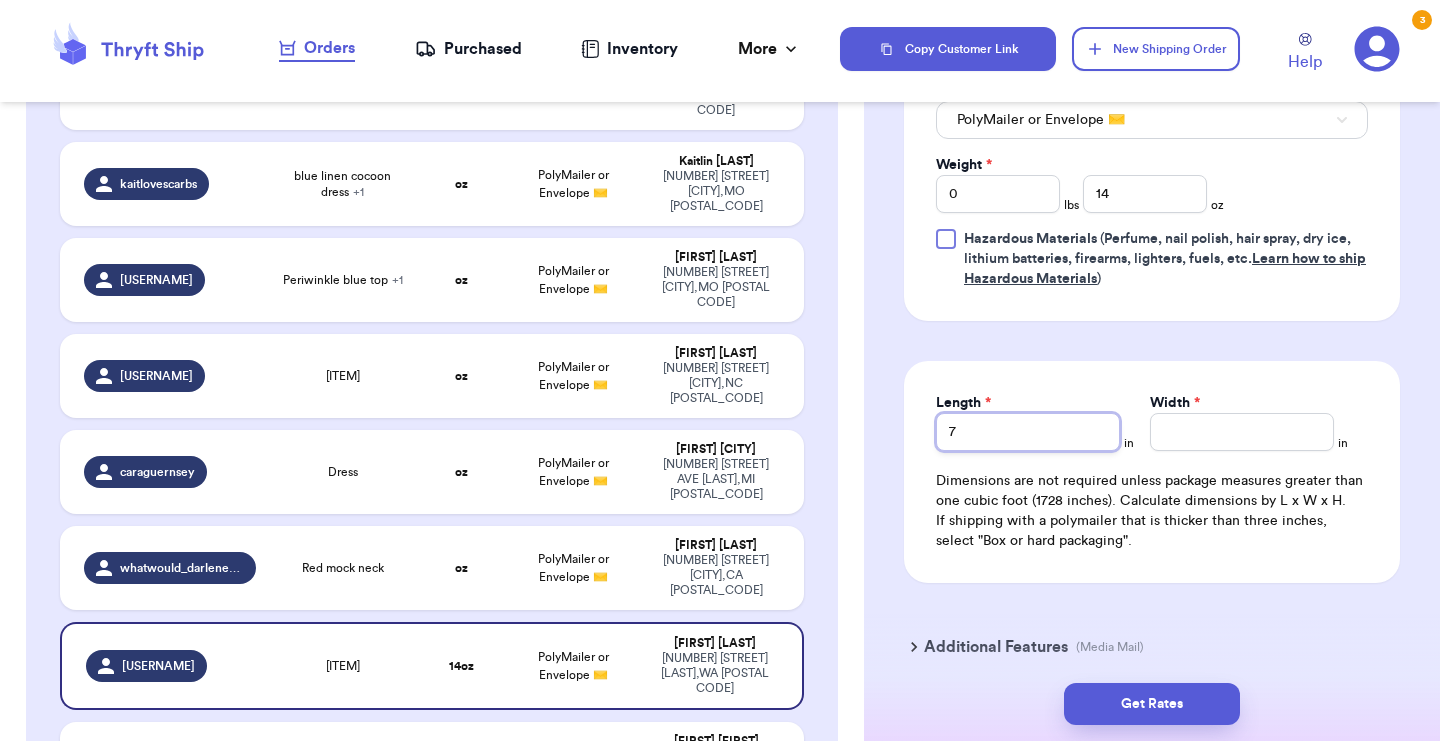 type on "7" 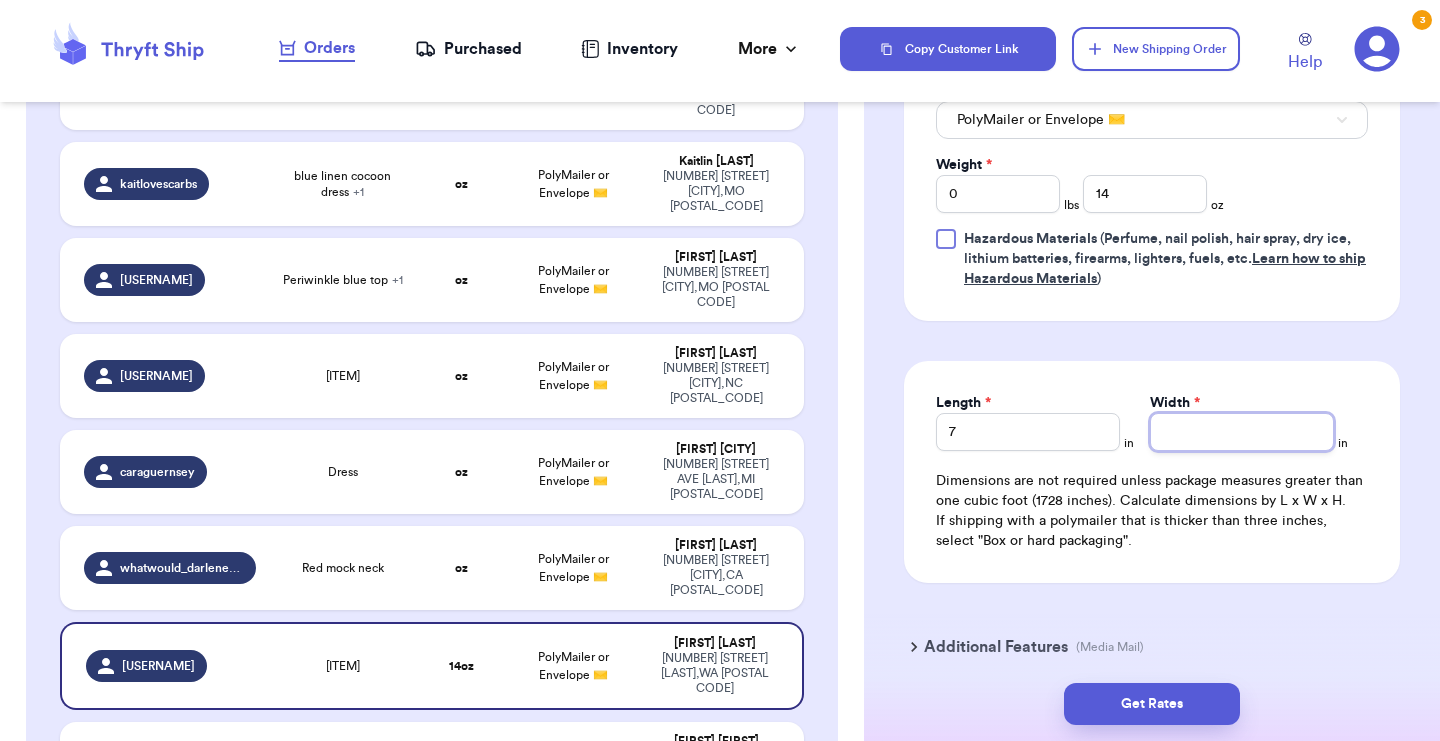 click on "Width *" at bounding box center [1242, 432] 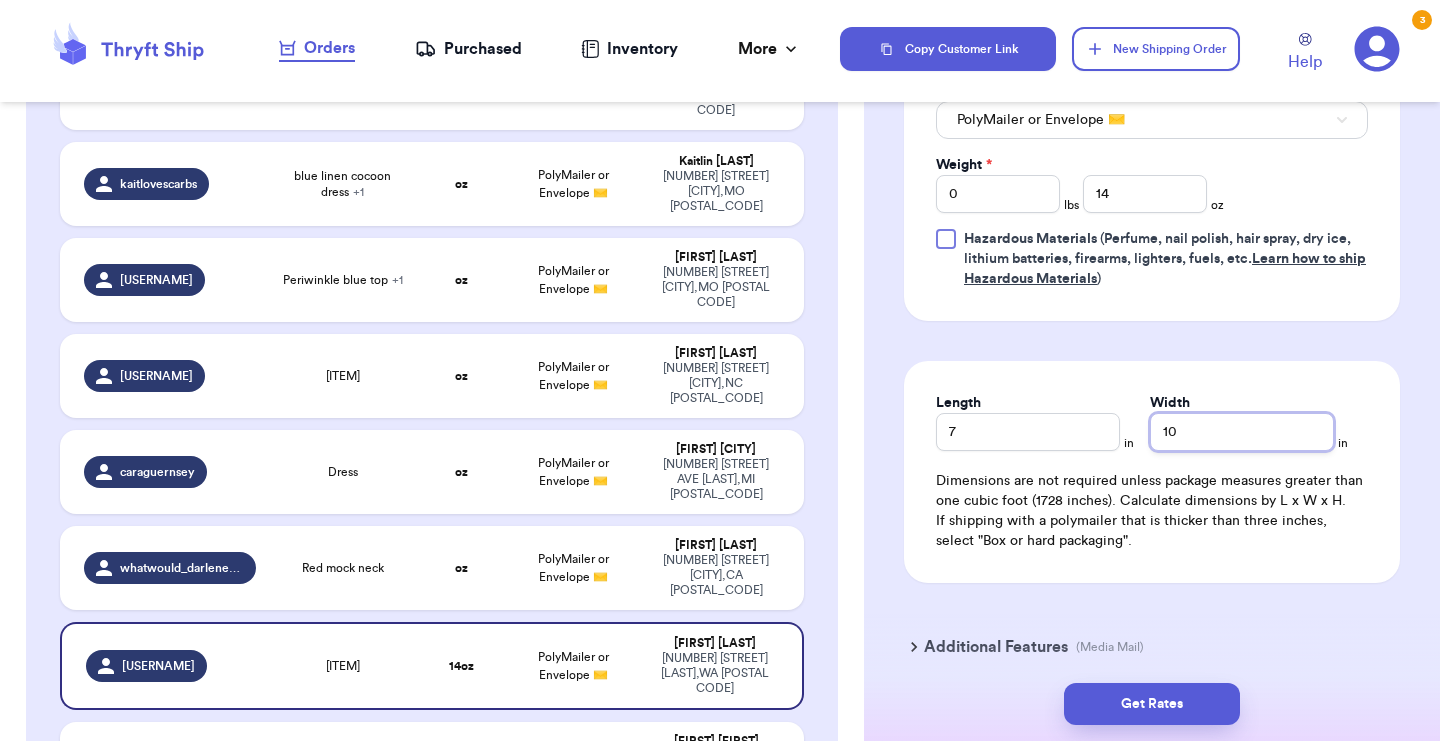type on "10" 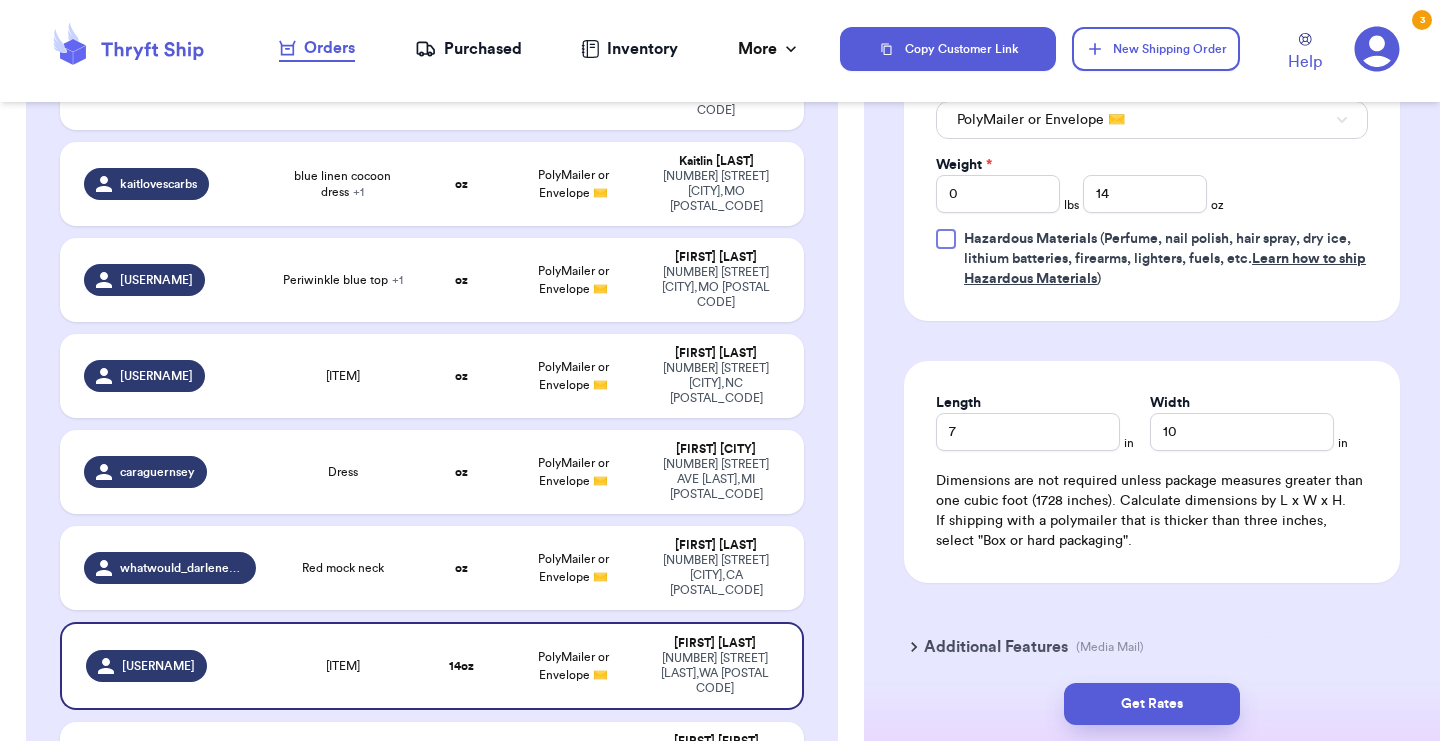 click on "Shipping Information Delete Label Customer Info Instagram Handle:   [USERNAME] Name:   [FIRST]   [LAST] Email:   [EMAIL] Address   [NUMBER] [STREET] SE,  [CITY], [STATE] [POSTAL CODE] Edit Order Info Items Status Teacher shirt 👕 -- Paid Owes + Add Item Total Amount Paid $ 0.00 Edit Package Info Print item name on label Print username on label Package Type * PolyMailer or Envelope ✉️ Weight * 0 lbs 14 oz Hazardous Materials   (Perfume, nail polish, hair spray, dry ice, lithium batteries, firearms, lighters, fuels, etc.  Learn how to ship Hazardous Materials ) Length 7 in Width 10 in Dimensions are not required unless package measures greater than one cubic foot (1728 inches). Calculate dimensions by L x W x H. If shipping with a polymailer that is thicker than three inches, select "Box or hard packaging". Additional Features (Media Mail)" at bounding box center (1152, -34) 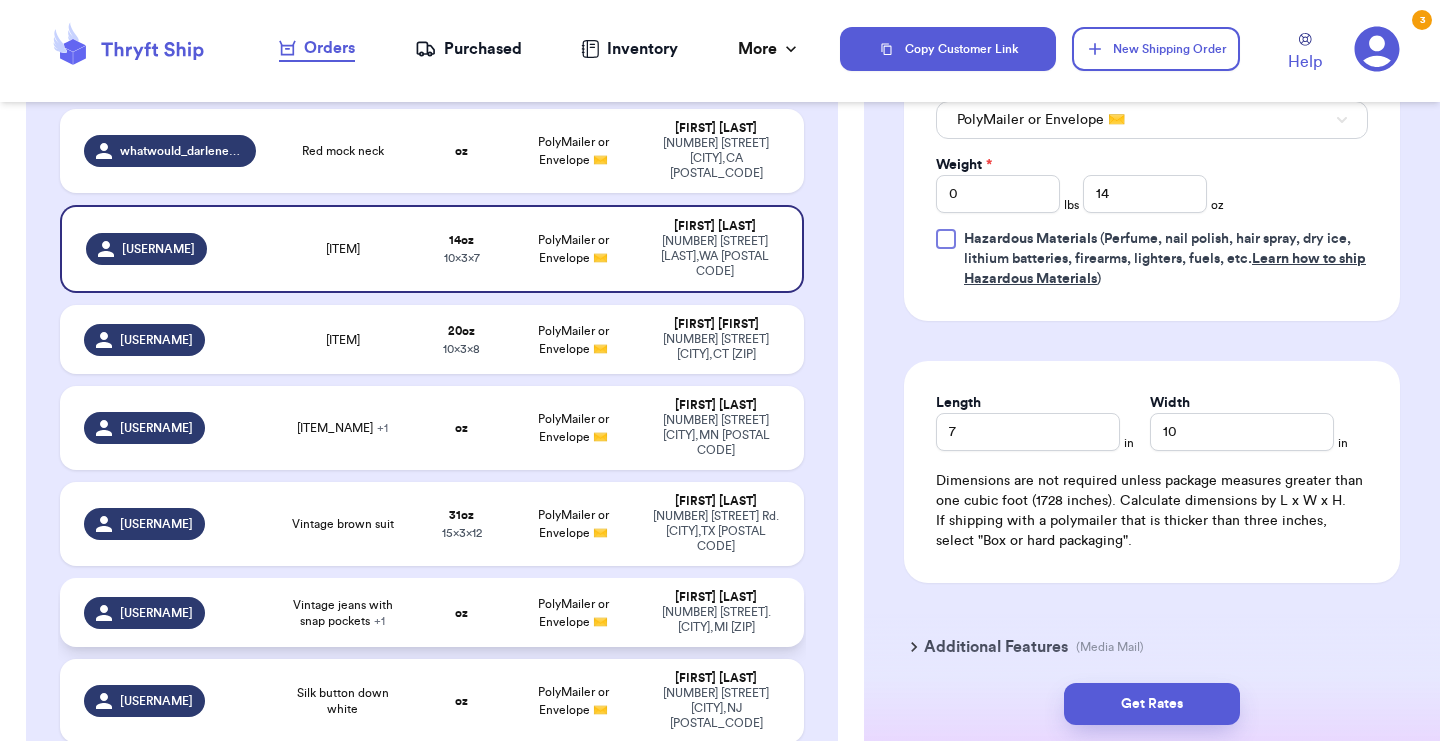 scroll, scrollTop: 1458, scrollLeft: 0, axis: vertical 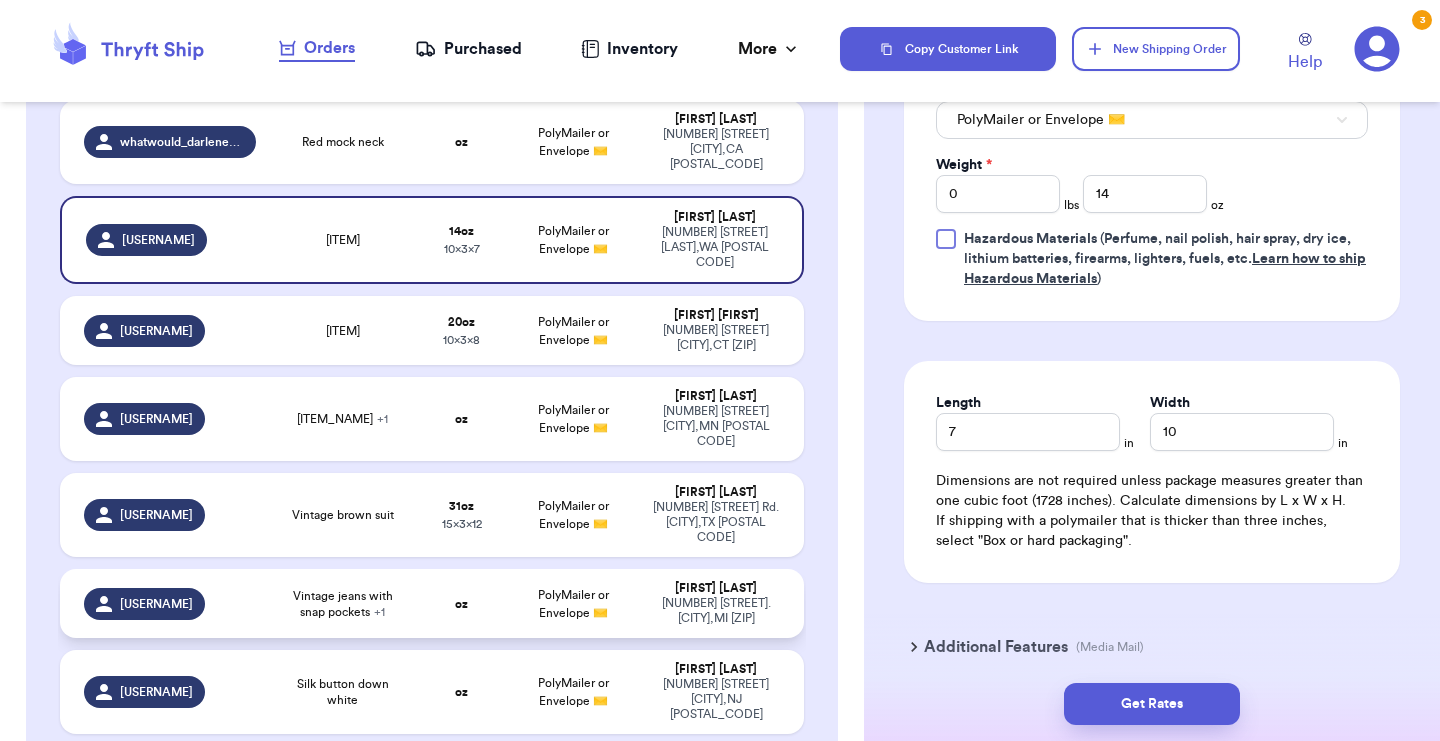 click on "Vintage jeans with snap pockets  + 1" at bounding box center [342, 603] 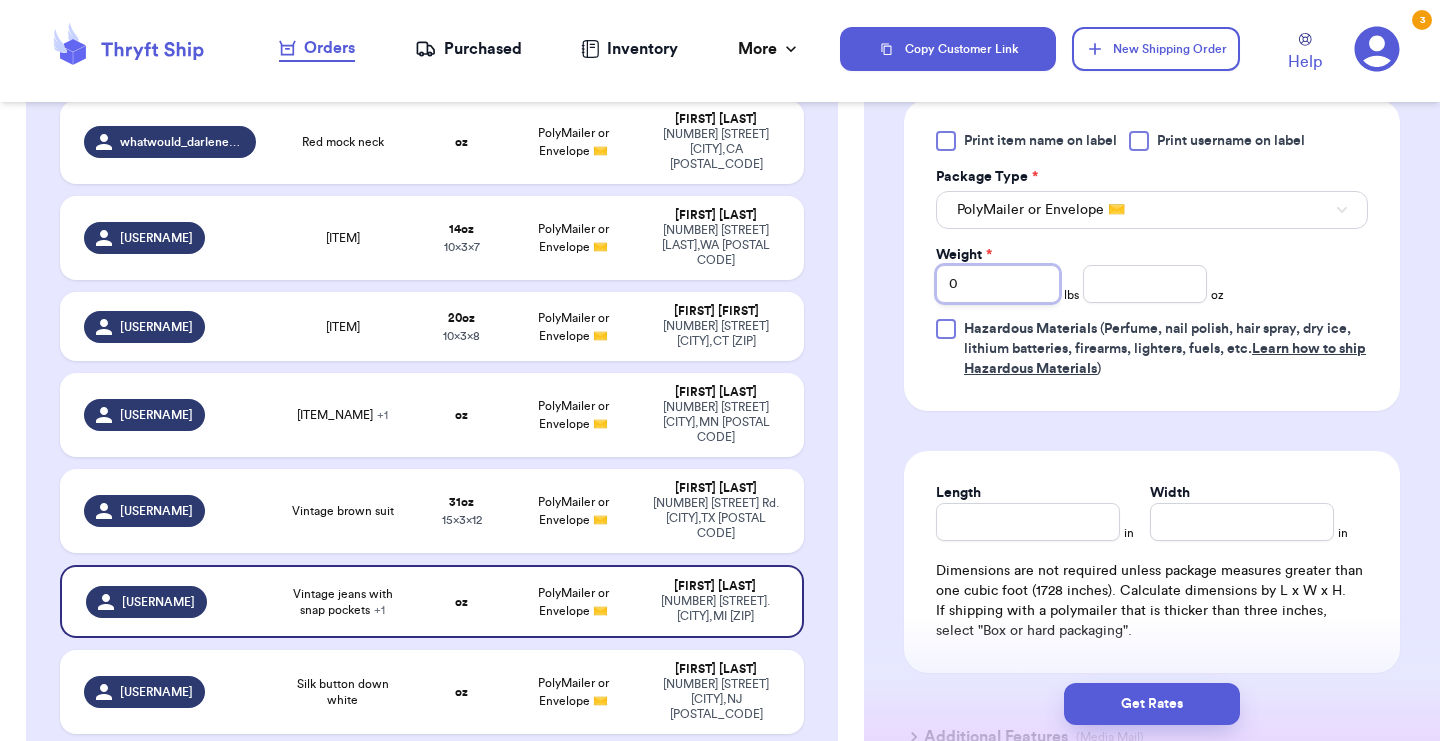 click on "0" at bounding box center (998, 284) 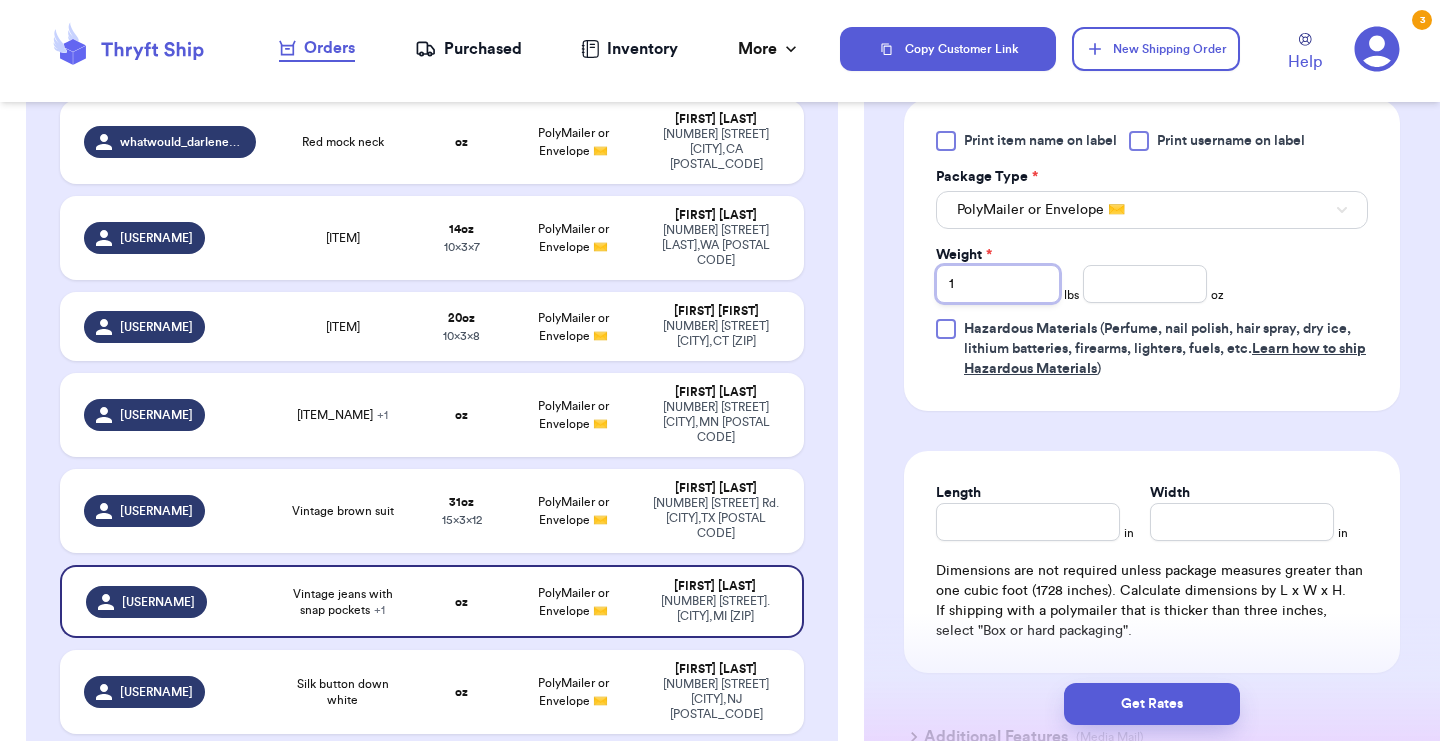 type 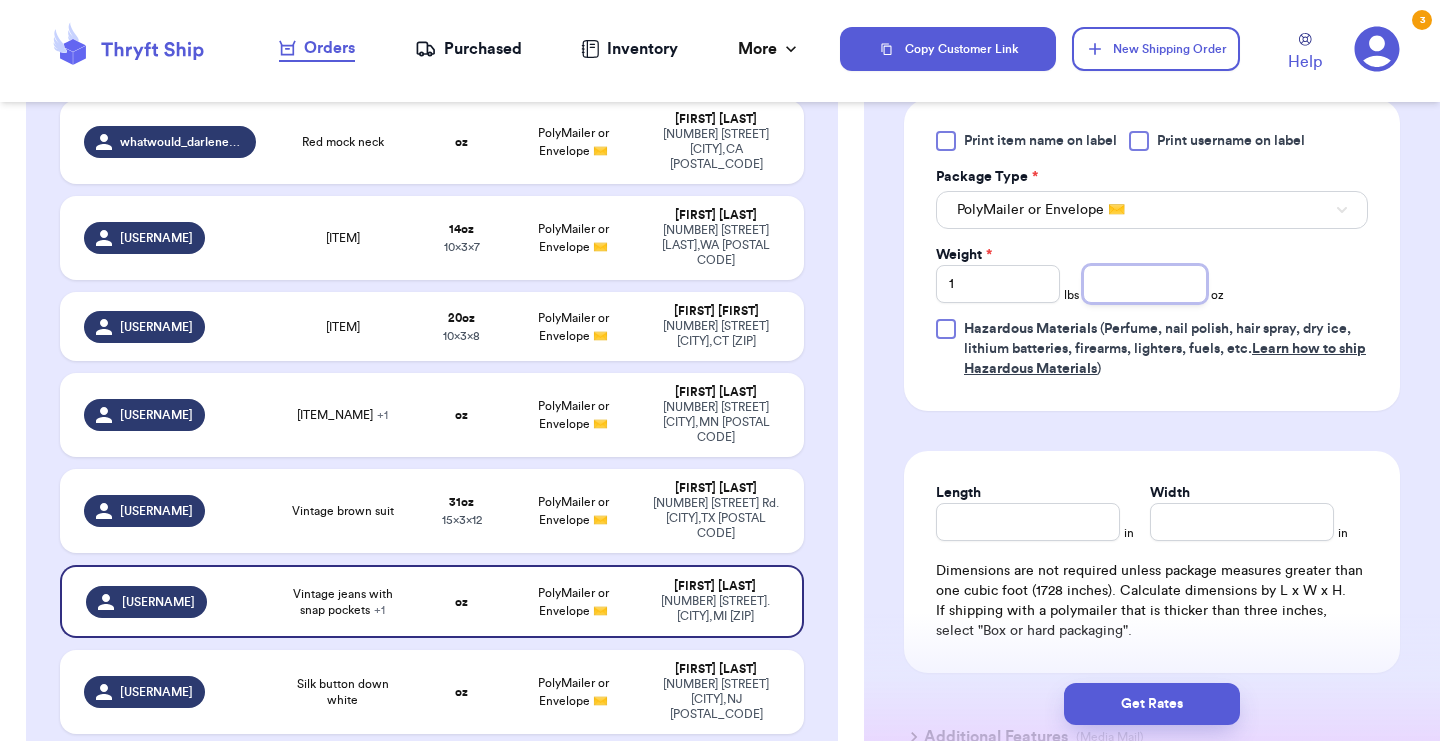 click at bounding box center (1145, 284) 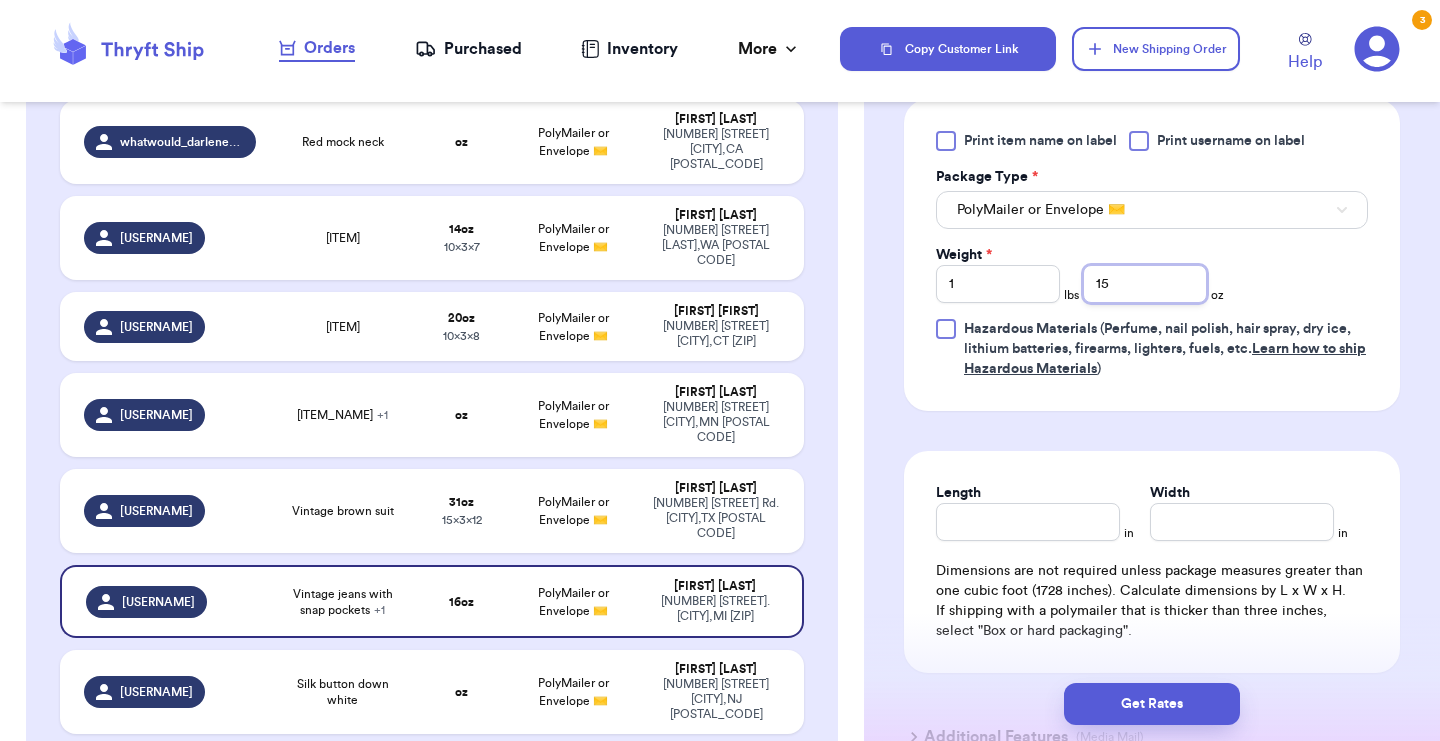 type on "15" 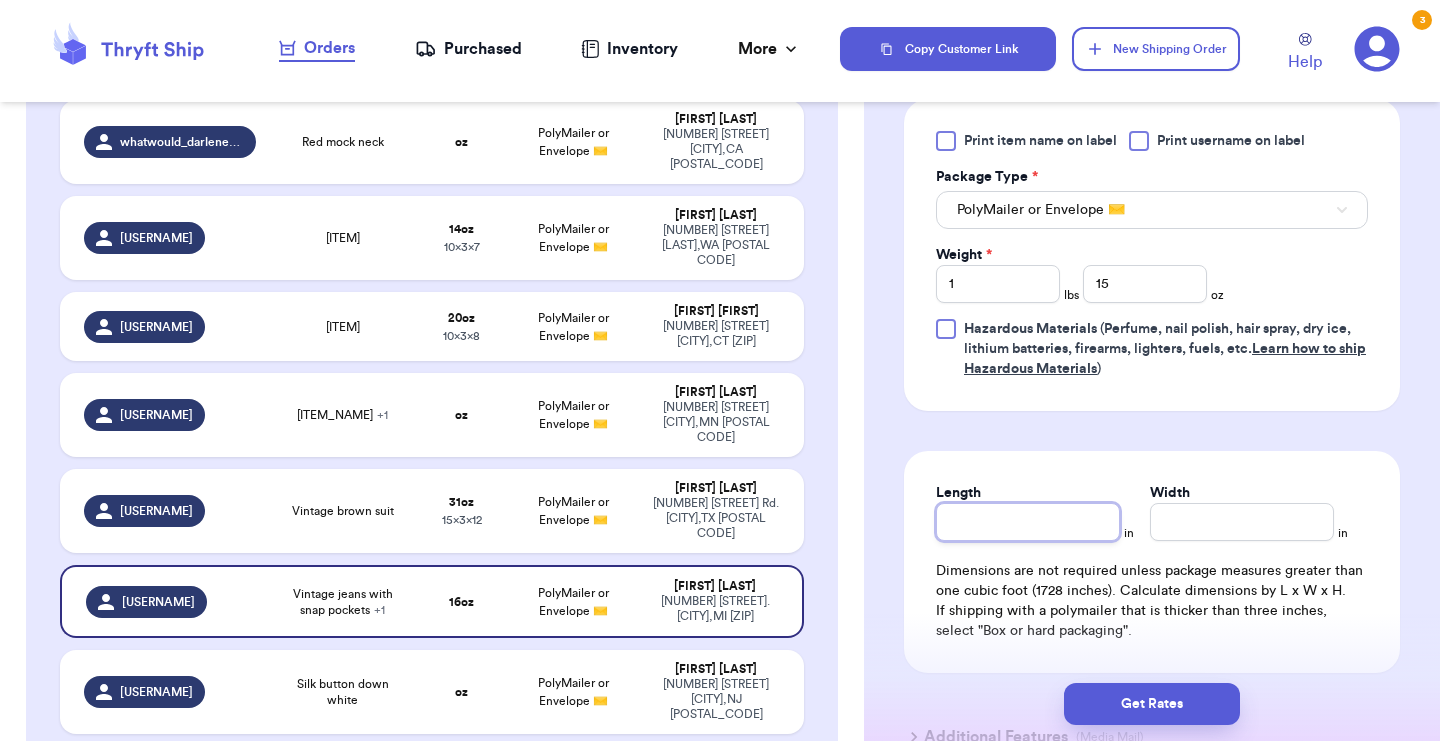 click on "Length" at bounding box center (1028, 522) 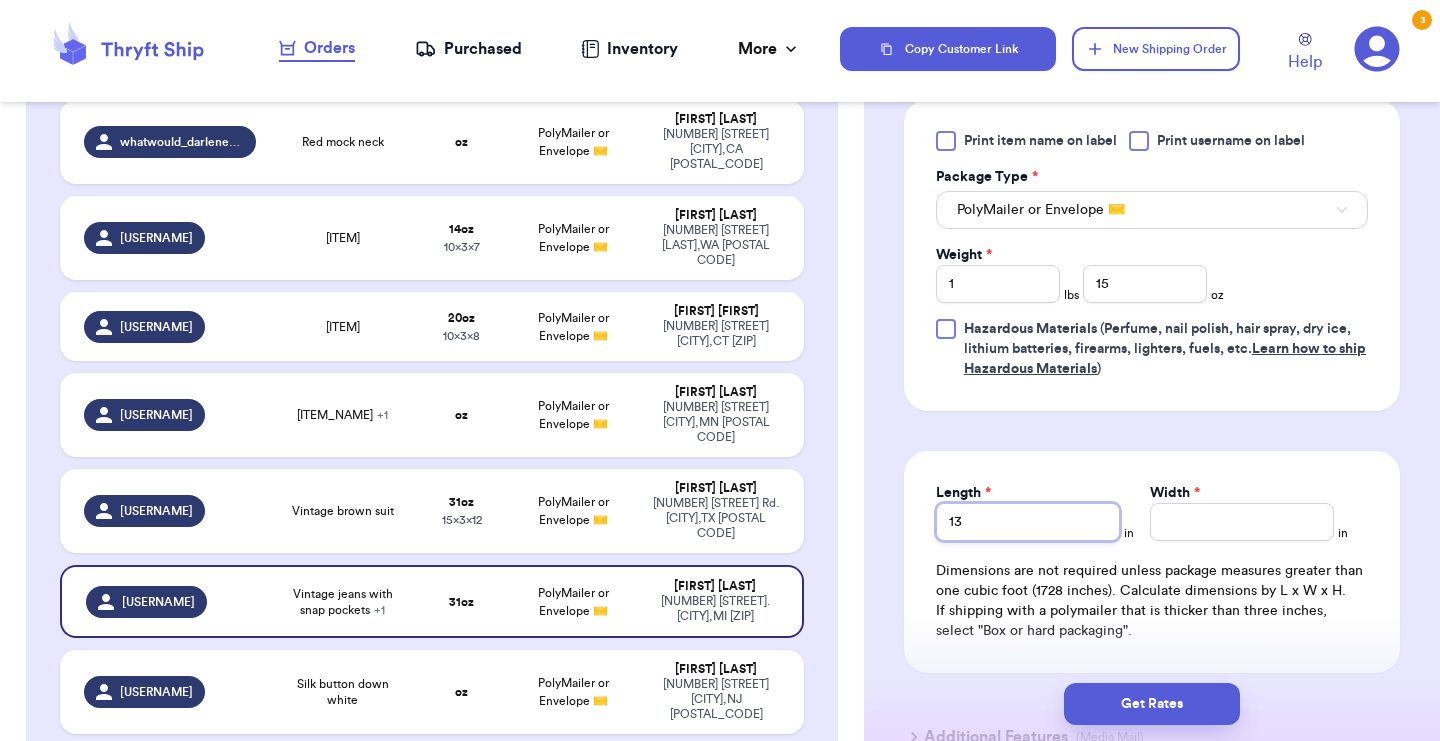type on "13" 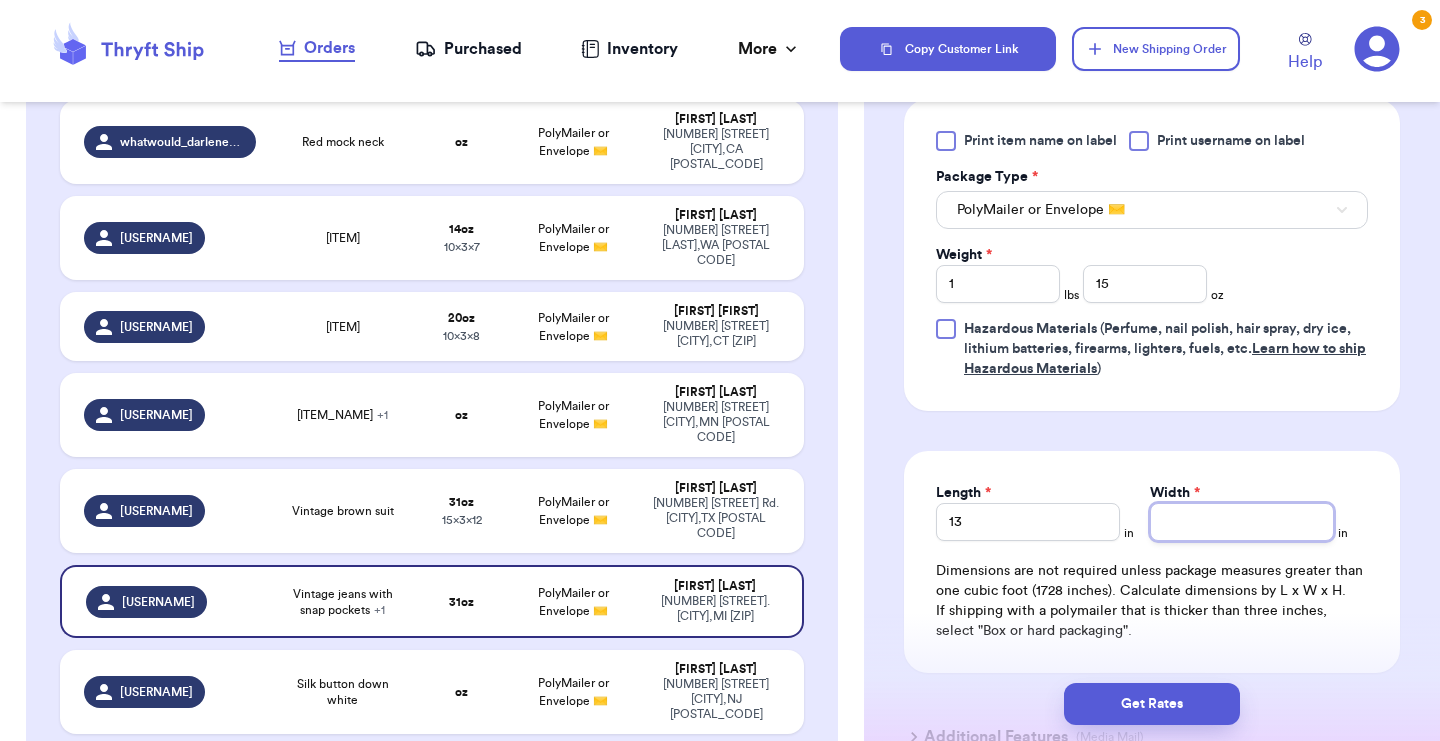 click on "Width *" at bounding box center [1242, 522] 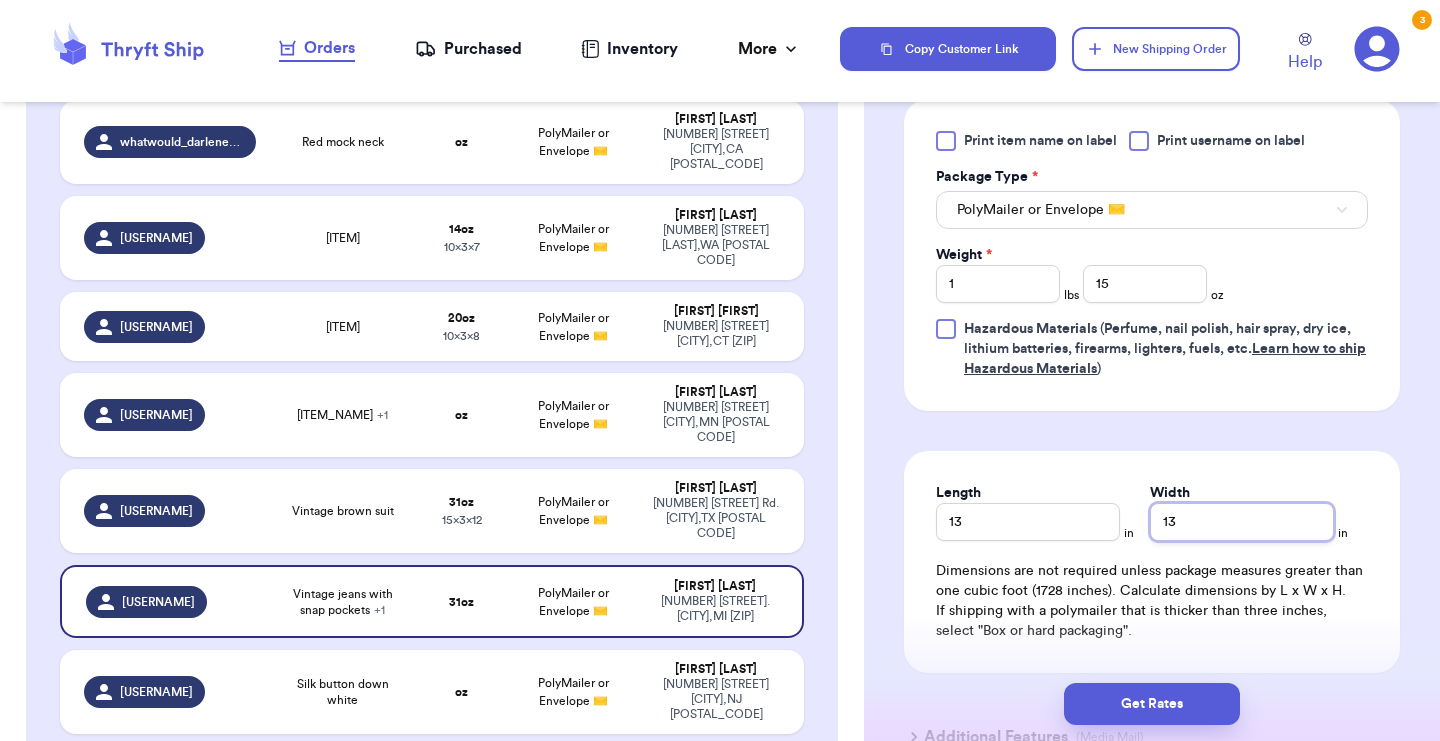 type on "13" 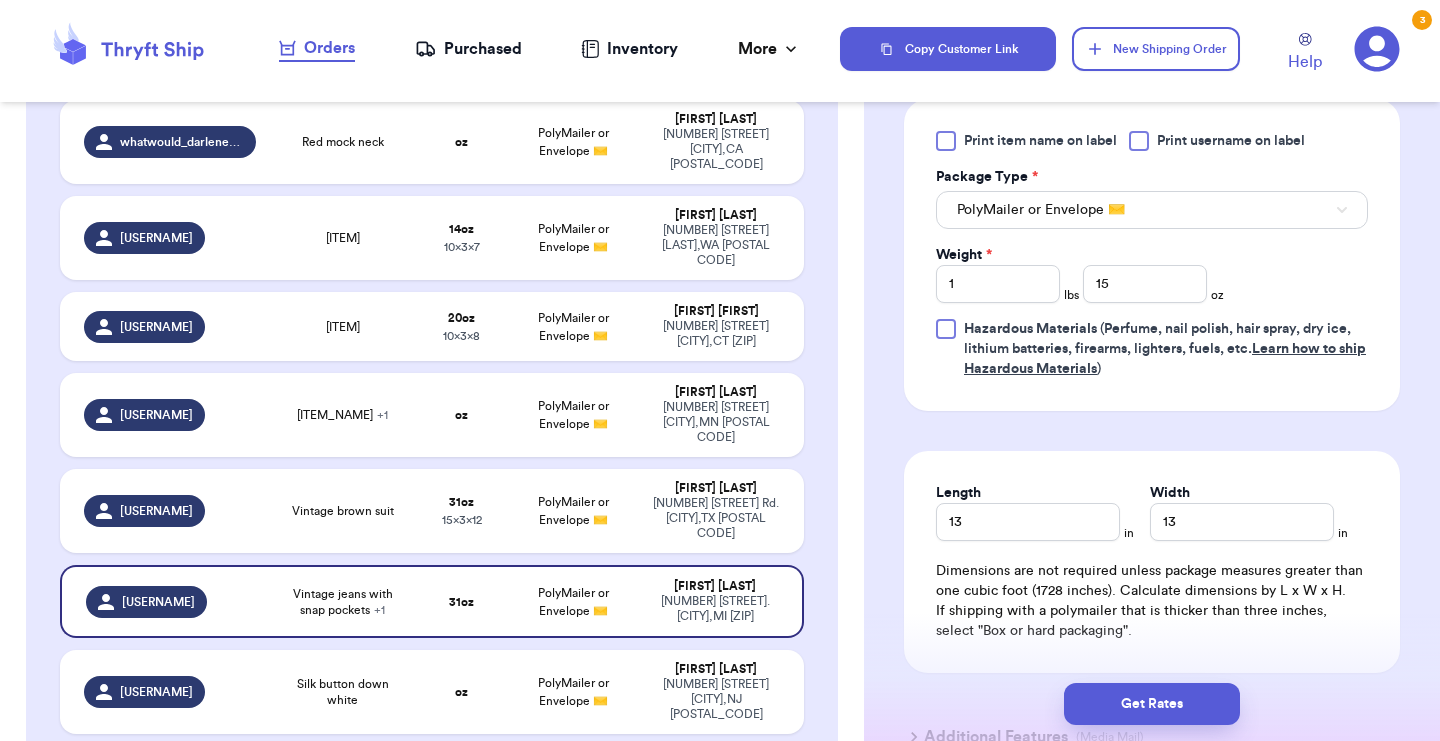click on "Length 13 in Width 13 in Dimensions are not required unless package measures greater than one cubic foot (1728 inches). Calculate dimensions by L x W x H. If shipping with a polymailer that is thicker than three inches, select "Box or hard packaging"." at bounding box center [1152, 562] 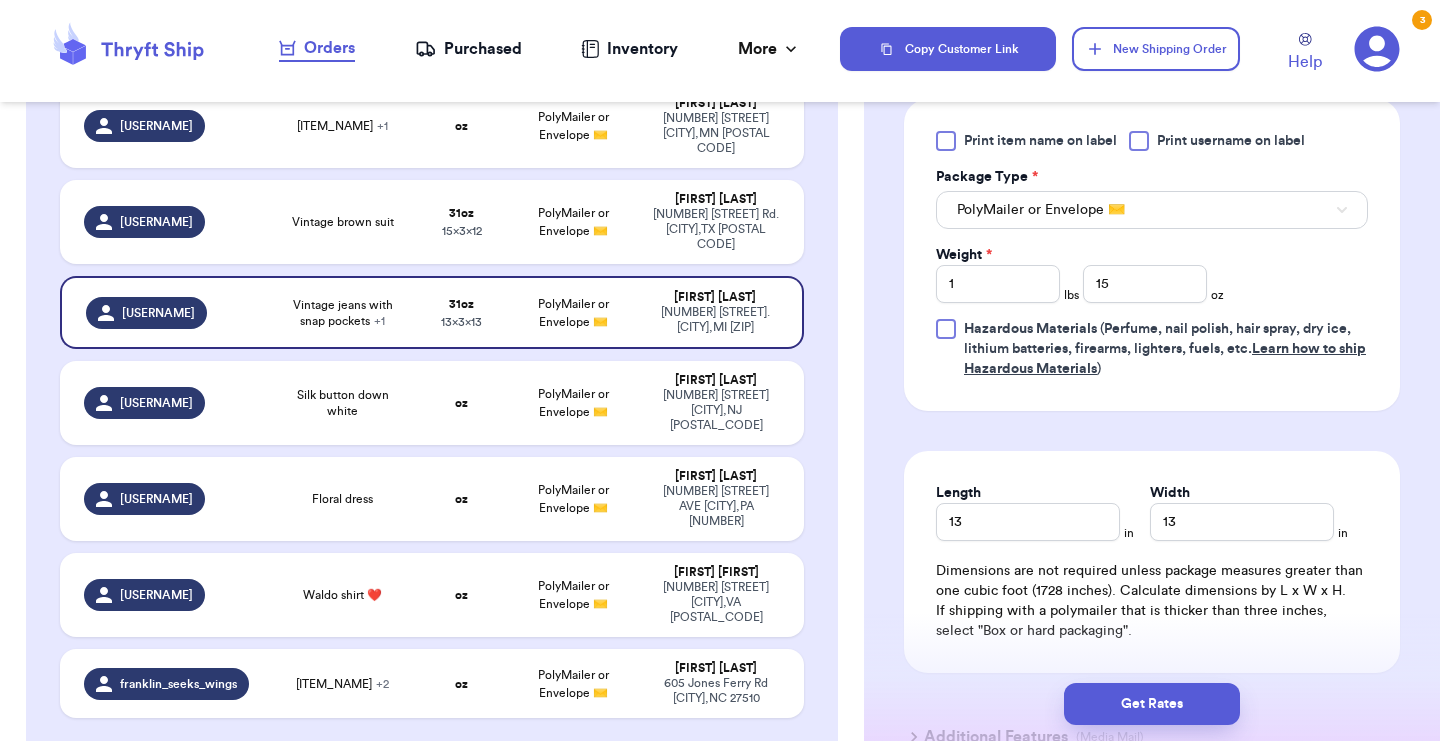 scroll, scrollTop: 1769, scrollLeft: 0, axis: vertical 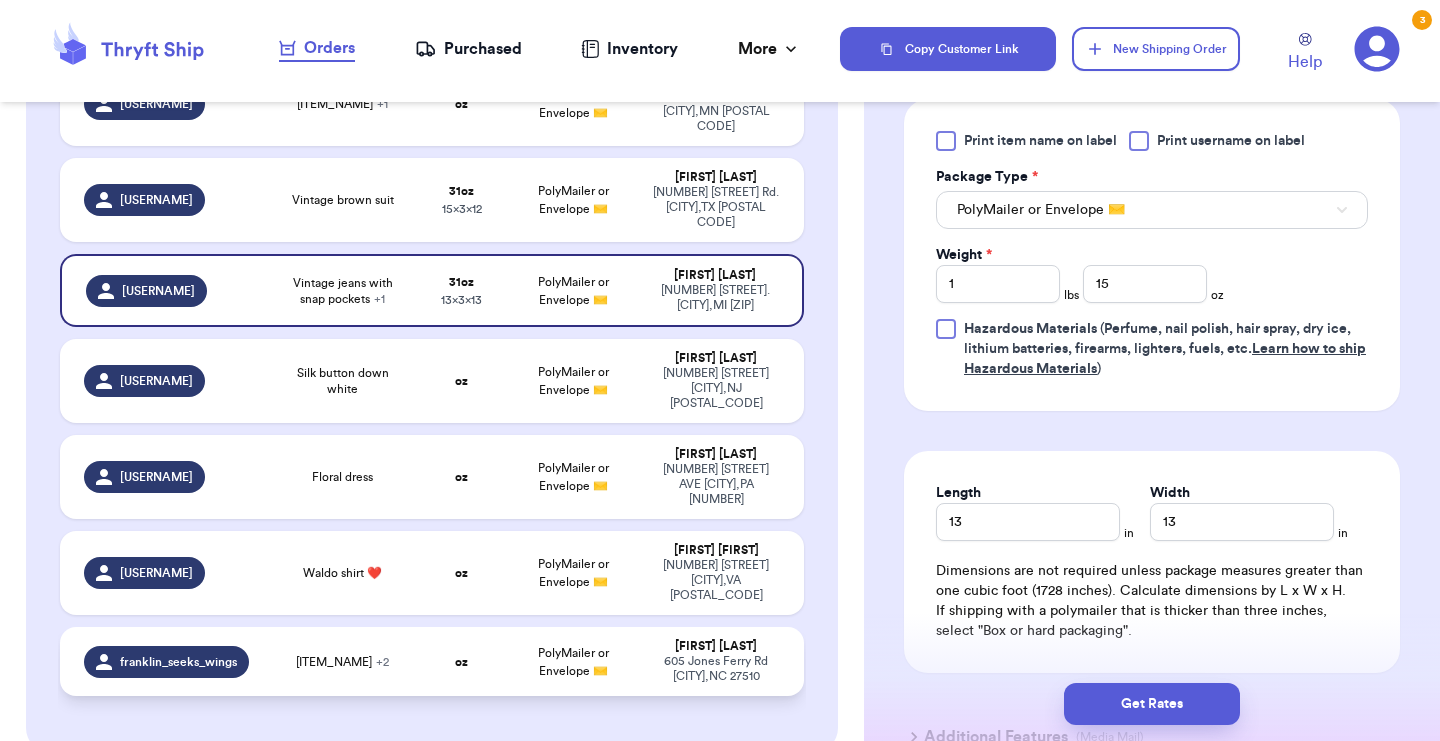click on "PolyMailer or Envelope ✉️" at bounding box center [573, 662] 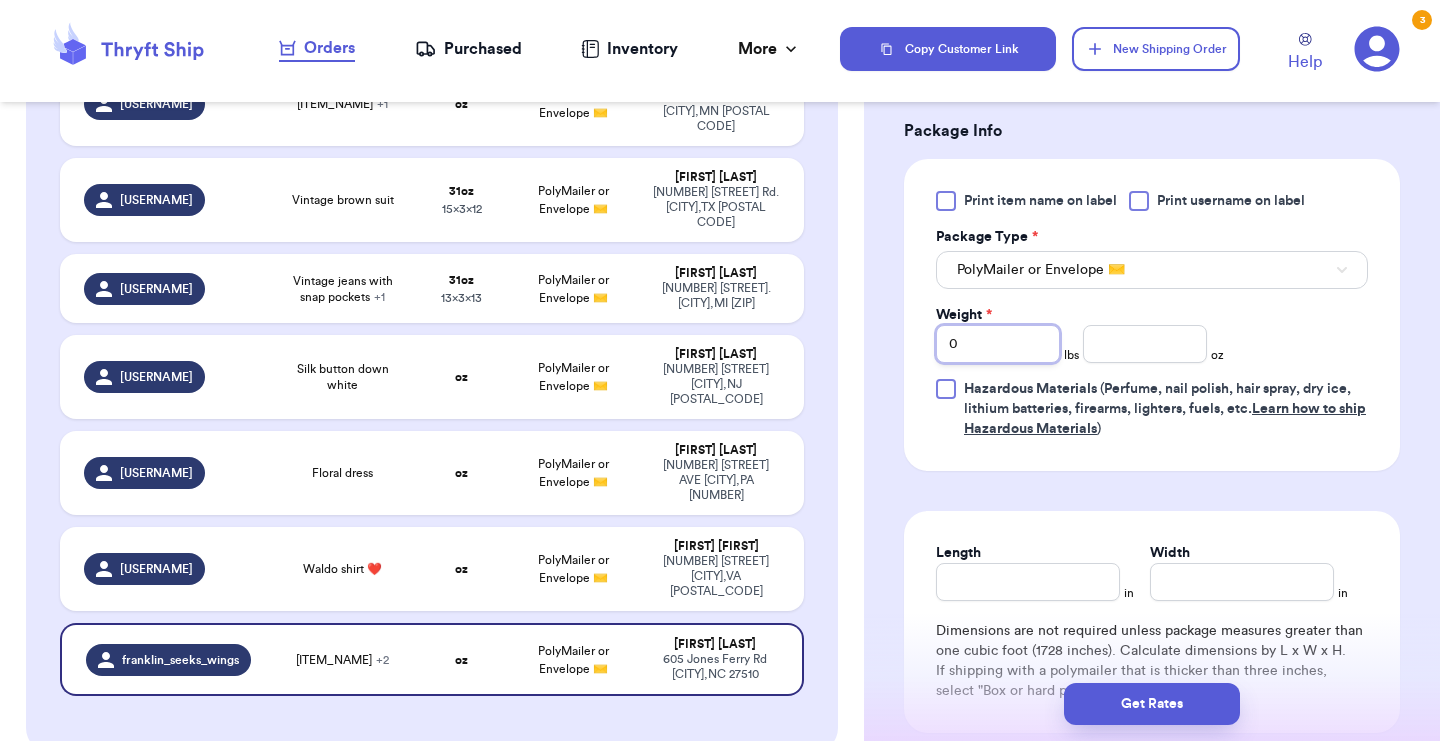 click on "0" at bounding box center (998, 344) 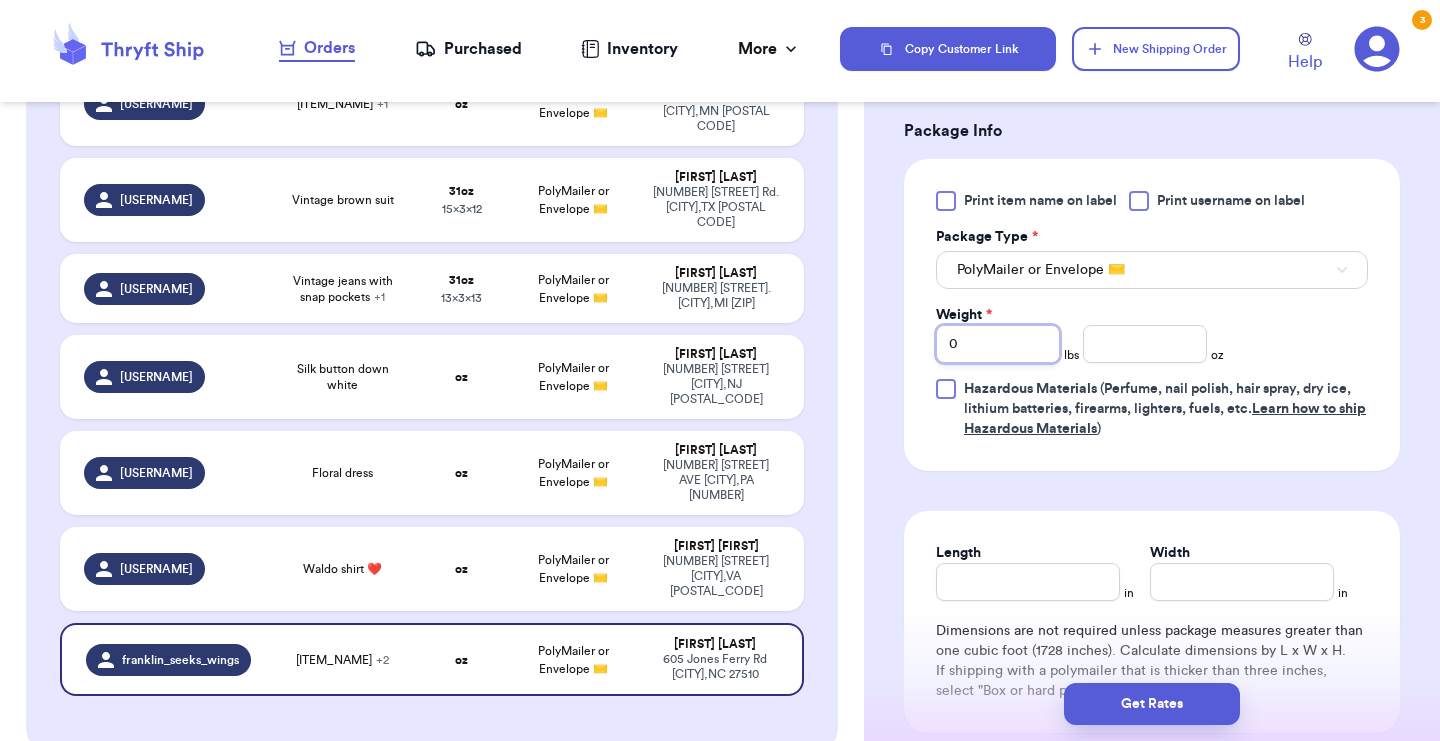 click on "0" at bounding box center (998, 344) 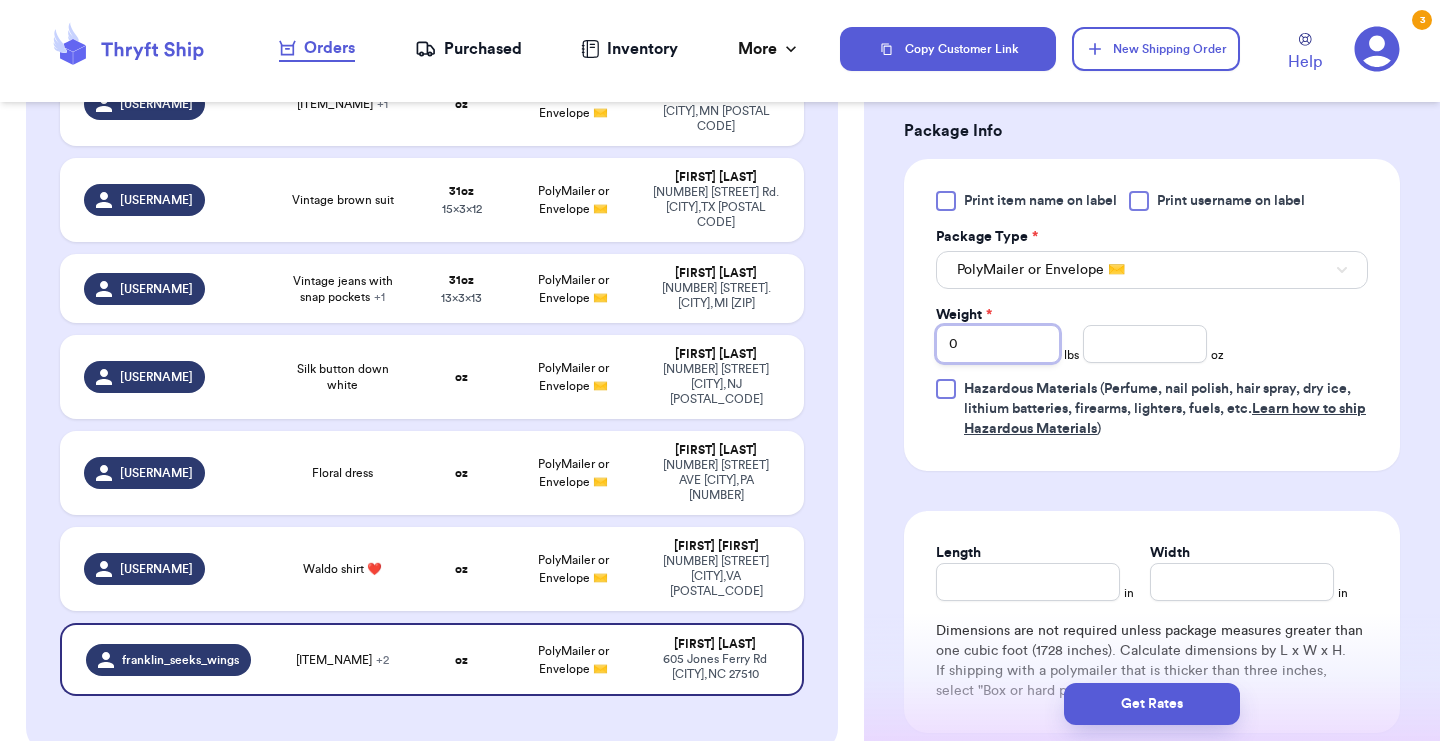 click on "0" at bounding box center (998, 344) 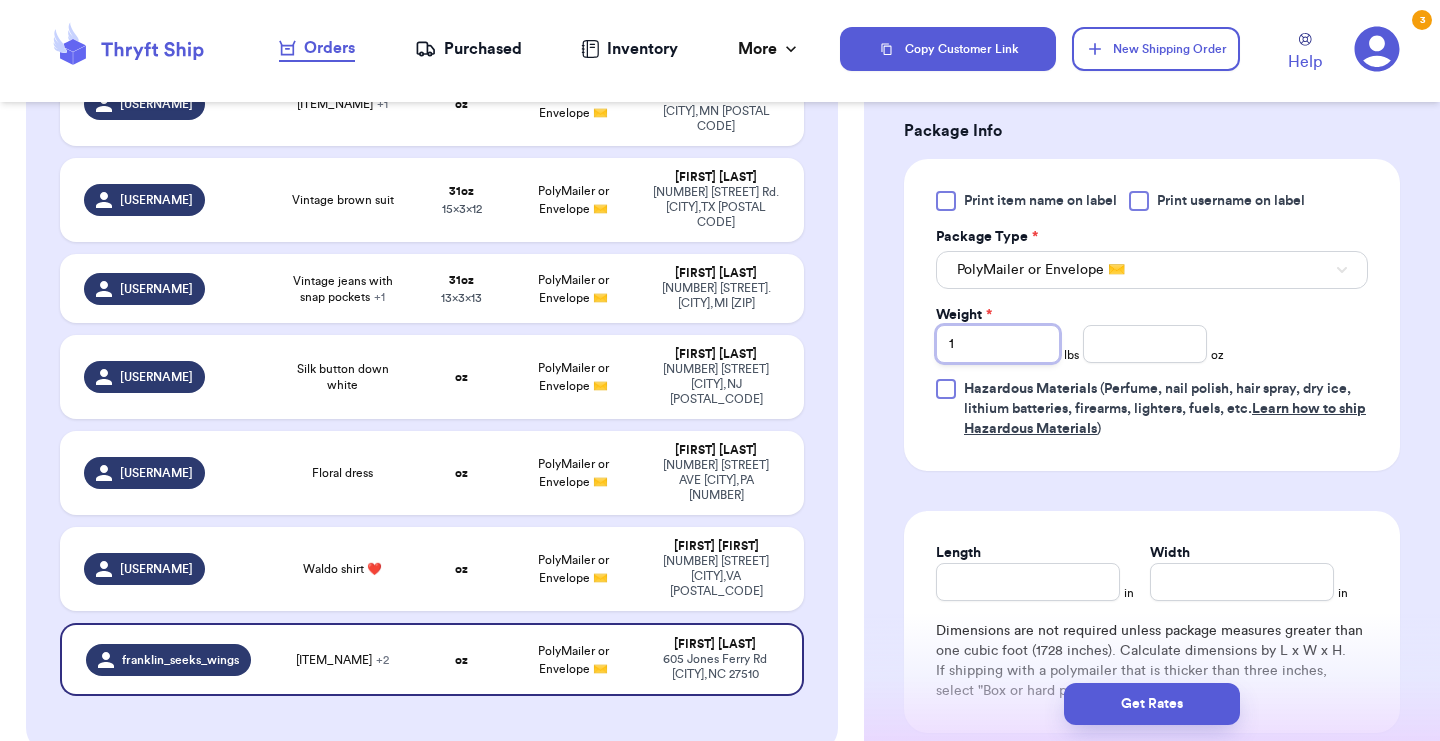 type 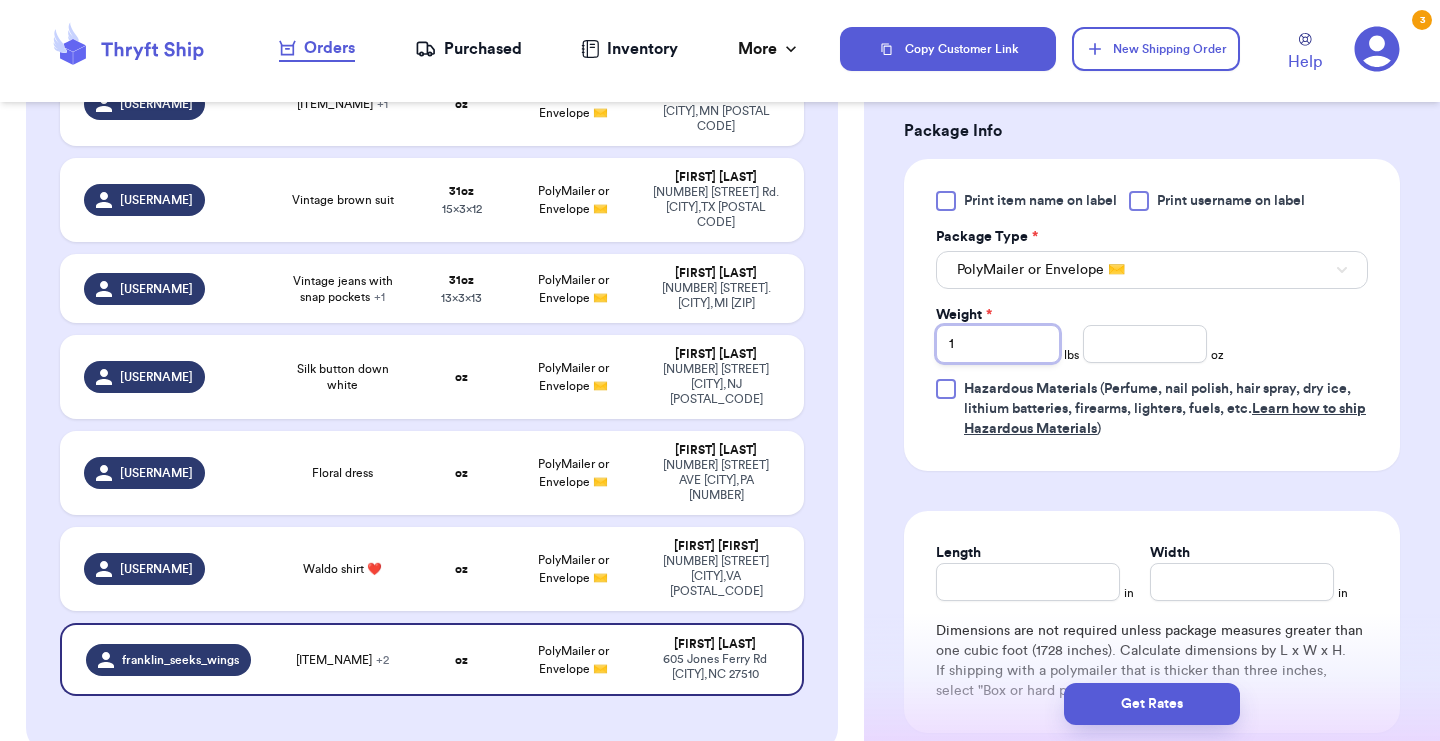 type on "1" 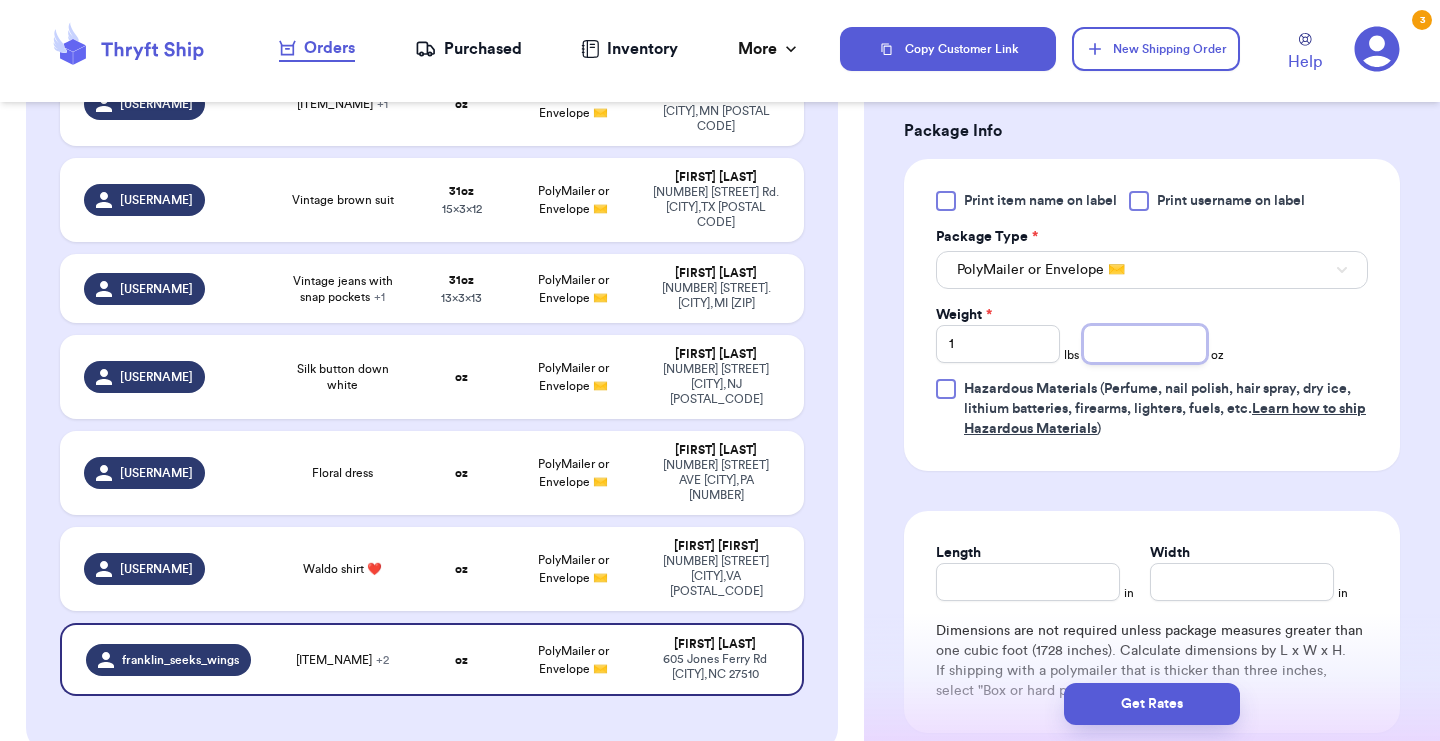 click at bounding box center (1145, 344) 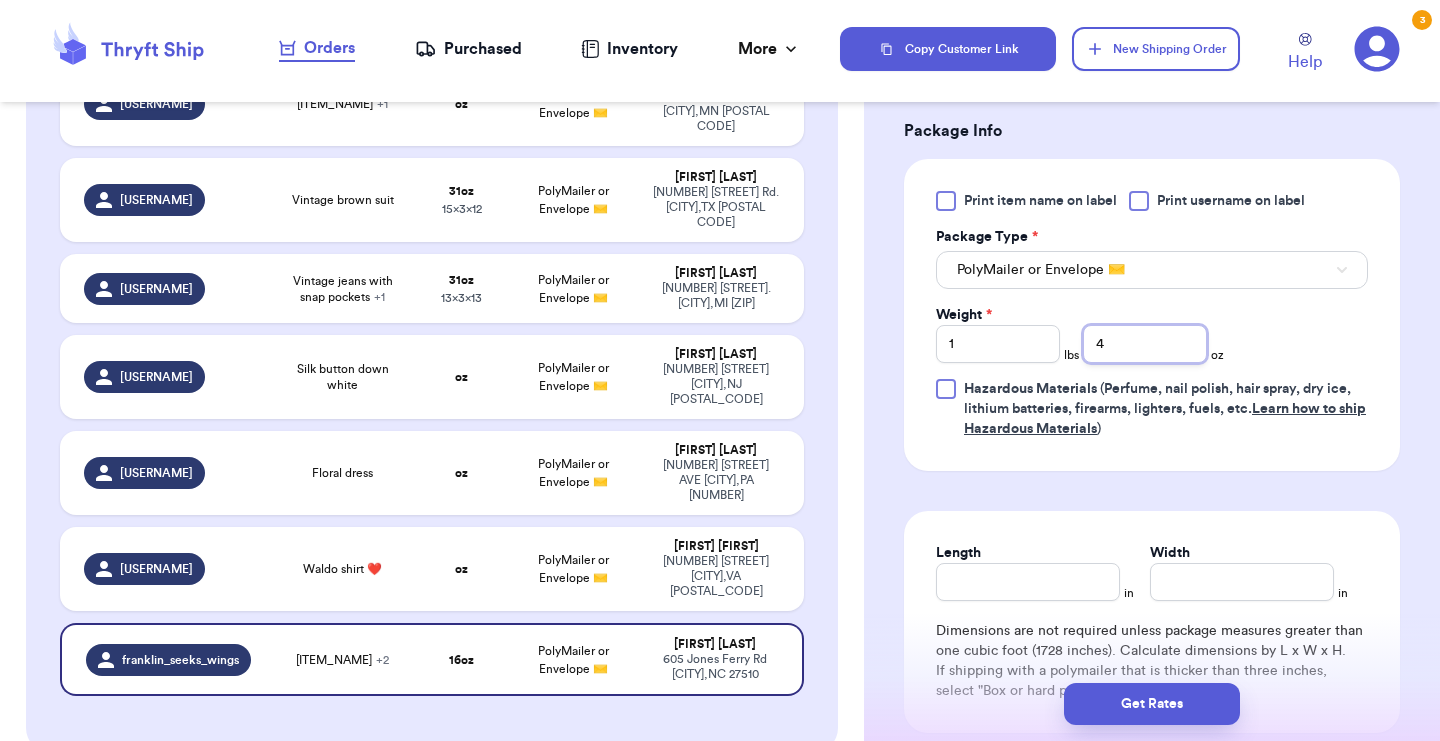 type on "4" 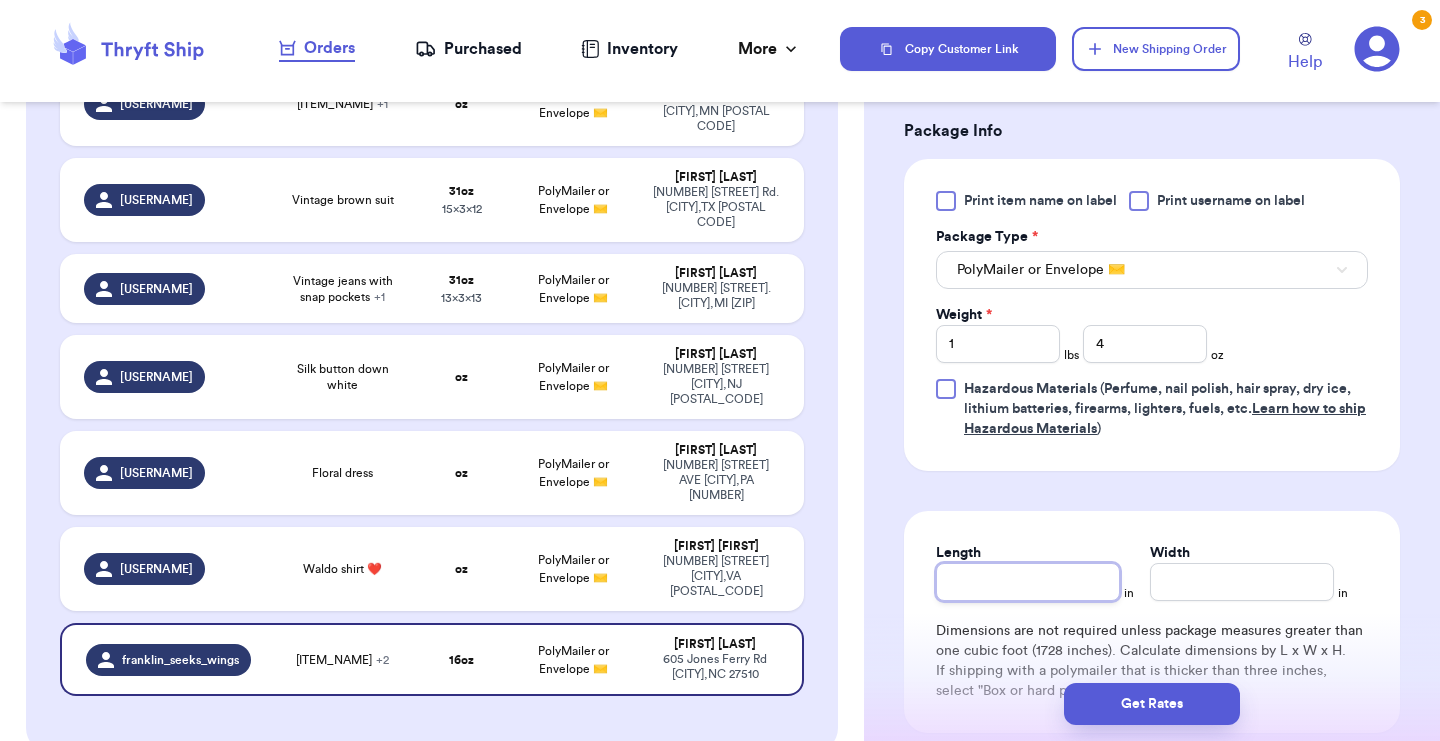 click on "Length" at bounding box center [1028, 582] 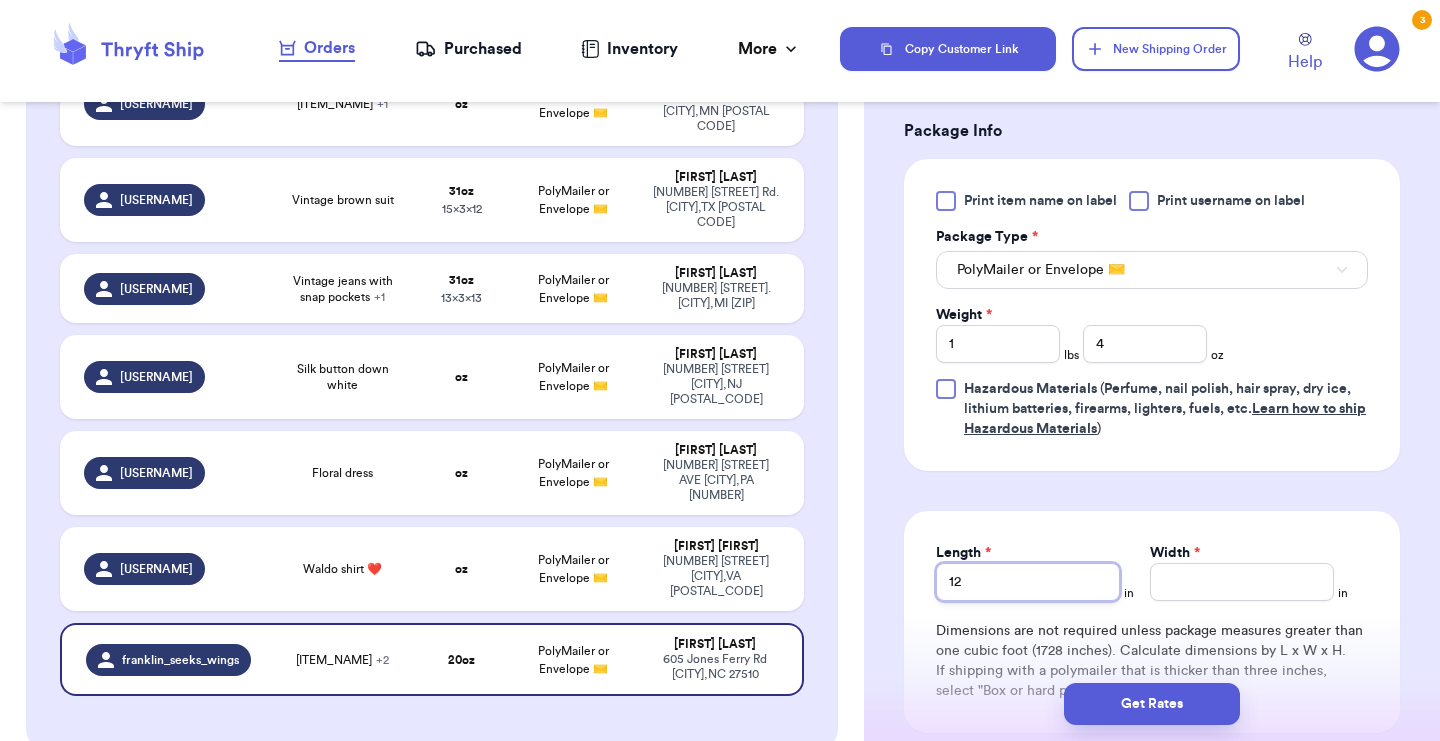 type on "12" 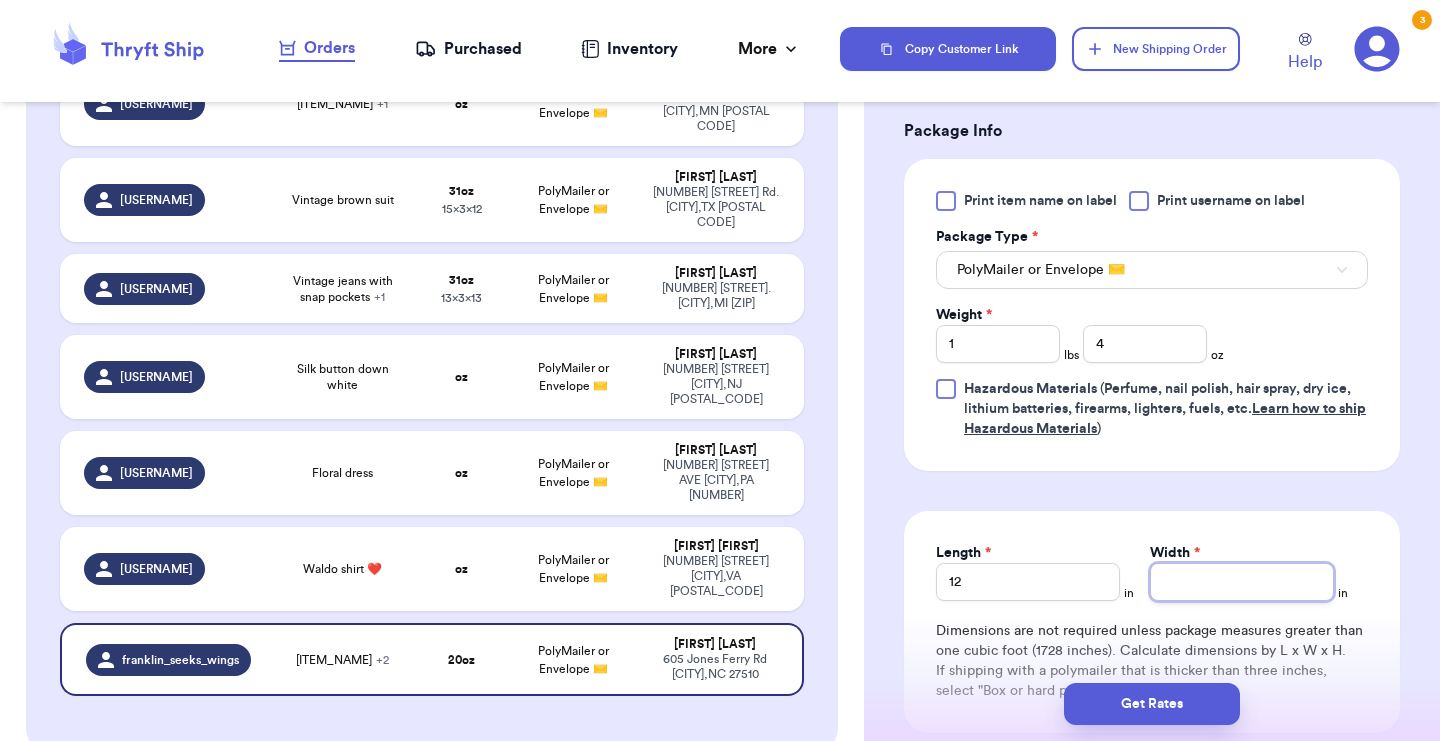 click on "Width *" at bounding box center (1242, 582) 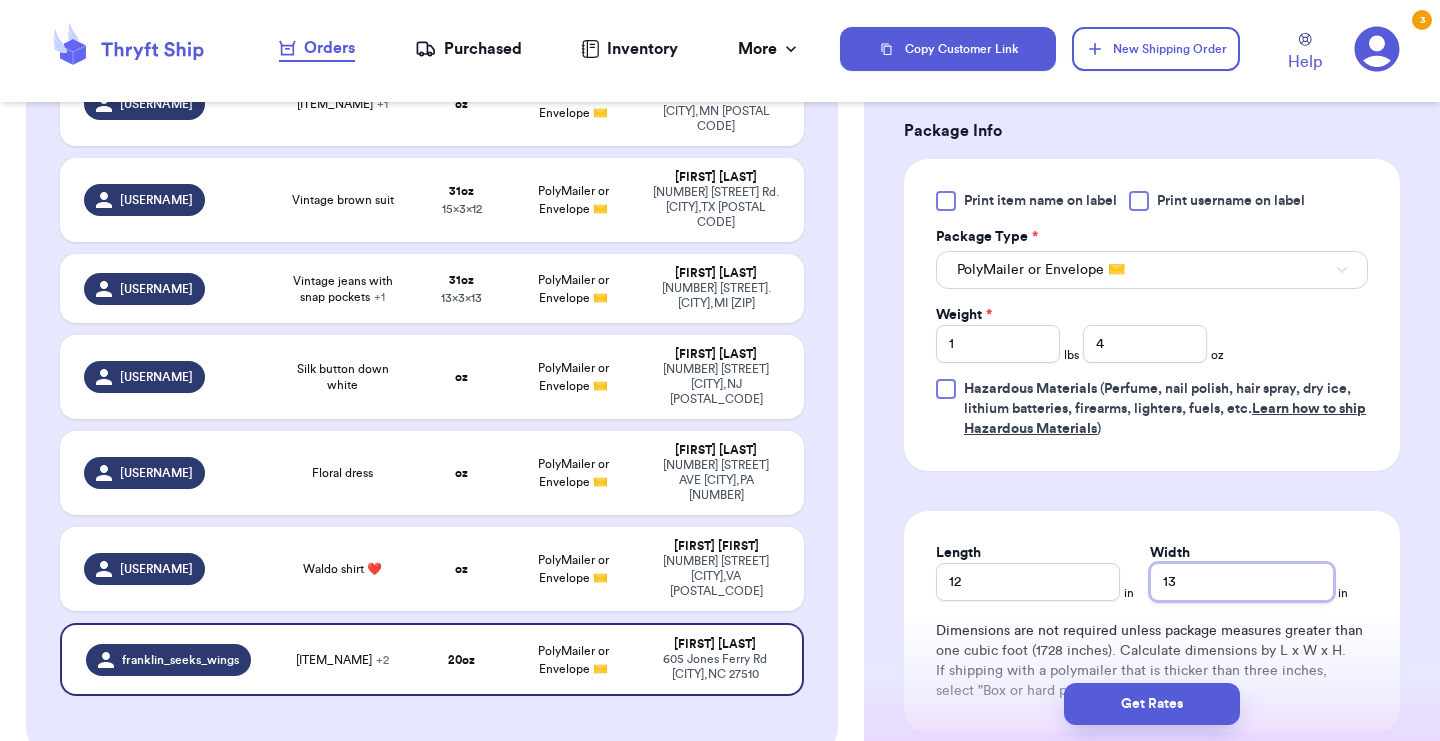 type on "13" 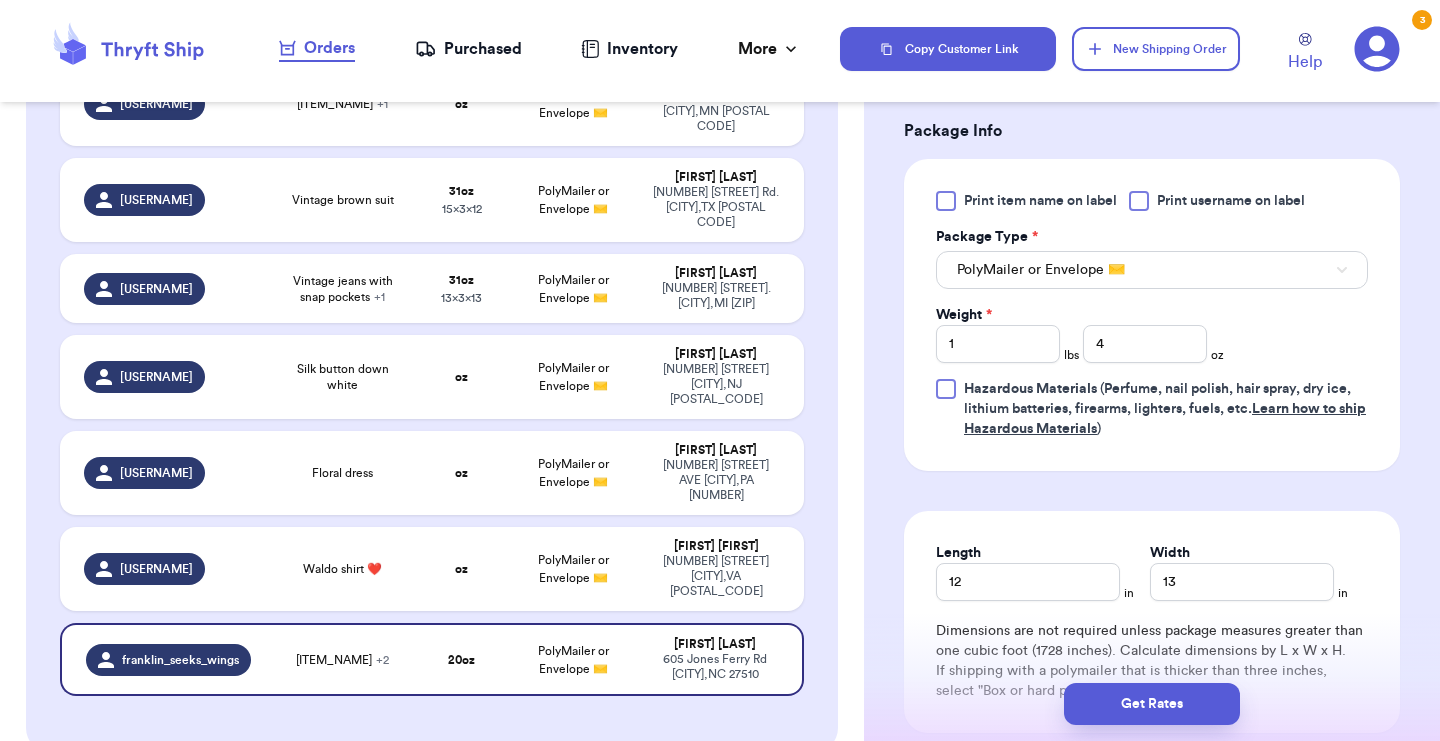 click on "Shipping Information Delete Label Customer Info Instagram Handle:   [USERNAME] Name:   [FIRST]   [LAST] Email:   [EMAIL] Address   [NUMBER] [STREET], Apt [NUMBER] [CITY], [STATE] [POSTAL CODE] Edit Order Info Items Status mossy green linen shirt -- Paid Owes emerald dyed silk tee -- Paid Owes Lime linen short-sleeve button-up -- Paid Owes + Add Item Total Amount Paid $ 0.00 Edit Package Info Print item name on label Print username on label Package Type * PolyMailer or Envelope ✉️ Weight * 1 lbs 4 oz Hazardous Materials   (Perfume, nail polish, hair spray, dry ice, lithium batteries, firearms, lighters, fuels, etc.  Learn how to ship Hazardous Materials ) Length 12 in Width 13 in Dimensions are not required unless package measures greater than one cubic foot (1728 inches). Calculate dimensions by L x W x H. If shipping with a polymailer that is thicker than three inches, select "Box or hard packaging". Additional Features (Media Mail)" at bounding box center (1152, 41) 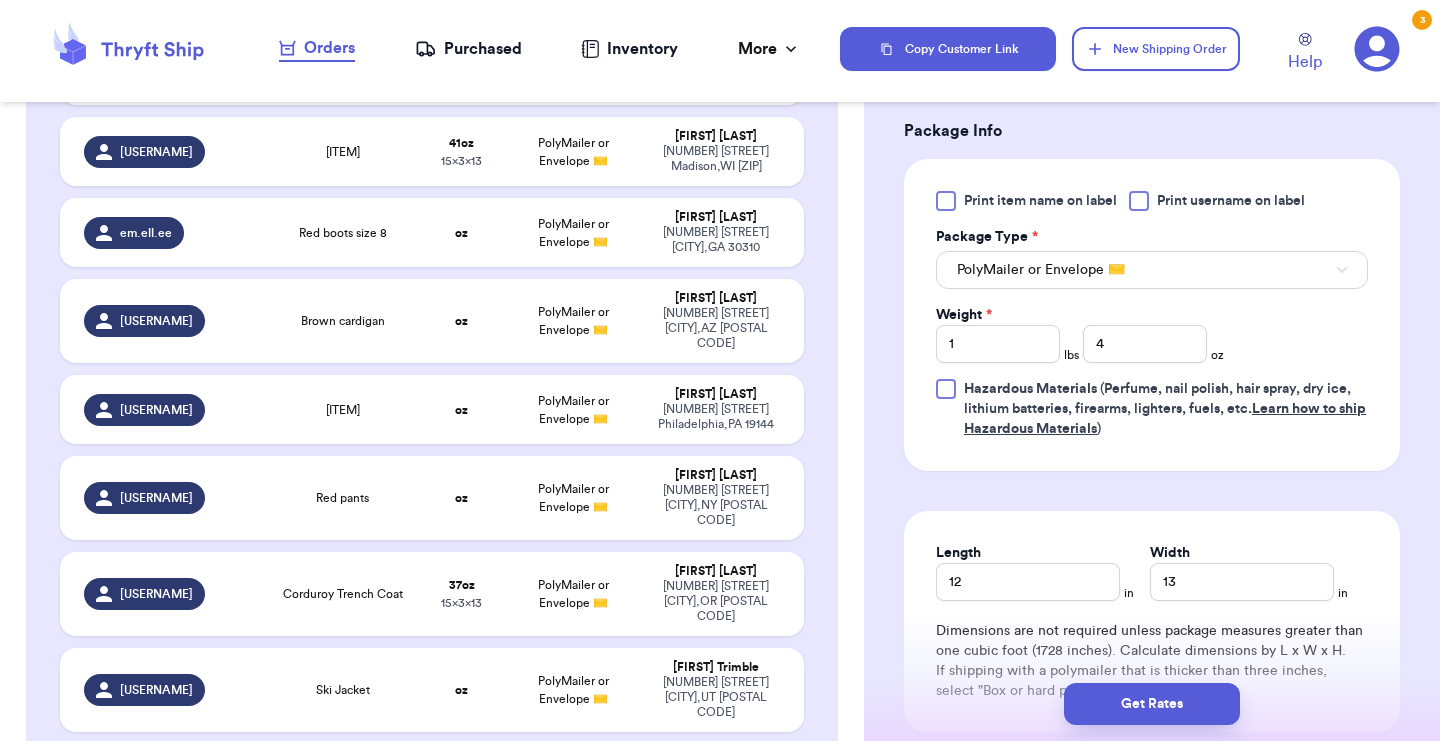 scroll, scrollTop: 1121, scrollLeft: 0, axis: vertical 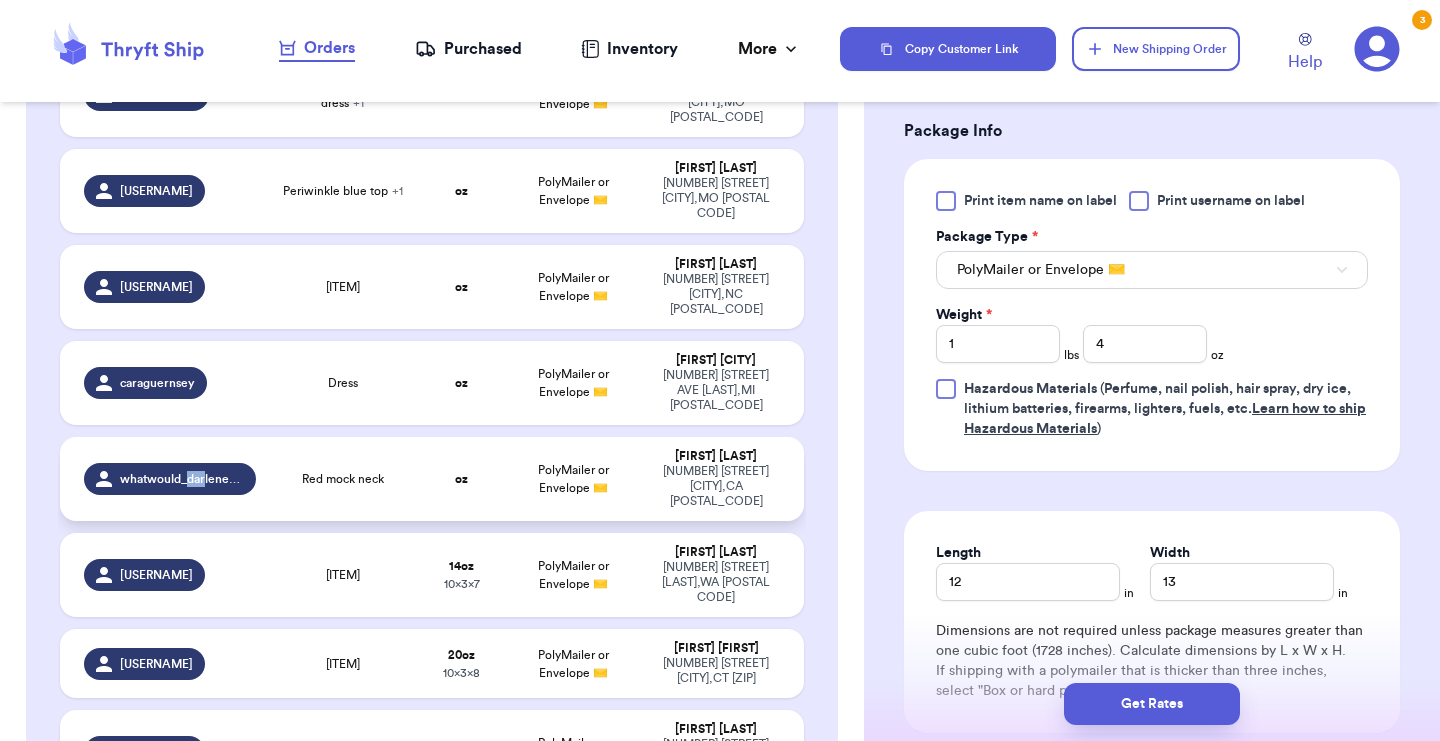 click on "Red mock neck" at bounding box center [343, 479] 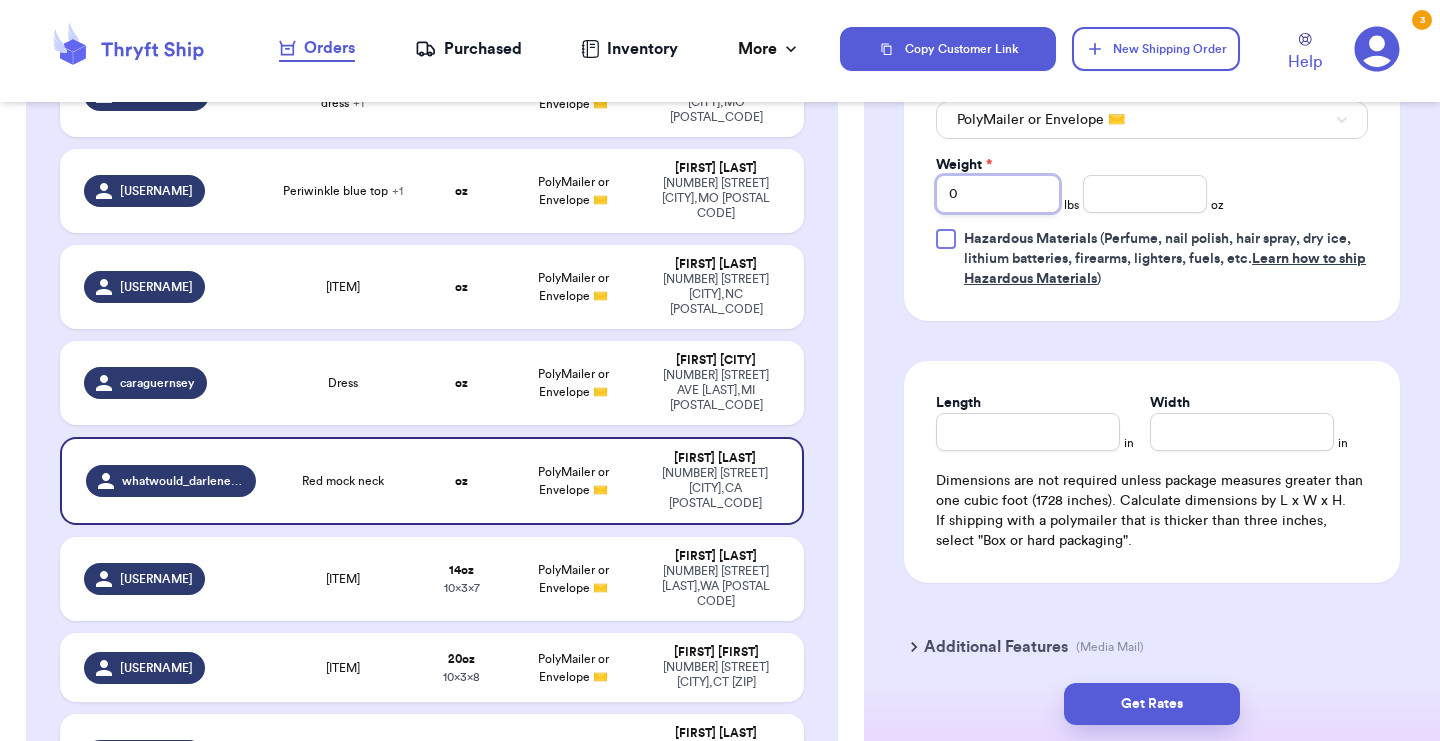 click on "0" at bounding box center (998, 194) 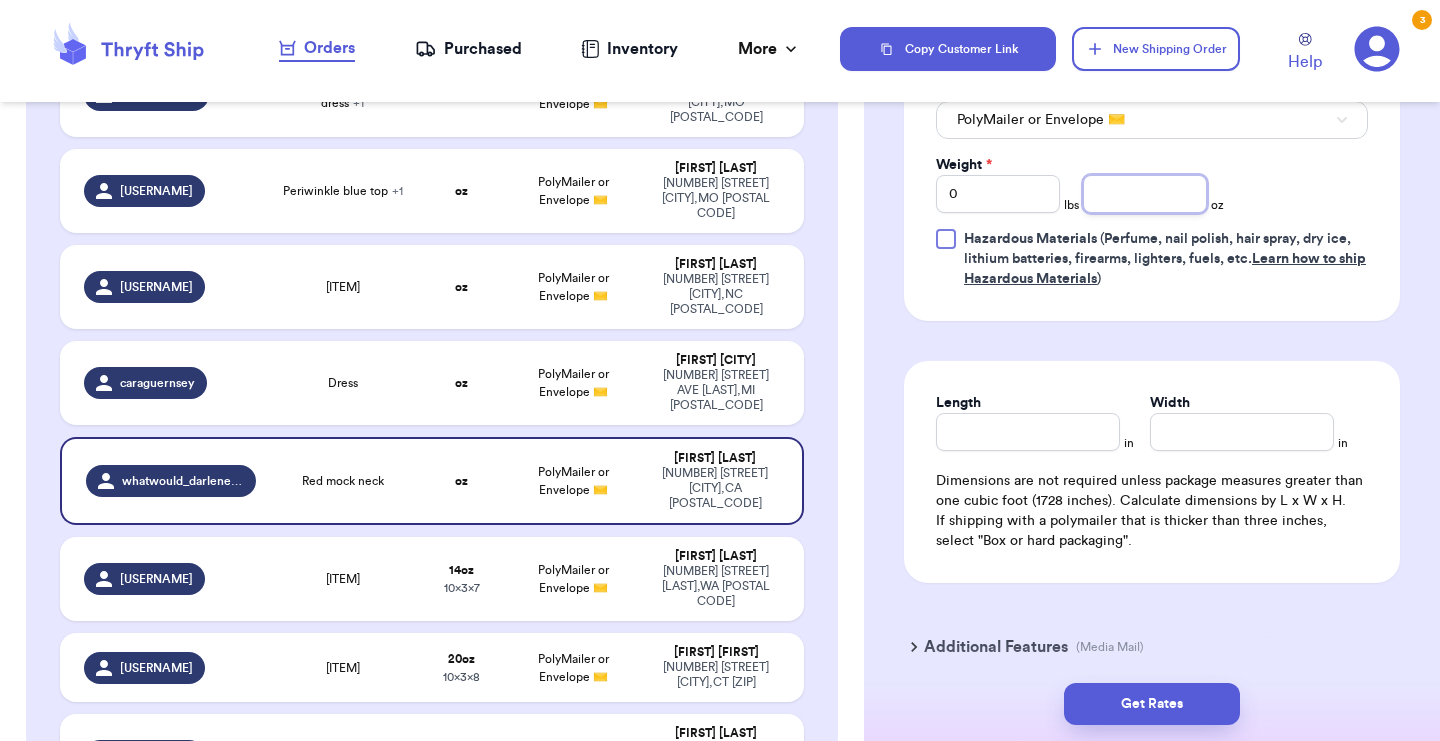 click at bounding box center [1145, 194] 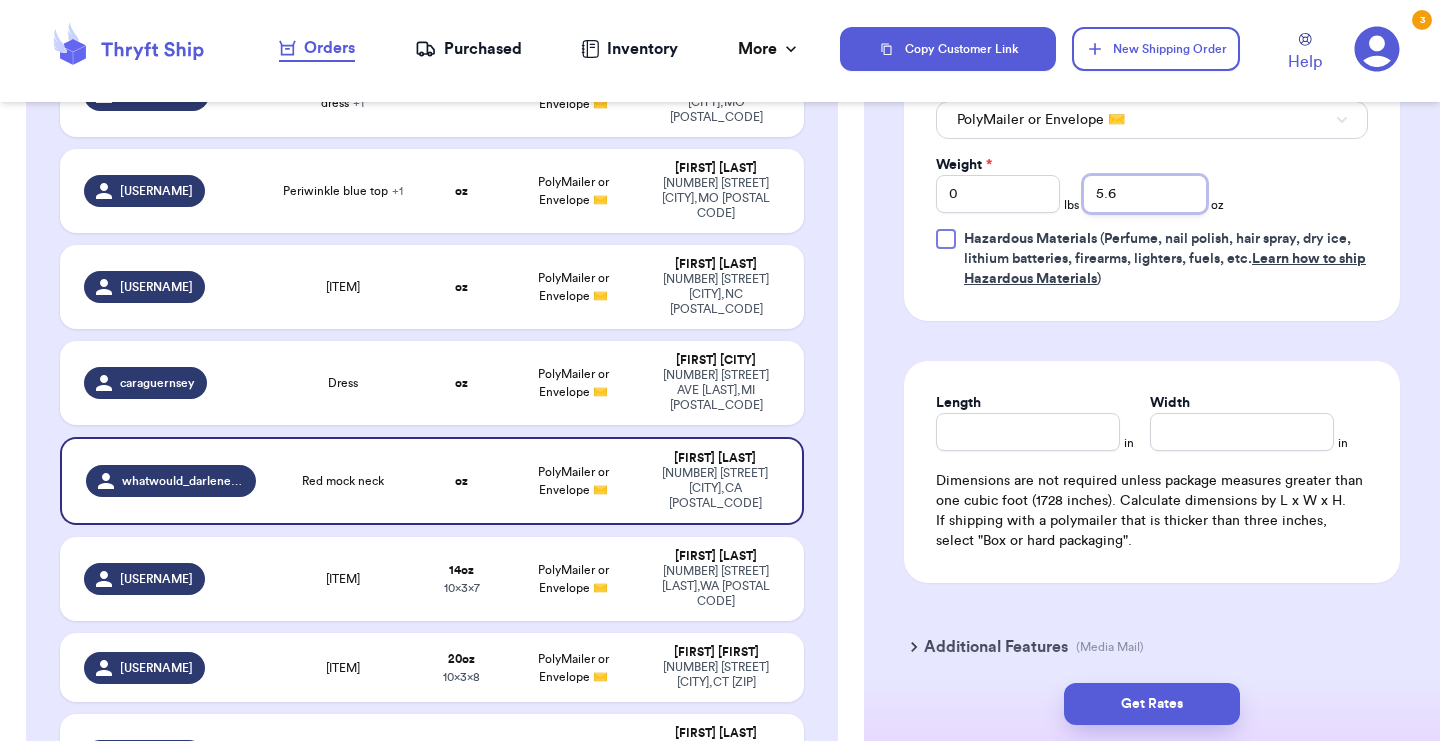 type on "5.6" 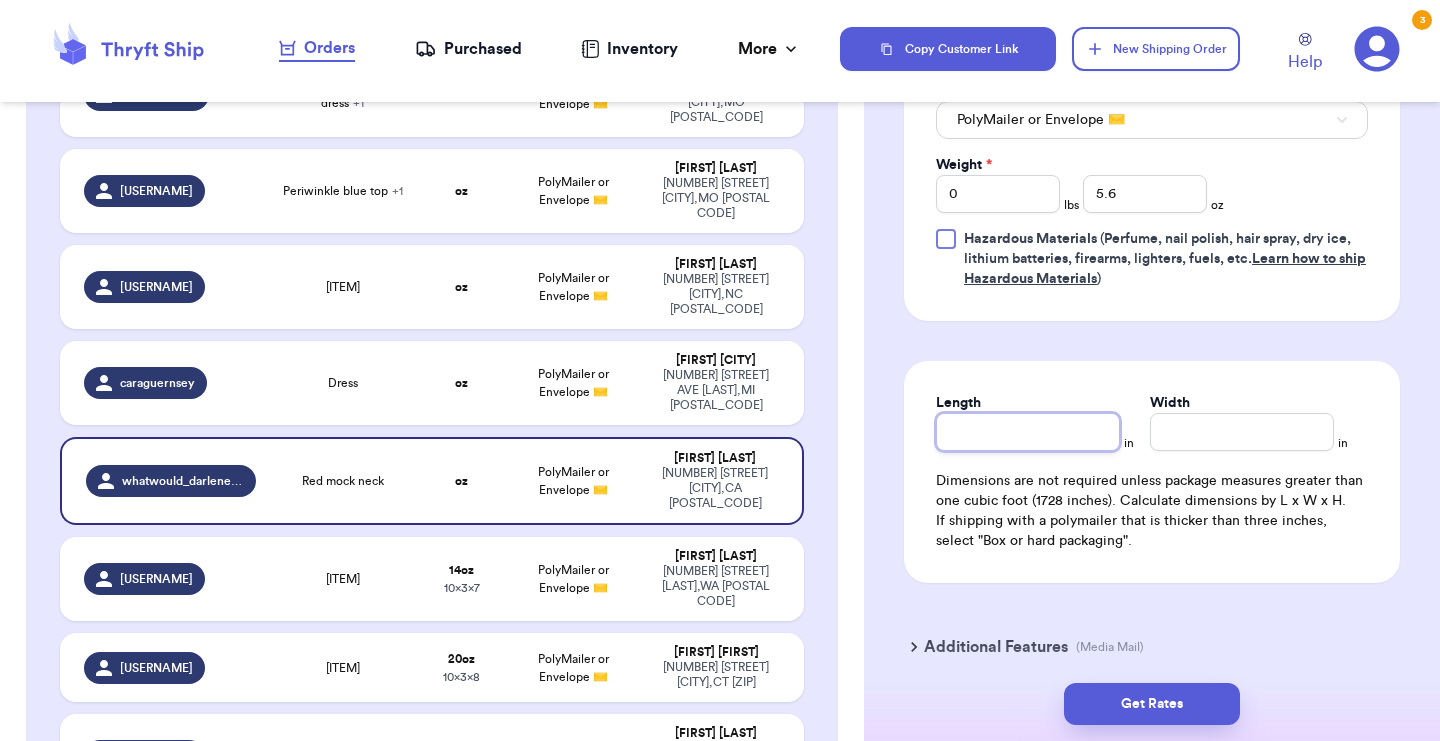 click on "Length" at bounding box center [1028, 432] 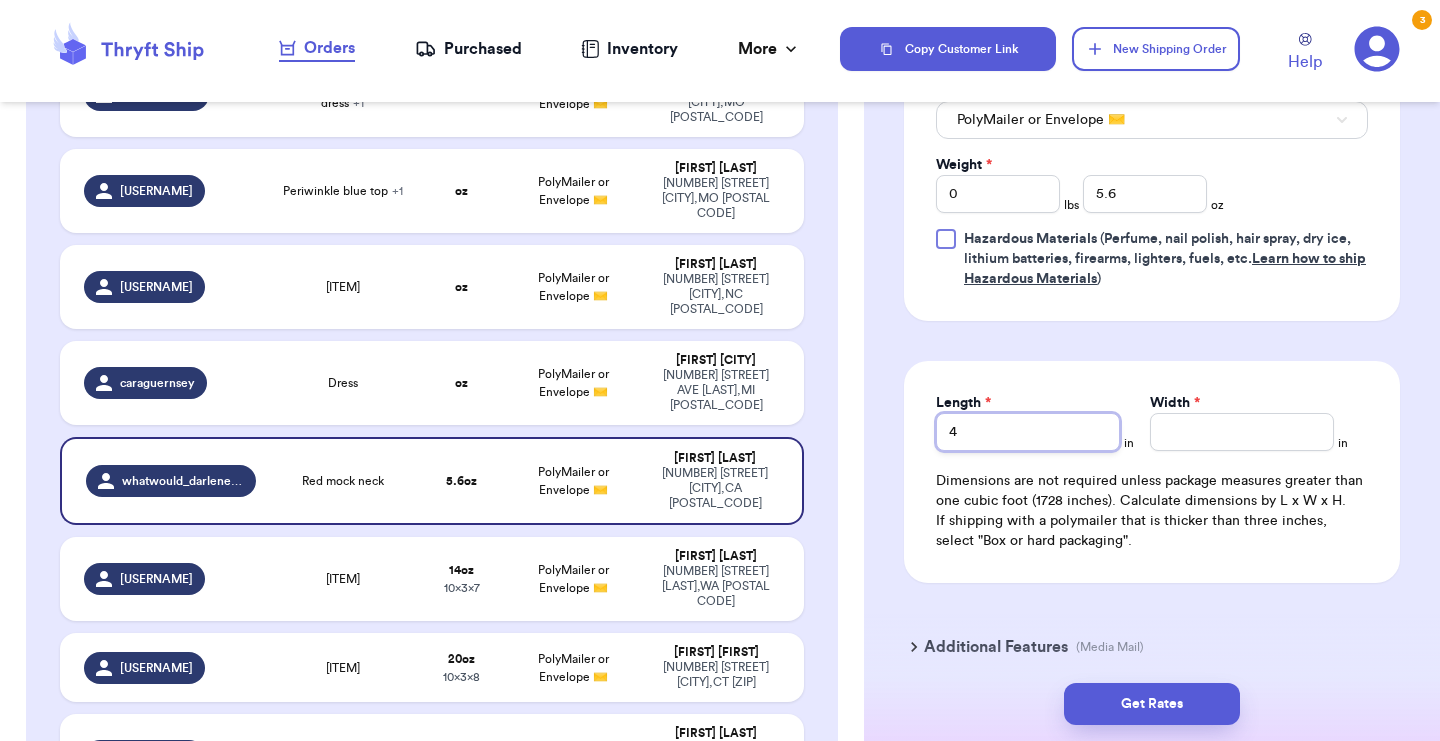 type on "4" 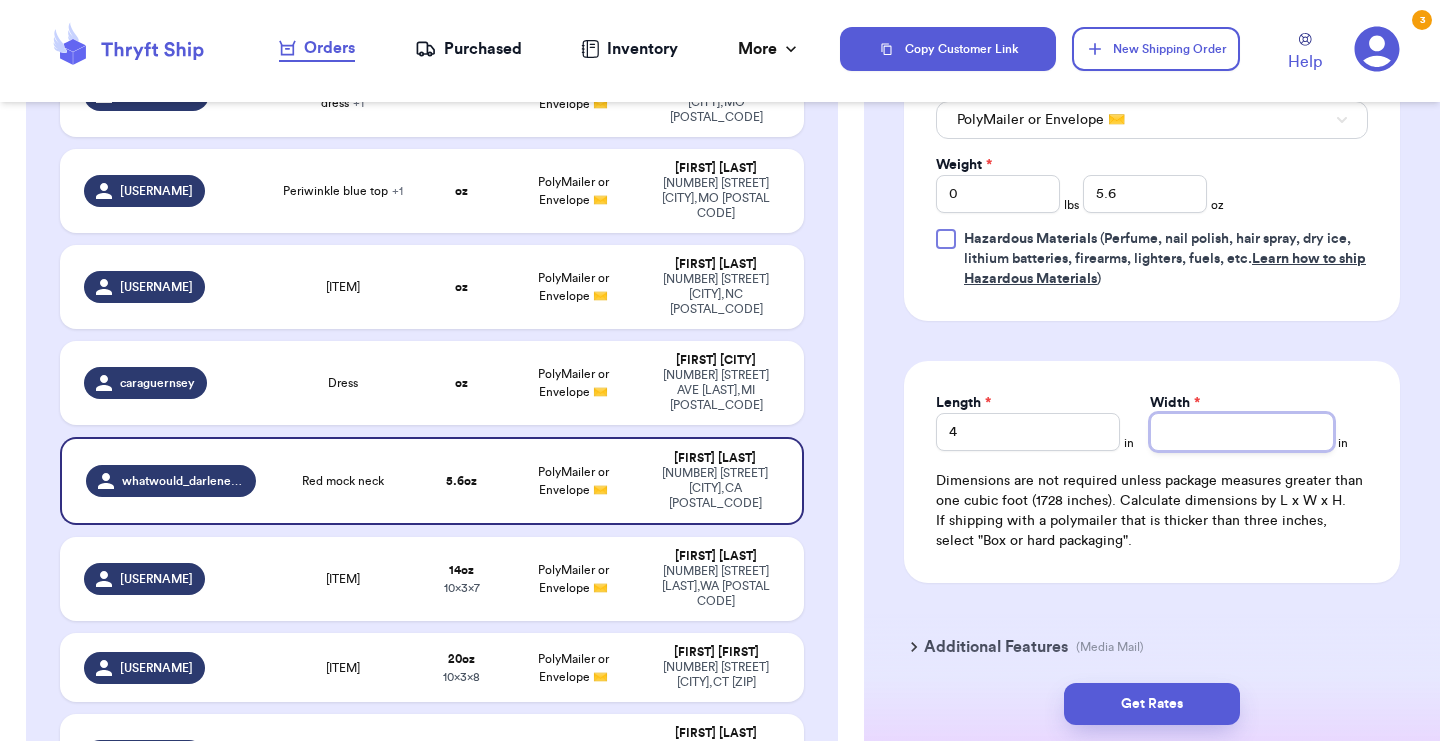 click on "Width *" at bounding box center (1242, 432) 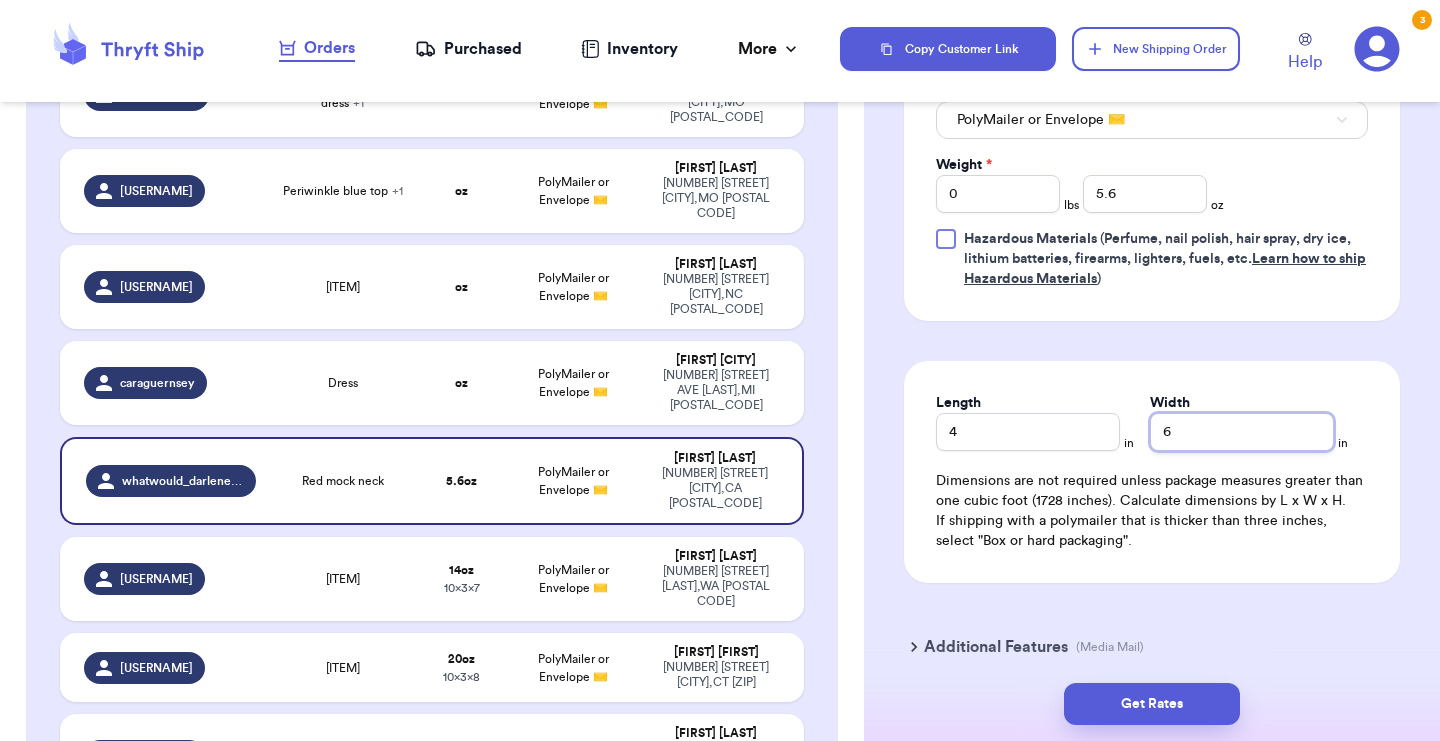 type on "6" 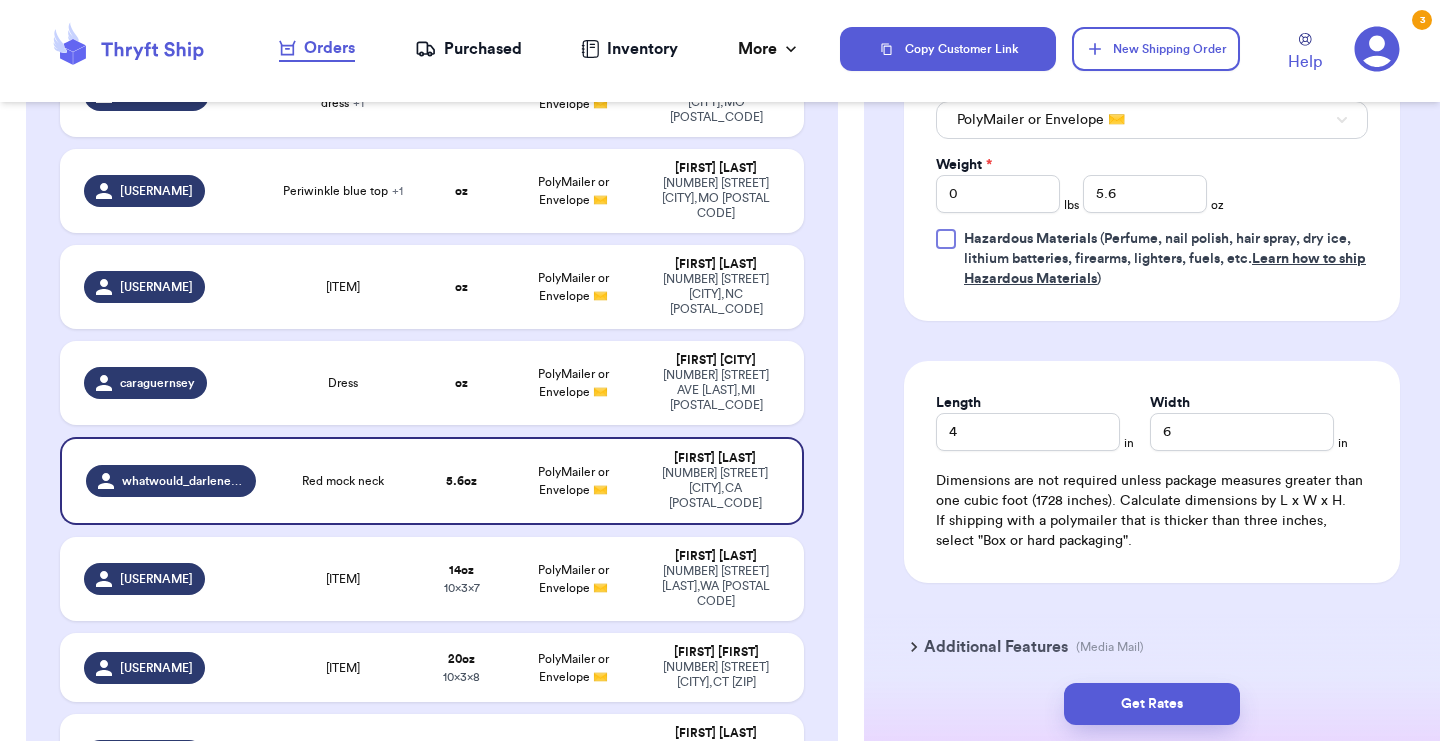 click on "Shipping Information Delete Label Customer Info Instagram Handle:   [USERNAME] Name:   [FIRST]   [LAST] Email:   [EMAIL] Address   [NUMBER] [STREET],  [CITY], [STATE] [ZIP]-[ZIP] Edit Order Info Items Status Red mock neck -- Paid Owes + Add Item Total Amount Paid $ 0.00 Edit Package Info Print item name on label Print username on label Package Type * PolyMailer or Envelope ✉️ Weight * 0 lbs 5.6 oz Hazardous Materials   (Perfume, nail polish, hair spray, dry ice, lithium batteries, firearms, lighters, fuels, etc.  Learn how to ship Hazardous Materials ) Length 4 in Width 6 in Dimensions are not required unless package measures greater than one cubic foot (1728 inches). Calculate dimensions by L x W x H. If shipping with a polymailer that is thicker than three inches, select "Box or hard packaging". Additional Features (Media Mail)" at bounding box center (1152, -34) 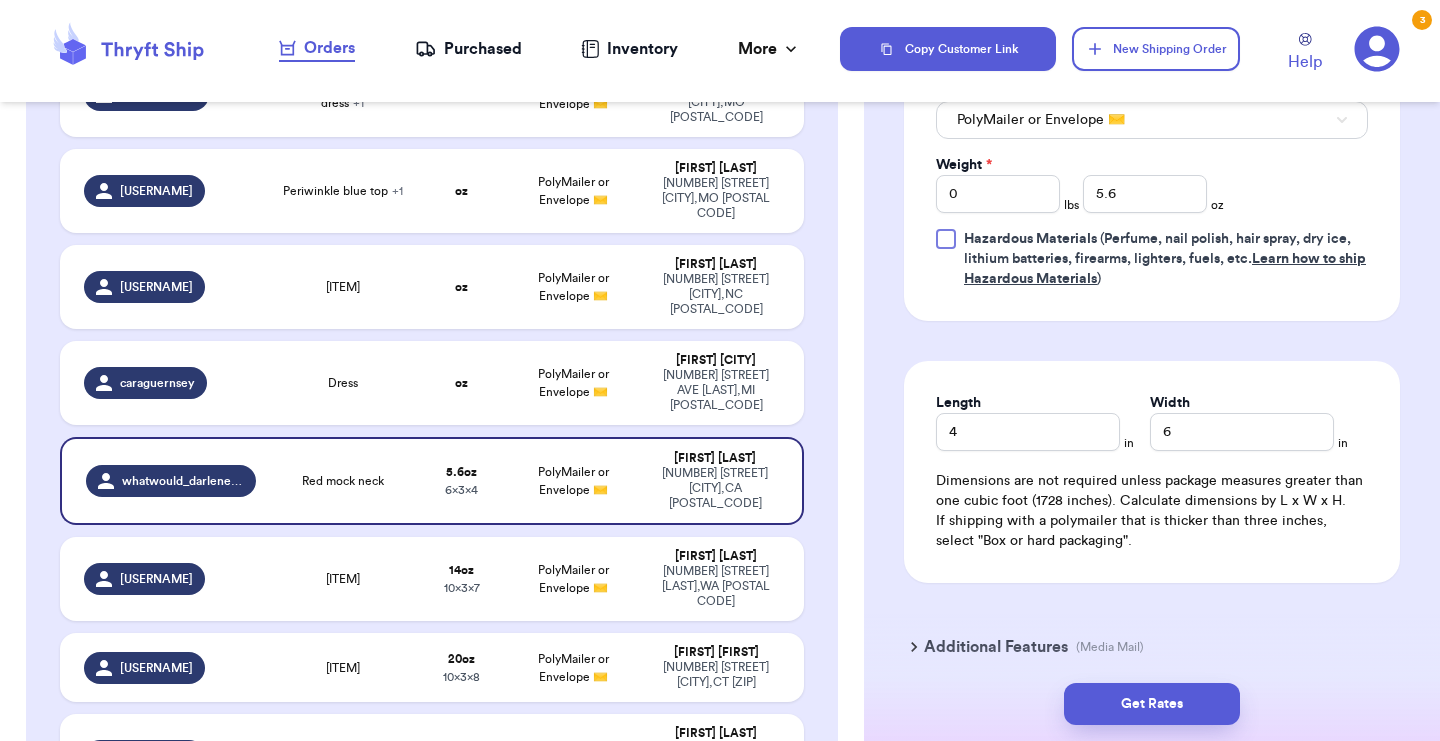 scroll, scrollTop: 1634, scrollLeft: 0, axis: vertical 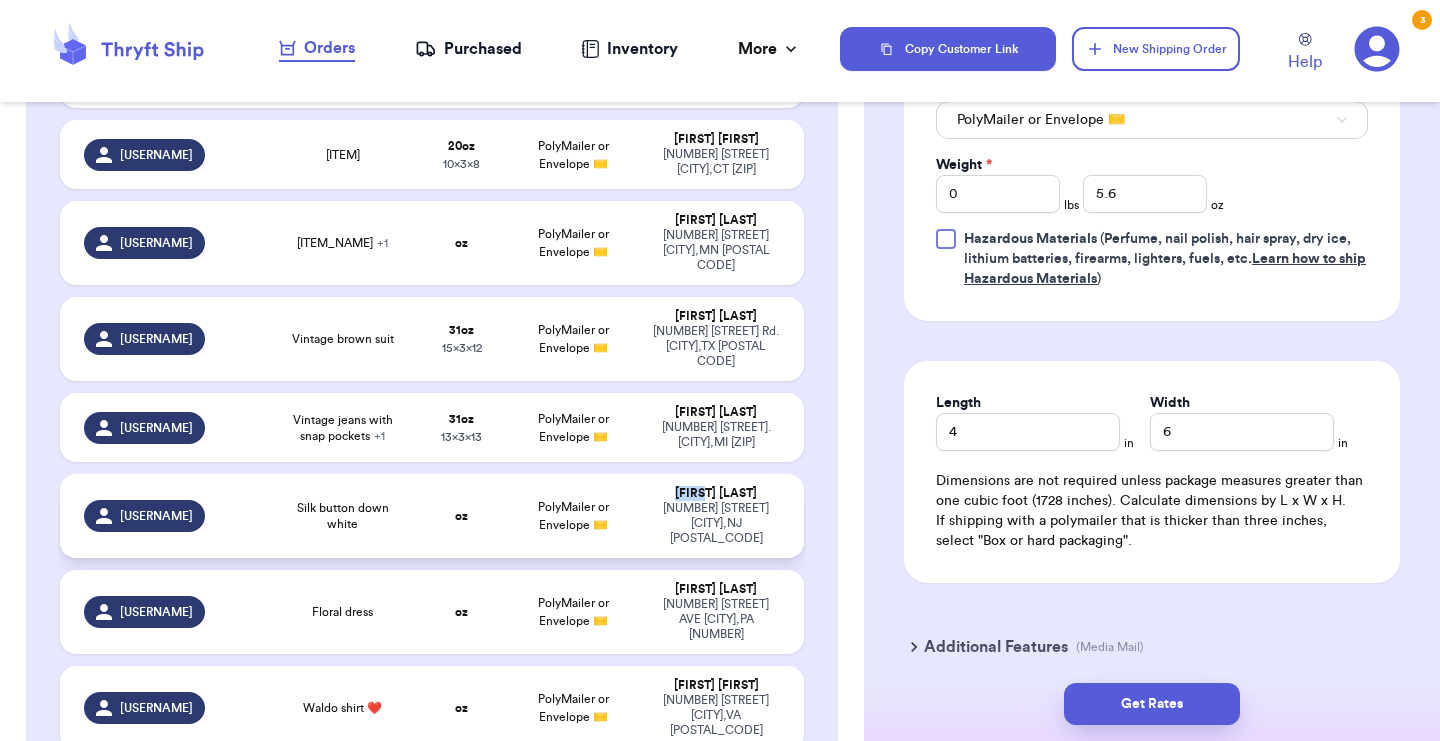 click on "PolyMailer or Envelope ✉️" at bounding box center [573, 516] 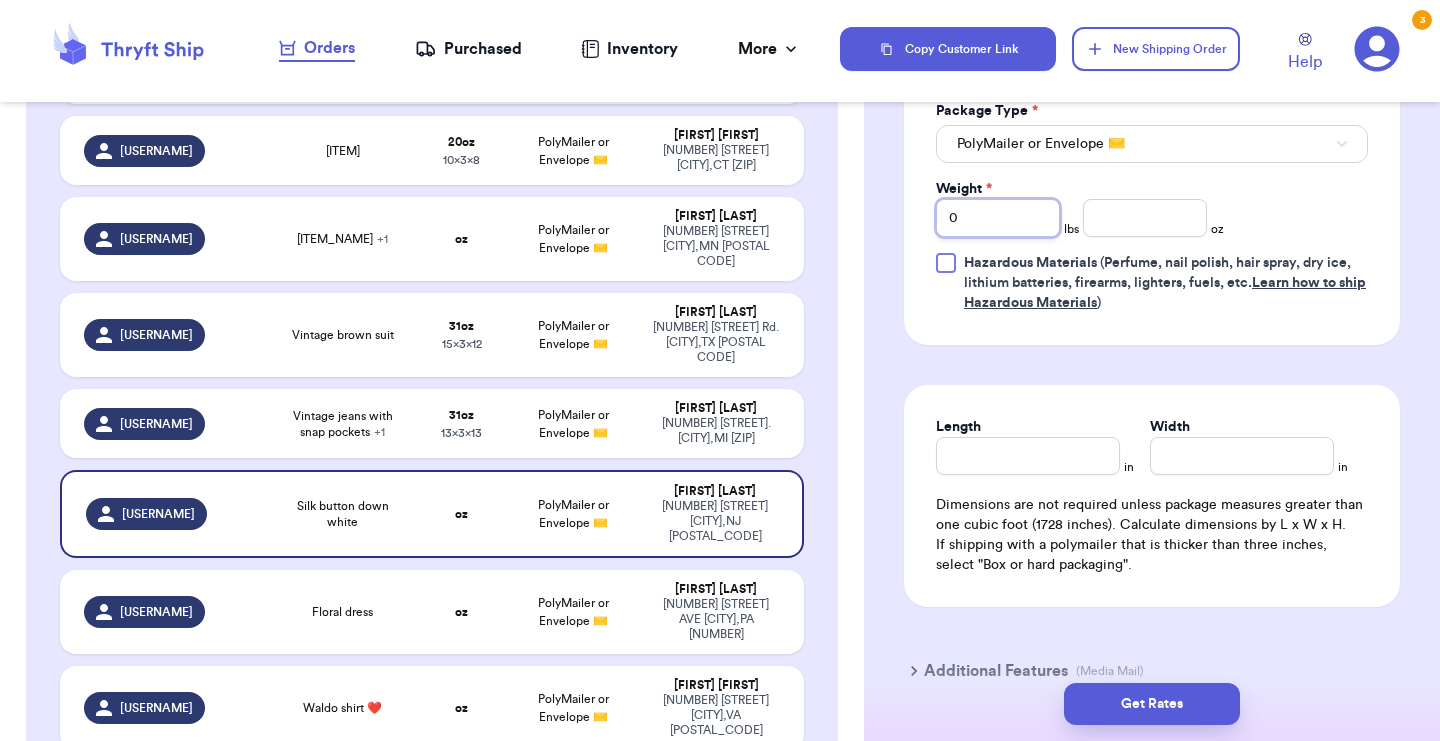click on "0" at bounding box center [998, 218] 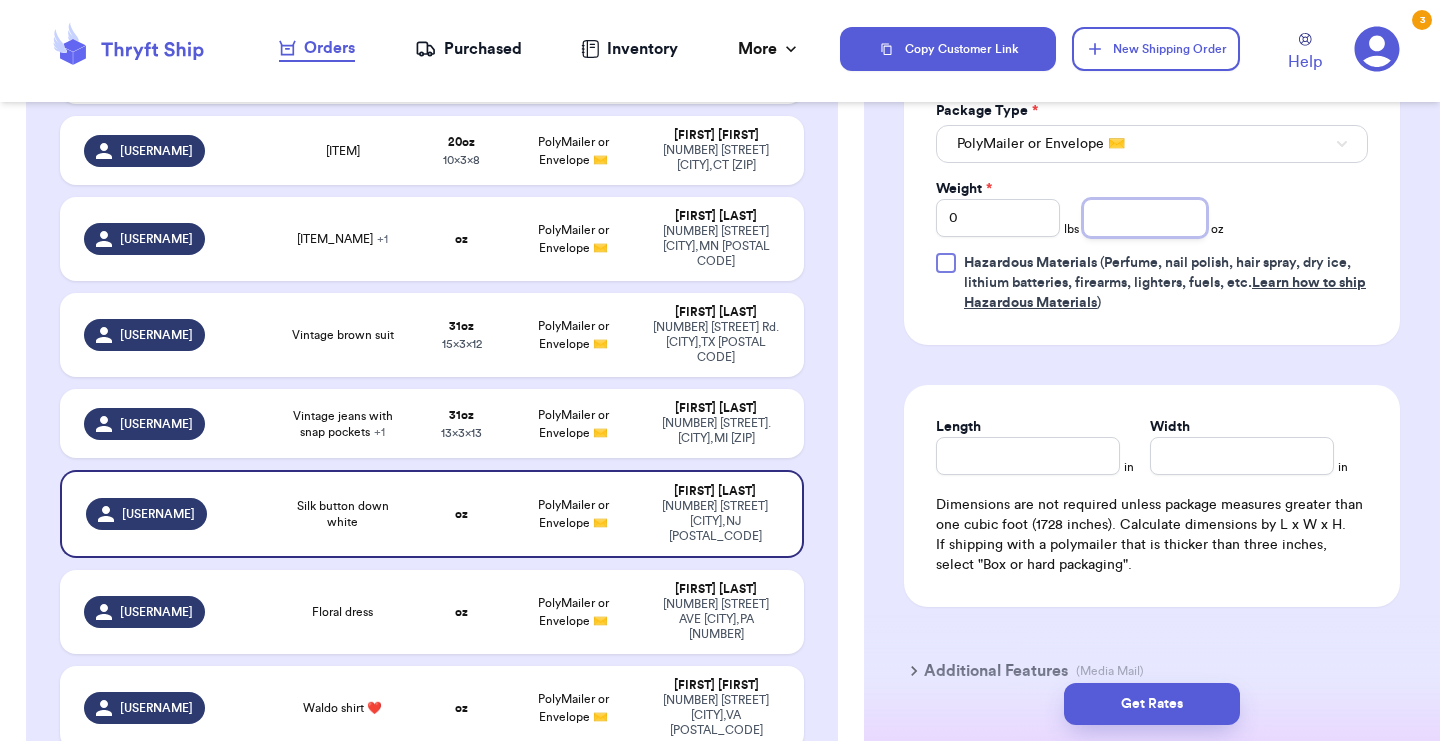 click at bounding box center (1145, 218) 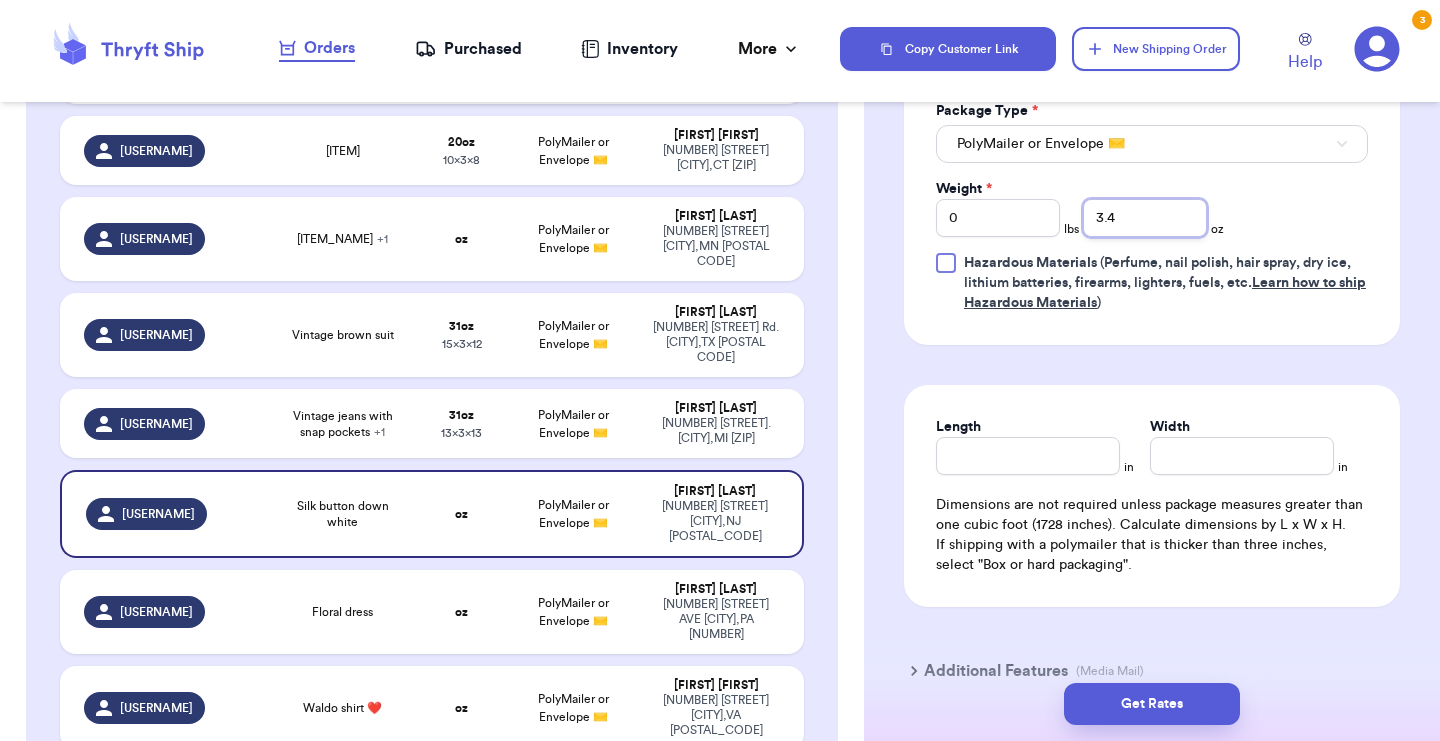 type on "3.4" 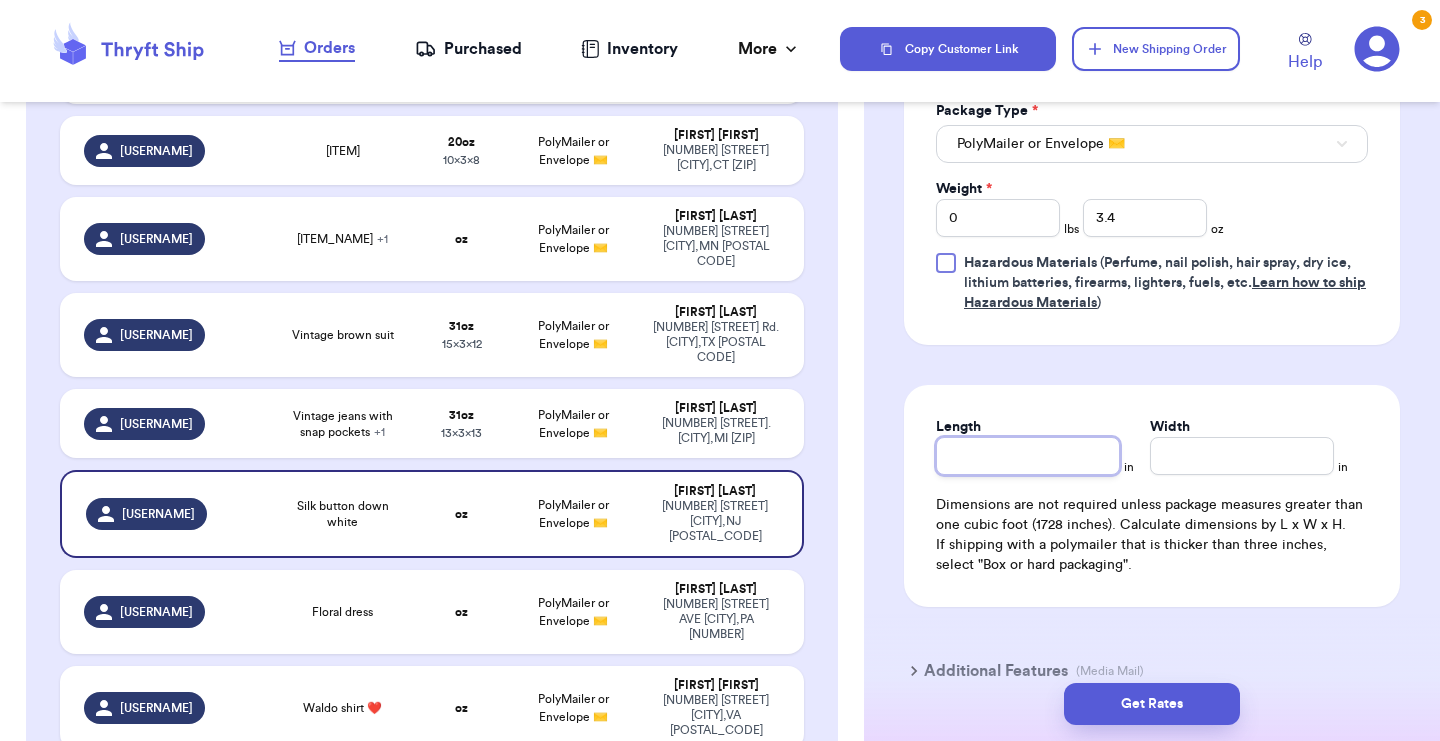 click on "Length" at bounding box center (1028, 456) 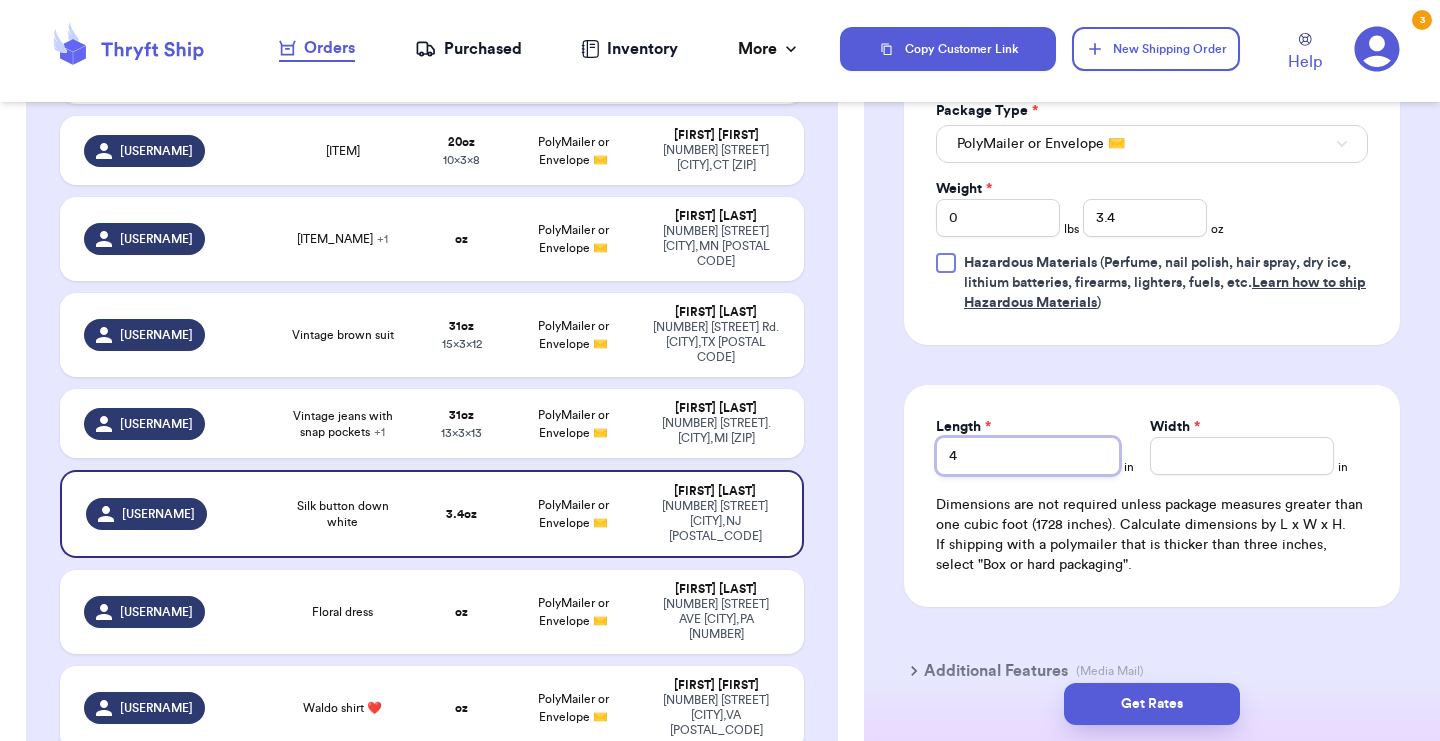 type on "4" 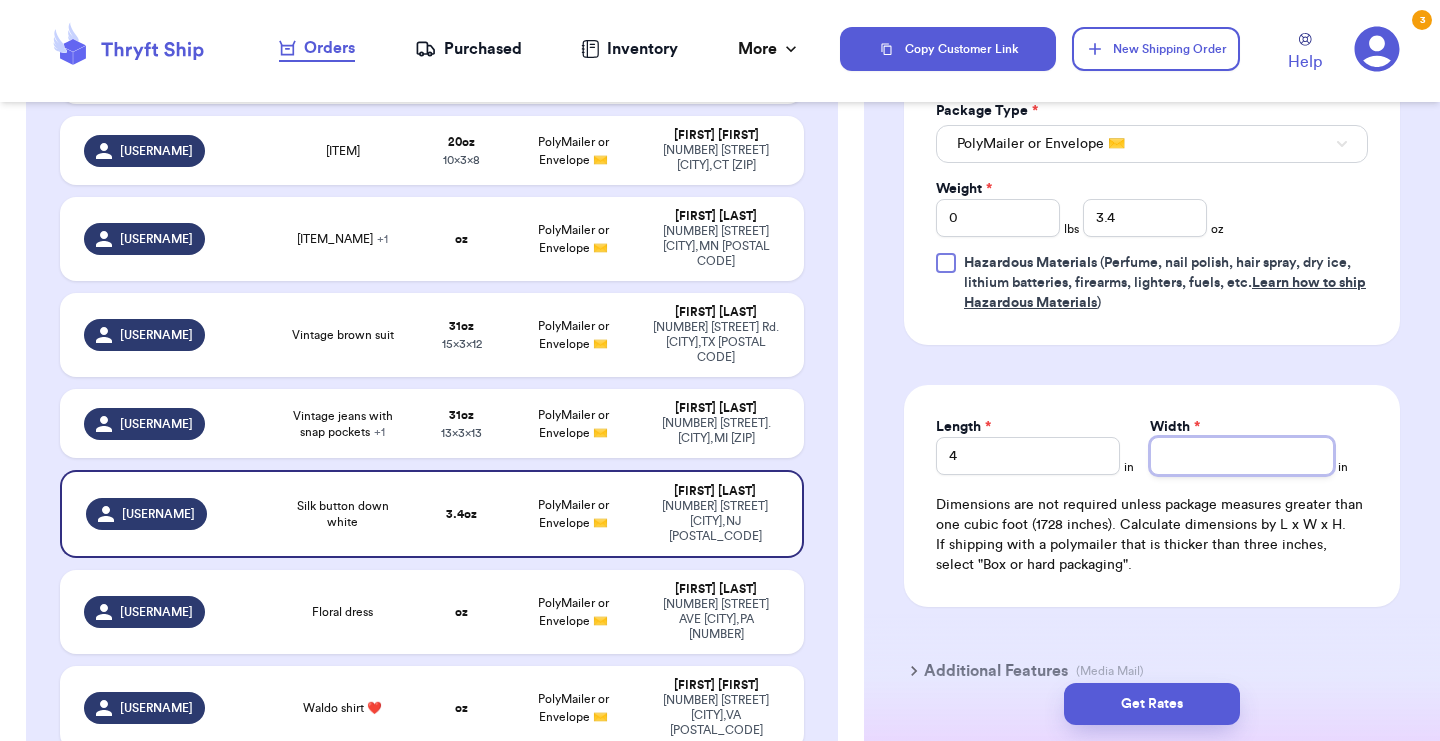 click on "Width *" at bounding box center [1242, 456] 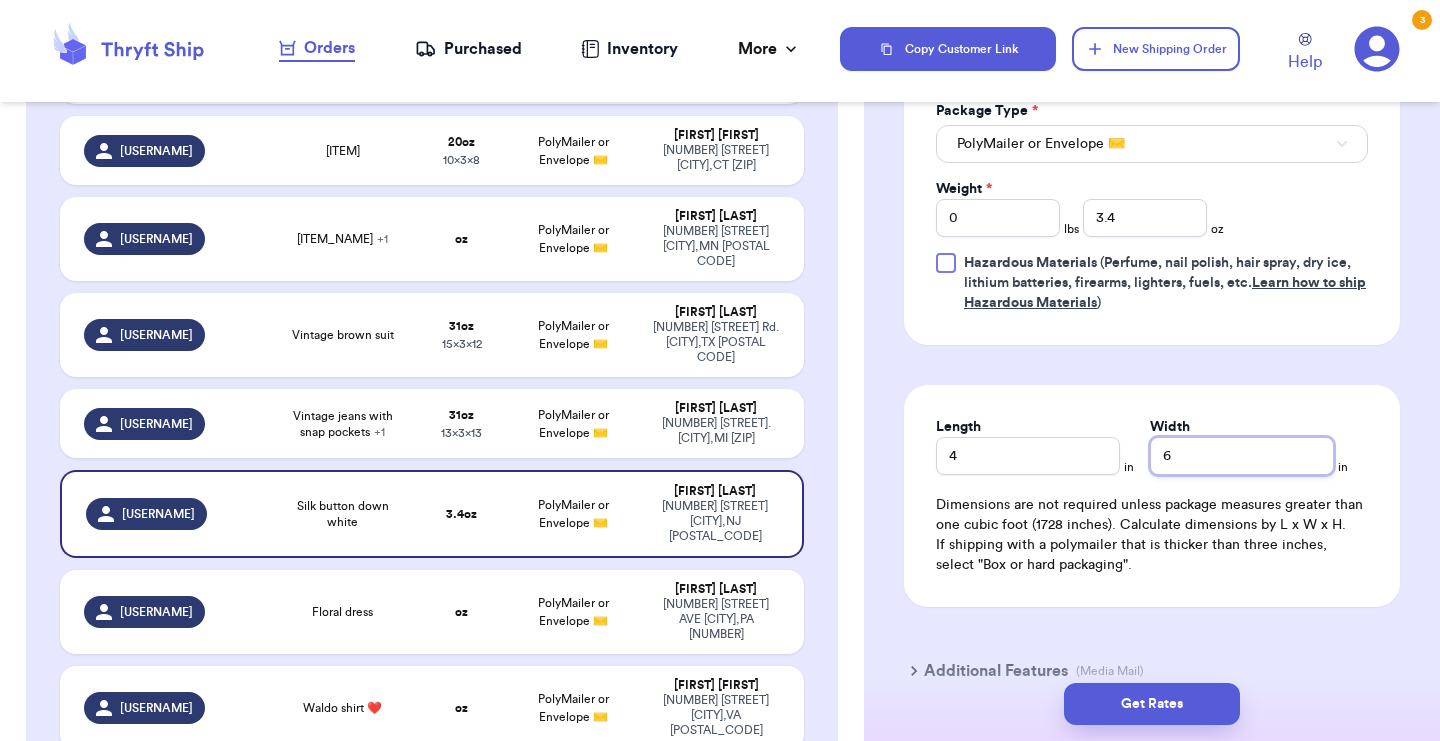 type on "6" 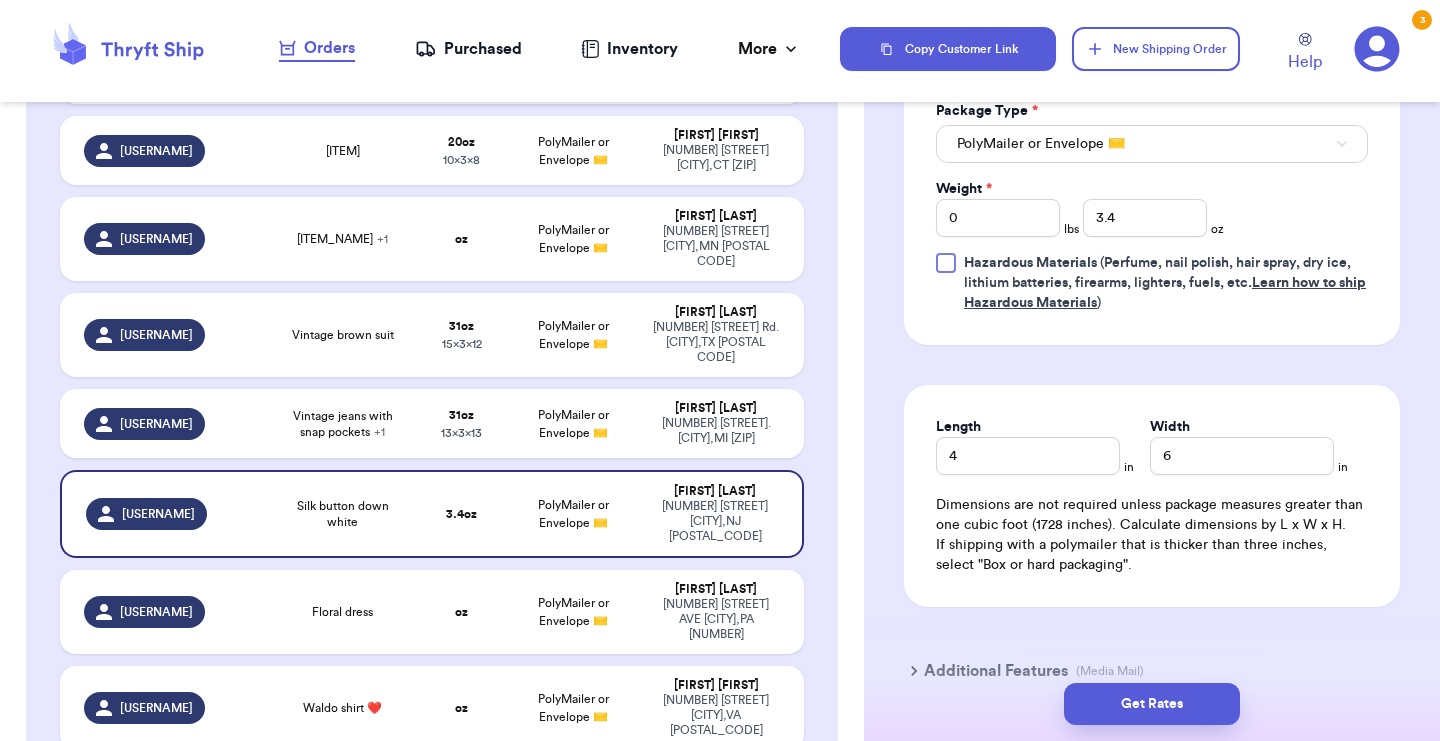 click on "Shipping Information Delete Label Customer Info Instagram Handle:   [USERNAME] Name:   [FIRST]   [LAST] Email:   [EMAIL] Address   [NUMBER] [STREET],  [CITY], [STATE] [ZIP] Edit Order Info Items Status Silk button down white -- Paid Owes + Add Item Total Amount Paid $ 0.00 Edit Package Info Print item name on label Print username on label Package Type * PolyMailer or Envelope ✉️ Weight * 0 lbs 3.4 oz Hazardous Materials   (Perfume, nail polish, hair spray, dry ice, lithium batteries, firearms, lighters, fuels, etc.  Learn how to ship Hazardous Materials ) Length 4 in Width 6 in Dimensions are not required unless package measures greater than one cubic foot (1728 inches). Calculate dimensions by L x W x H. If shipping with a polymailer that is thicker than three inches, select "Box or hard packaging". Additional Features (Media Mail)" at bounding box center (1152, -22) 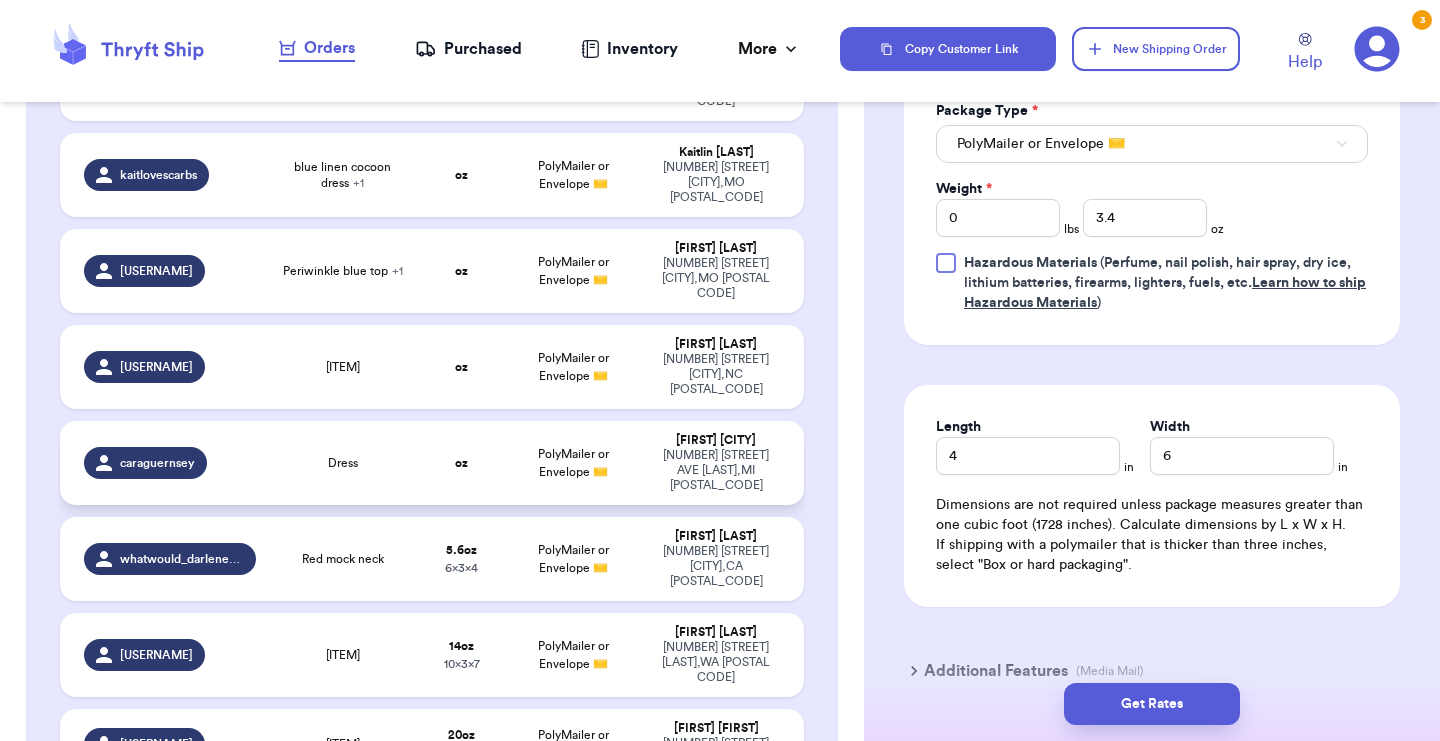 scroll, scrollTop: 1039, scrollLeft: 0, axis: vertical 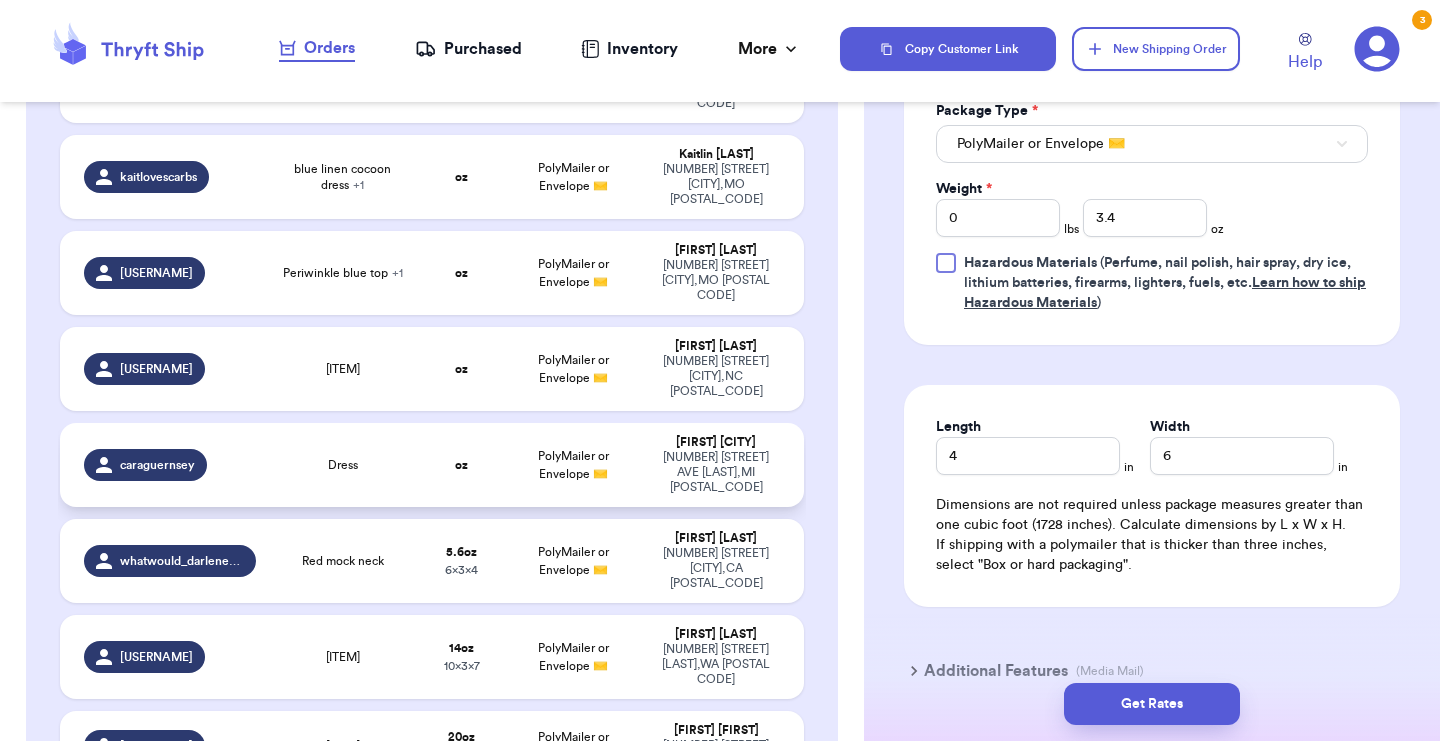 click on "PolyMailer or Envelope ✉️" at bounding box center [573, 465] 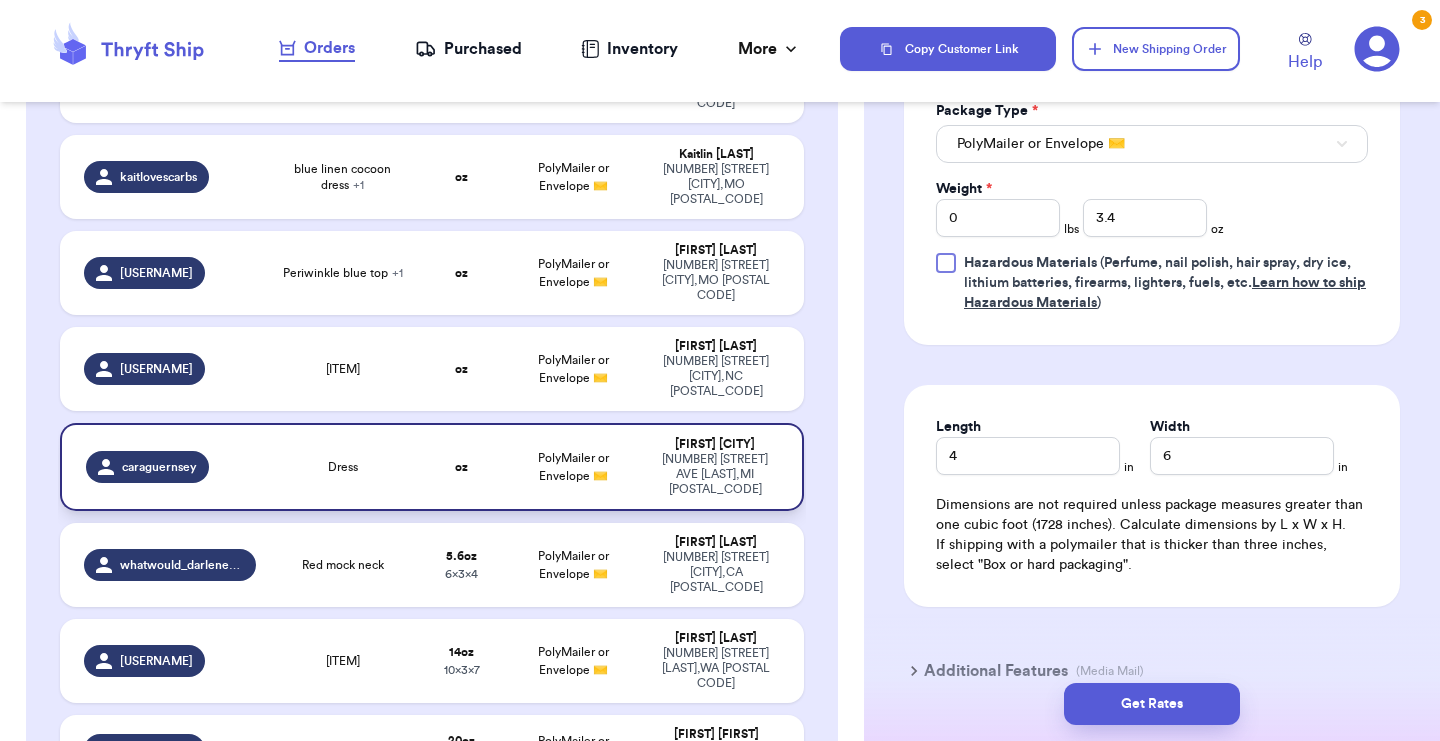 type on "Dress" 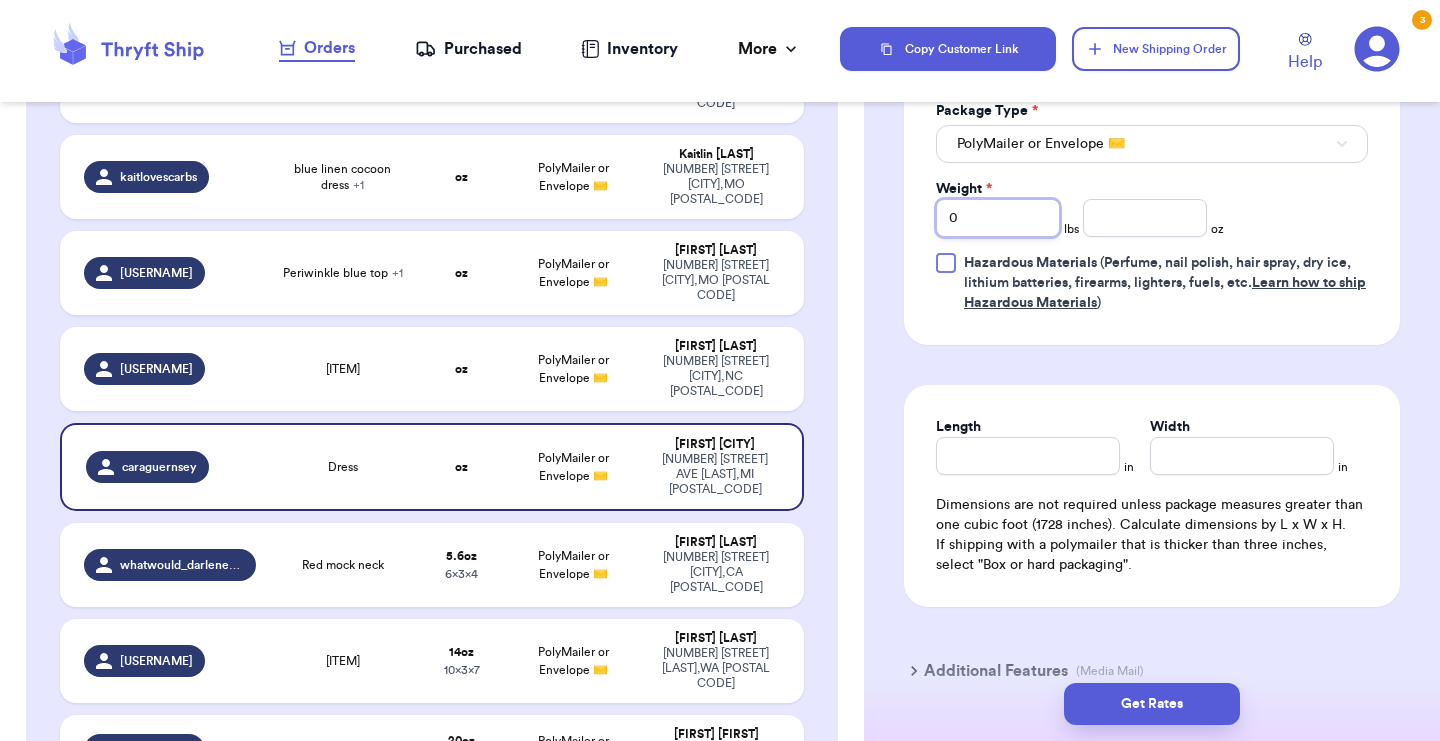 click on "0" at bounding box center (998, 218) 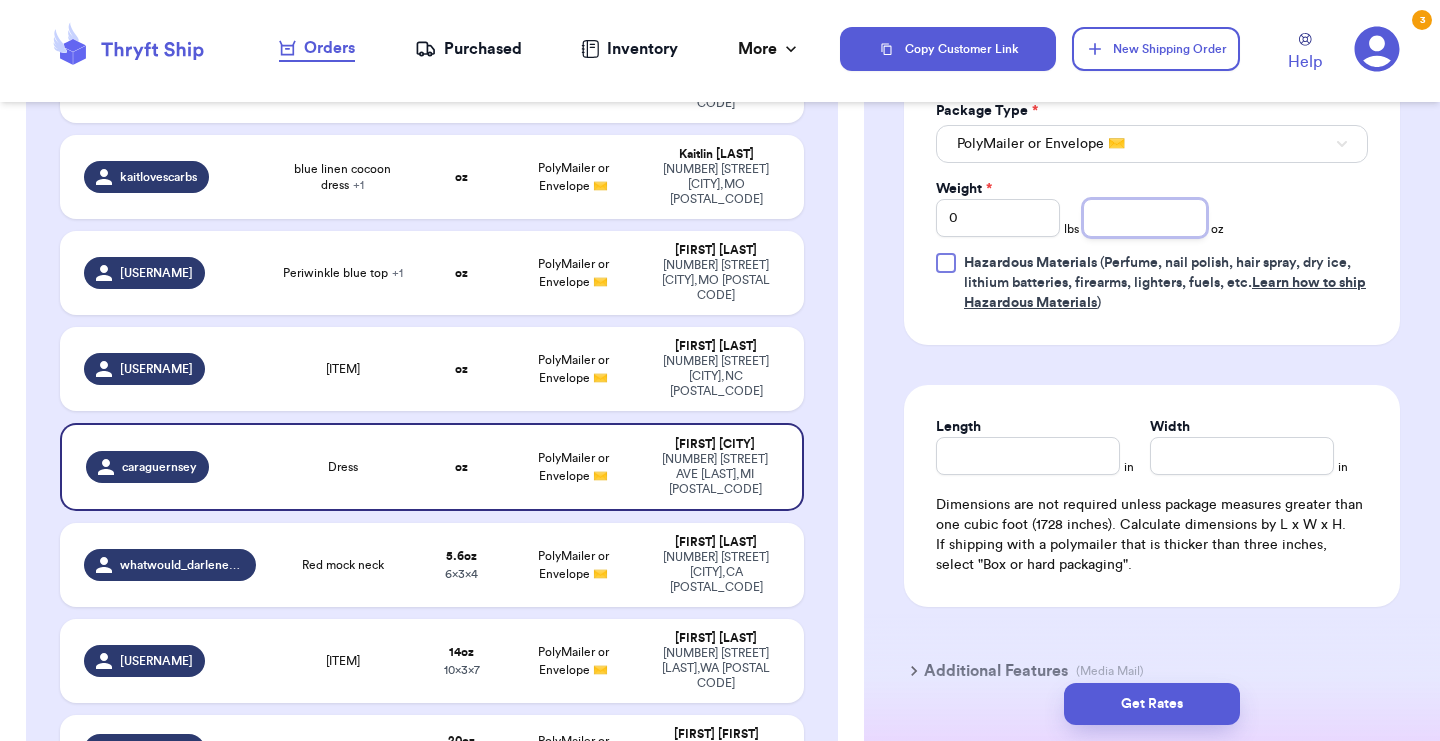 click at bounding box center (1145, 218) 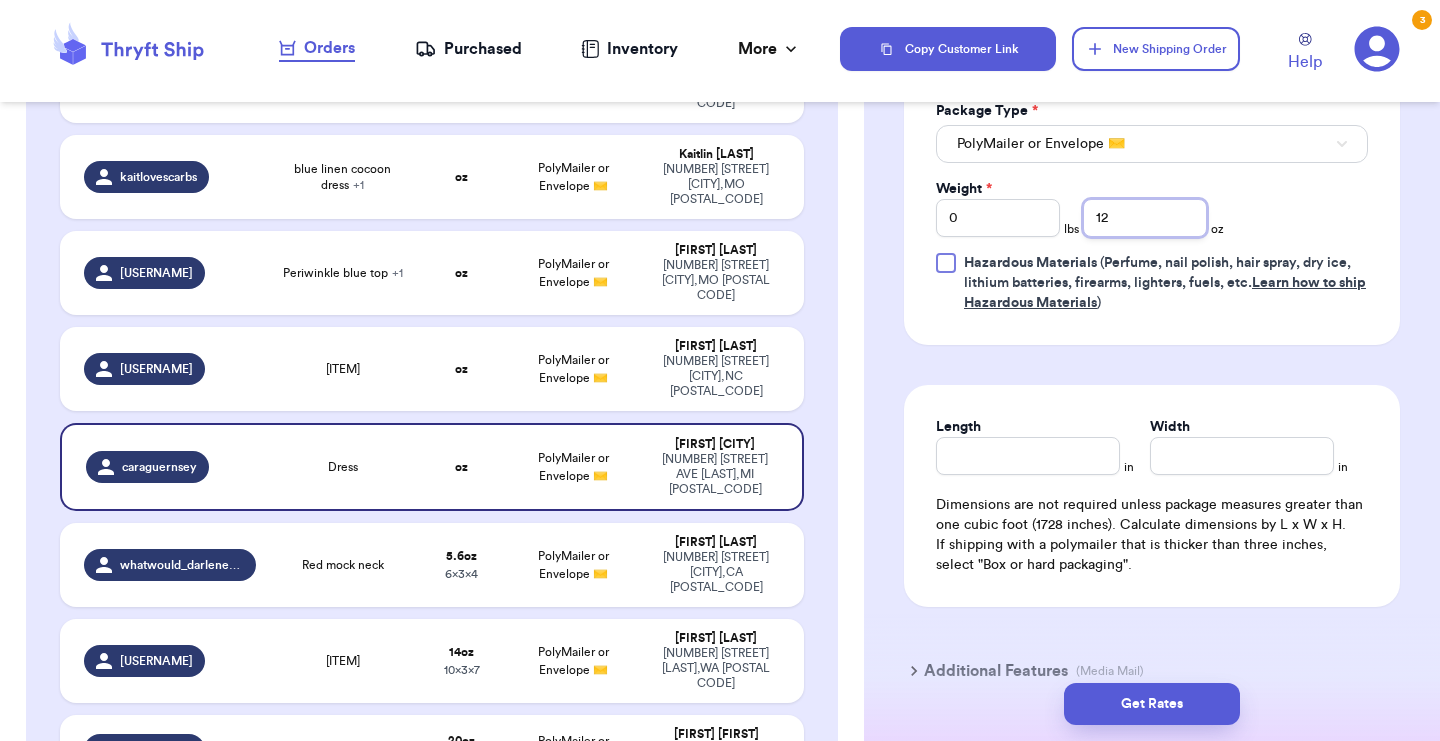 type on "12" 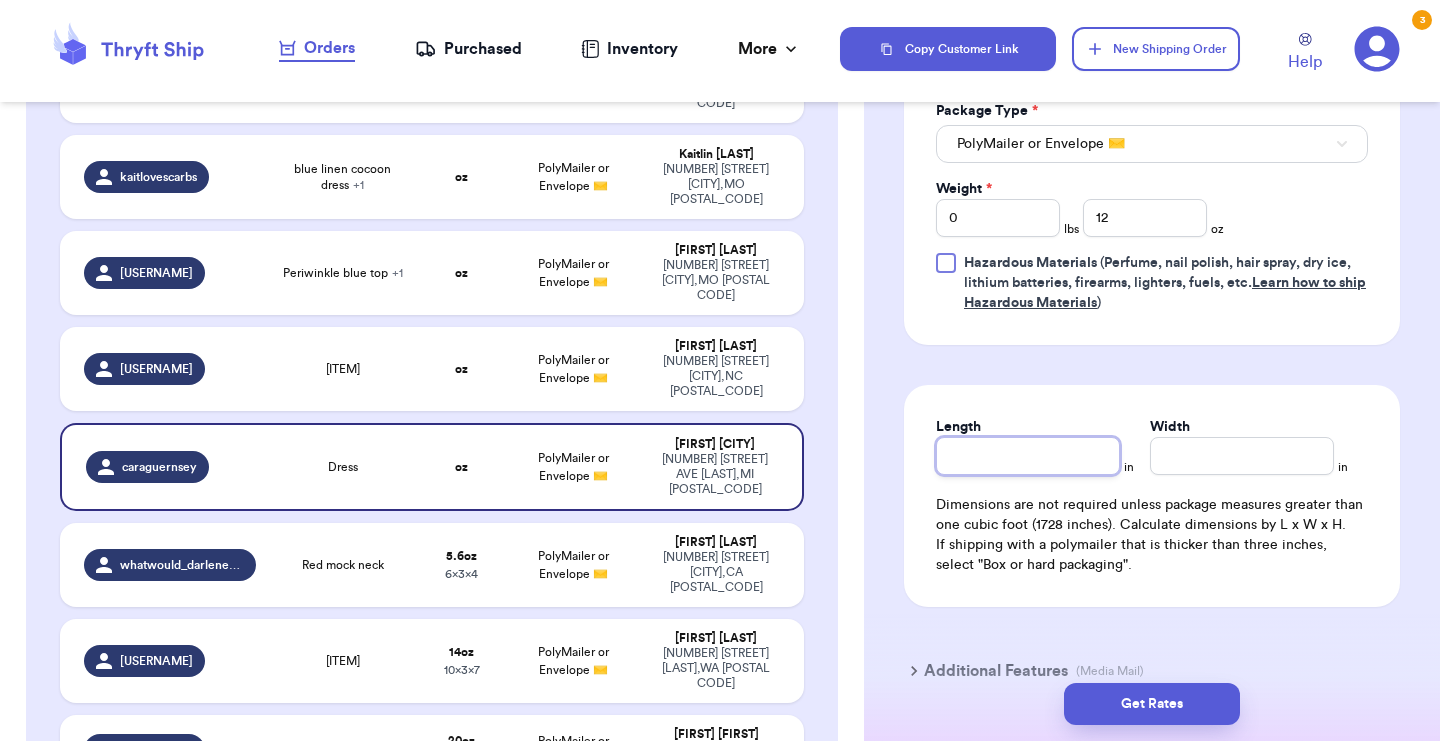 click on "Length" at bounding box center (1028, 456) 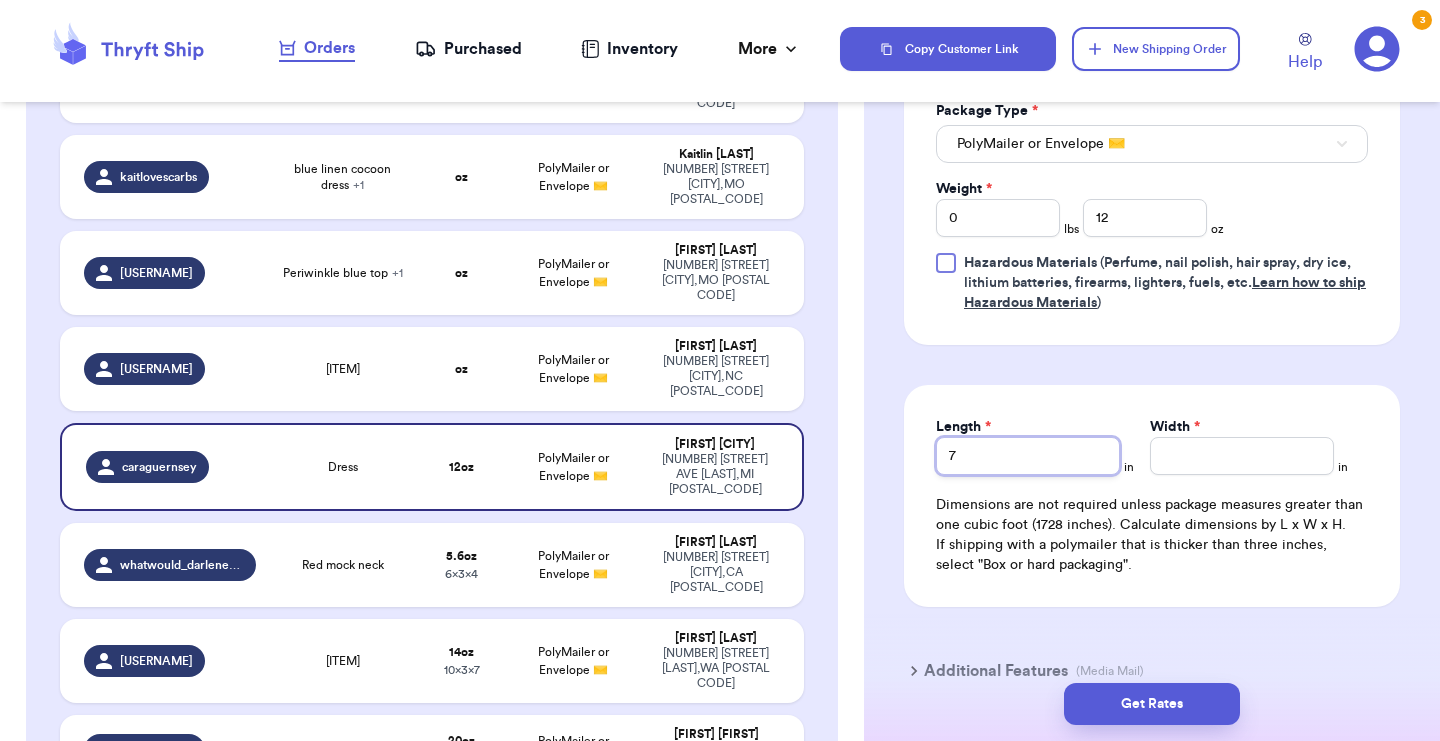type on "7" 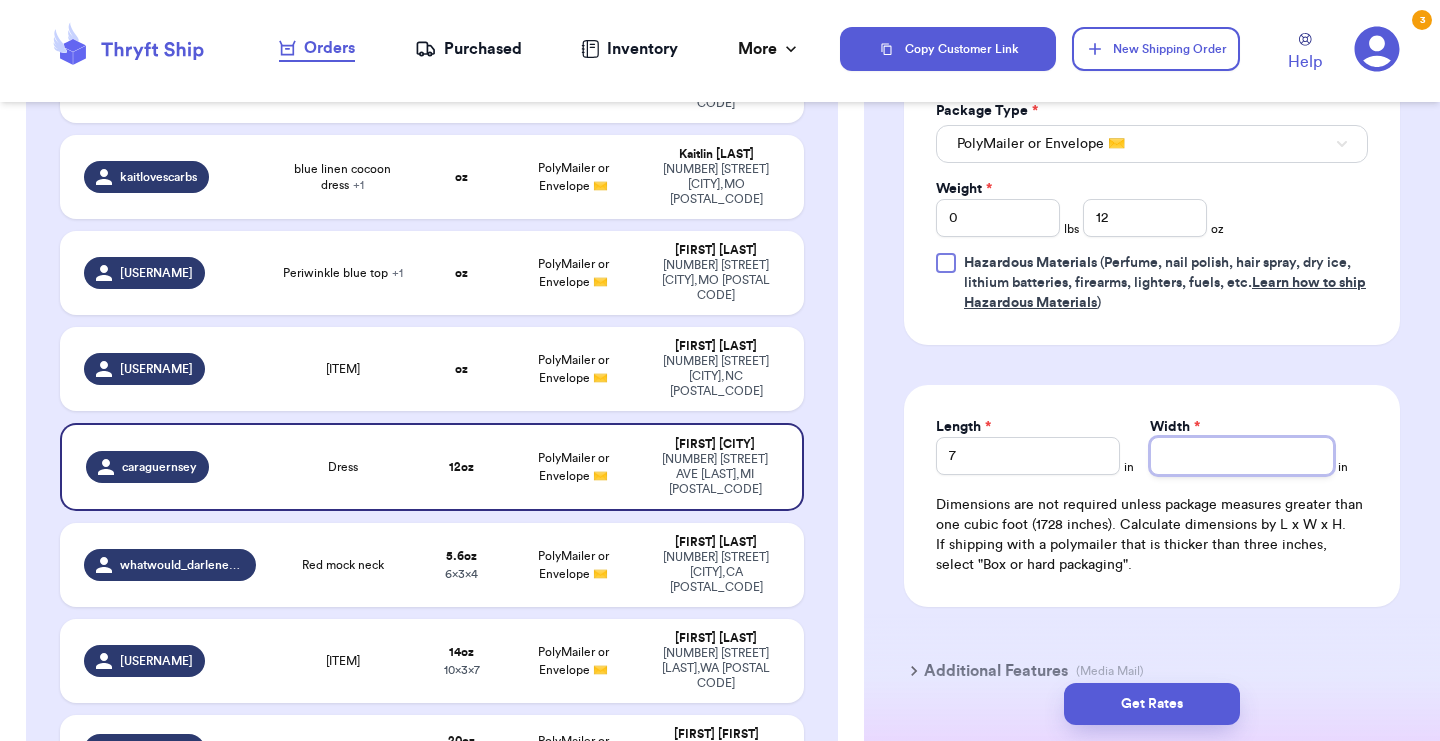 click on "Width *" at bounding box center (1242, 456) 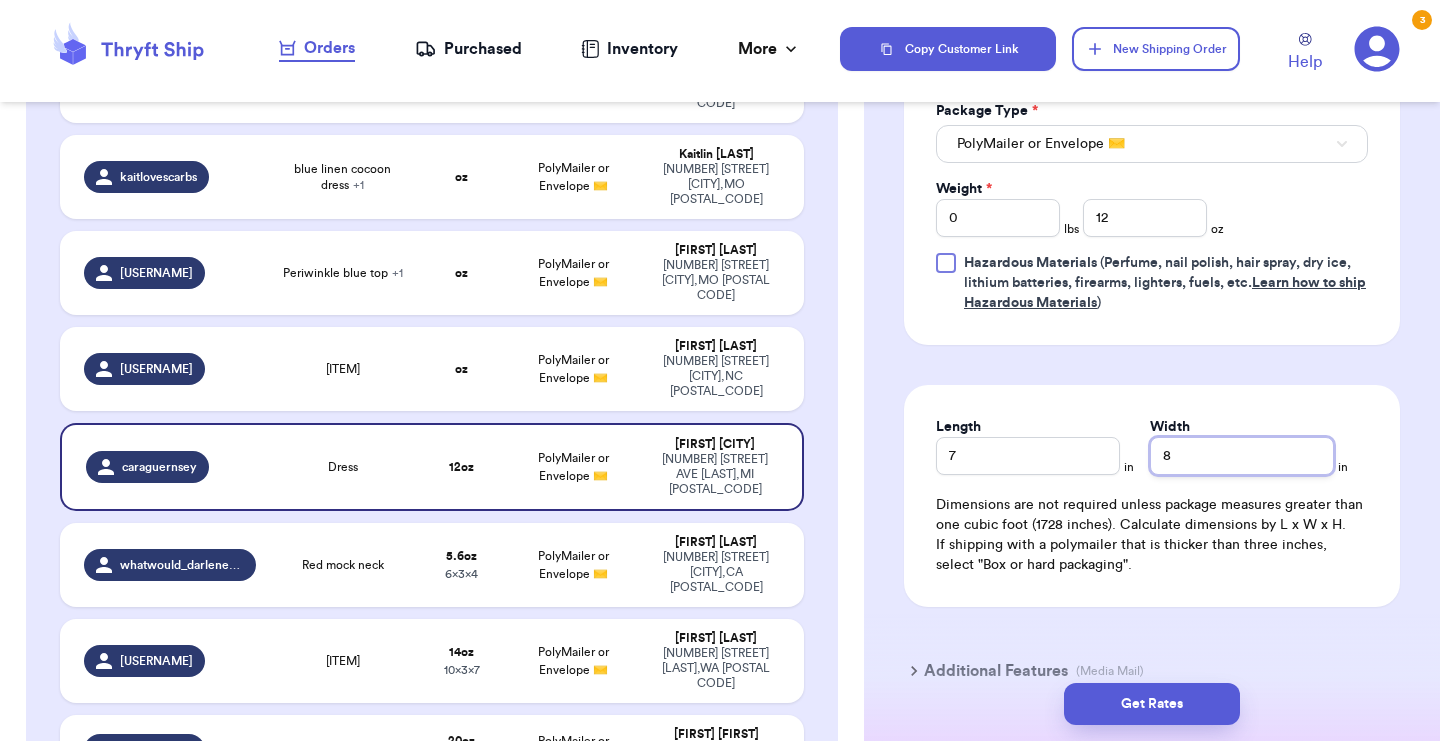 type on "8" 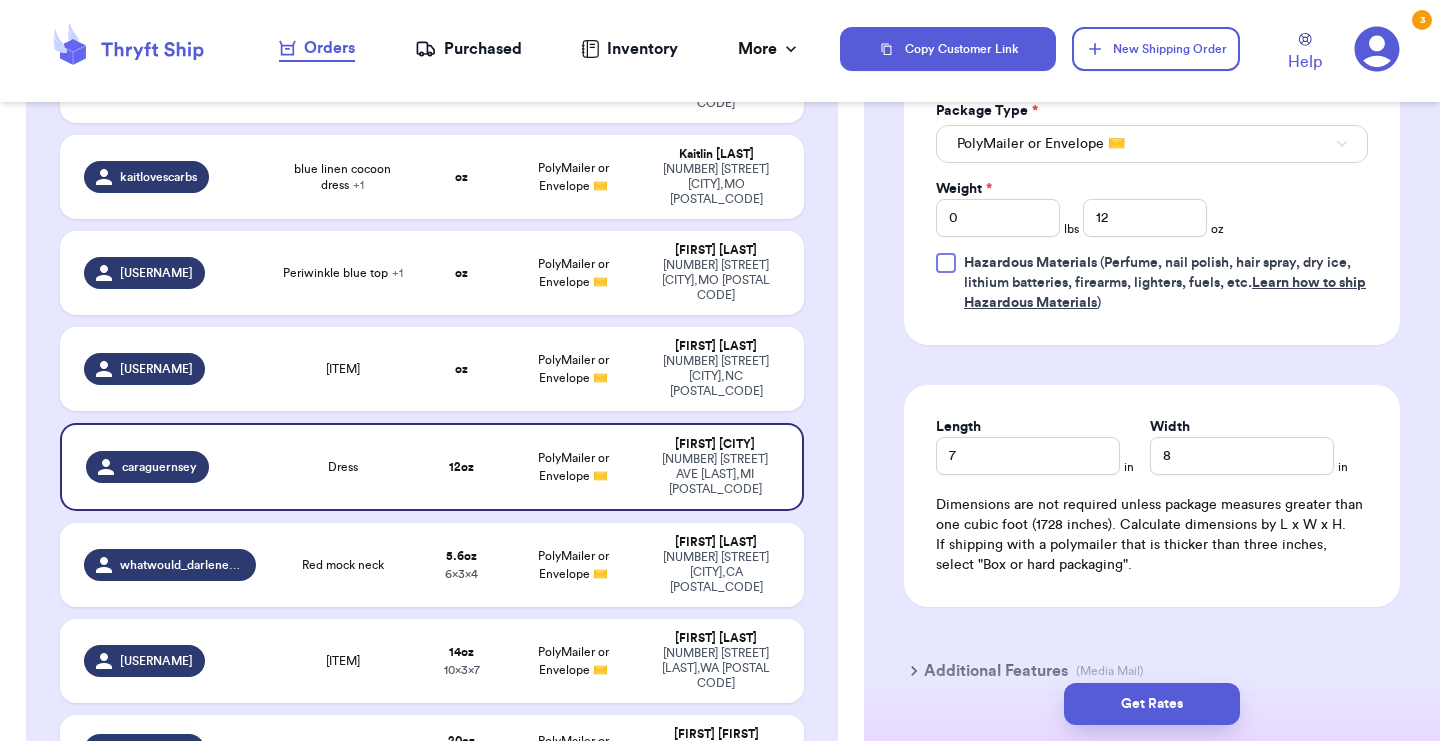 click on "Shipping Information Delete Label Customer Info Instagram Handle:   [USERNAME] Name:   [FIRST]   [GUERNSEY] Email:   [EMAIL] Address   [NUMBER] [STREET],  [CITY], [STATE] [POSTAL CODE] Edit Order Info Items Status Dress -- Paid Owes + Add Item Total Amount Paid $ 0.00 Edit Package Info Print item name on label Print username on label Package Type * PolyMailer or Envelope ✉️ Weight * 0 lbs 12 oz Hazardous Materials   (Perfume, nail polish, hair spray, dry ice, lithium batteries, firearms, lighters, fuels, etc.  Learn how to ship Hazardous Materials ) Length 7 in Width 8 in Dimensions are not required unless package measures greater than one cubic foot (1728 inches). Calculate dimensions by L x W x H. If shipping with a polymailer that is thicker than three inches, select "Box or hard packaging". Additional Features (Media Mail)" at bounding box center (1152, -22) 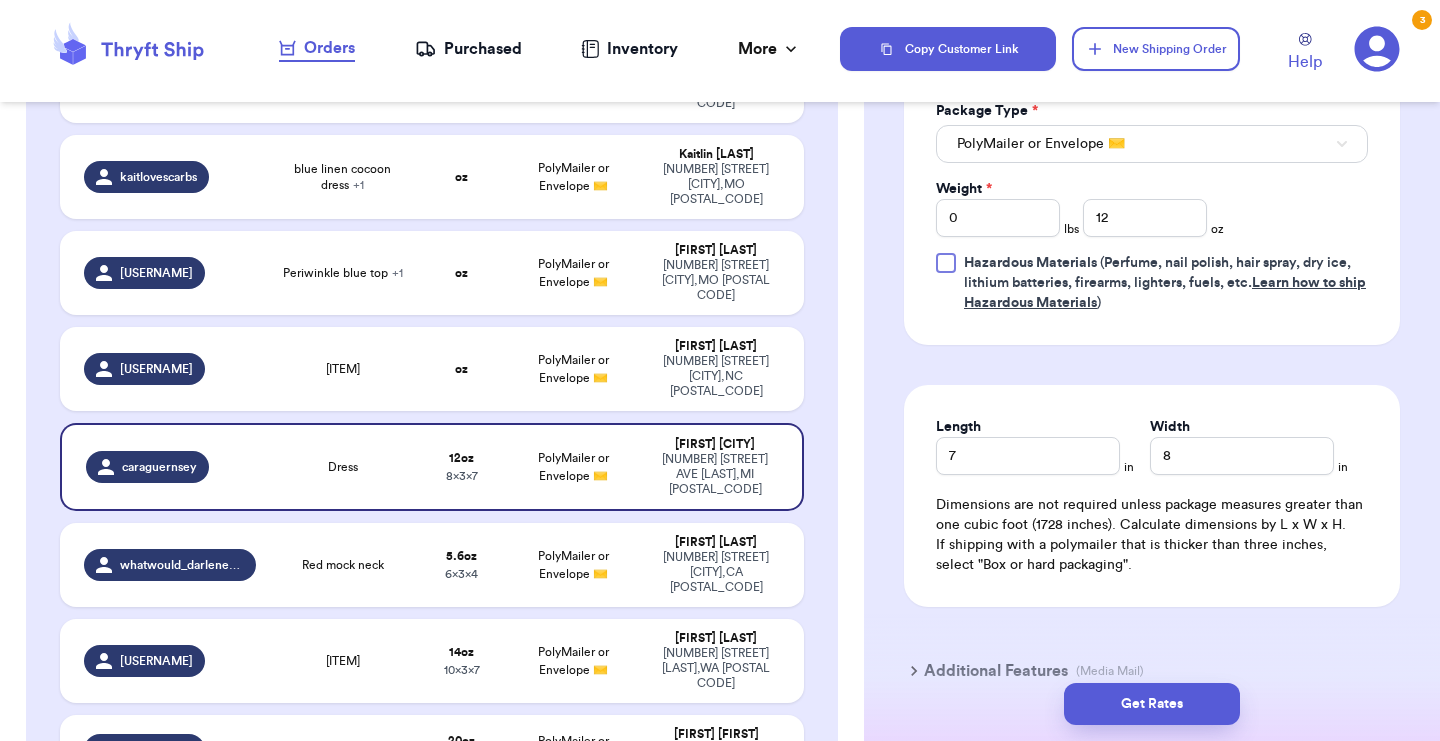 scroll, scrollTop: 620, scrollLeft: 0, axis: vertical 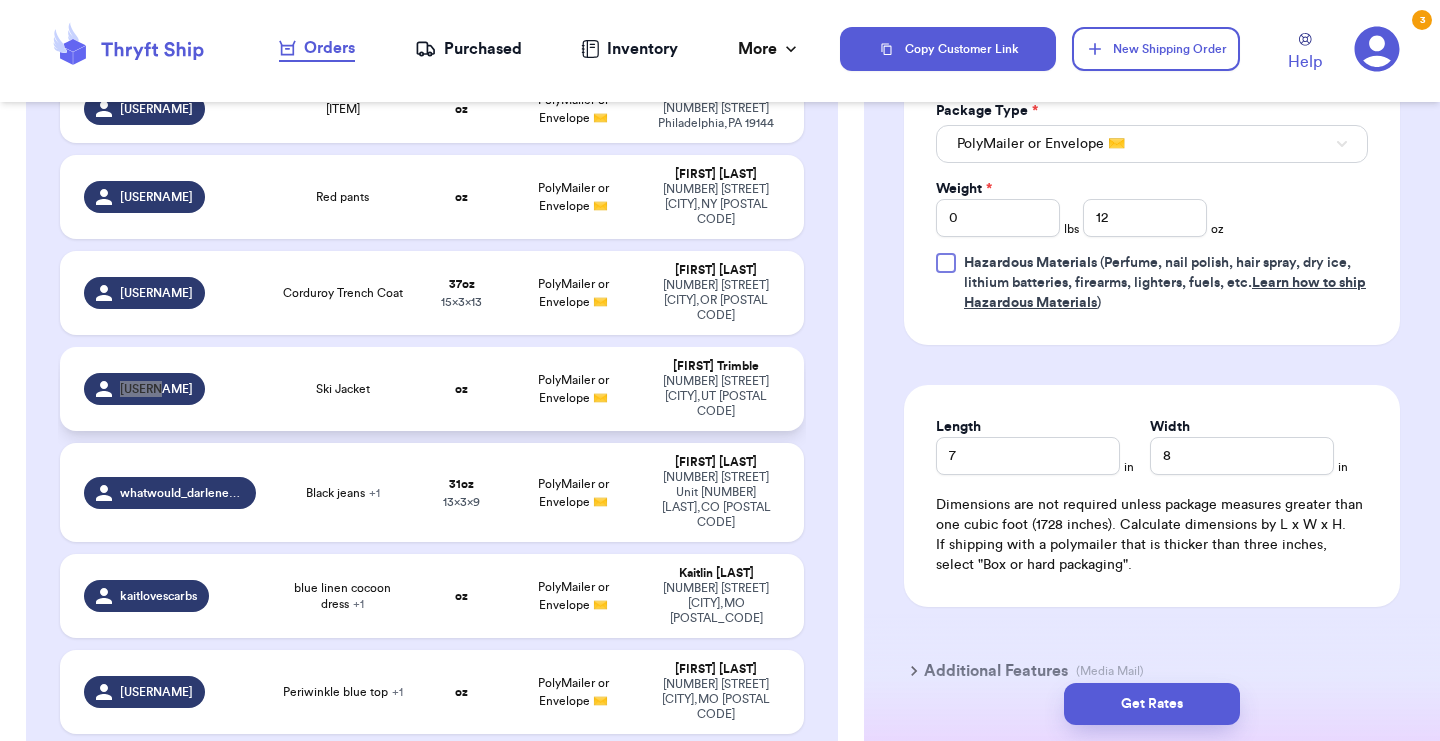 click on "oz" at bounding box center (461, 389) 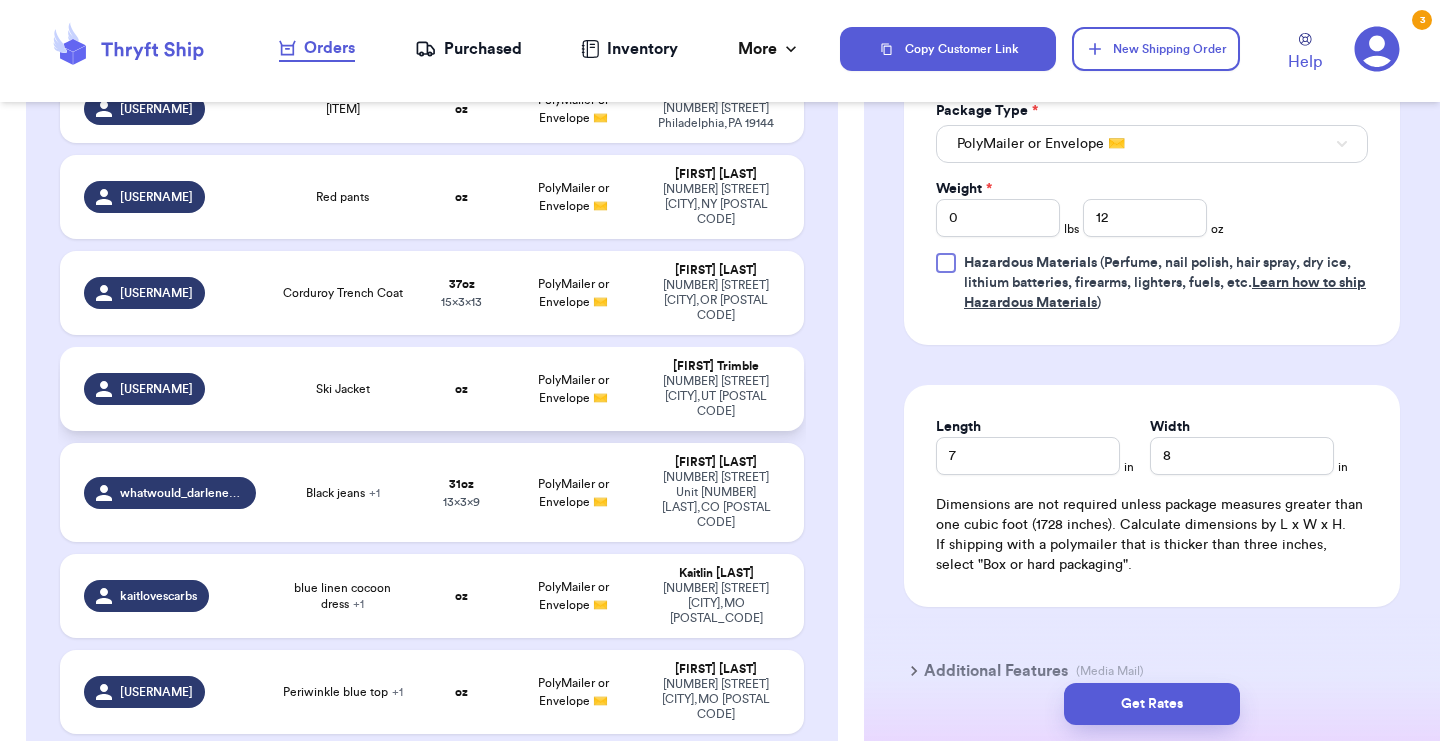 type on "Ski Jacket" 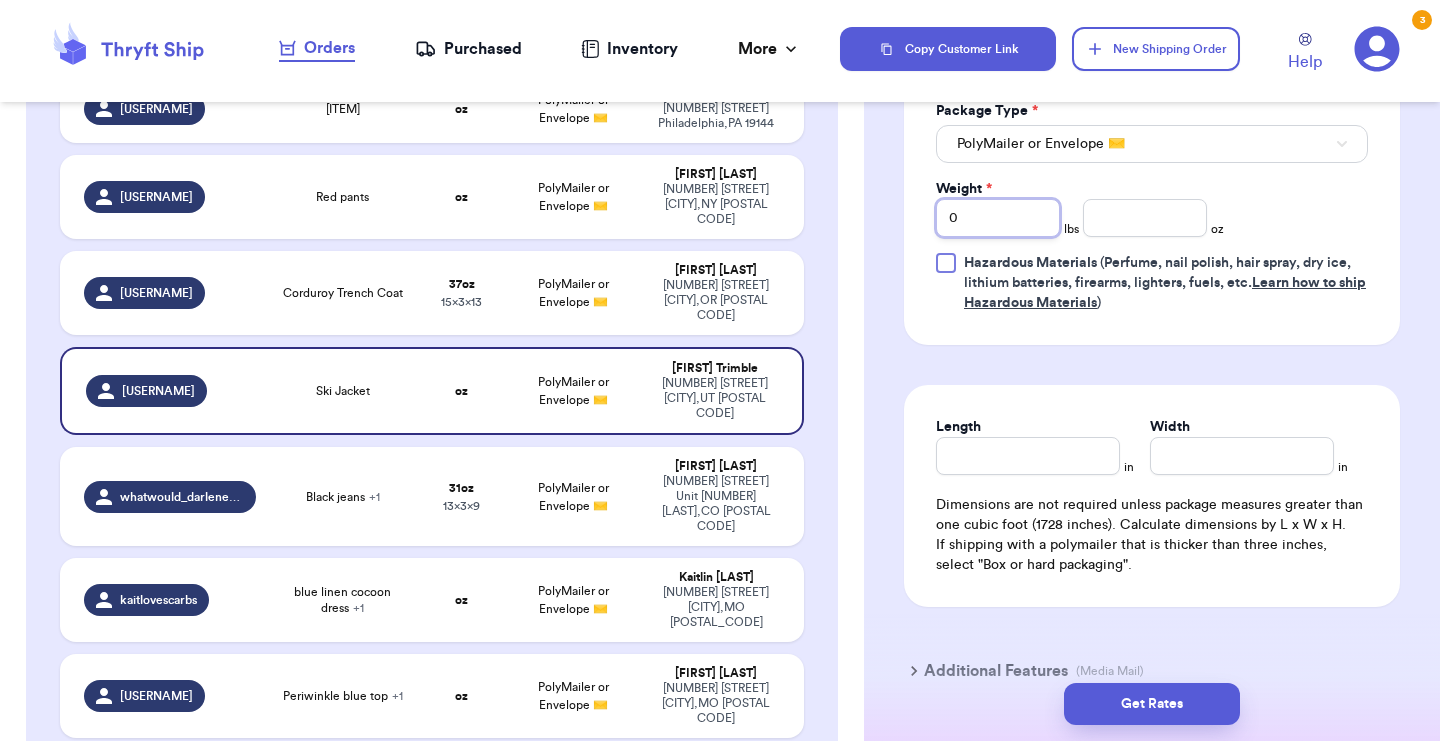 click on "0" at bounding box center (998, 218) 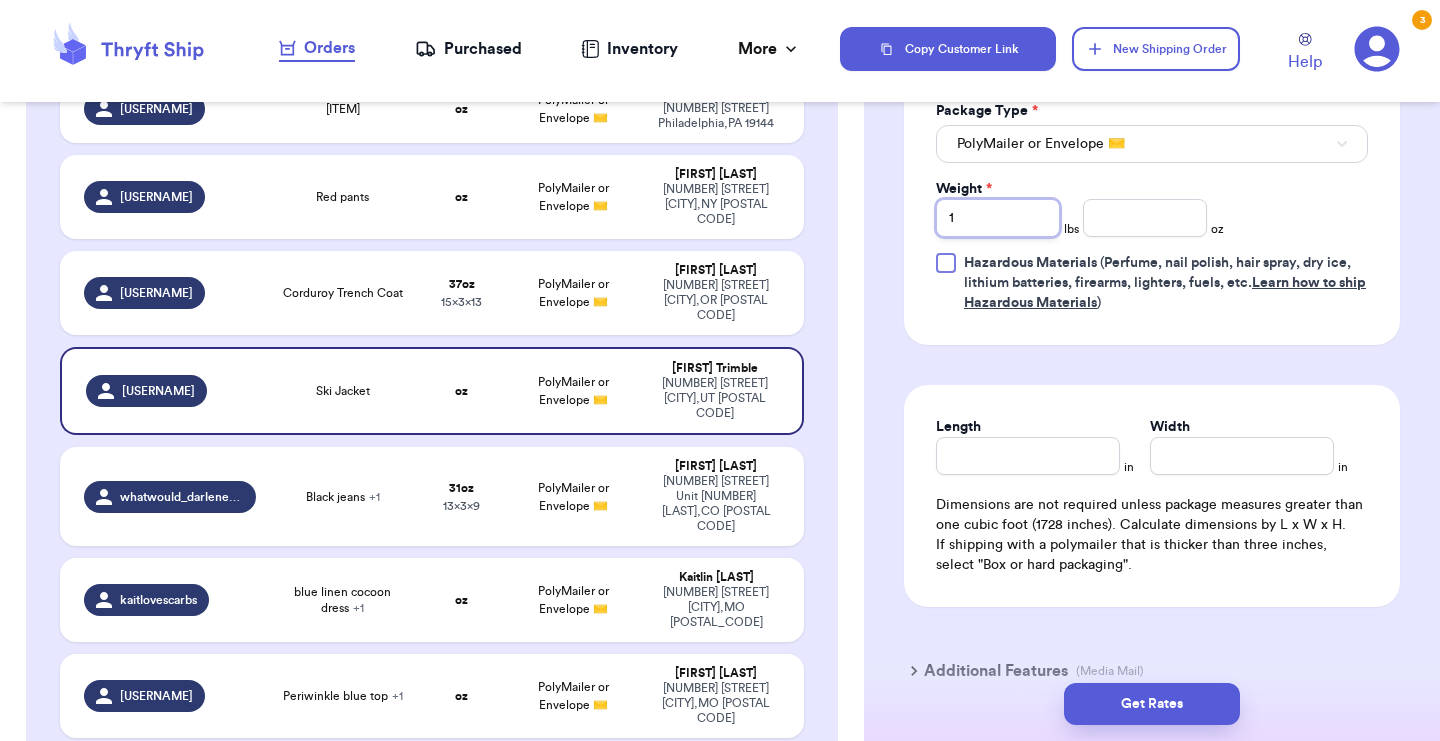 type 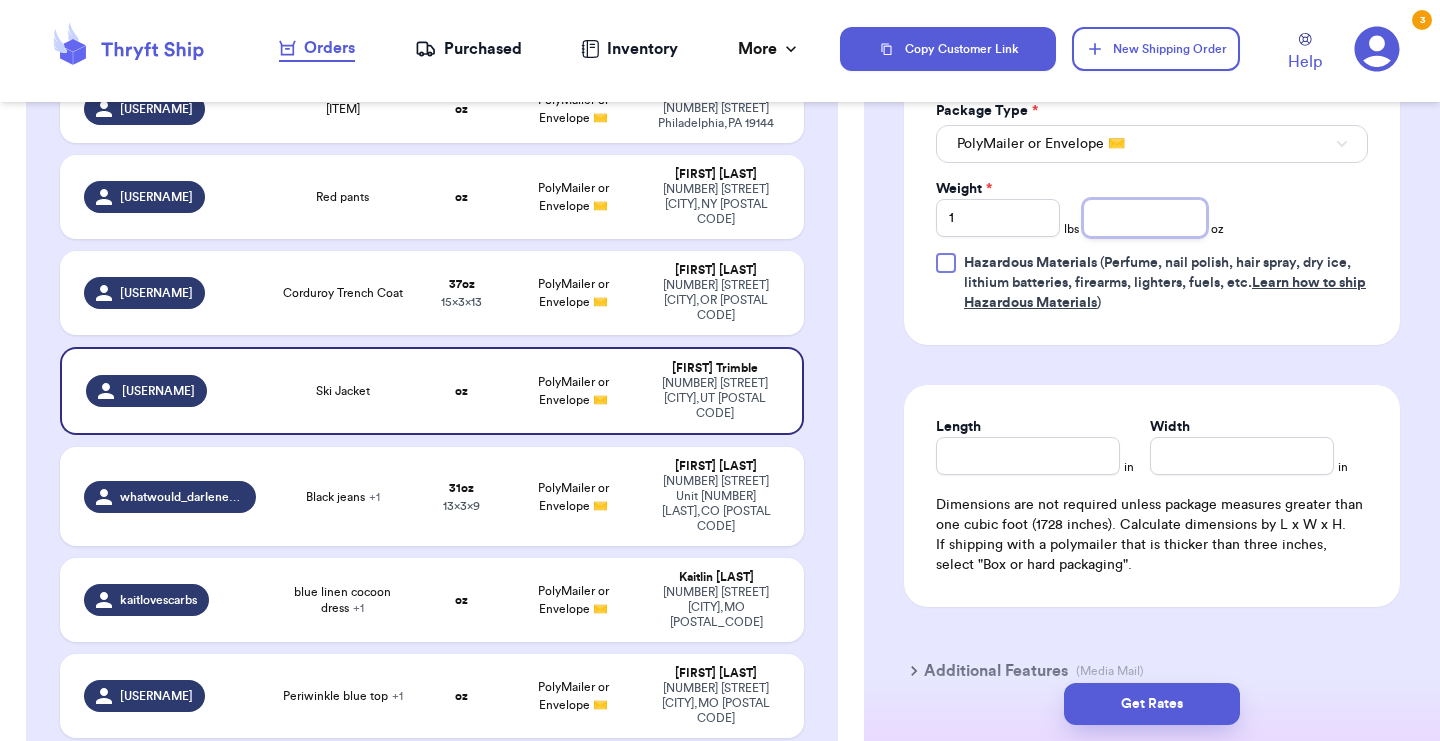 click at bounding box center (1145, 218) 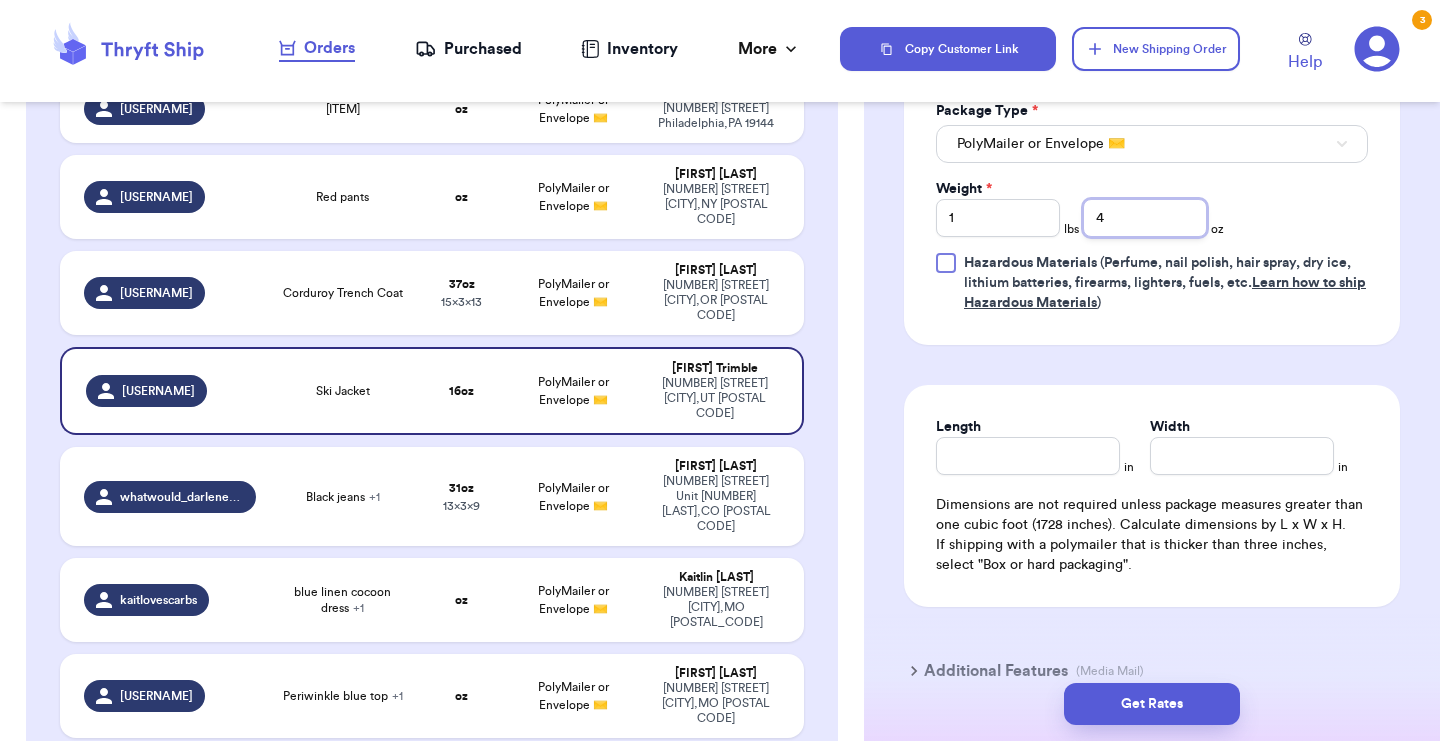 type on "4" 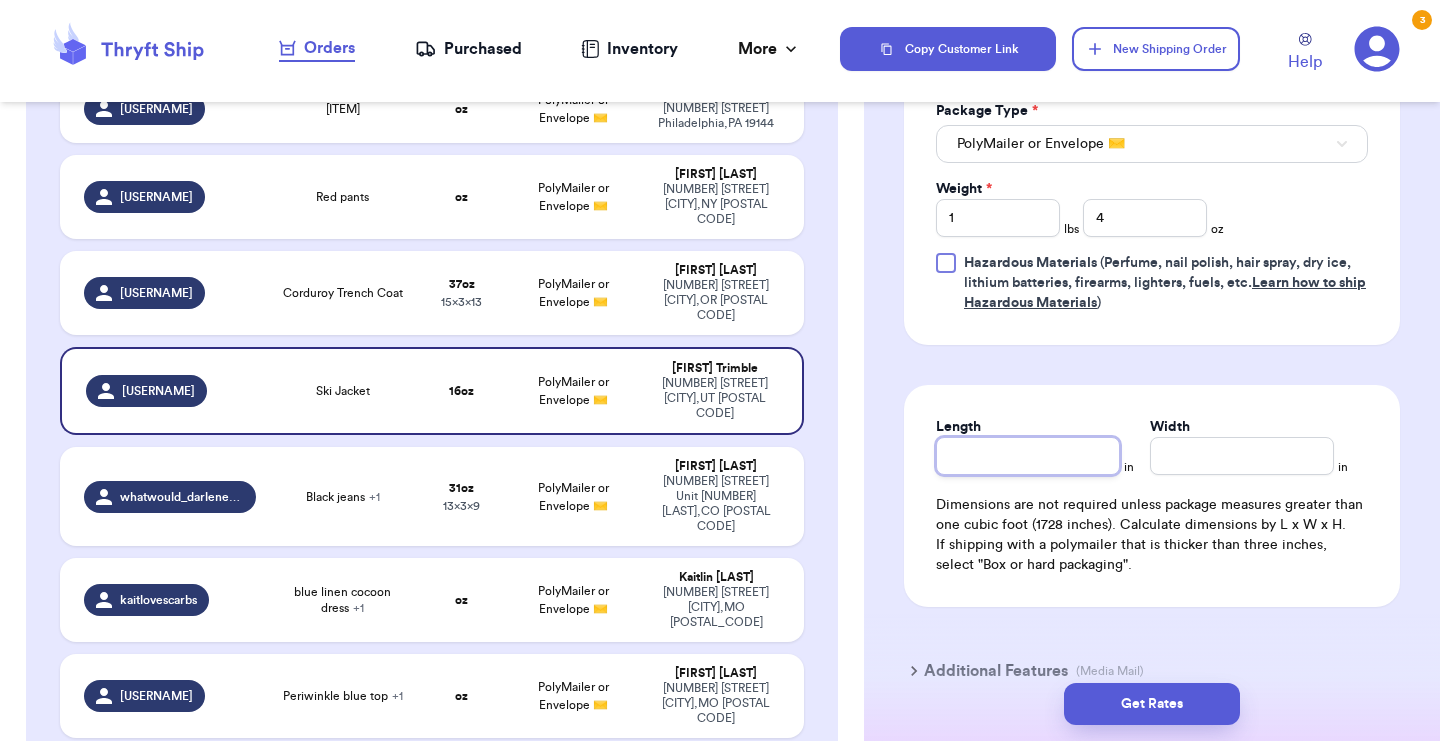 click on "Length" at bounding box center (1028, 456) 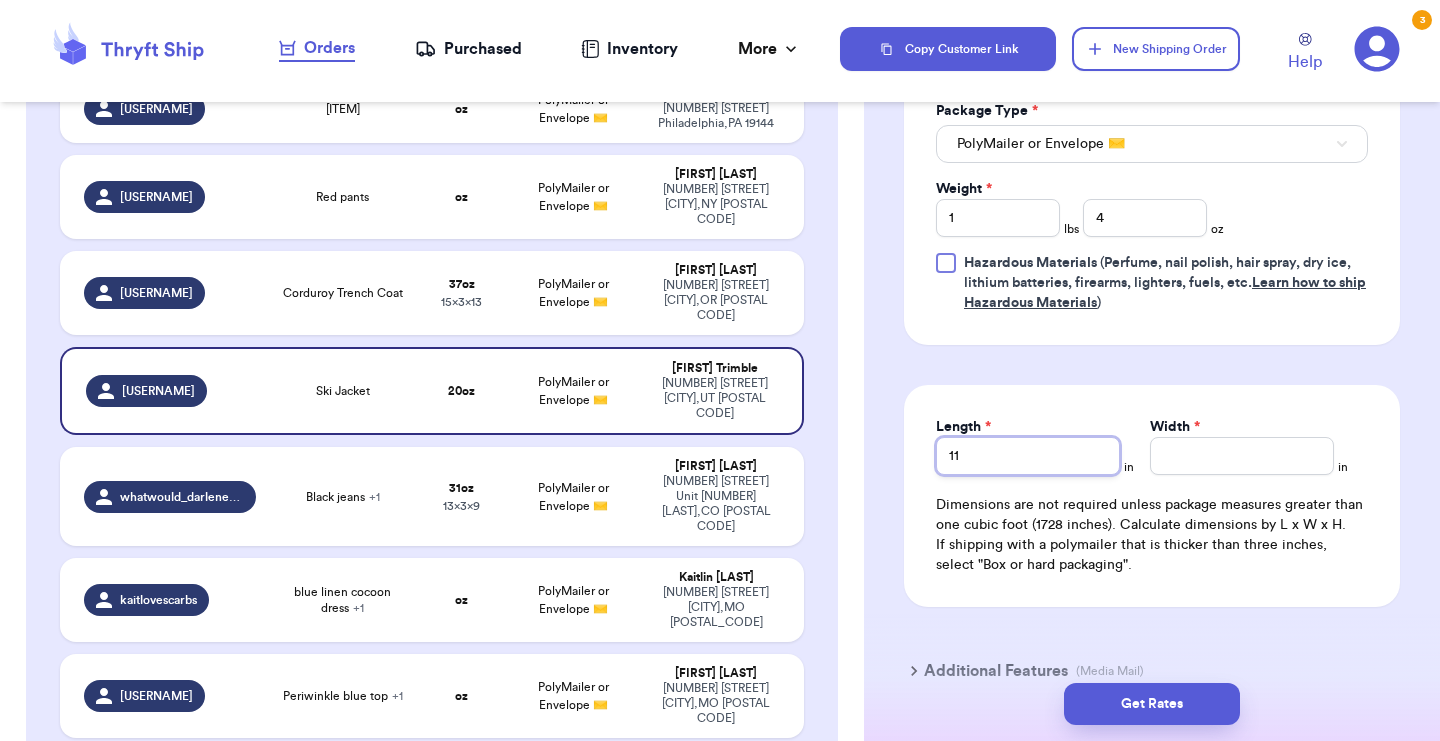 type on "11" 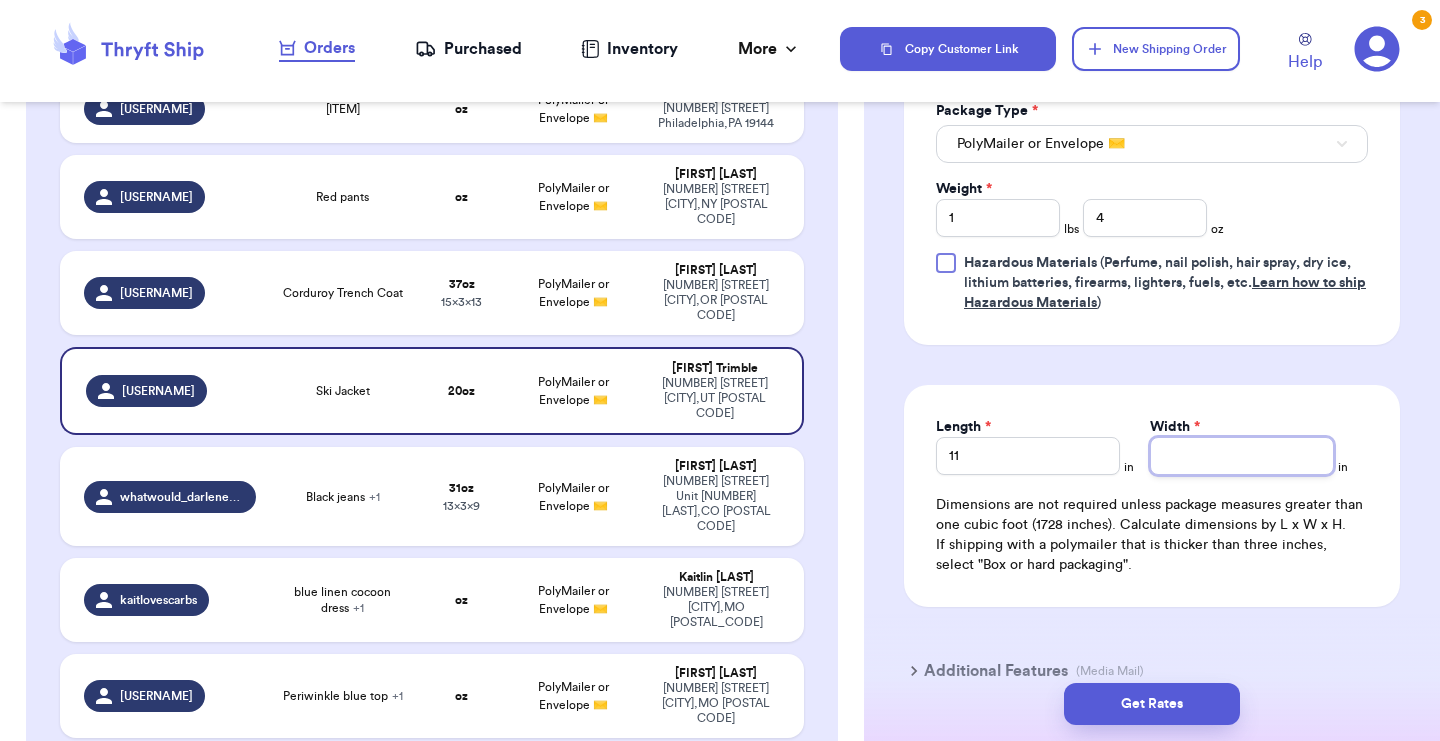 click on "Width *" at bounding box center (1242, 456) 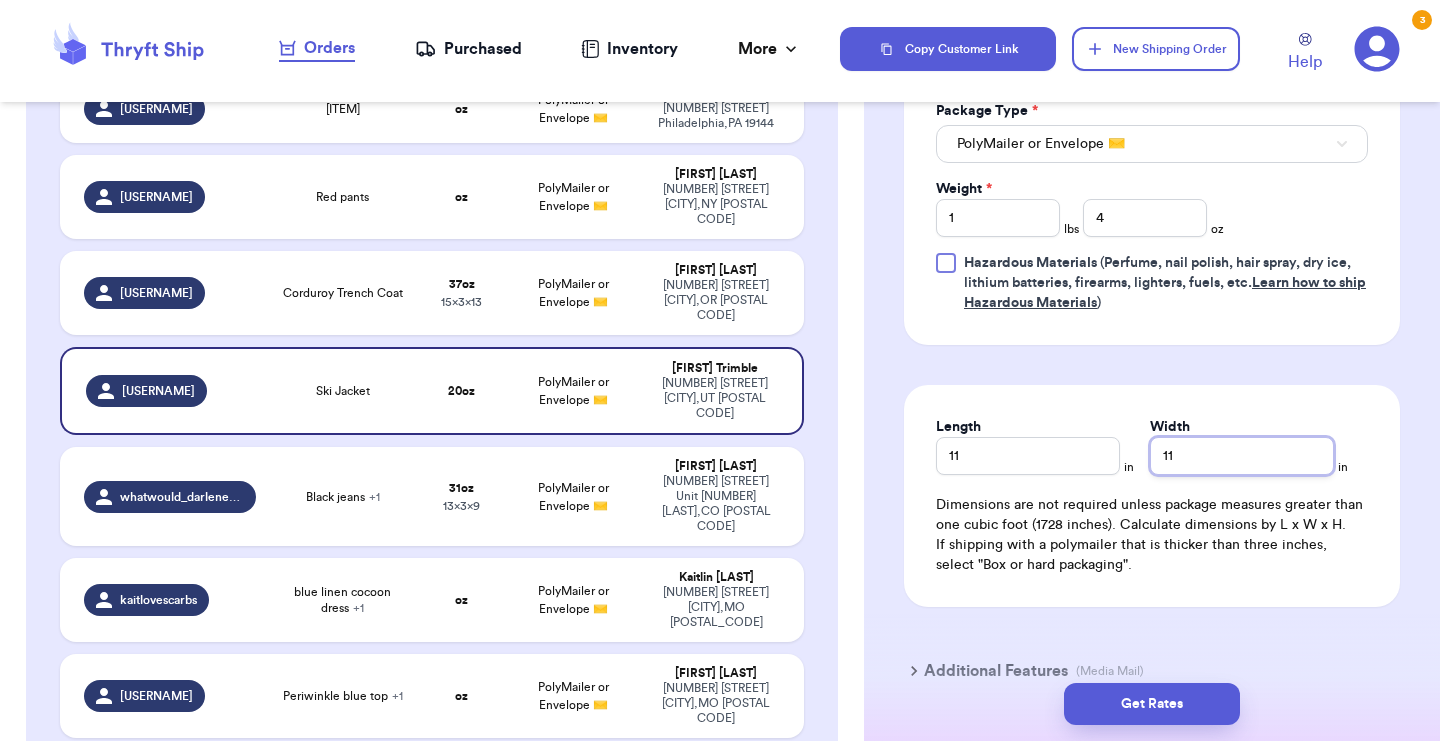 type on "11" 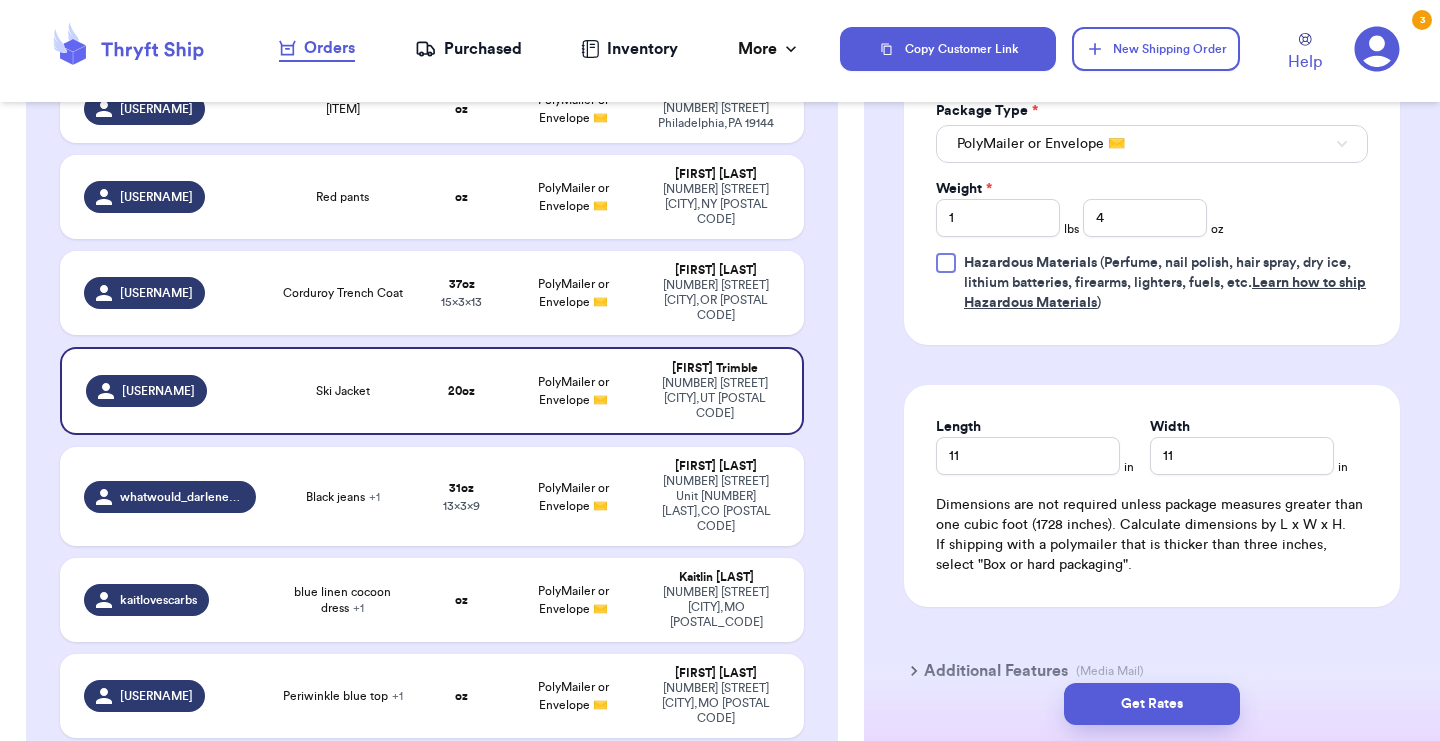 click on "Shipping Information Delete Label Customer Info Instagram Handle:   [USERNAME] Name:   [FIRST]   [LAST] Email:   [EMAIL] Address   [NUMBER] [STREET],  [CITY], [STATE] [ZIP] Edit Order Info Items Status Ski Jacket -- Paid Owes + Add Item Total Amount Paid $ 0.00 Edit Package Info Print item name on label Print username on label Package Type * PolyMailer or Envelope ✉️ Weight * 1 lbs 4 oz Hazardous Materials   (Perfume, nail polish, hair spray, dry ice, lithium batteries, firearms, lighters, fuels, etc.  Learn how to ship Hazardous Materials ) Length 11 in Width 11 in Dimensions are not required unless package measures greater than one cubic foot (1728 inches). Calculate dimensions by L x W x H. If shipping with a polymailer that is thicker than three inches, select "Box or hard packaging". Additional Features (Media Mail)" at bounding box center [1152, -22] 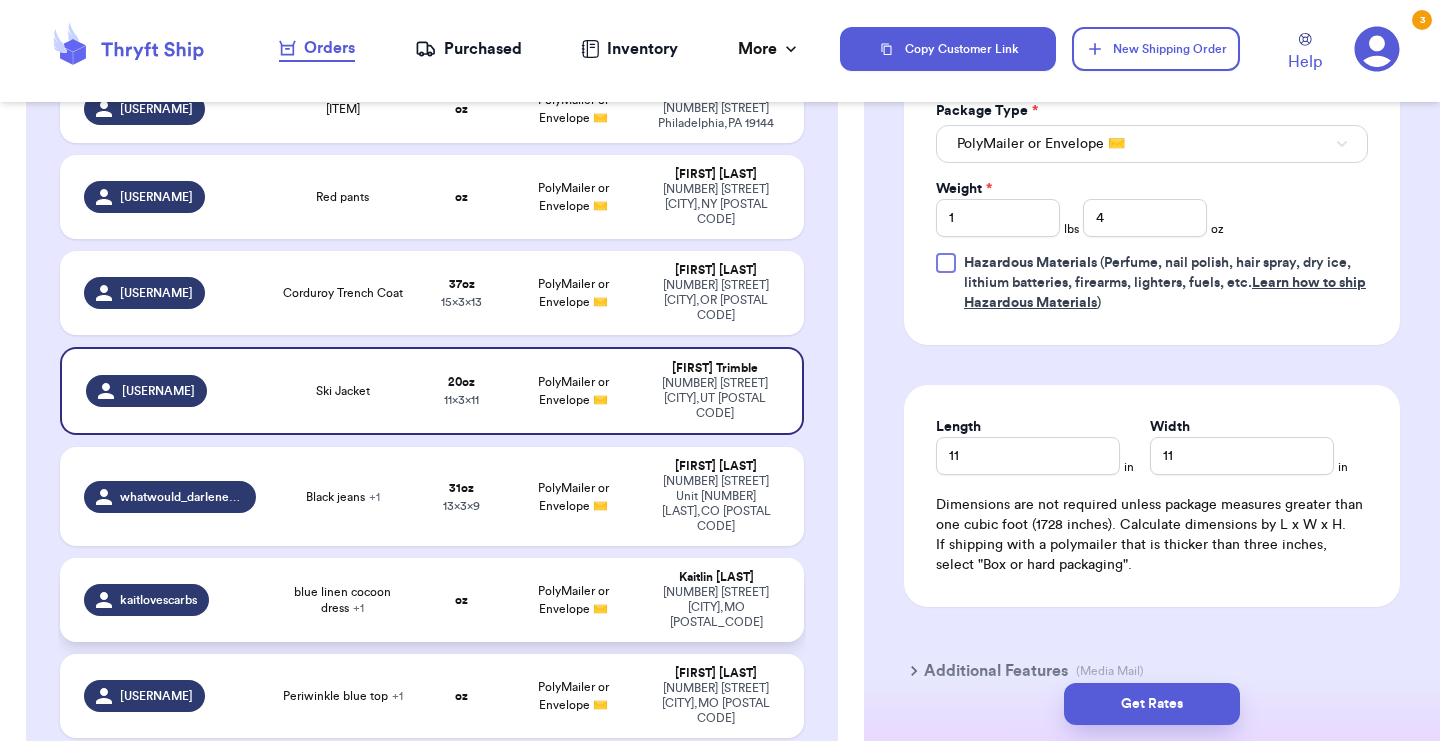 scroll, scrollTop: 1796, scrollLeft: 0, axis: vertical 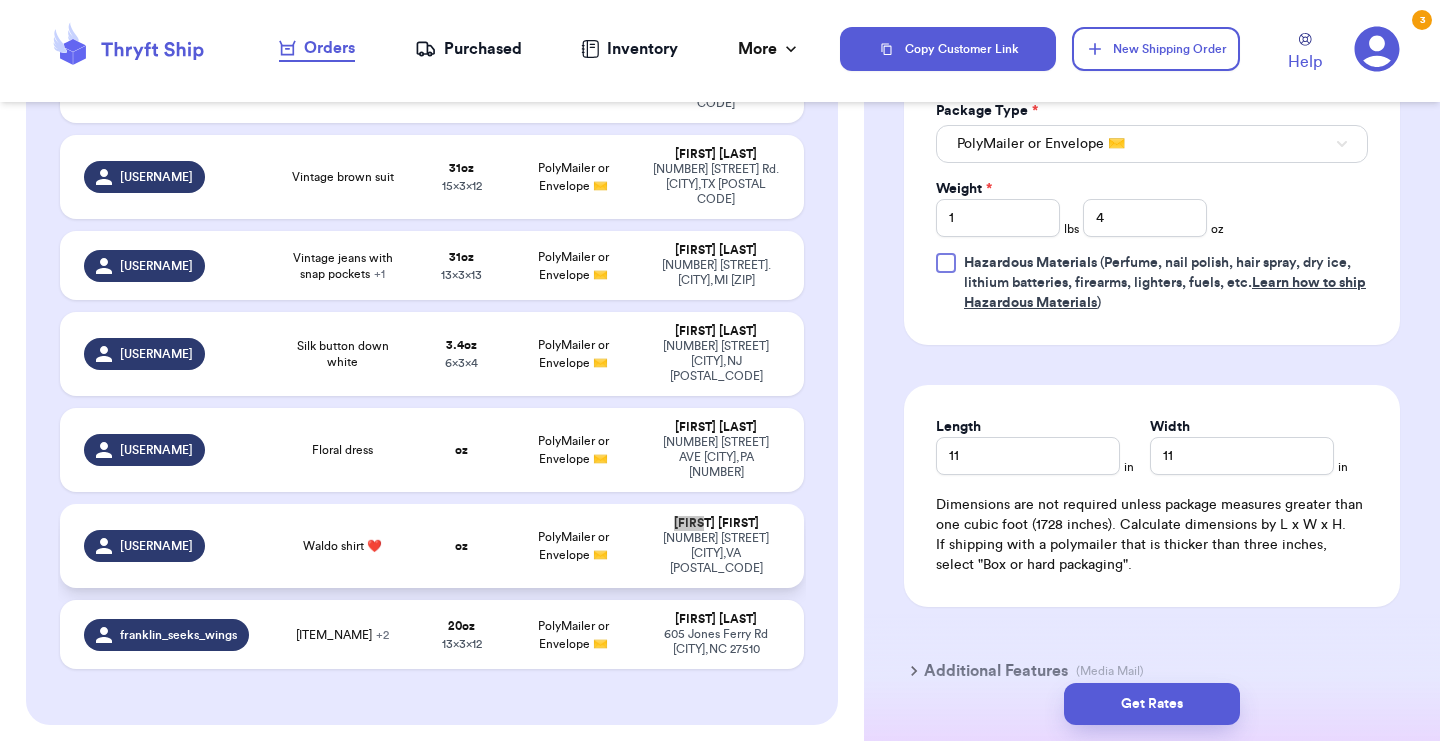 click on "Waldo shirt ❤️" at bounding box center [342, 546] 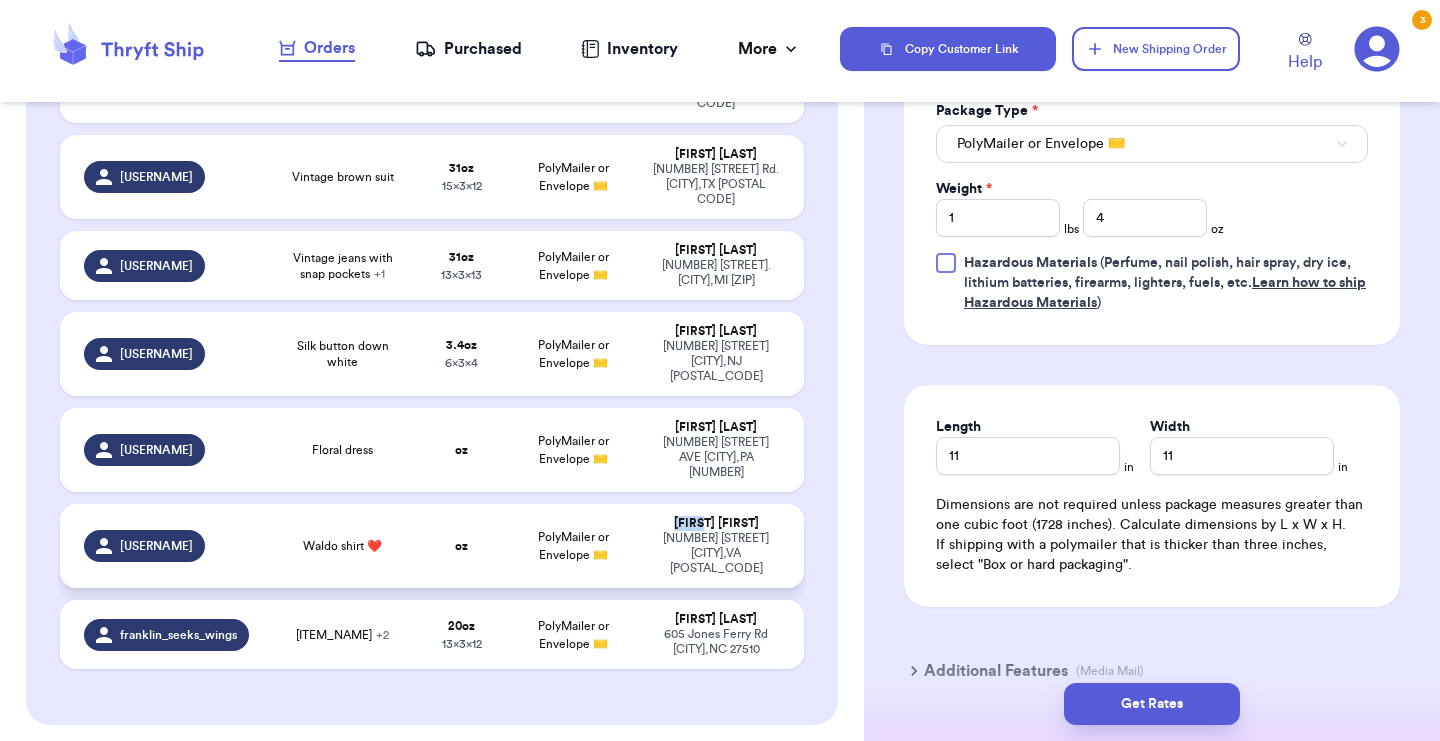 type on "Waldo shirt ❤️" 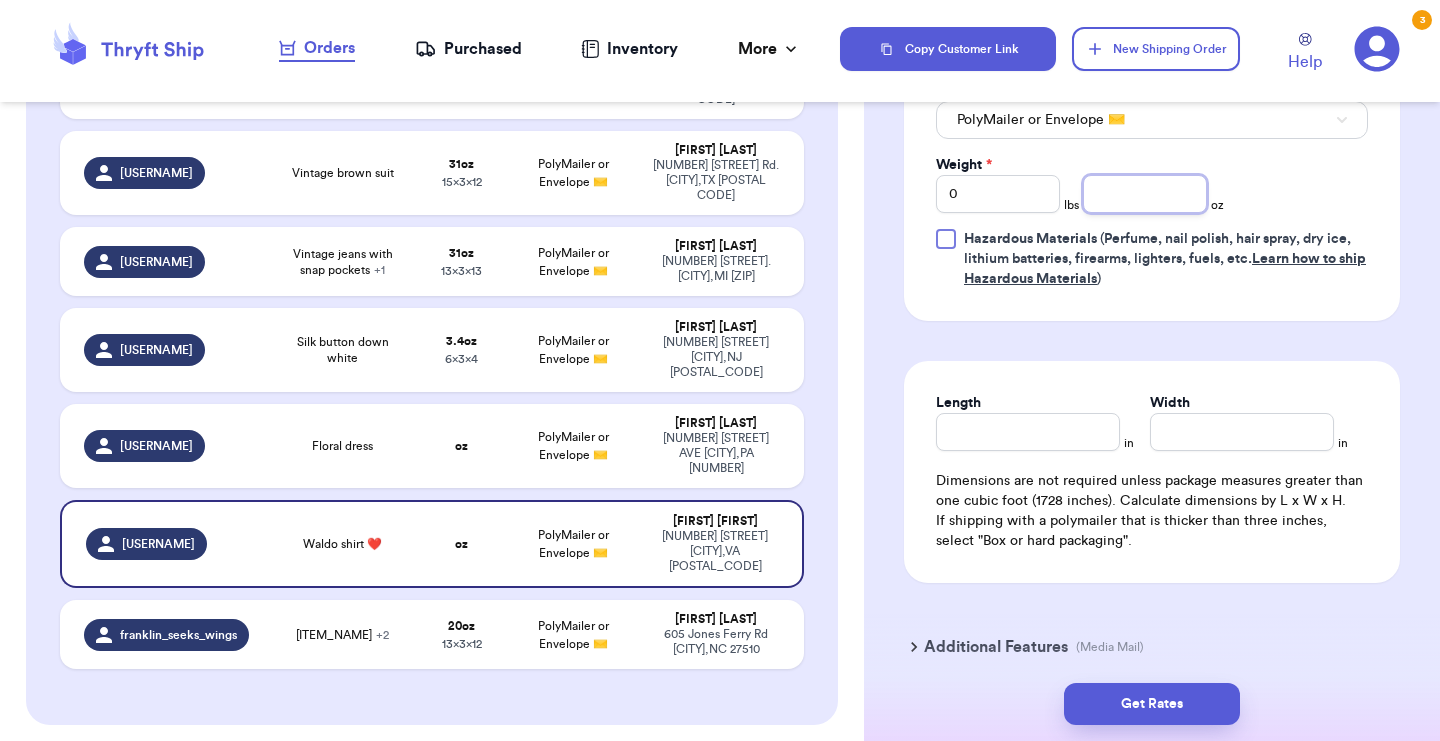 click at bounding box center (1145, 194) 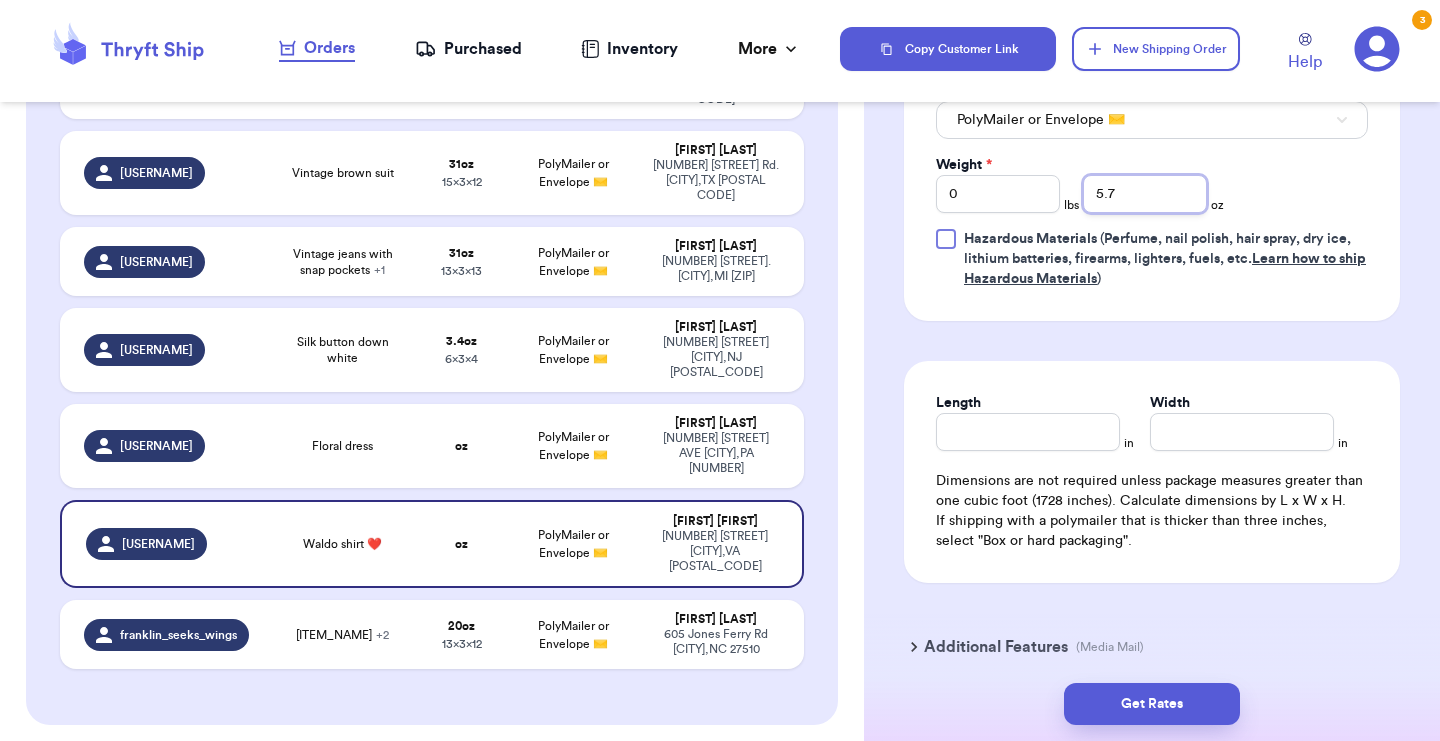 type on "5.7" 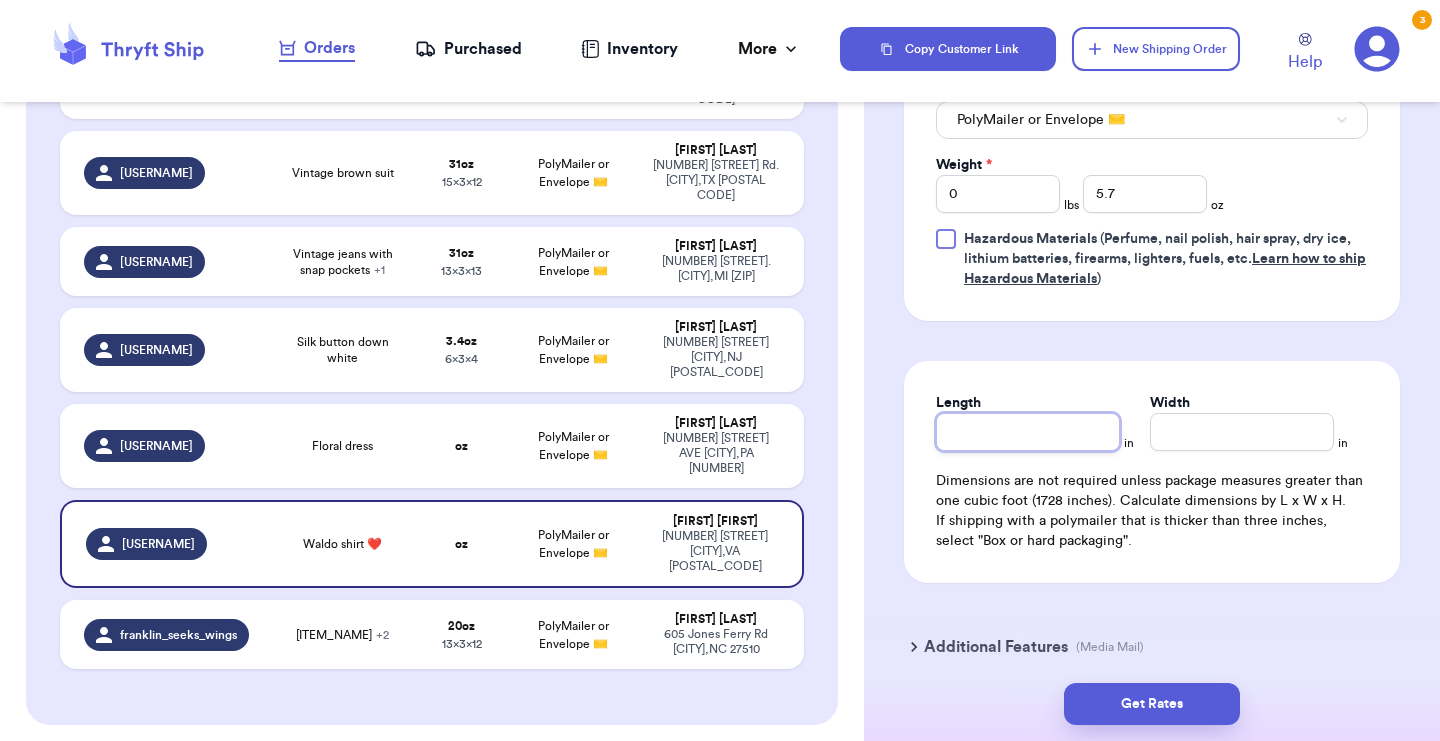 click on "Length" at bounding box center (1028, 432) 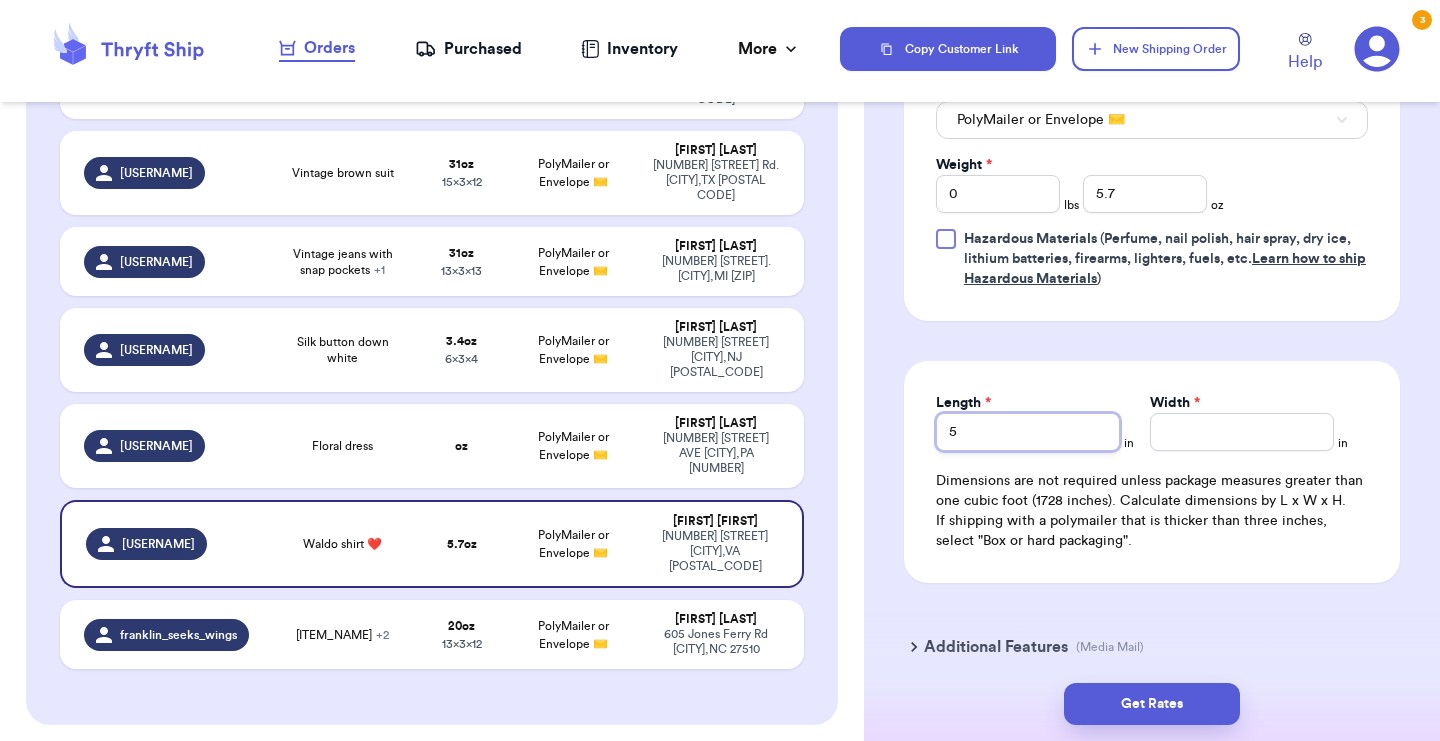 type on "5" 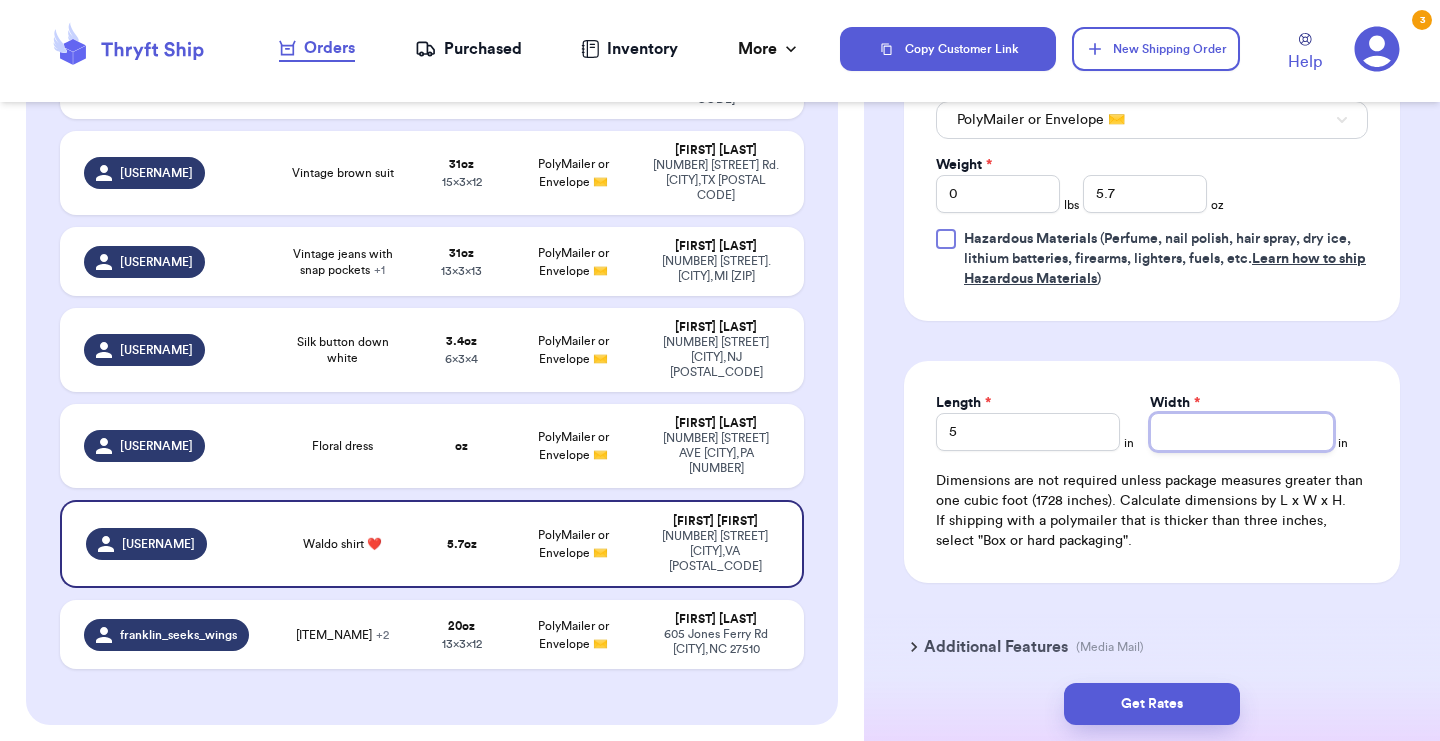 click on "Width *" at bounding box center (1242, 432) 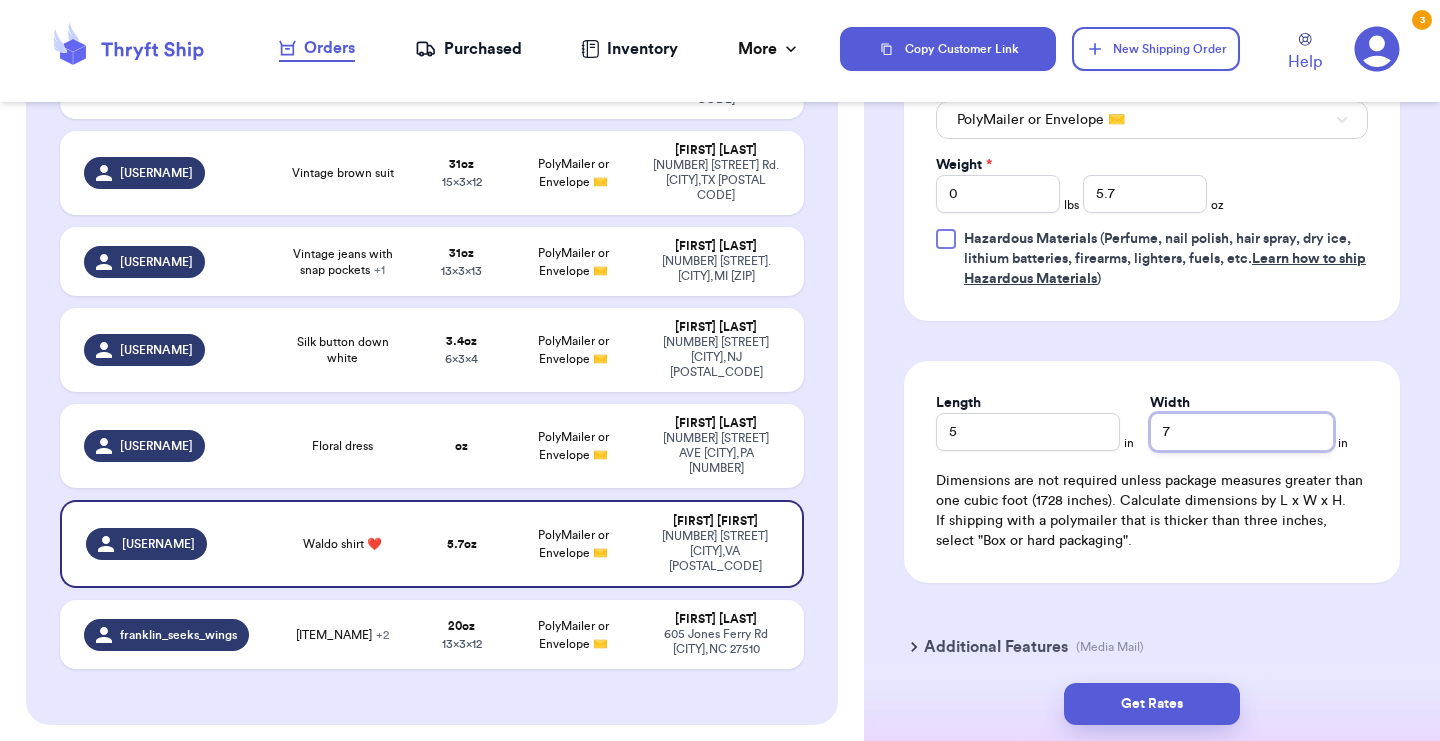 type on "7" 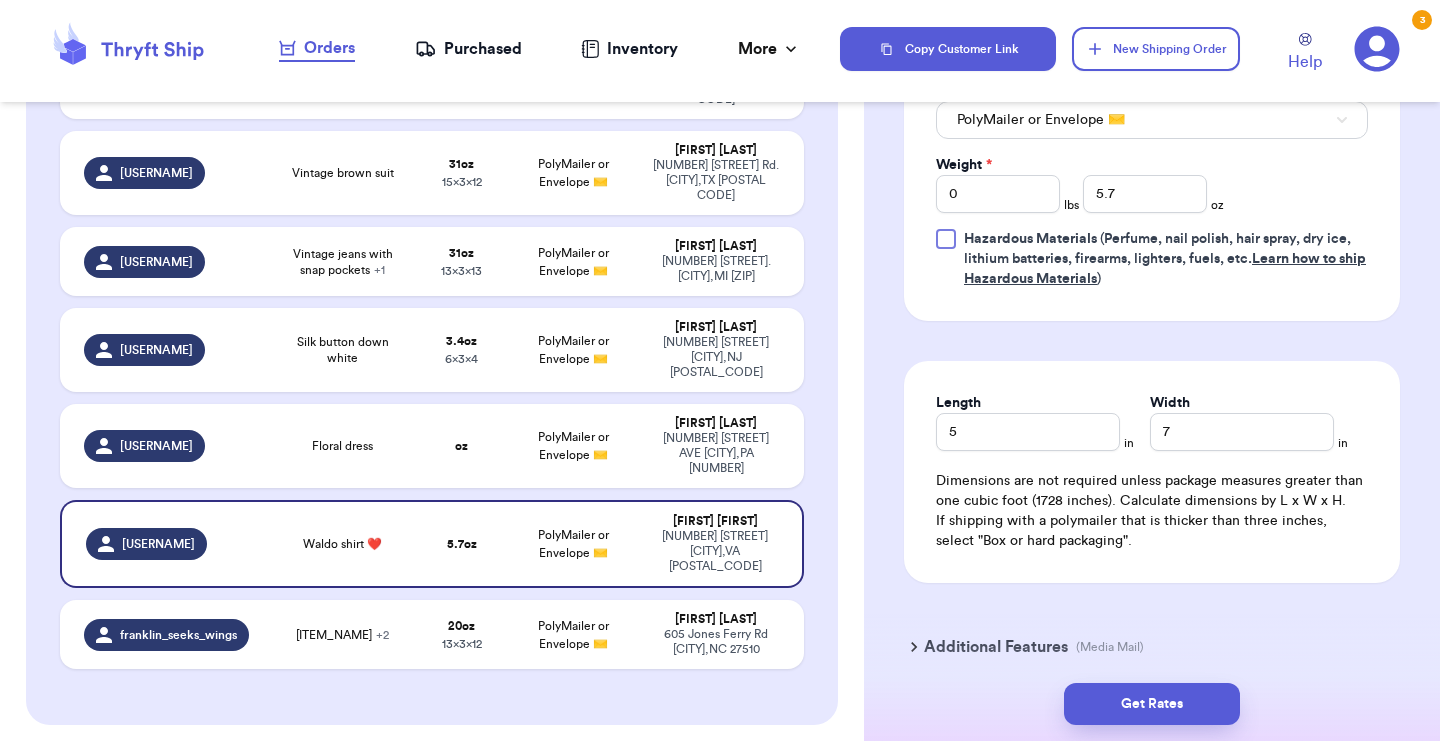 click on "Shipping Information Delete Label Customer Info Instagram Handle:   [USERNAME] Name:   [FIRST]   [LAST] Email:   [EMAIL] Address   [NUMBER] [STREET],  [CITY], [STATE] [POSTAL CODE] Edit Order Info Items Status Waldo shirt ❤️ -- Paid Owes + Add Item Total Amount Paid $ 0.00 Edit Package Info Print item name on label Print username on label Package Type * PolyMailer or Envelope ✉️ Weight * 0 lbs 5.7 oz Hazardous Materials   (Perfume, nail polish, hair spray, dry ice, lithium batteries, firearms, lighters, fuels, etc.  Learn how to ship Hazardous Materials ) Length 5 in Width 7 in Dimensions are not required unless package measures greater than one cubic foot (1728 inches). Calculate dimensions by L x W x H. If shipping with a polymailer that is thicker than three inches, select "Box or hard packaging". Additional Features (Media Mail)" at bounding box center [1152, -34] 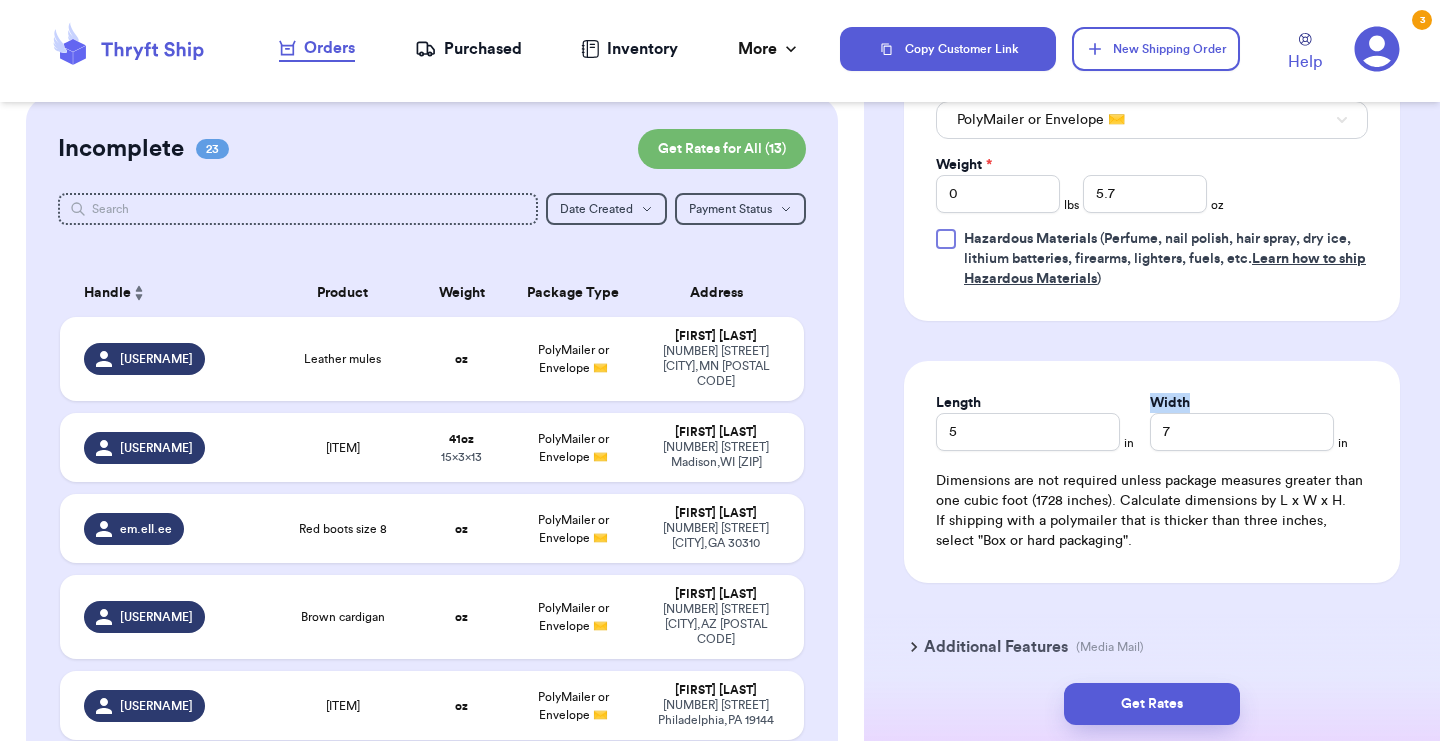 scroll, scrollTop: 37, scrollLeft: 0, axis: vertical 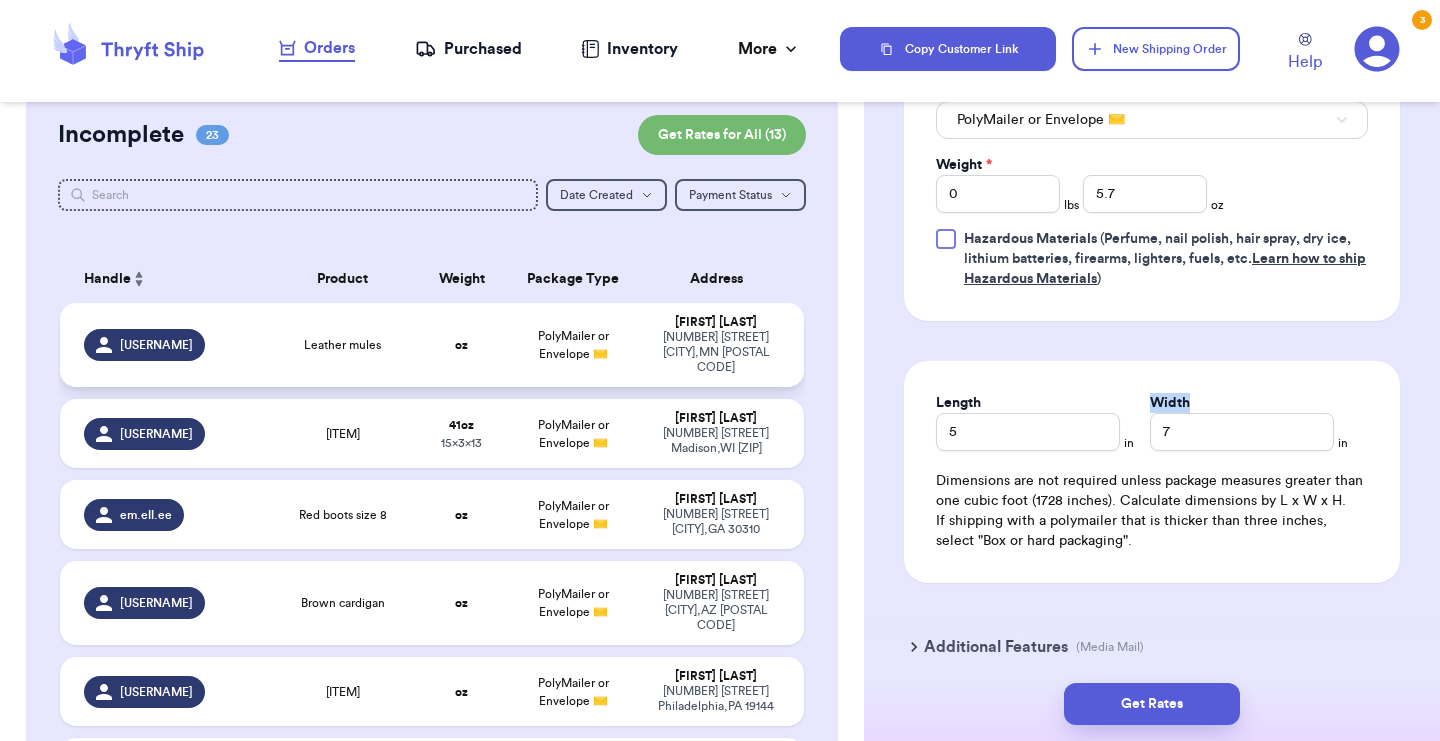 click on "oz" at bounding box center (461, 345) 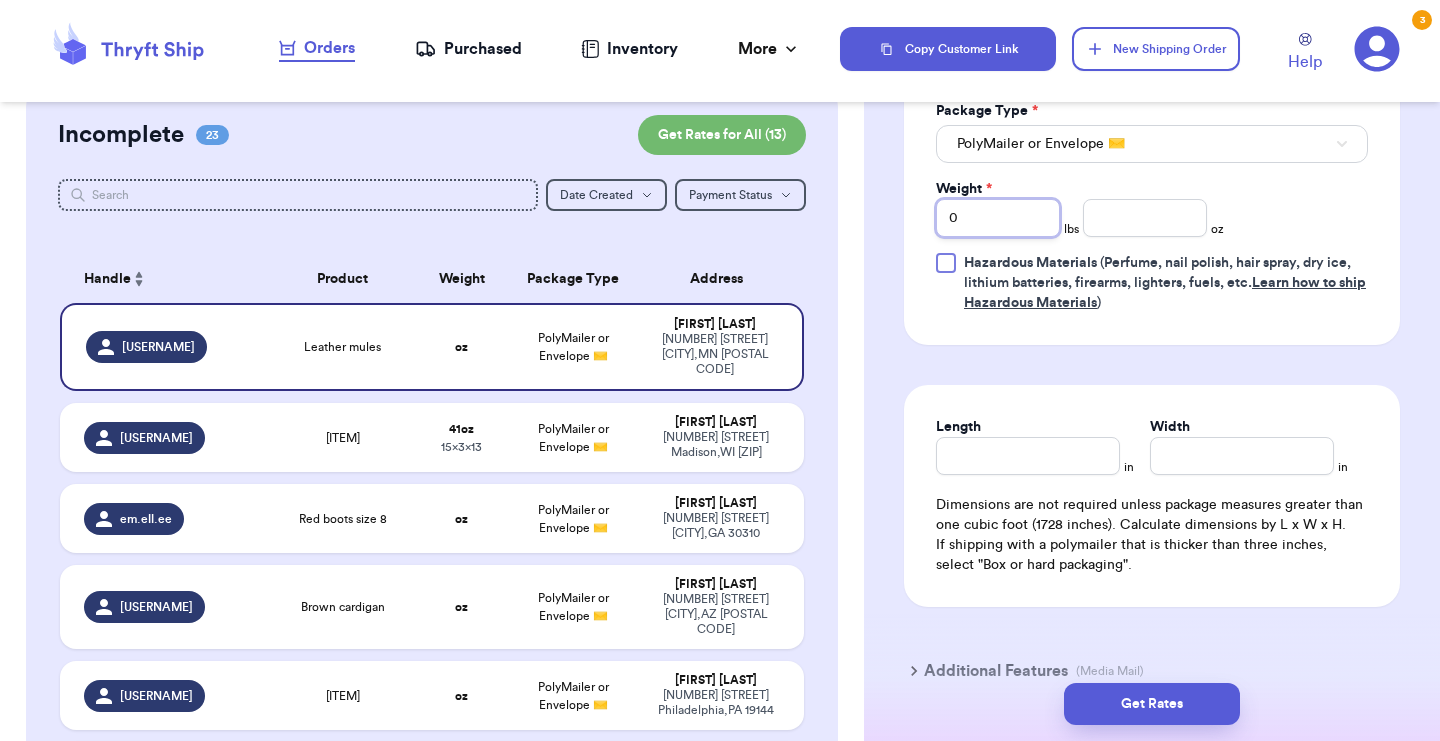 click on "0" at bounding box center [998, 218] 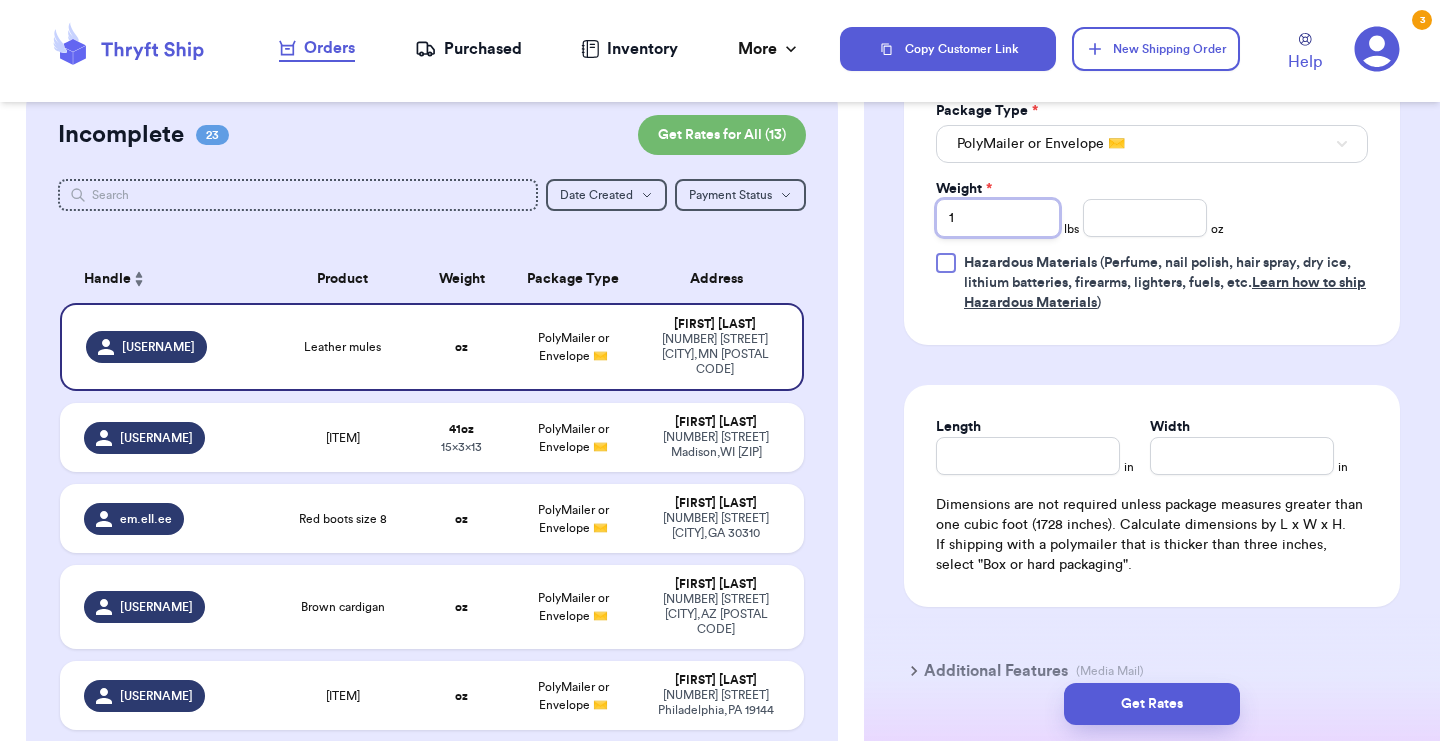 type 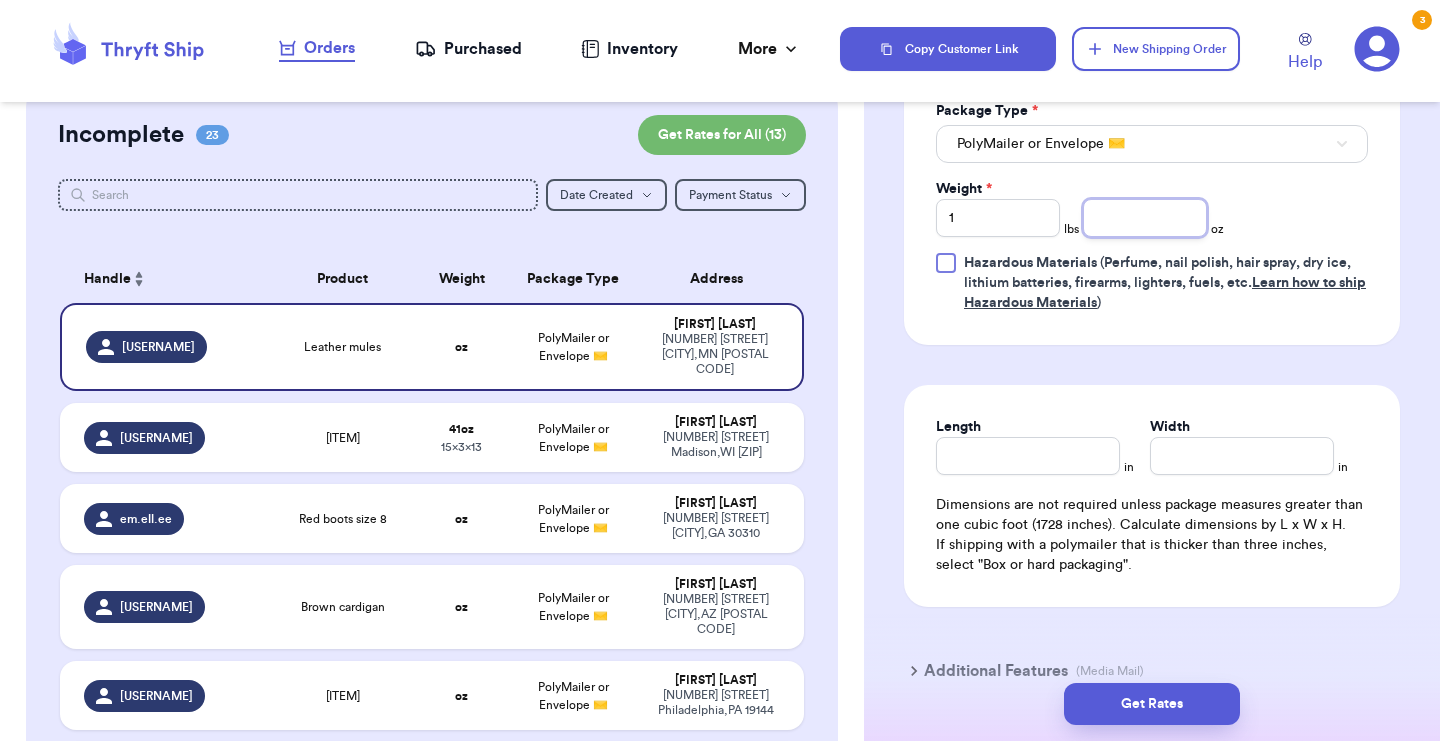 click at bounding box center (1145, 218) 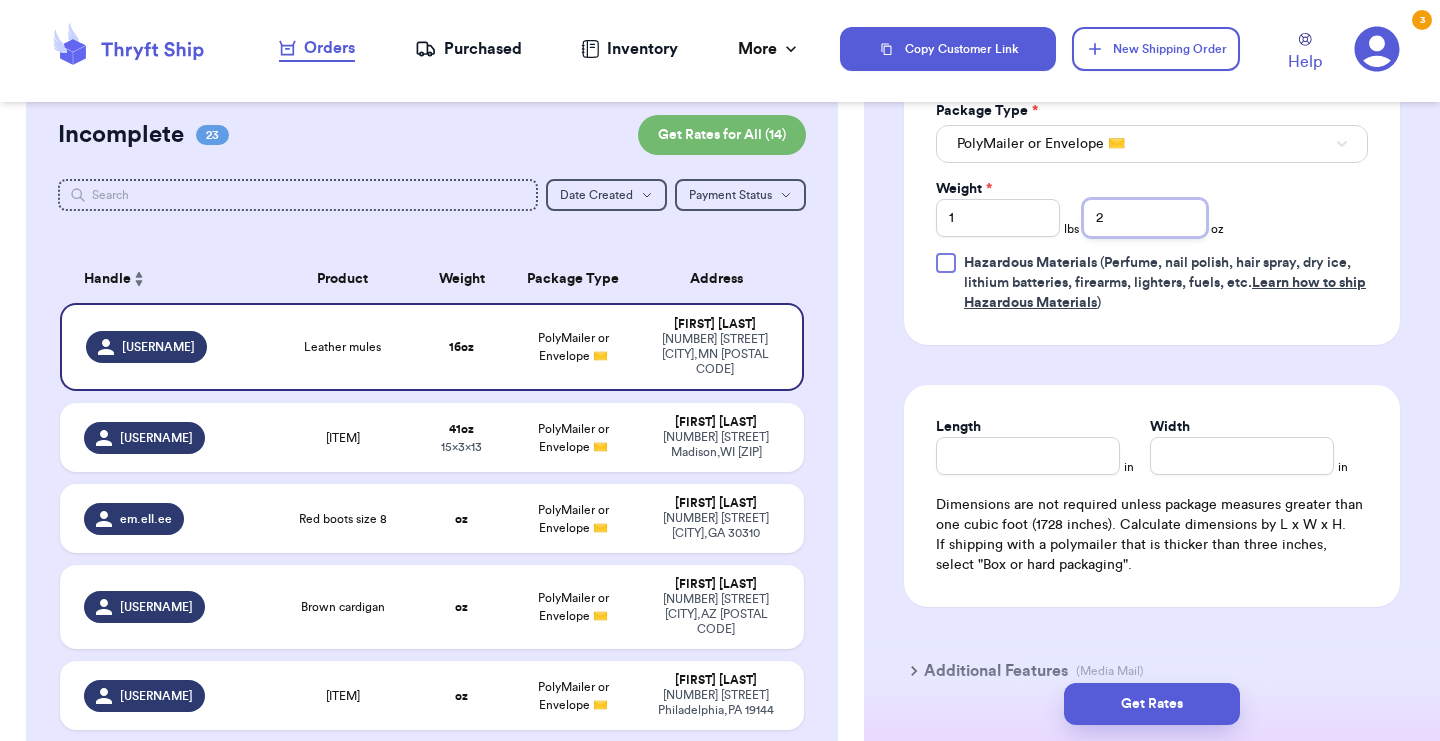 type on "2" 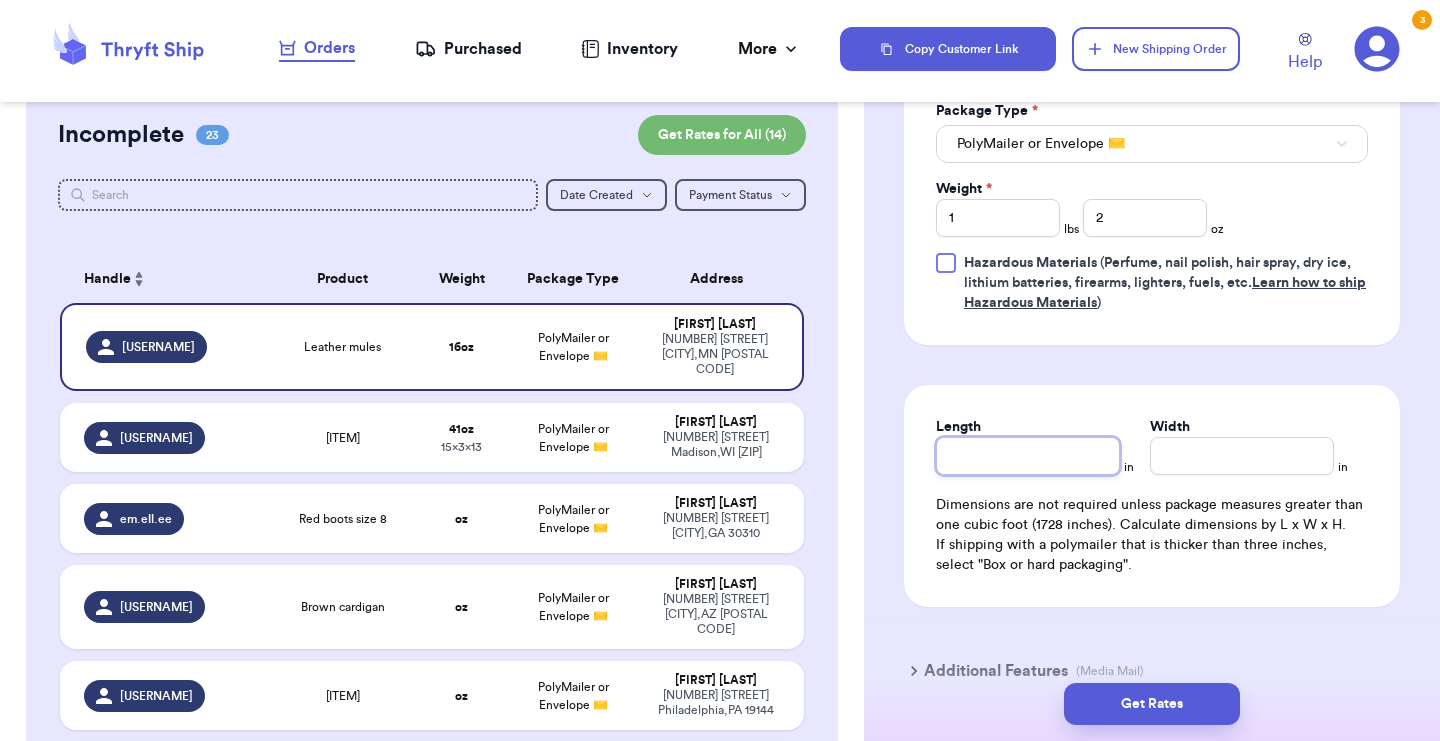 click on "Length" at bounding box center [1028, 456] 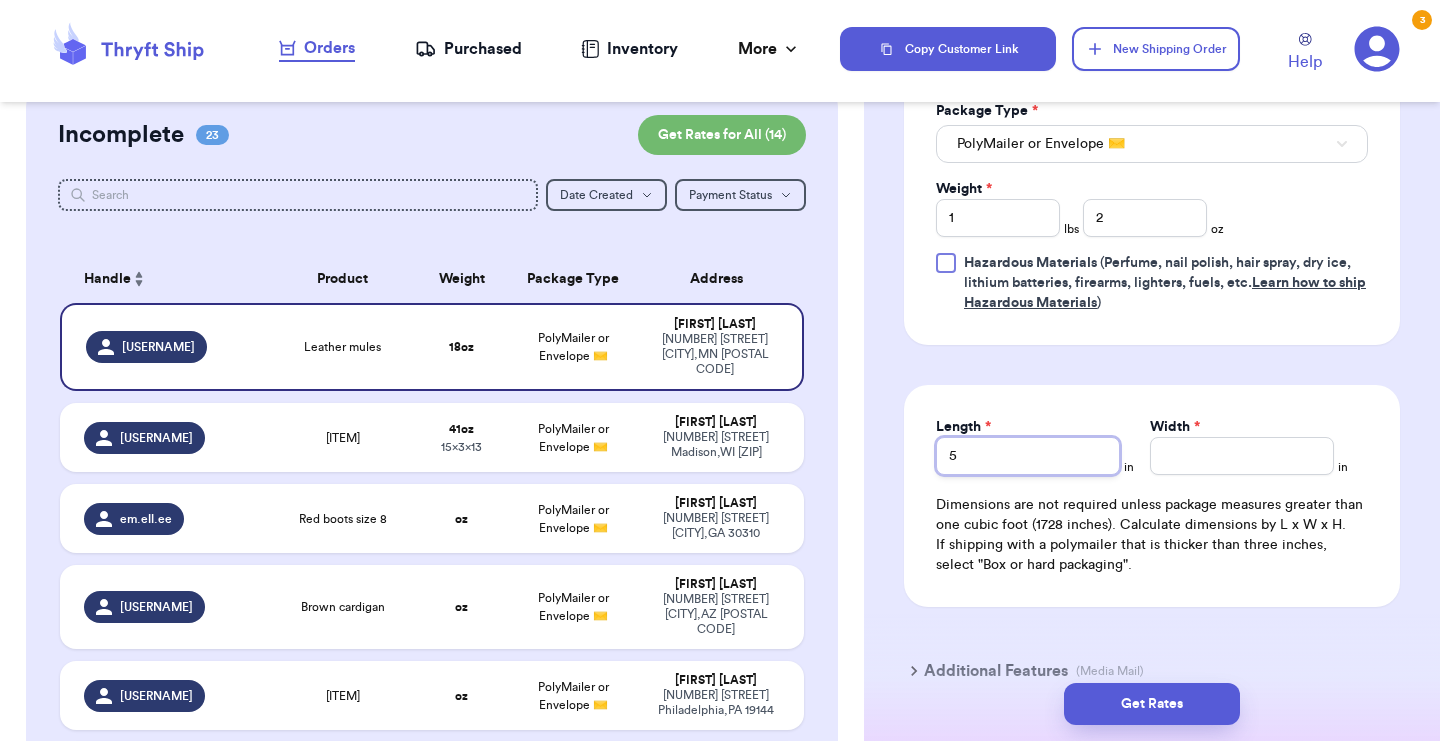 type on "5" 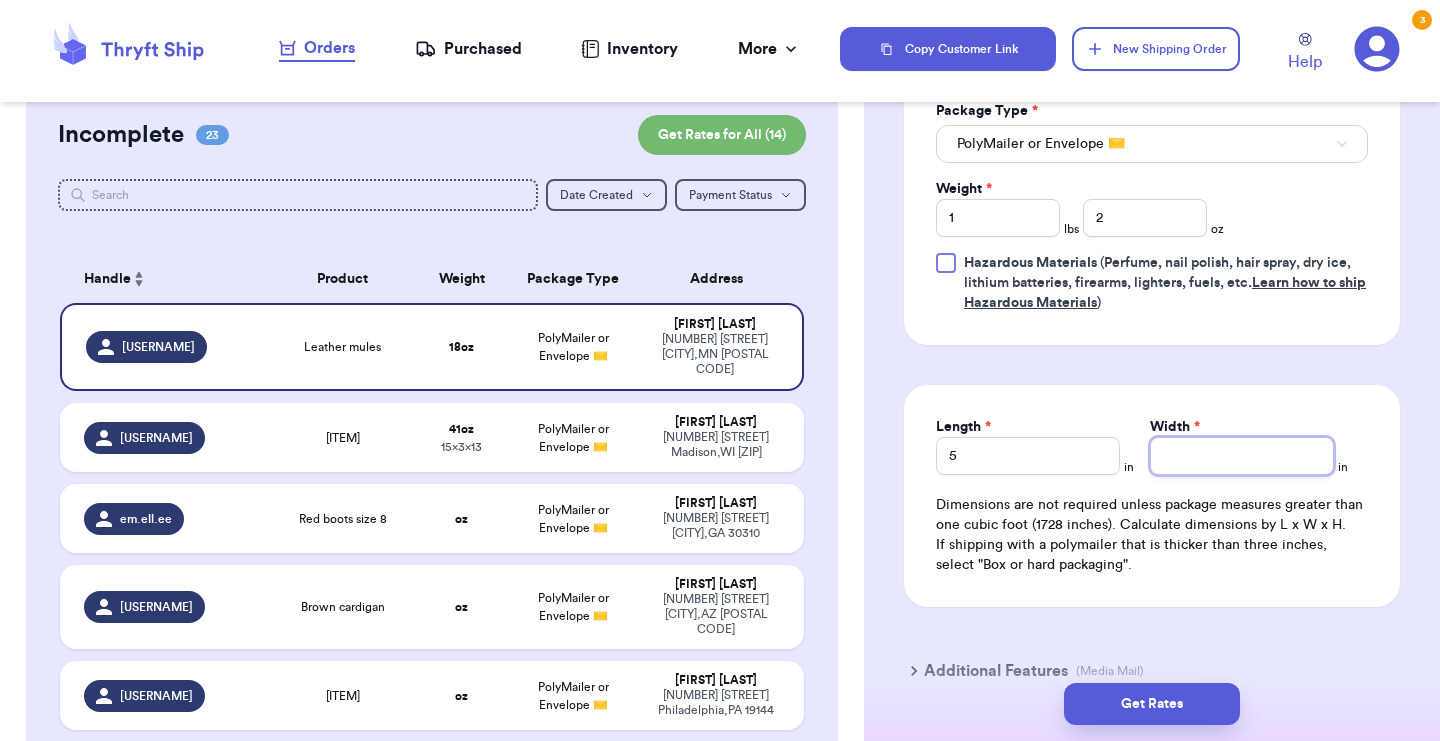 click on "Width *" at bounding box center (1242, 456) 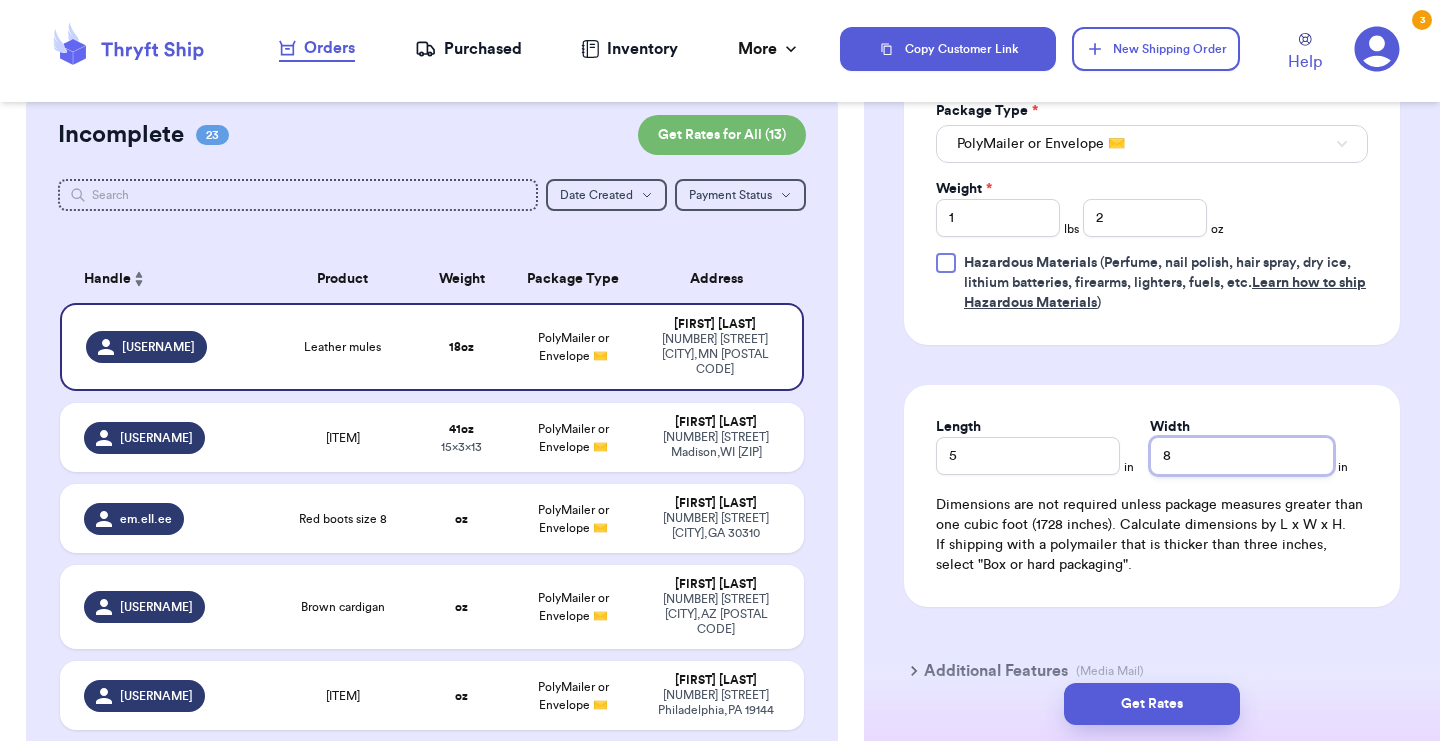 type on "8" 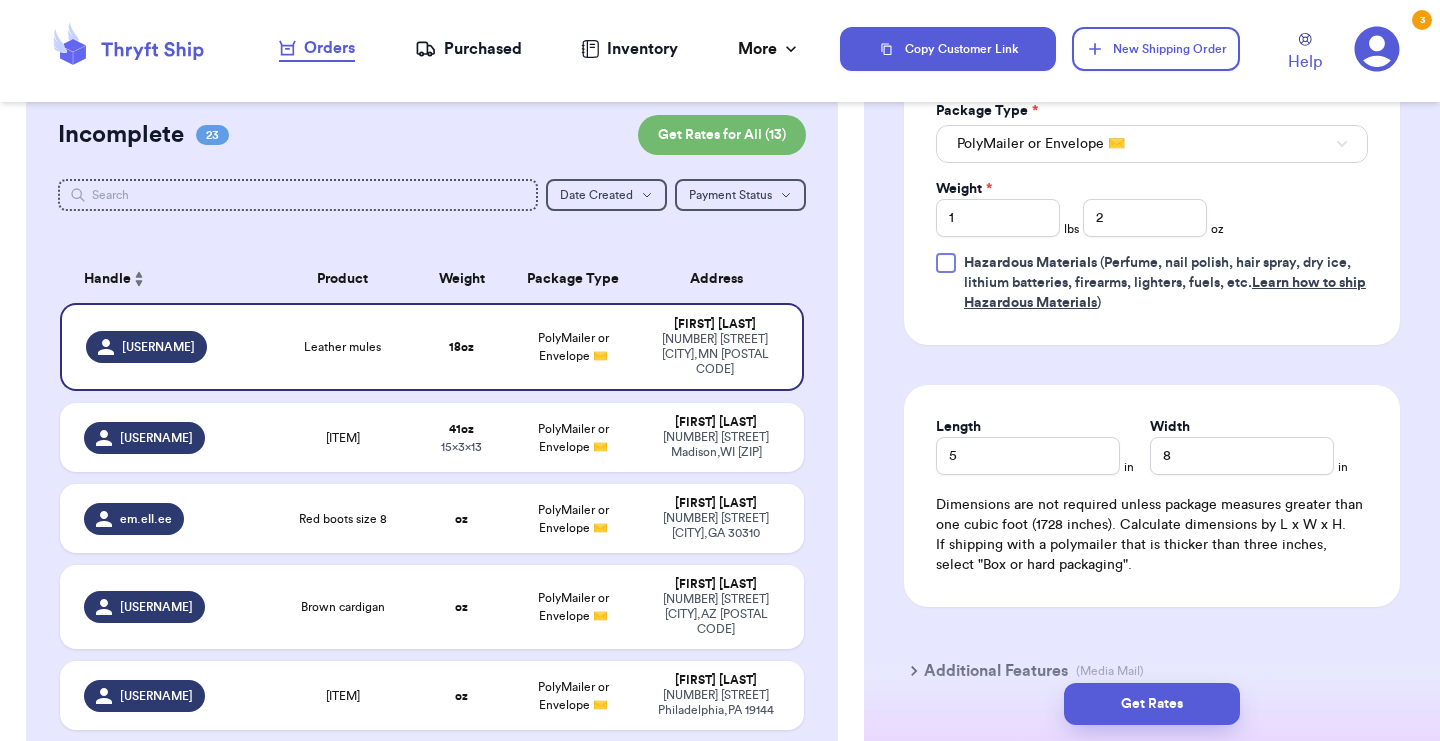 click on "Shipping Information Delete Label Customer Info Instagram Handle:   [USERNAME] Name:   [FIRST]   [LAST] Email:   [EMAIL] Address   [NUMBER] [STREET],  [CITY], [STATE] [POSTAL_CODE] Edit Order Info Items Status Leather mules -- Paid Owes + Add Item Total Amount Paid $ 0.00 Edit Package Info Print item name on label Print username on label Package Type * PolyMailer or Envelope ✉️ Weight * 1 lbs 2 oz Hazardous Materials   (Perfume, nail polish, hair spray, dry ice, lithium batteries, firearms, lighters, fuels, etc.  Learn how to ship Hazardous Materials ) Length 5 in Width 8 in Dimensions are not required unless package measures greater than one cubic foot (1728 inches). Calculate dimensions by L x W x H. If shipping with a polymailer that is thicker than three inches, select "Box or hard packaging". Additional Features (Media Mail)" at bounding box center [1152, -22] 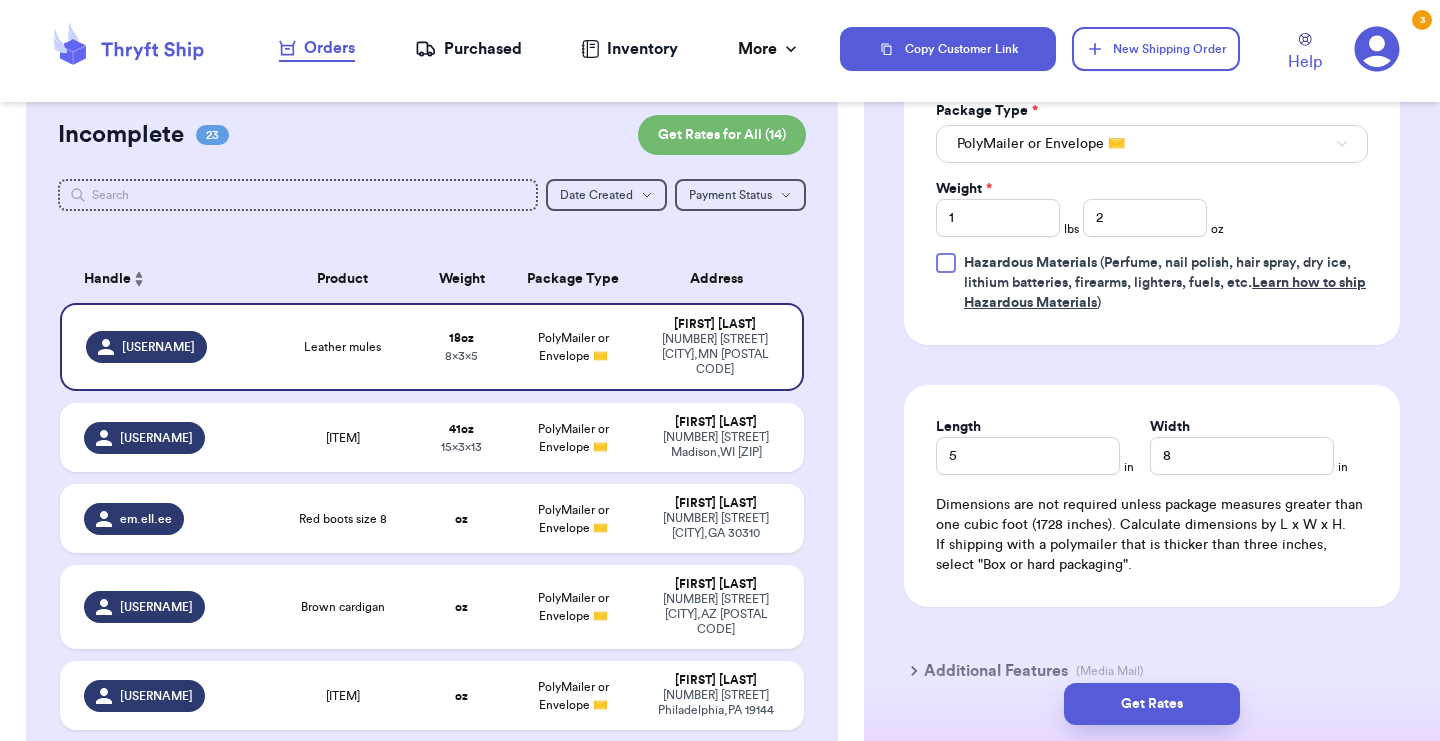 scroll, scrollTop: 794, scrollLeft: 0, axis: vertical 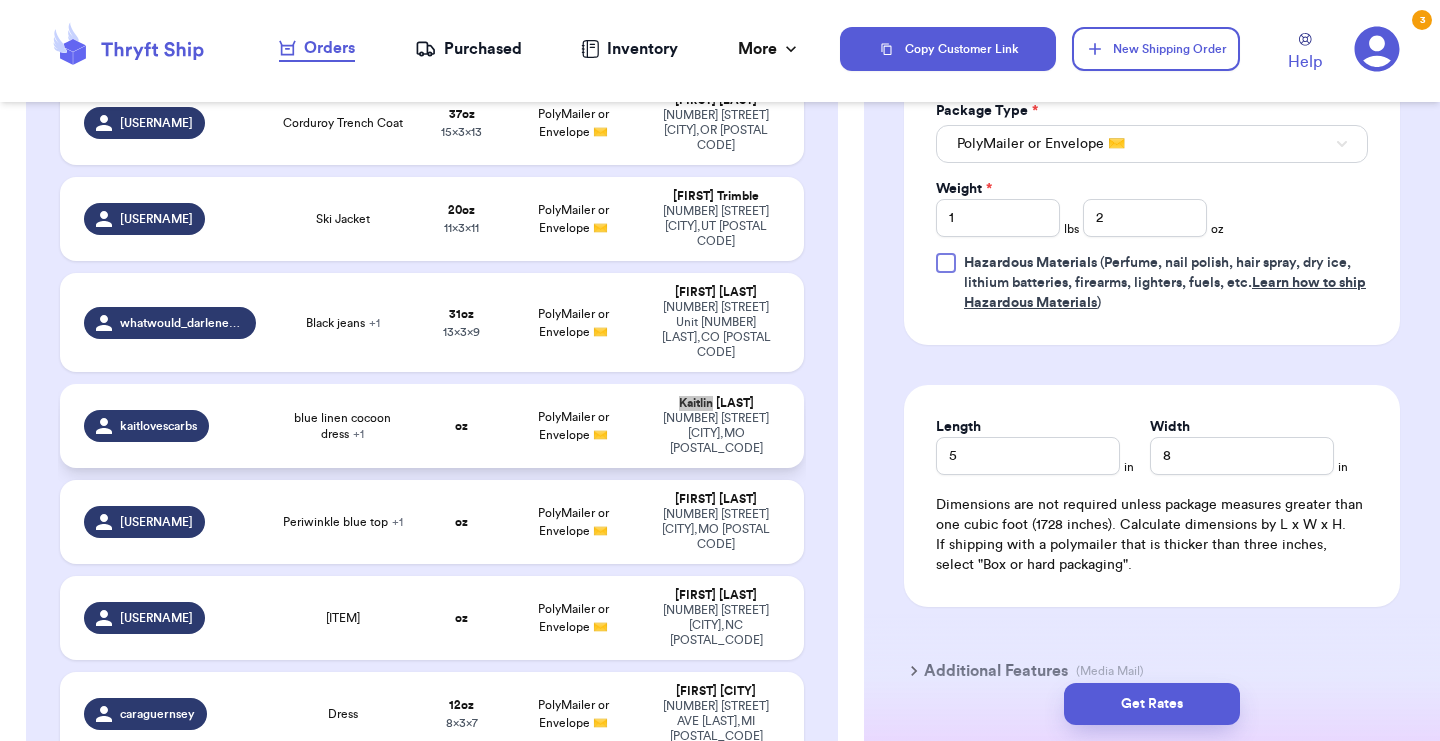 click on "PolyMailer or Envelope ✉️" at bounding box center [573, 426] 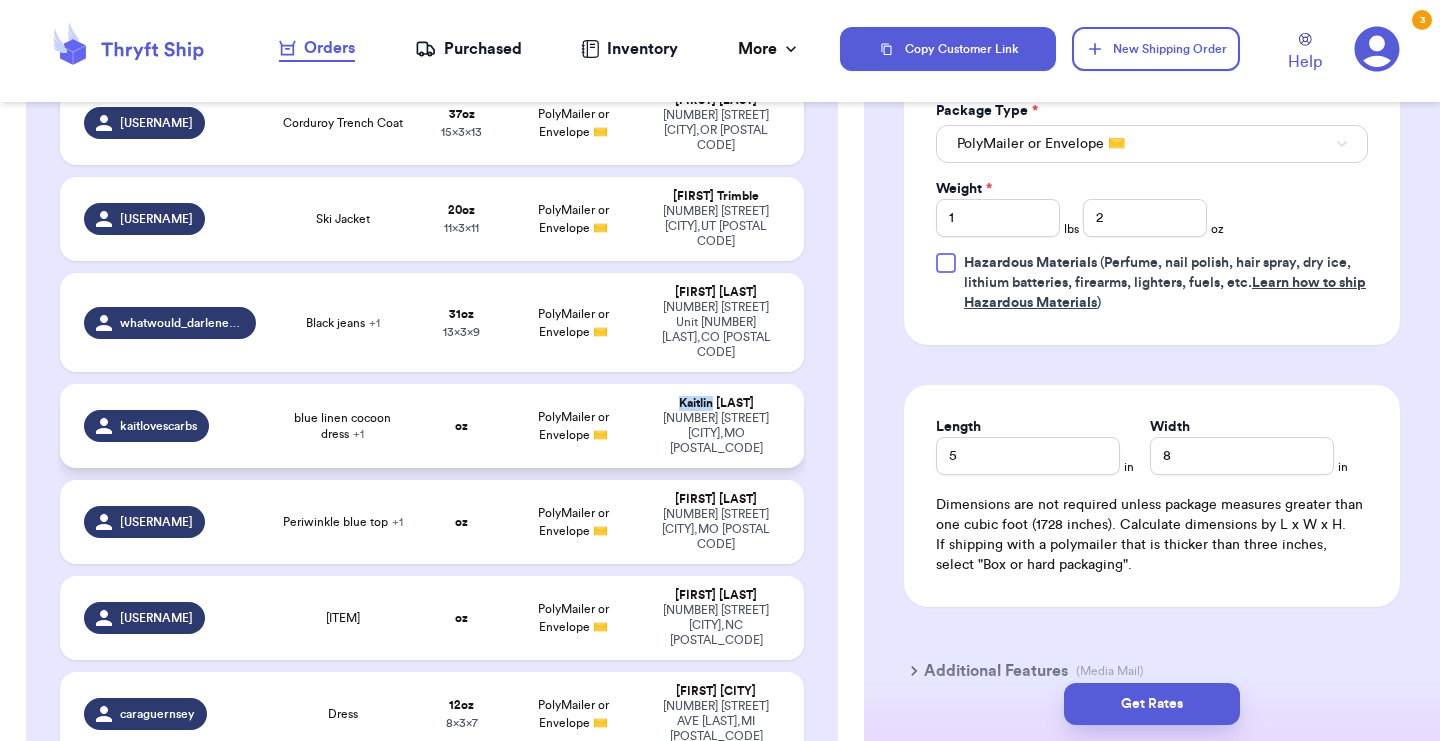 type on "blue linen cocoon dress" 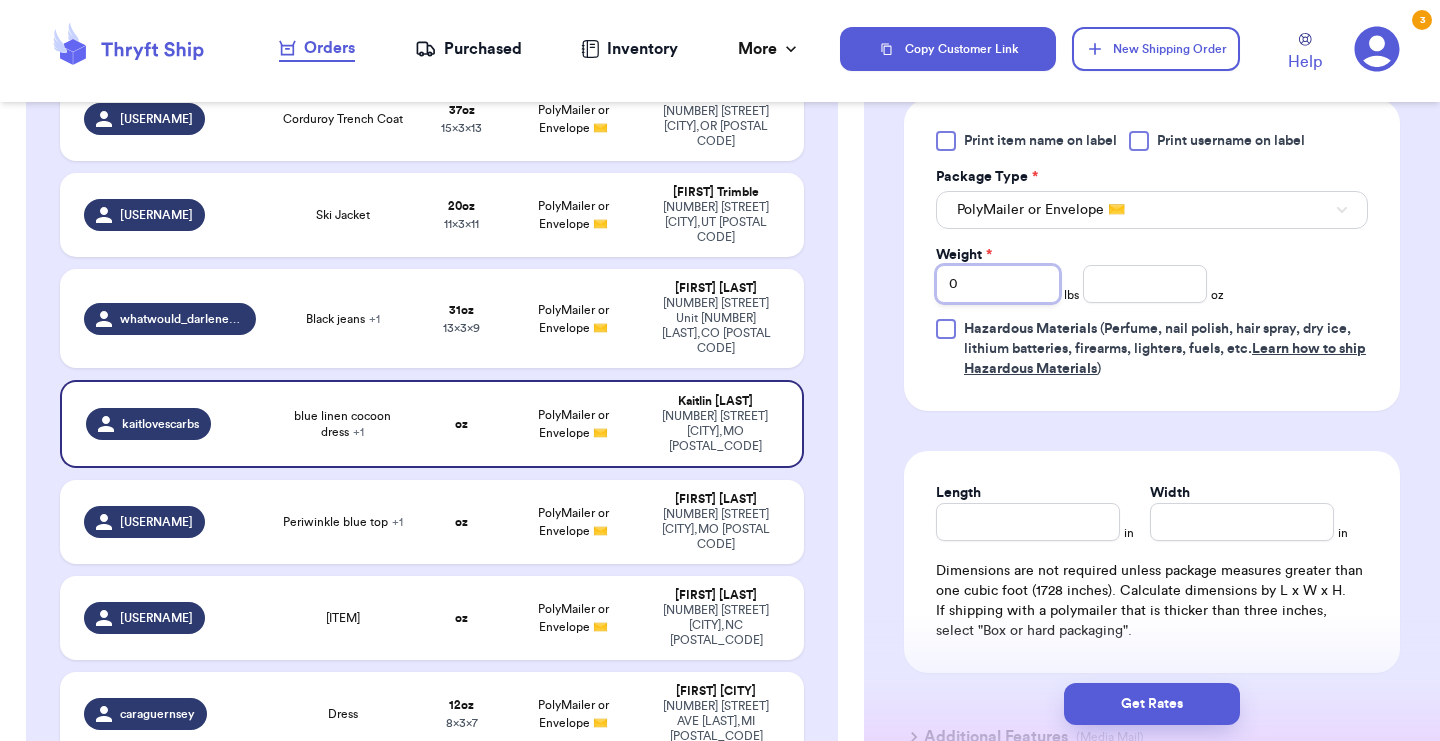 click on "0" at bounding box center (998, 284) 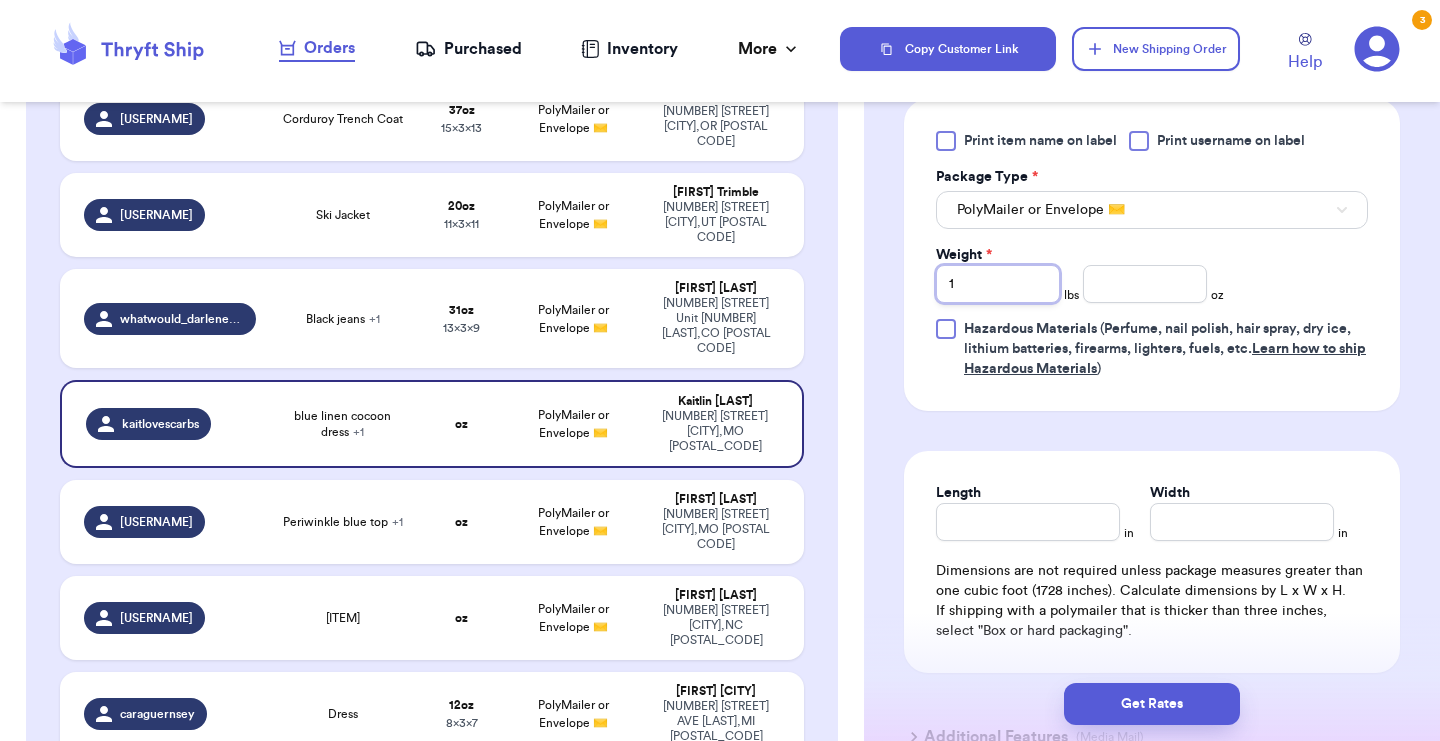 type 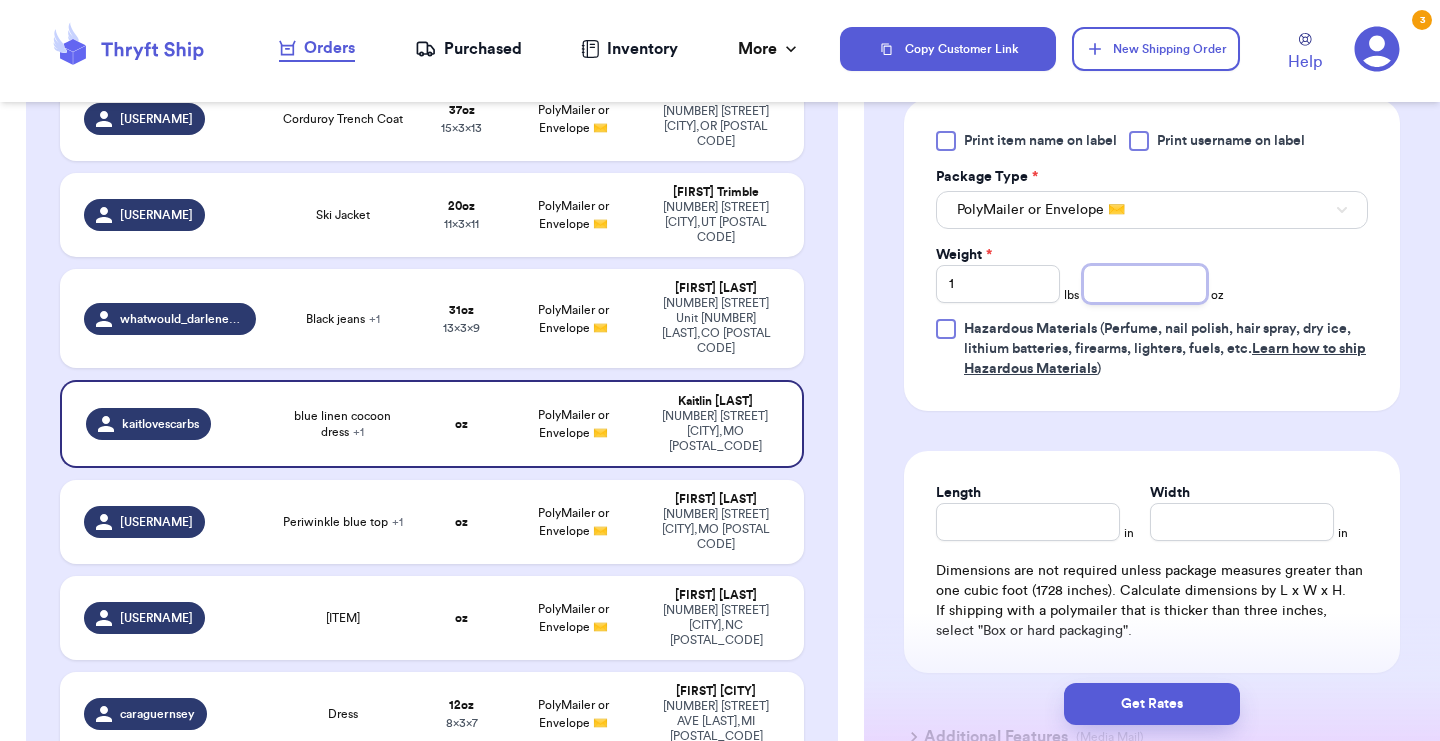 click at bounding box center [1145, 284] 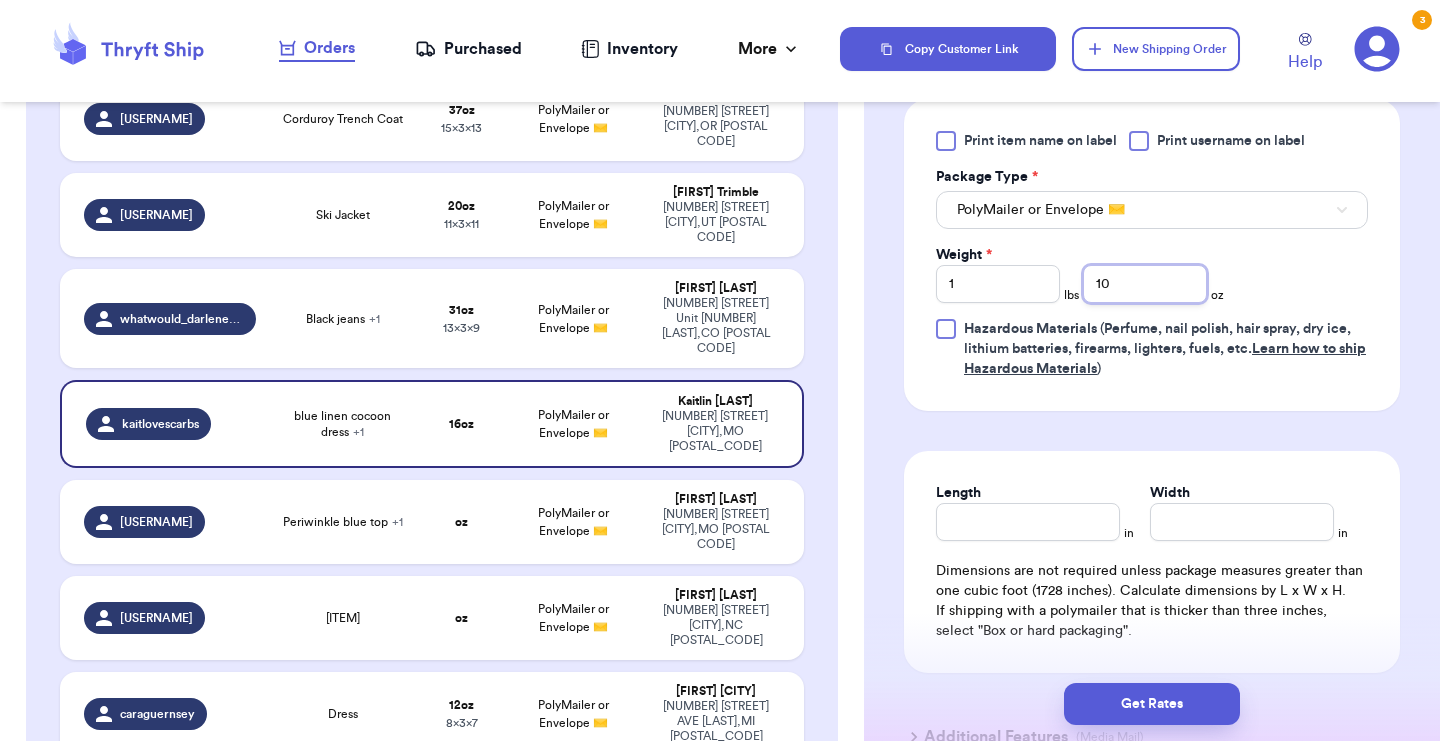 type on "10" 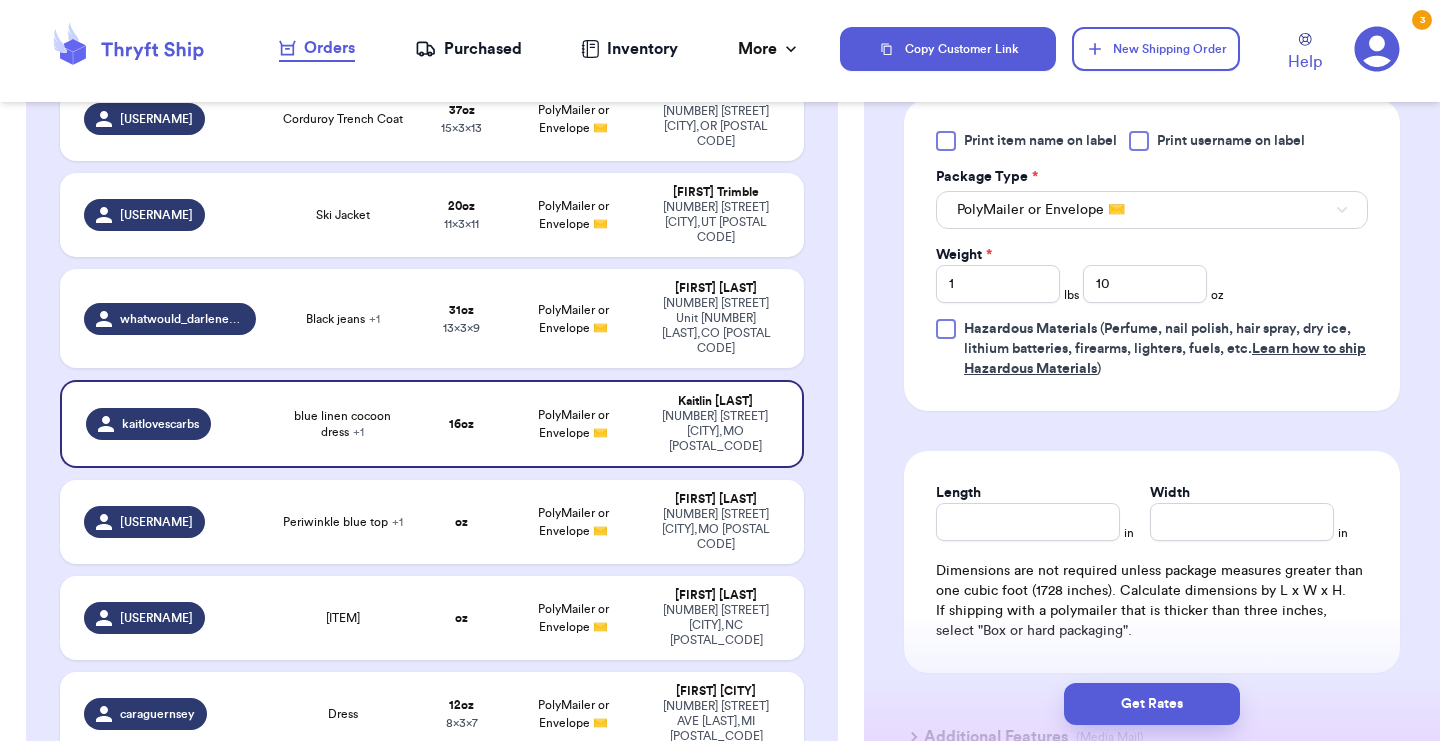 click on "Length" at bounding box center [1028, 493] 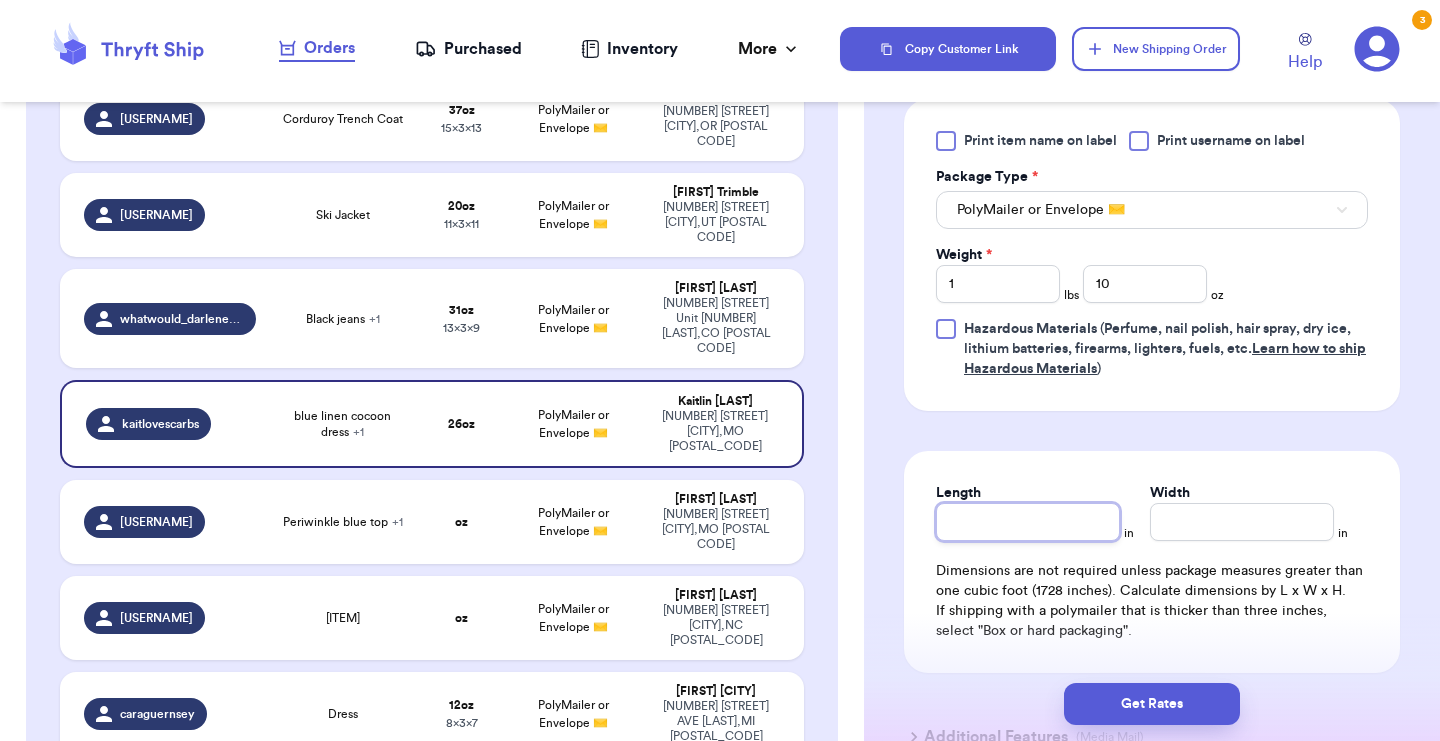 click on "Length" at bounding box center (1028, 522) 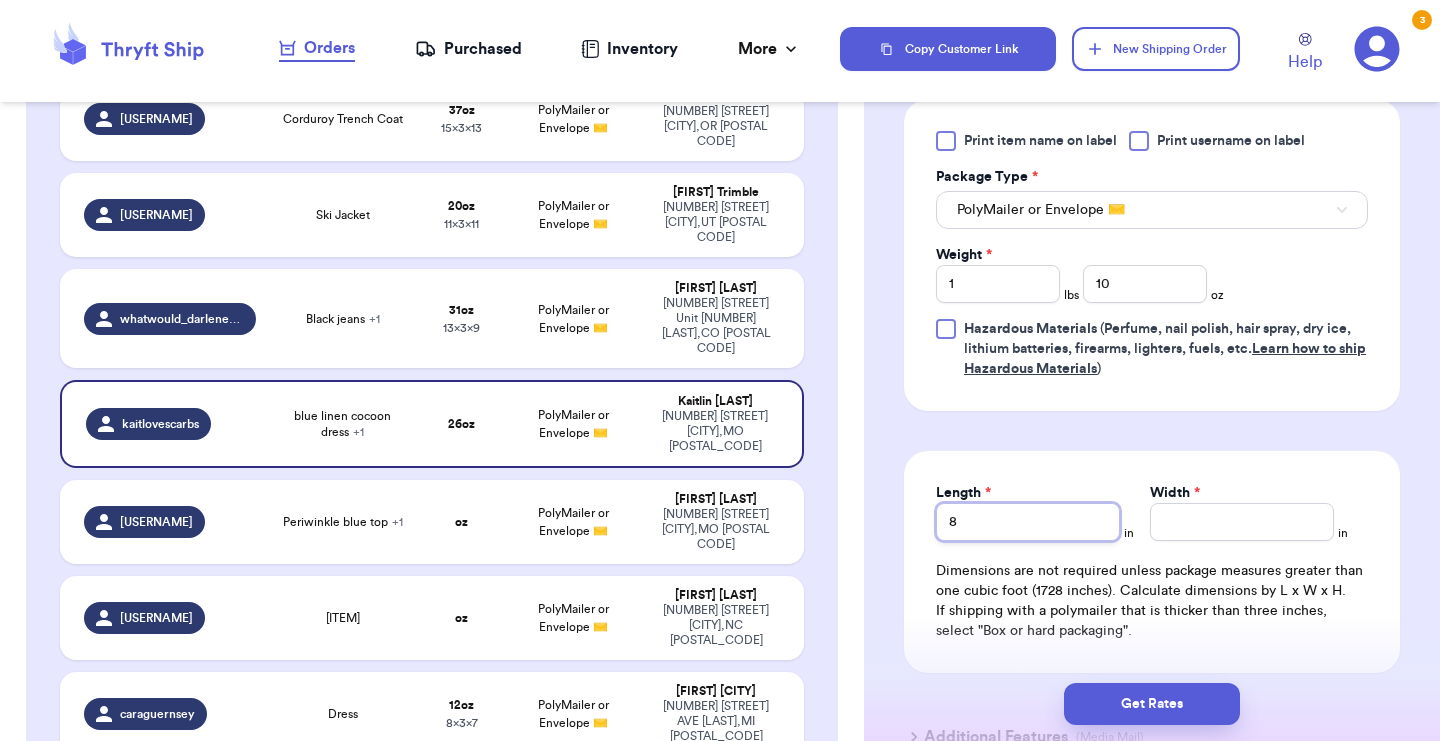 type on "8" 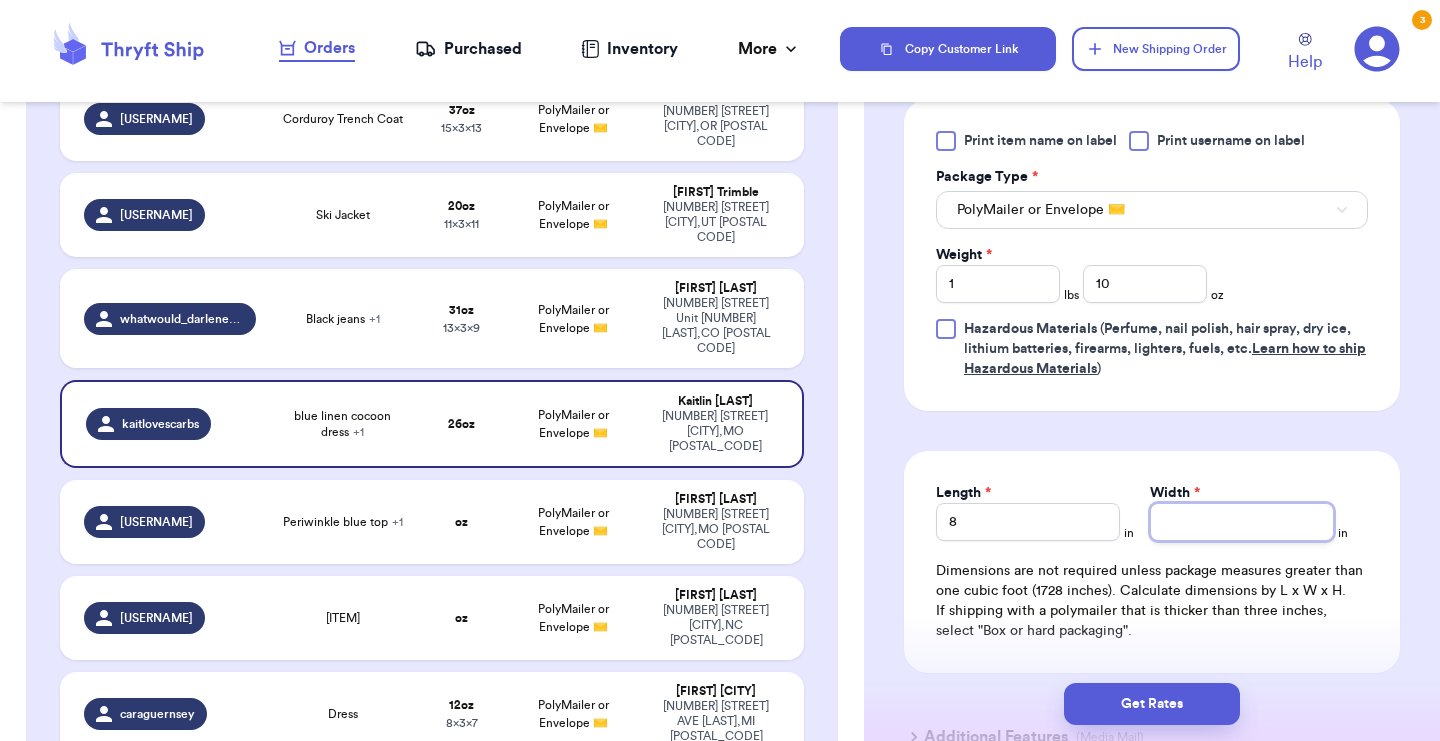 click on "Width *" at bounding box center [1242, 522] 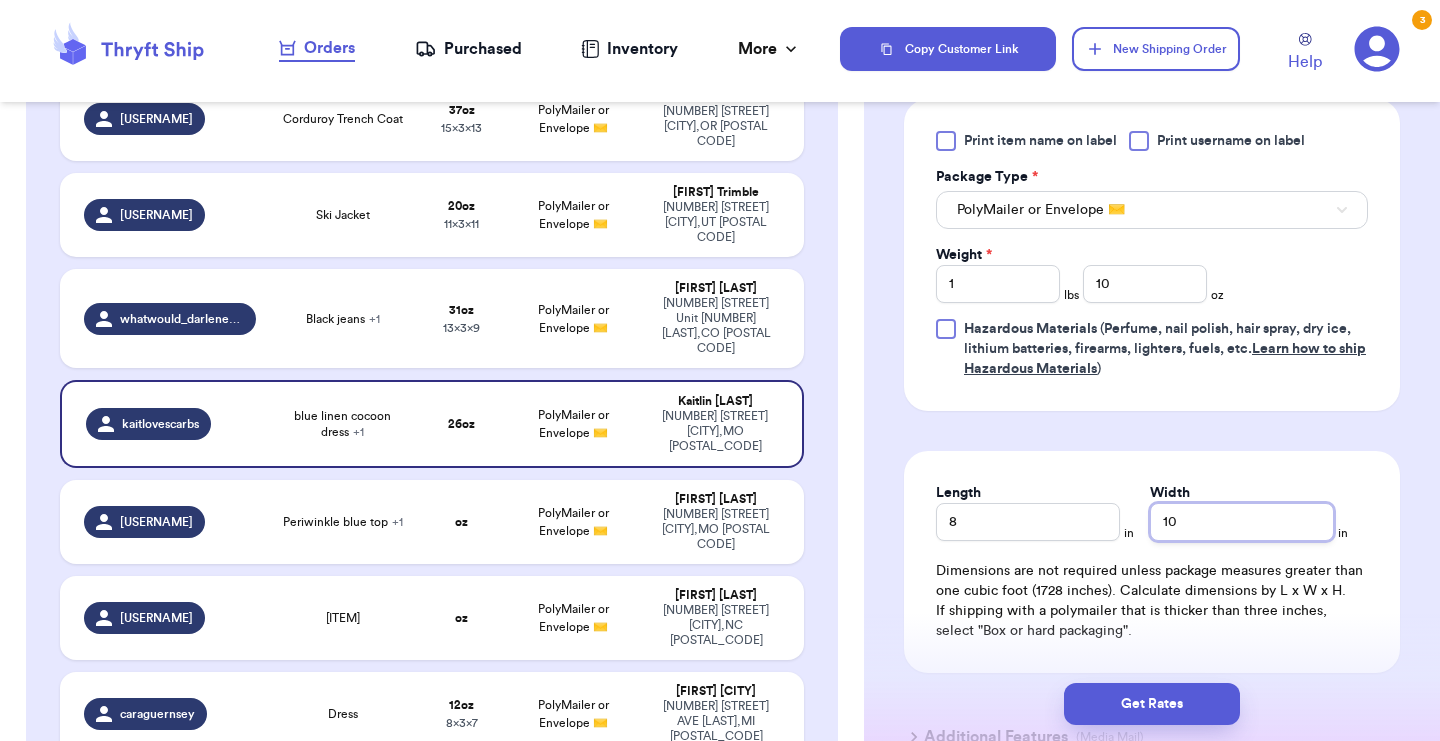type on "10" 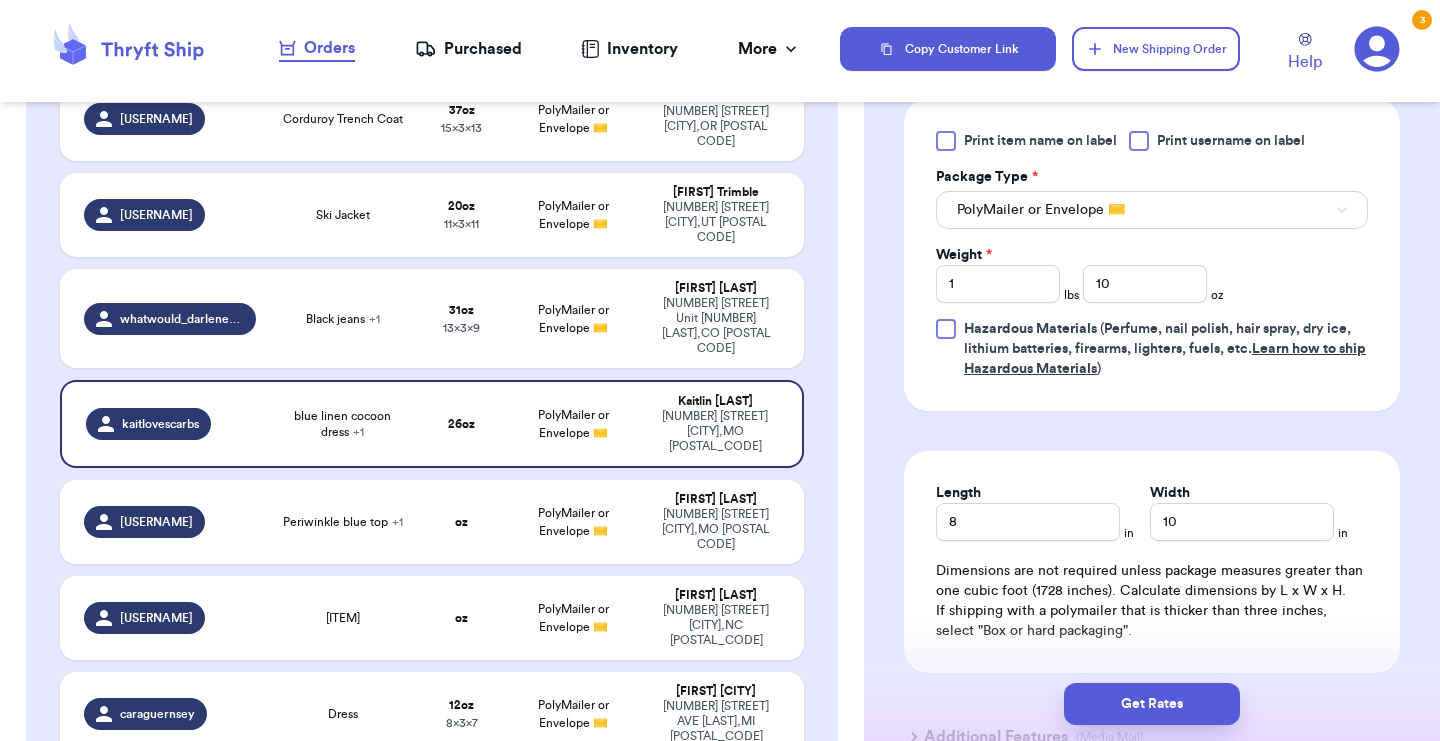 click on "Shipping Information Delete Label Customer Info Instagram Handle:   [USERNAME] Name:   [FIRST]   [LAST] Email:   [EMAIL] Address   [NUMBER] [STREET],  [CITY], [STATE] [POSTAL_CODE] Edit Order Info Items Status blue linen cocoon dress -- Paid Owes striped pants -- Paid Owes + Add Item Total Amount Paid $ 0.00 Edit Package Info Print item name on label Print username on label Package Type * PolyMailer or Envelope ✉️ Weight * 1 lbs 10 oz Hazardous Materials   (Perfume, nail polish, hair spray, dry ice, lithium batteries, firearms, lighters, fuels, etc.  Learn how to ship Hazardous Materials ) Length 8 in Width 10 in Dimensions are not required unless package measures greater than one cubic foot (1728 inches). Calculate dimensions by L x W x H. If shipping with a polymailer that is thicker than three inches, select "Box or hard packaging". Additional Features (Media Mail)" at bounding box center [1152, 11] 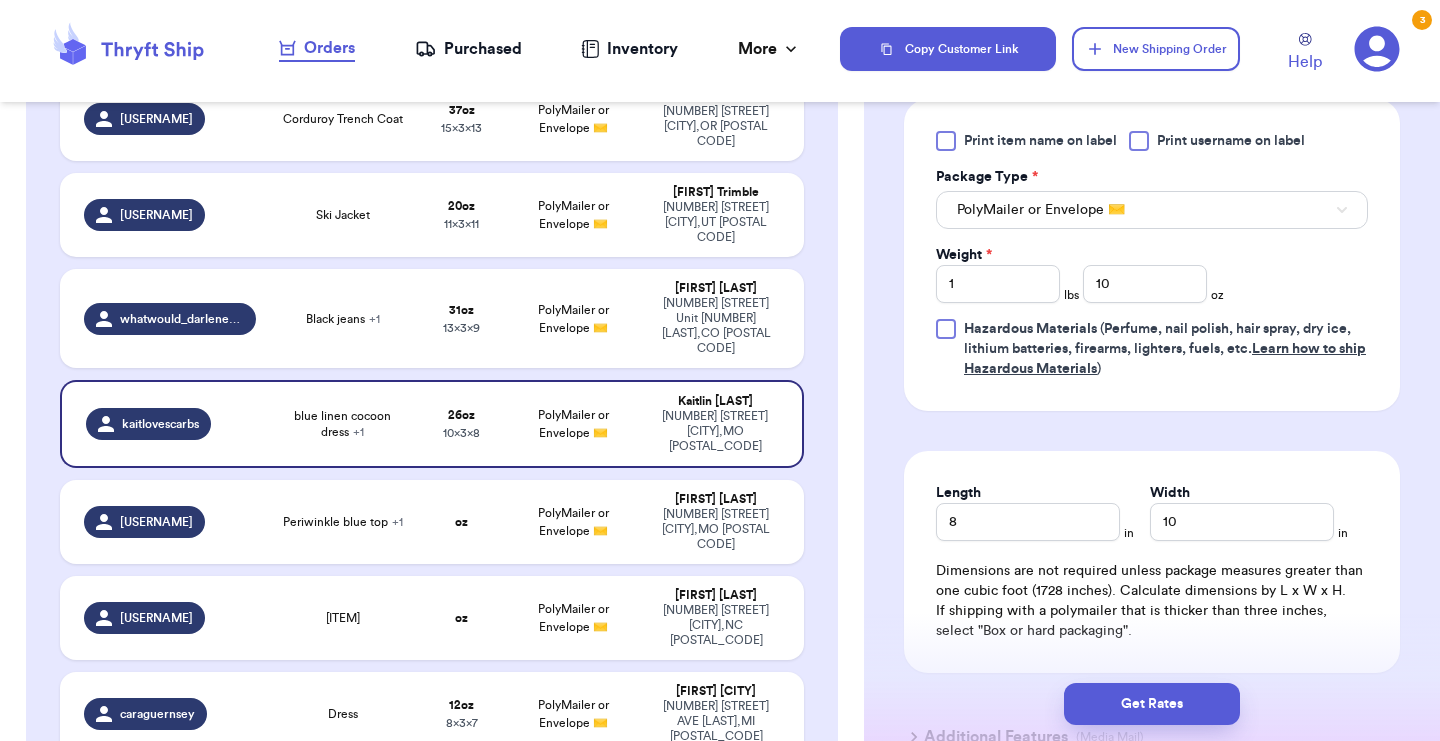 scroll, scrollTop: 1398, scrollLeft: 0, axis: vertical 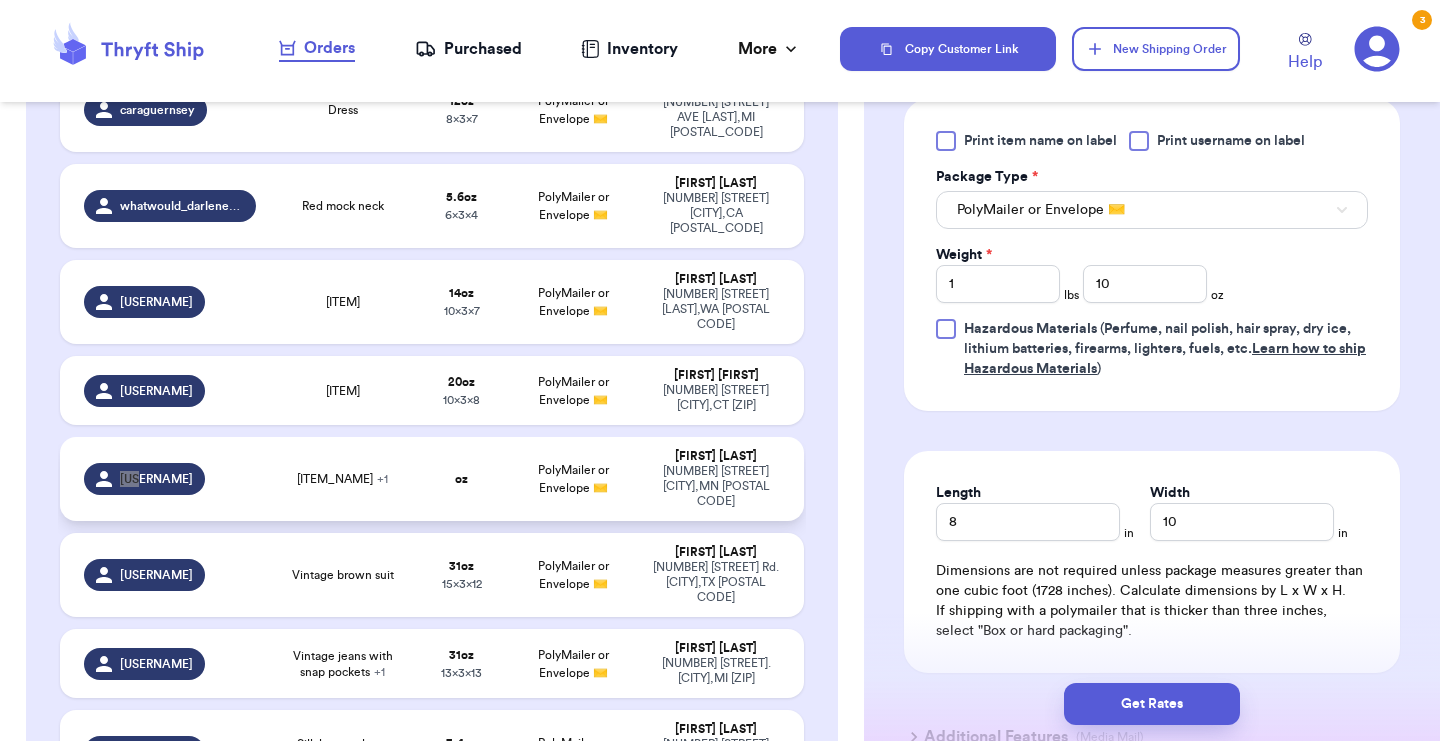 click on "PolyMailer or Envelope ✉️" at bounding box center (573, 479) 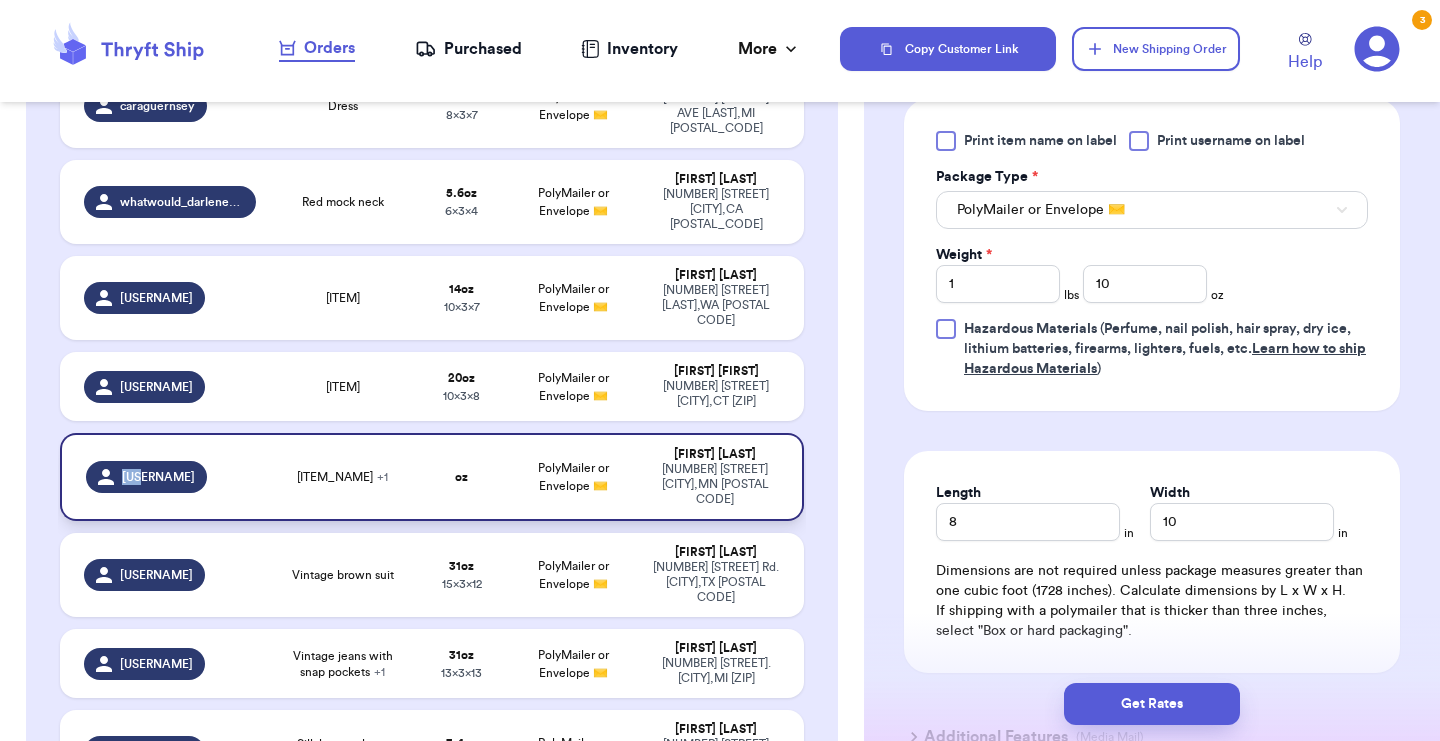 type on "[ITEM_NAME]" 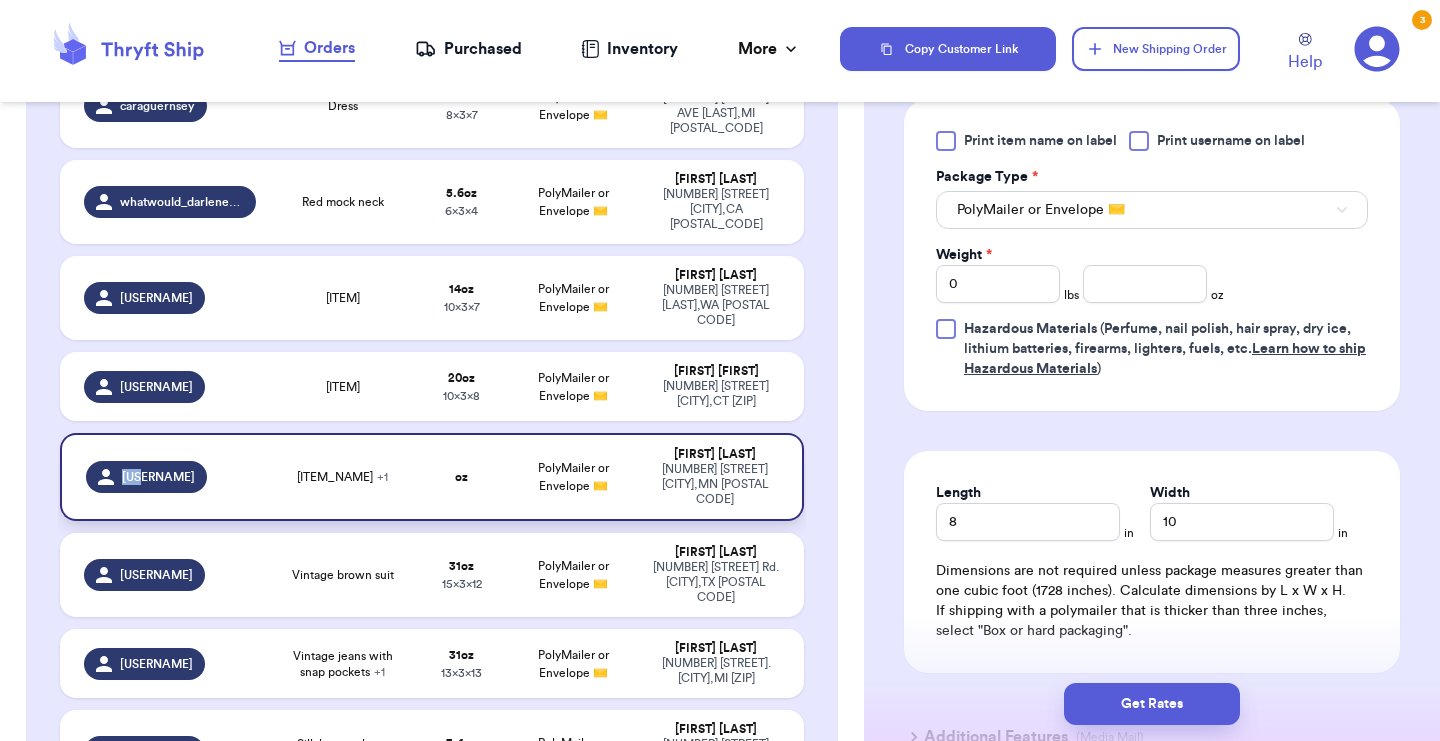 type 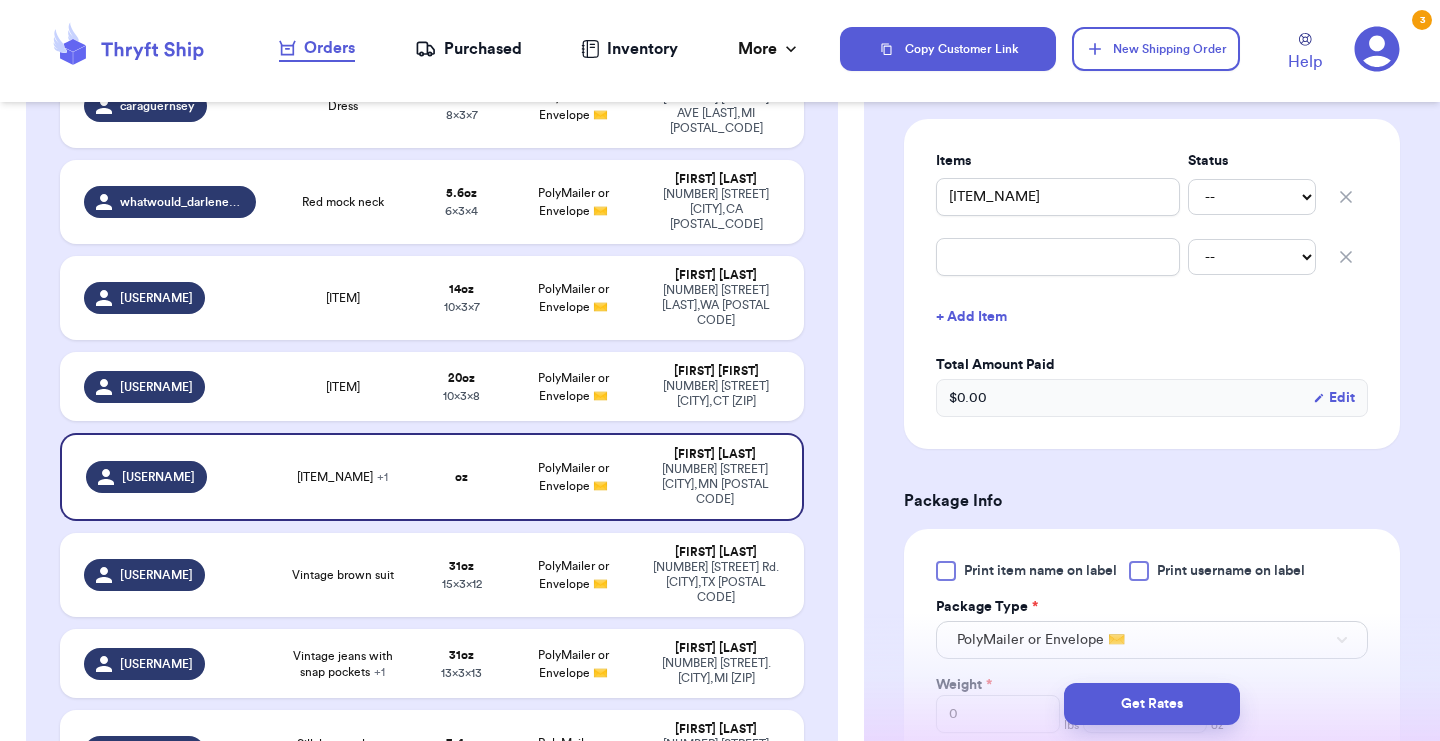 scroll, scrollTop: 482, scrollLeft: 0, axis: vertical 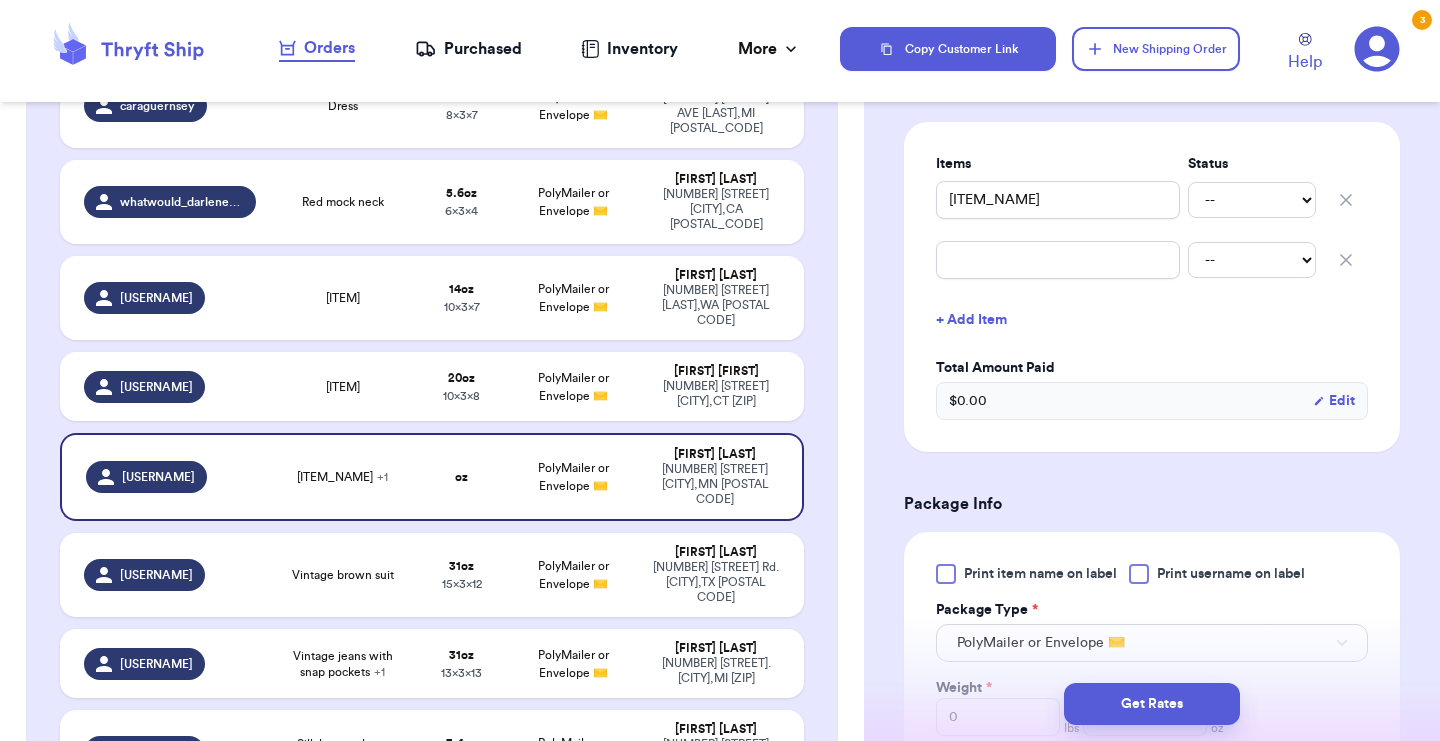 click at bounding box center [1346, 260] 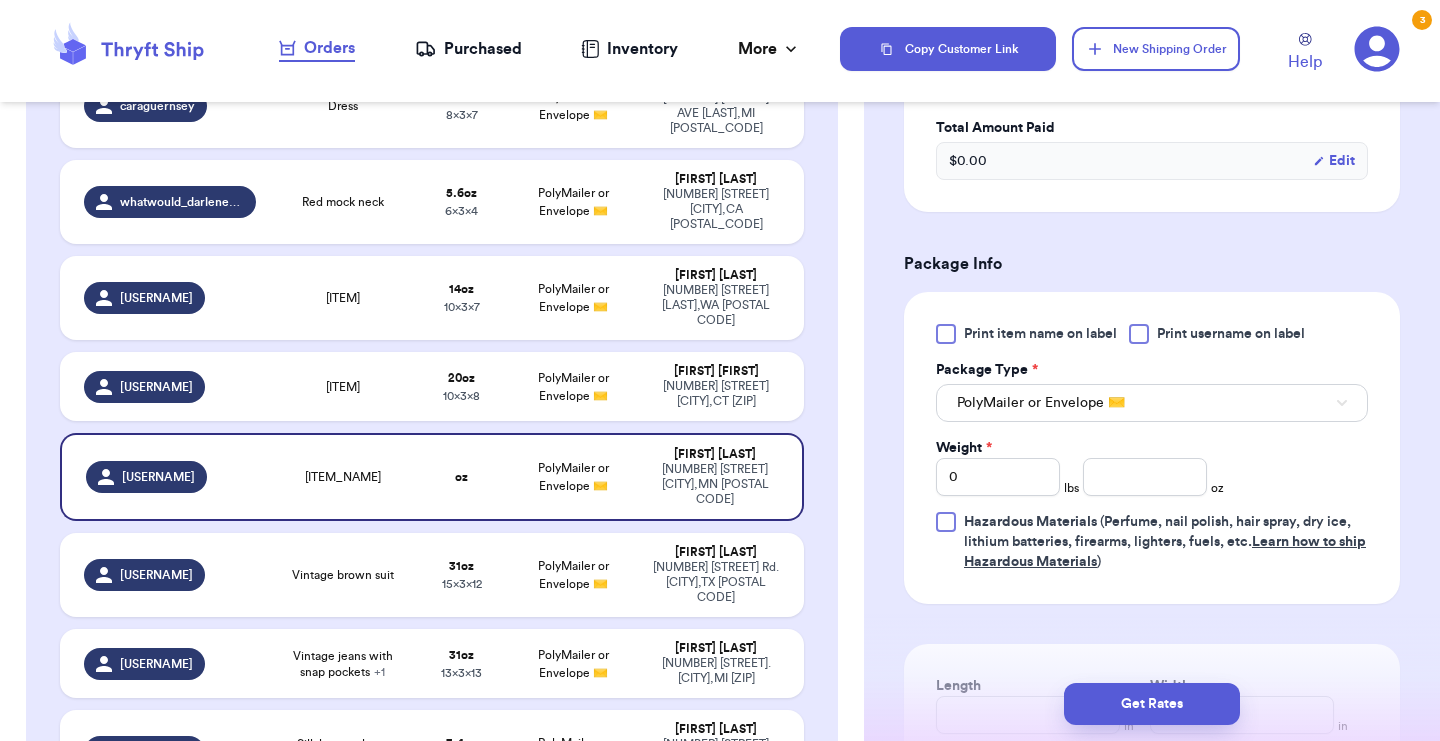 scroll, scrollTop: 662, scrollLeft: 0, axis: vertical 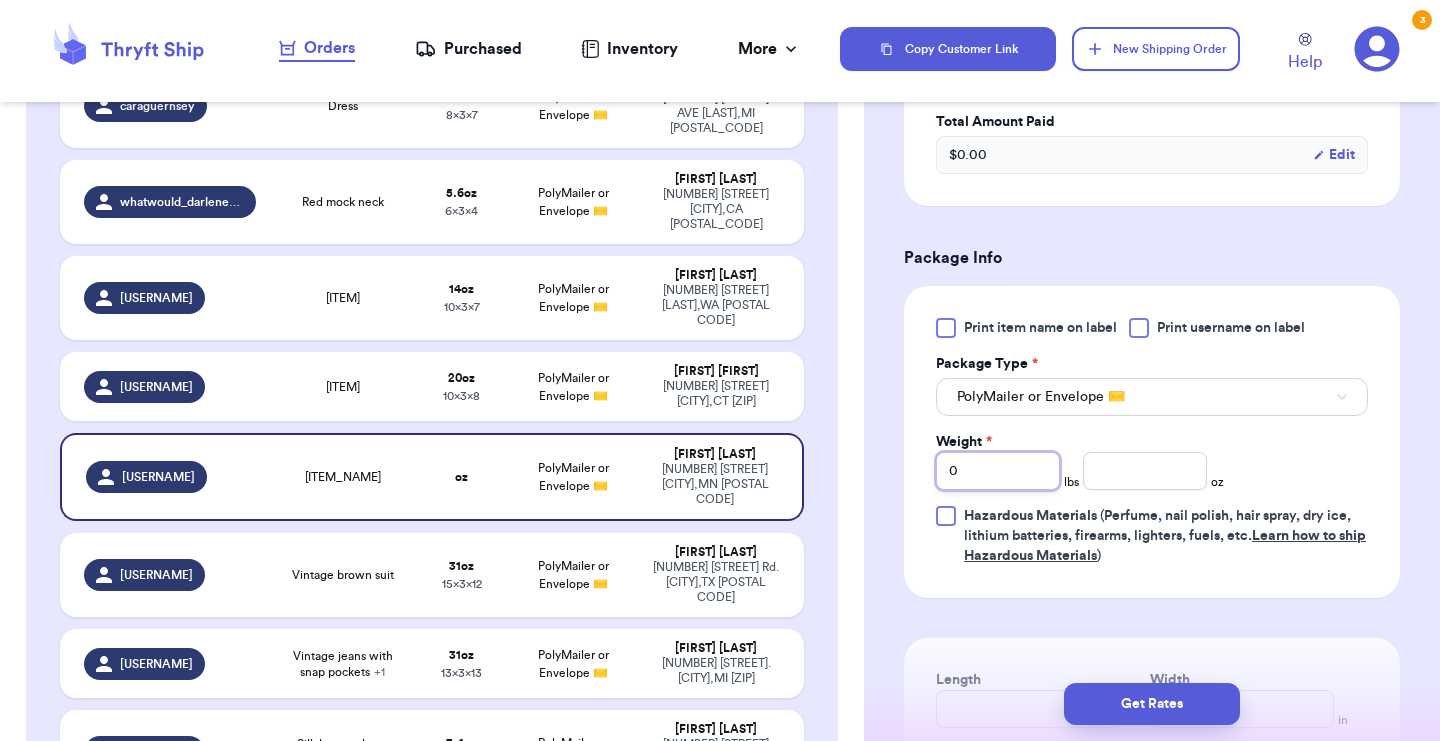 click on "0" at bounding box center (998, 471) 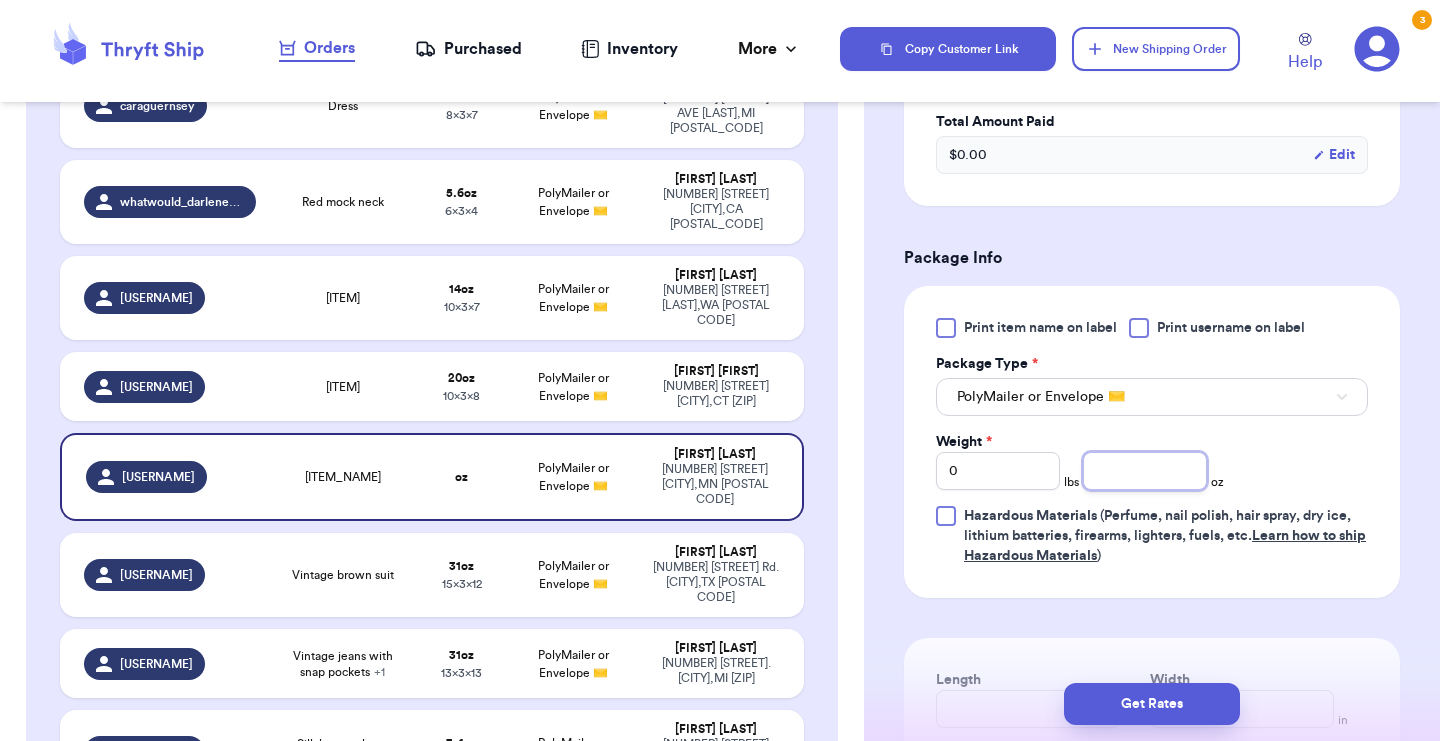 click at bounding box center [1145, 471] 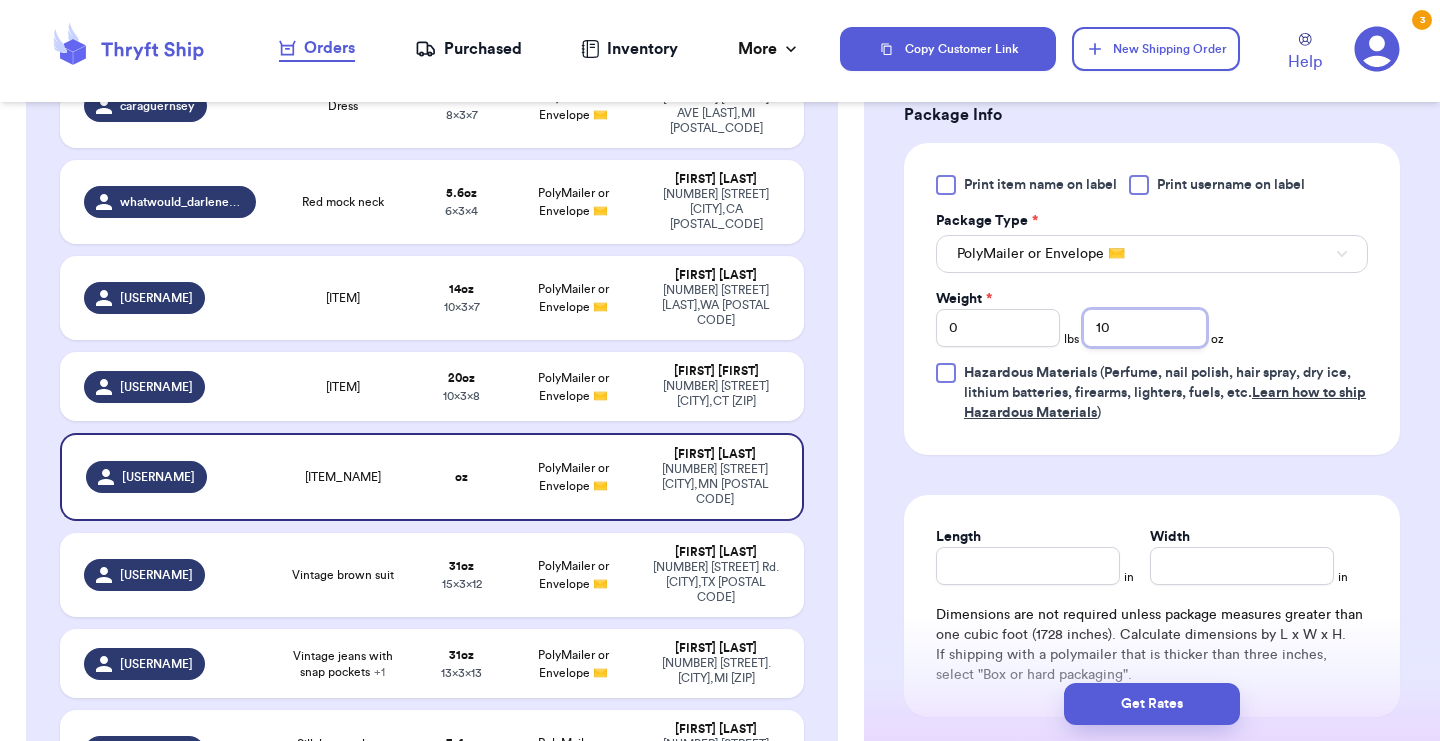 scroll, scrollTop: 820, scrollLeft: 0, axis: vertical 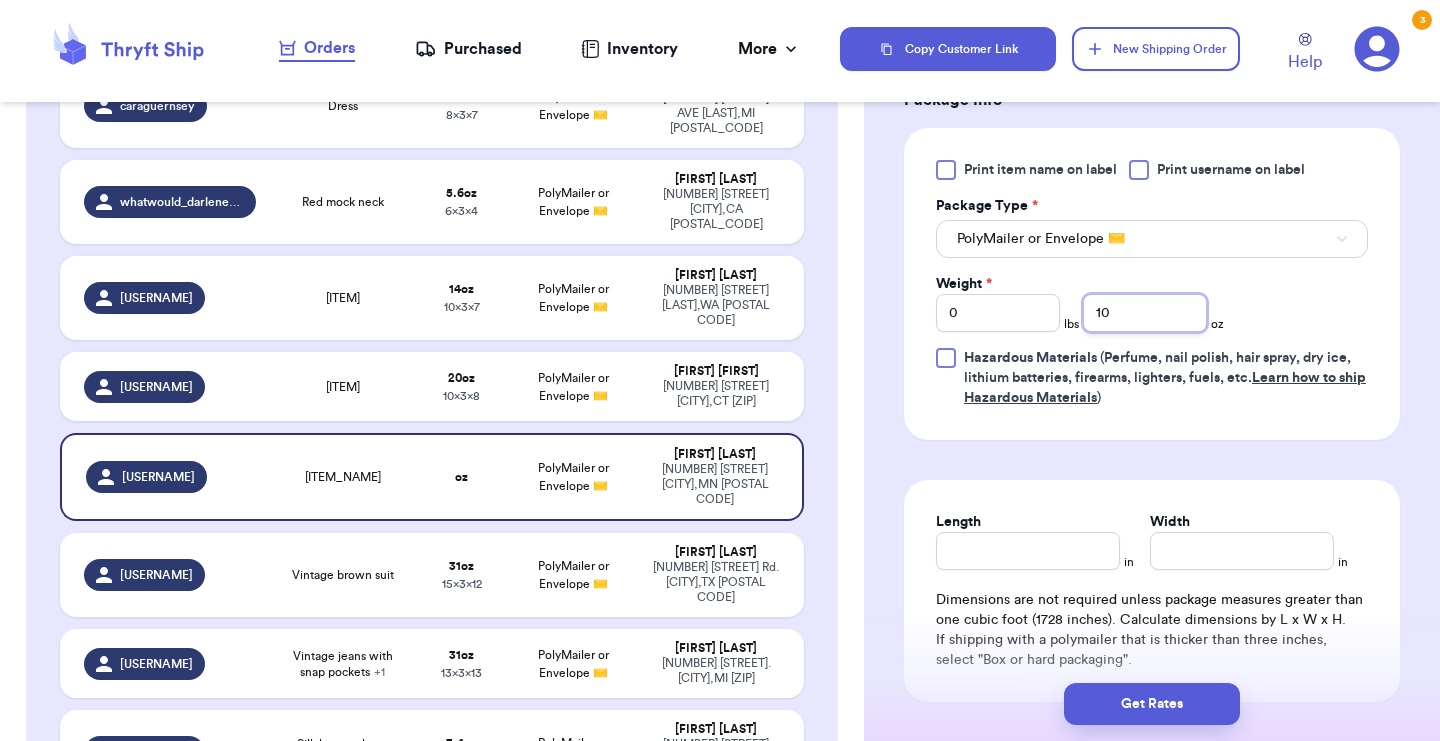 type on "10" 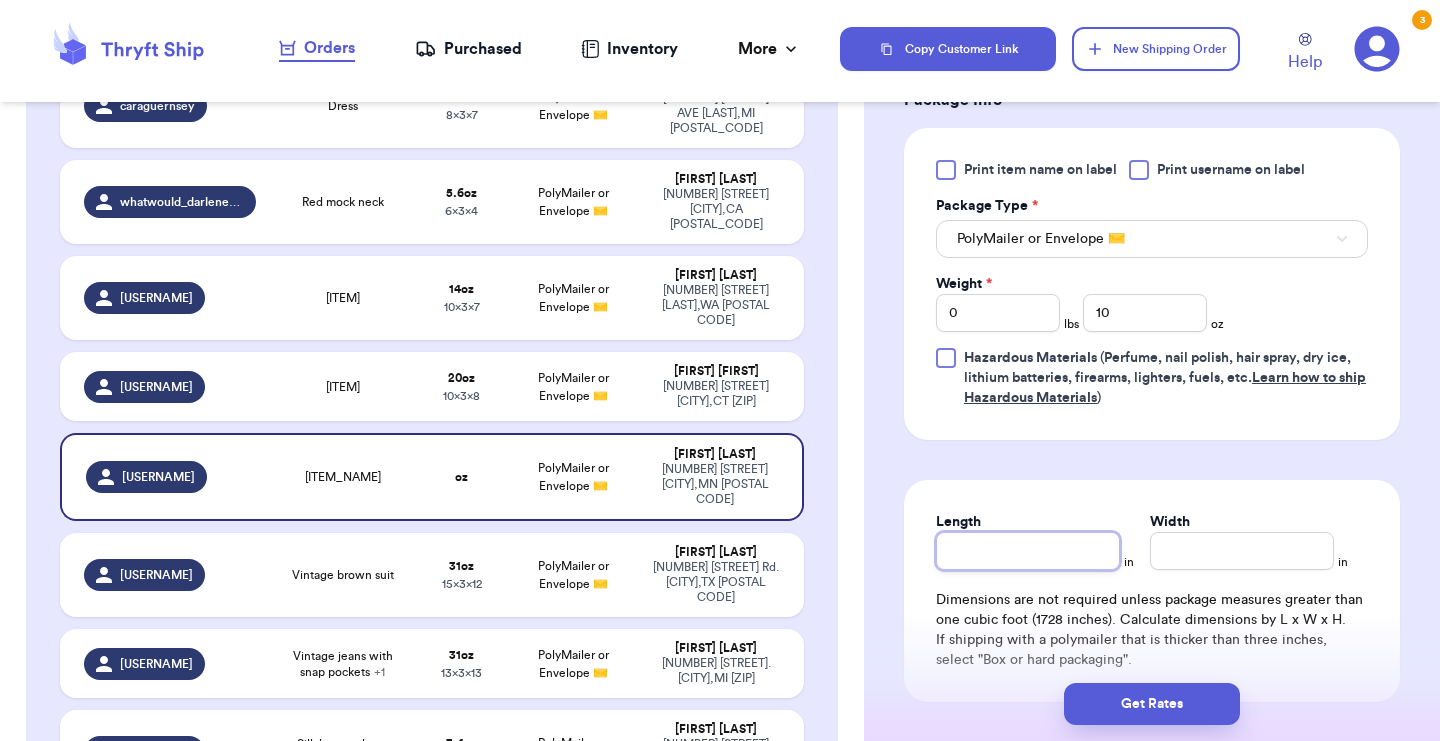 click on "Length" at bounding box center [1028, 551] 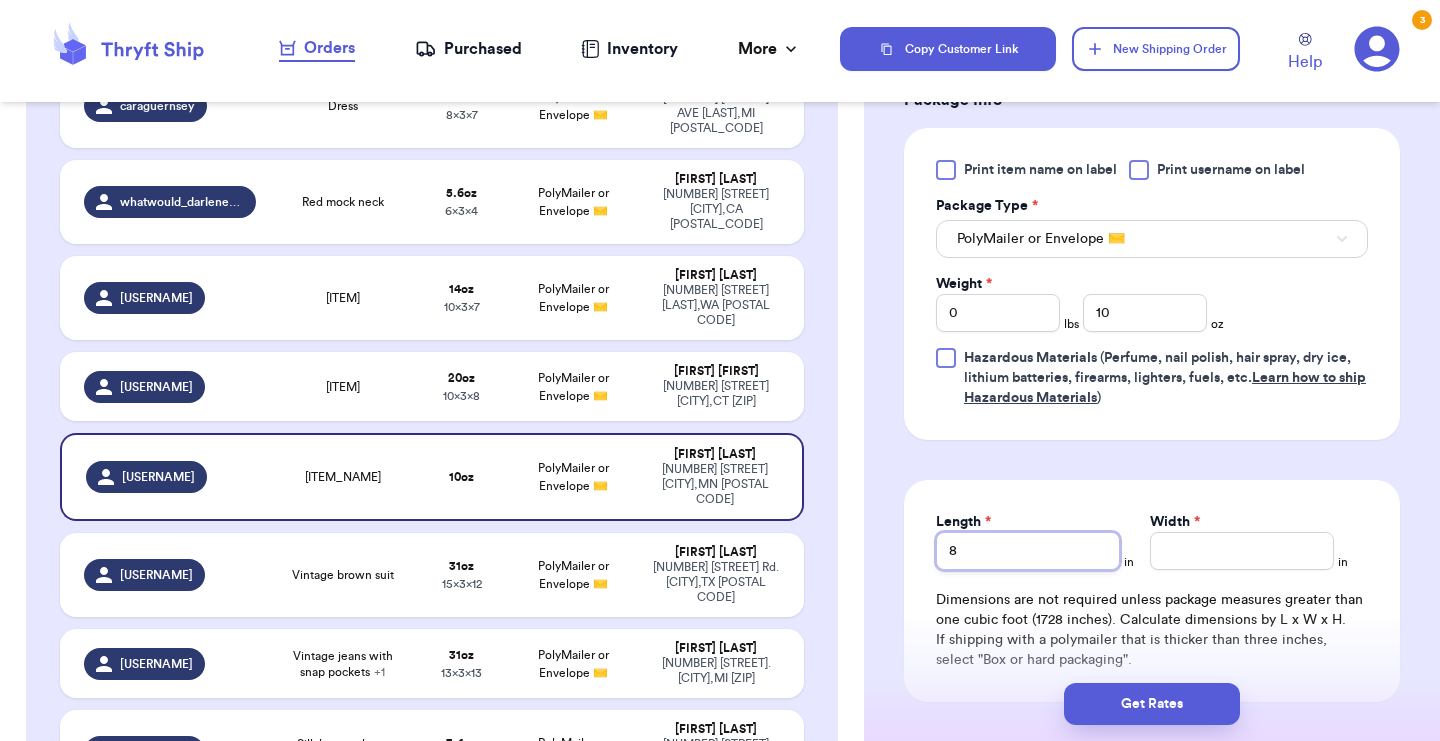 type on "8" 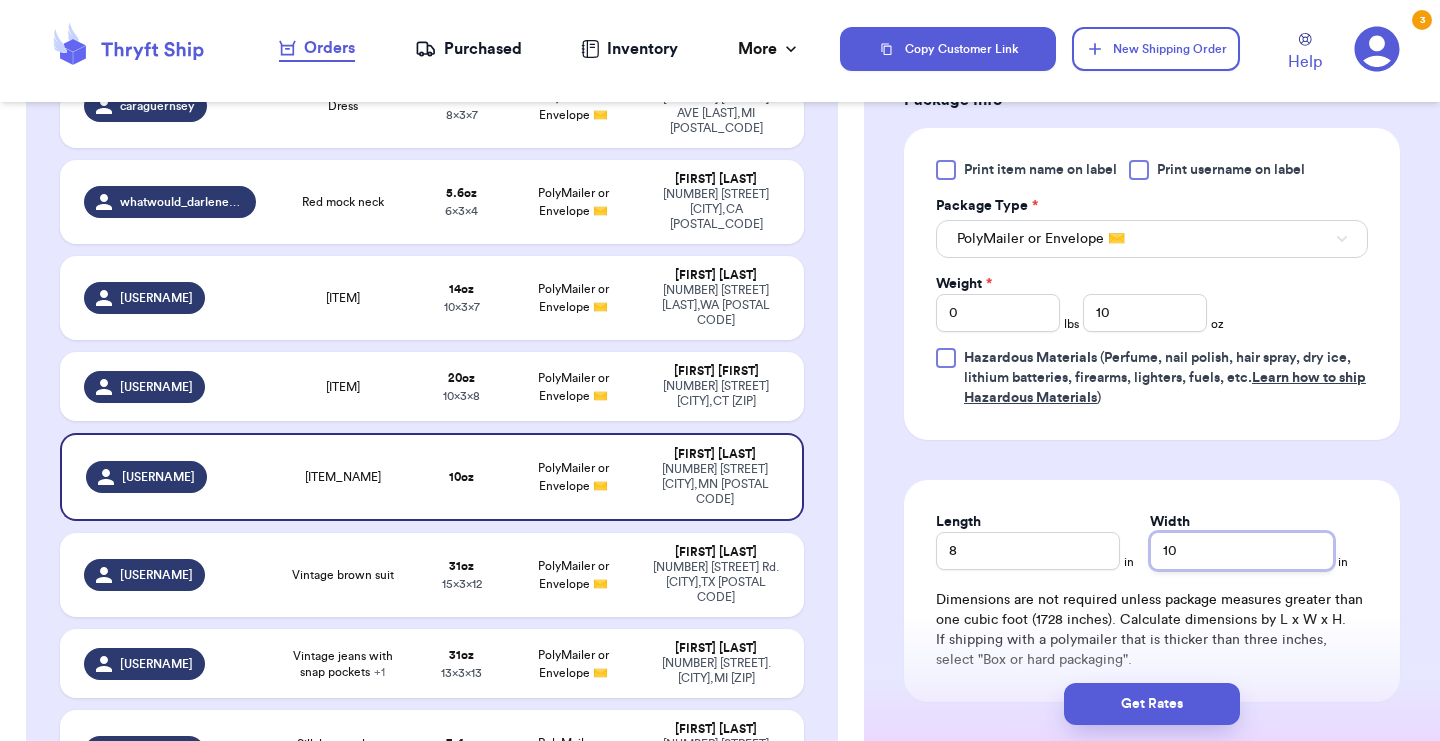 type on "10" 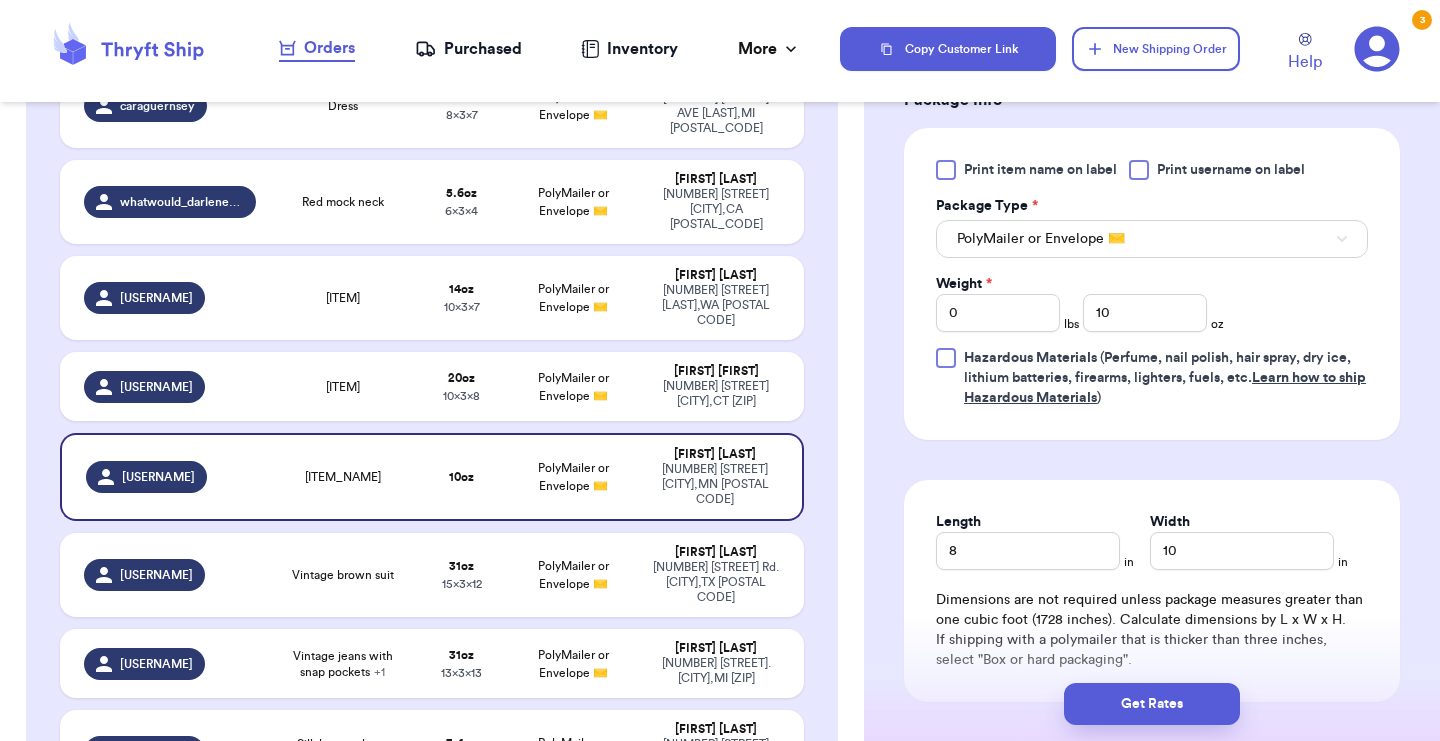 click on "Shipping Information Delete Label Customer Info Instagram Handle:   [USERNAME] Name:   [FIRST]   [LAST] Email:   [EMAIL] Address   [NUMBER] [STREET],  [CITY], [STATE] [POSTAL_CODE] Edit Order Info Items Status Multi colored skirt -- Paid Owes + Add Item Total Amount Paid $ 0.00 Edit Package Info Print item name on label Print username on label Package Type * PolyMailer or Envelope ✉️ Weight * 0 lbs 10 oz Hazardous Materials   (Perfume, nail polish, hair spray, dry ice, lithium batteries, firearms, lighters, fuels, etc.  Learn how to ship Hazardous Materials ) Length 8 in Width 10 in Dimensions are not required unless package measures greater than one cubic foot (1728 inches). Calculate dimensions by L x W x H. If shipping with a polymailer that is thicker than three inches, select "Box or hard packaging". Additional Features (Media Mail)" at bounding box center [1152, 73] 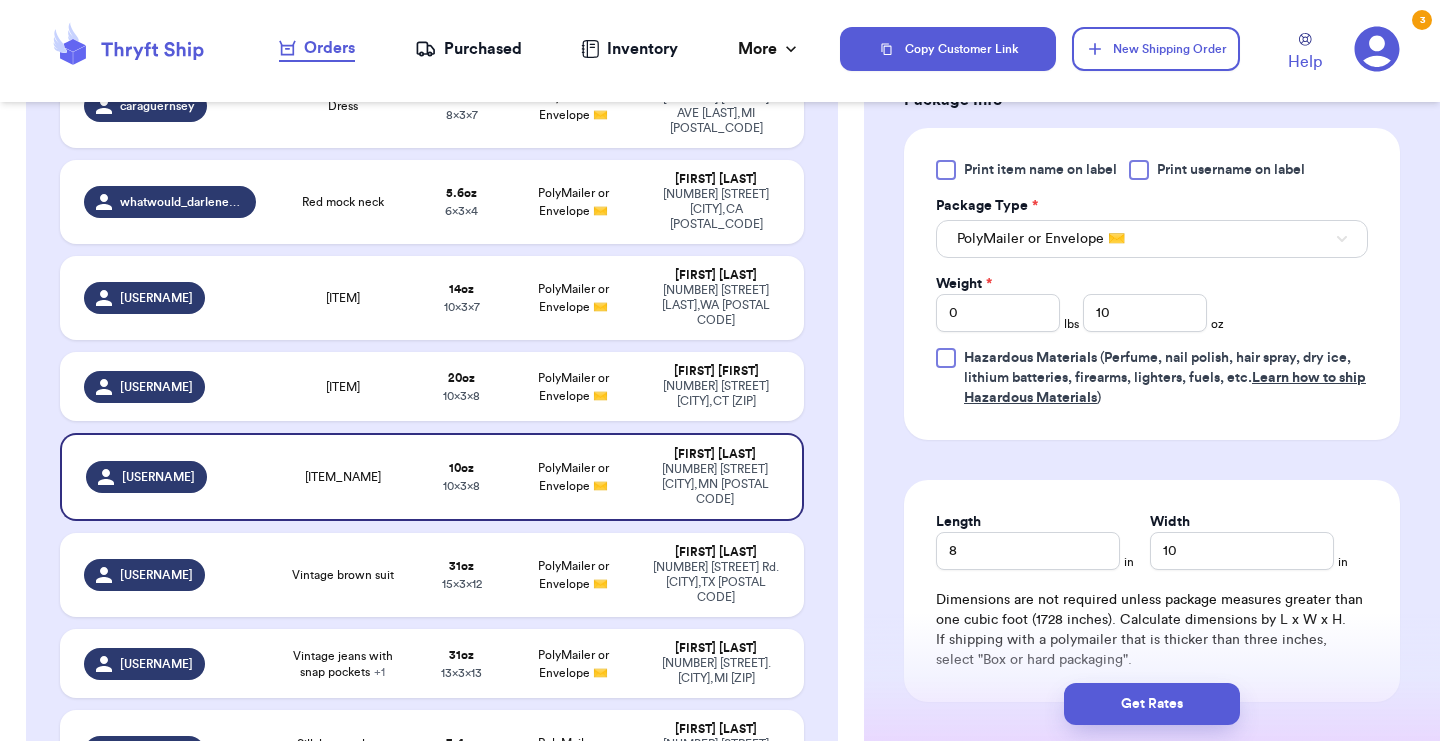 click on "oz" at bounding box center (461, 848) 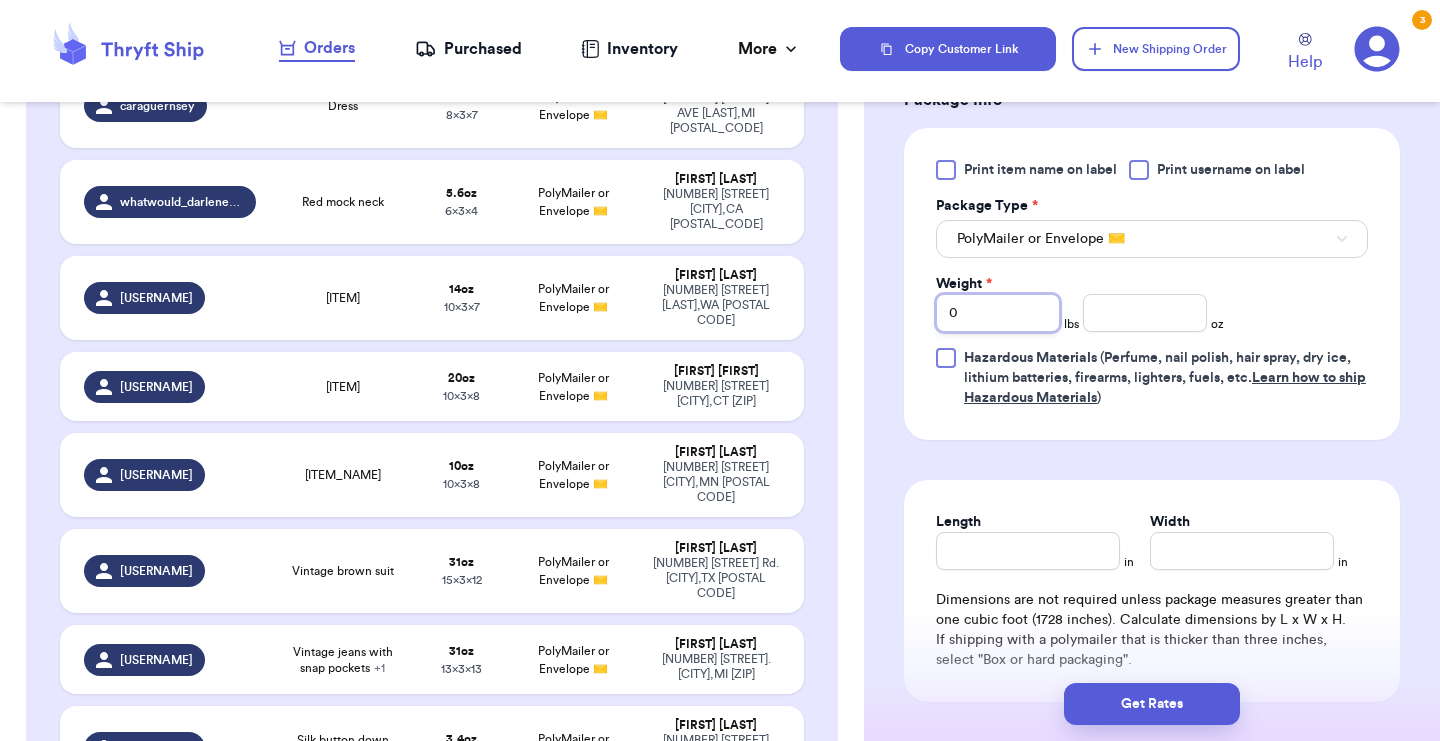 click on "0" at bounding box center [998, 313] 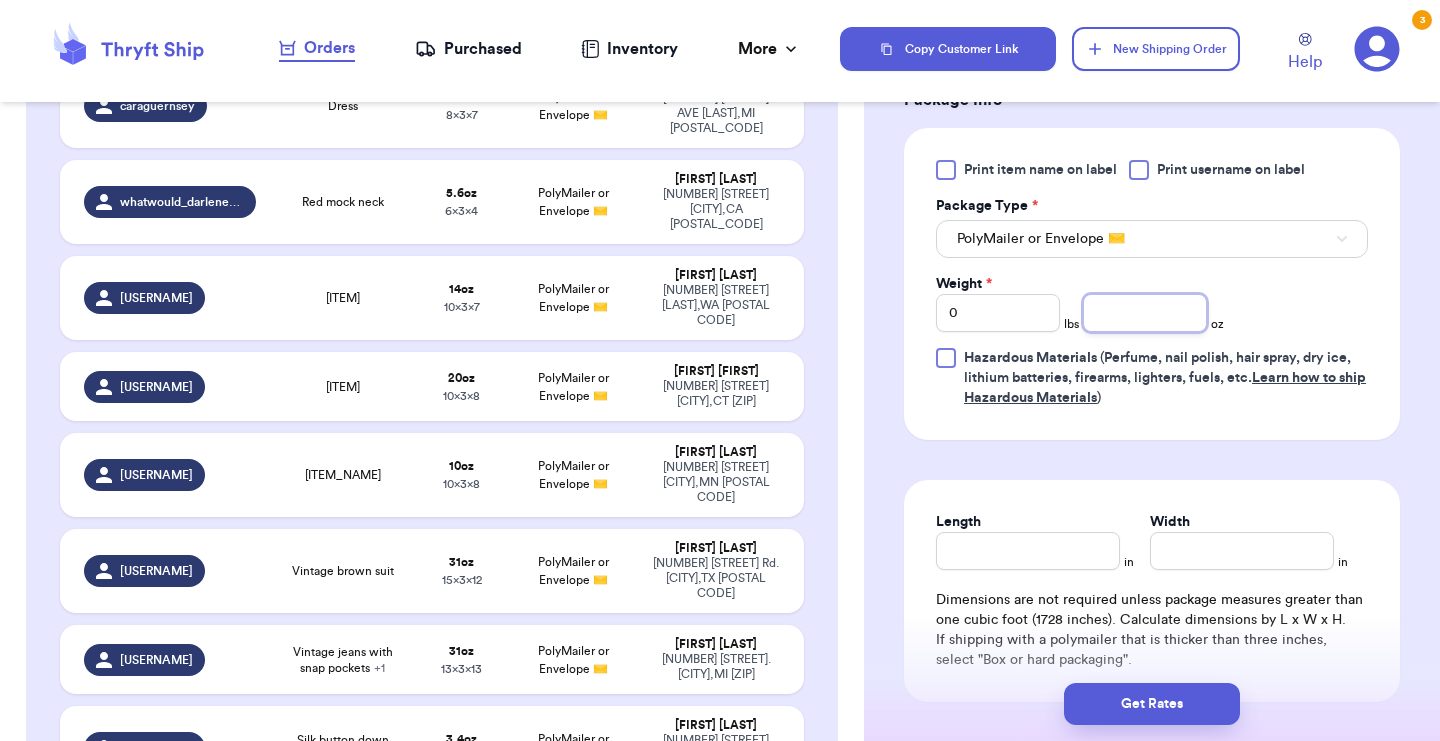 click at bounding box center (1145, 313) 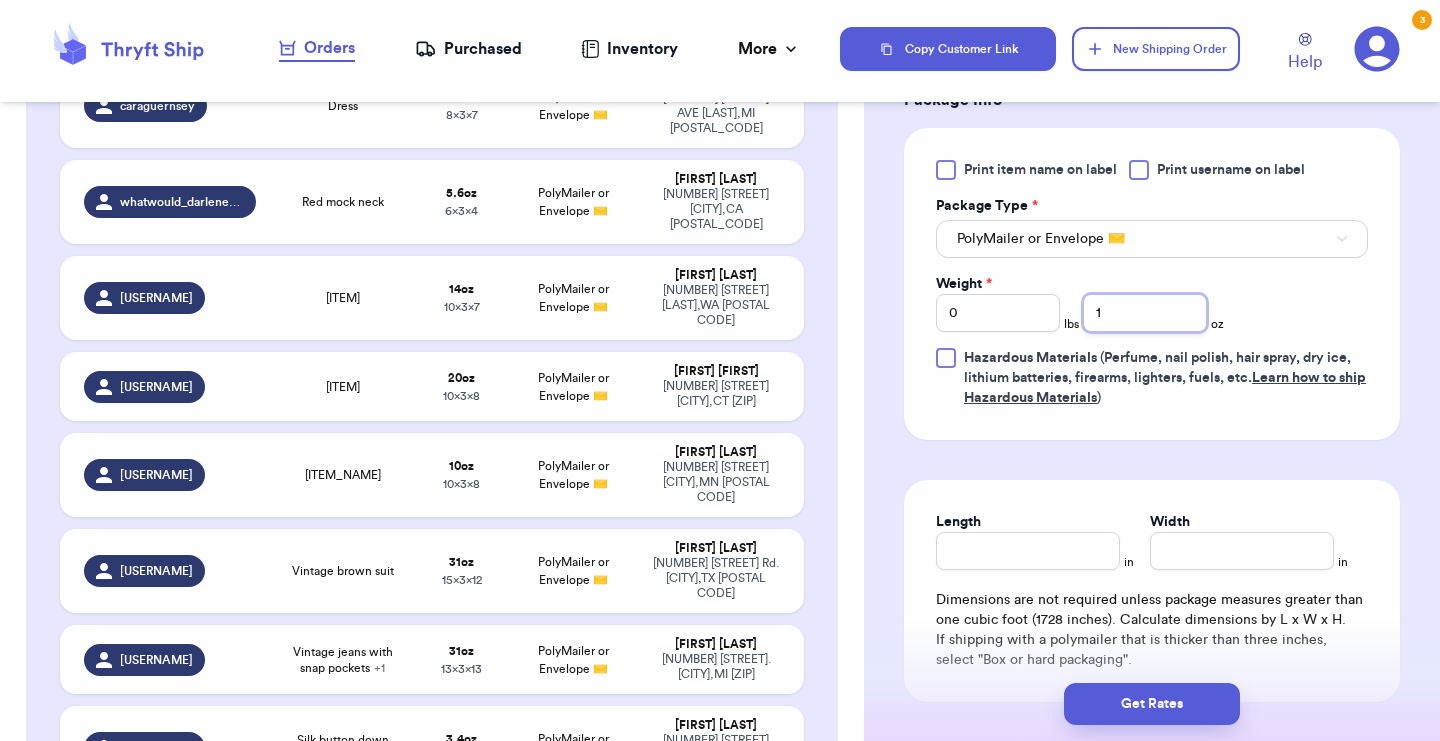 type on "12" 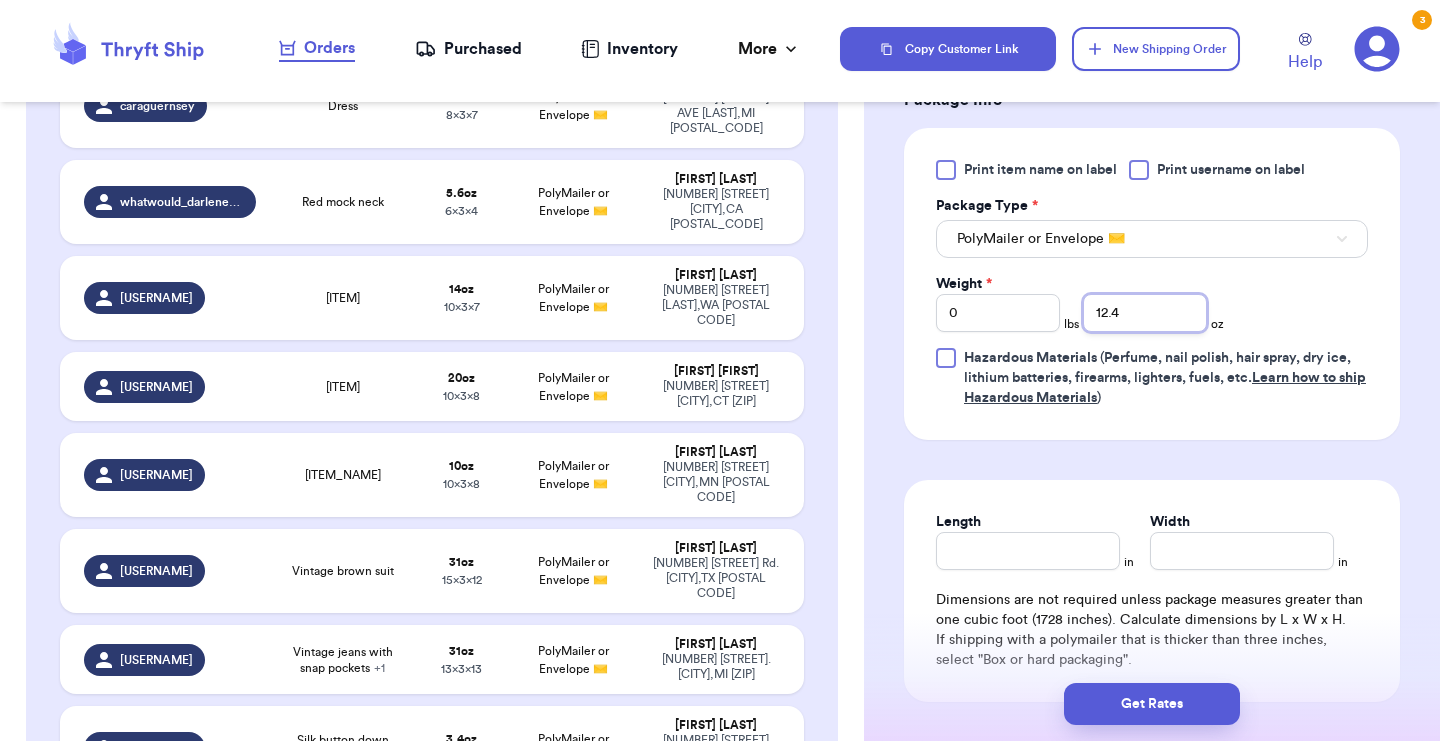 type on "12.4" 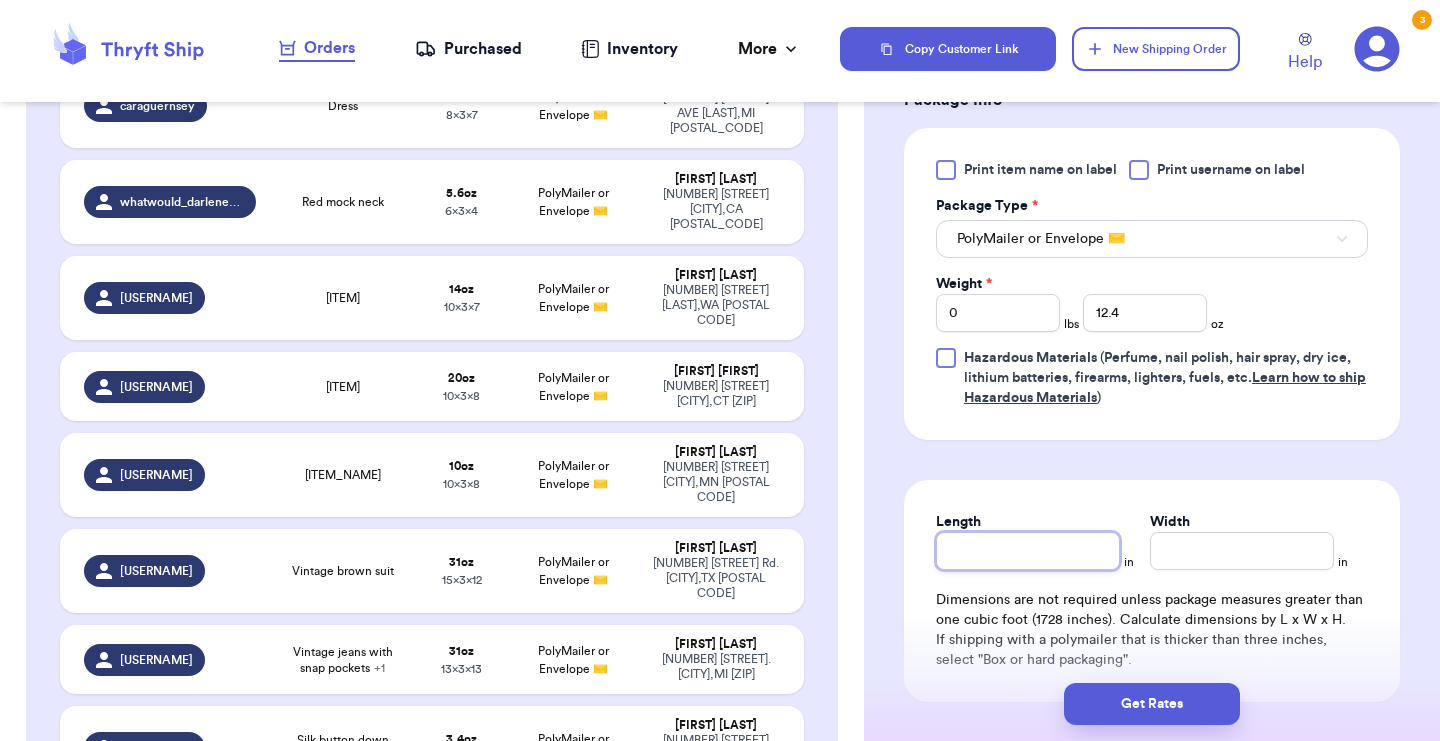 click on "Length" at bounding box center [1028, 551] 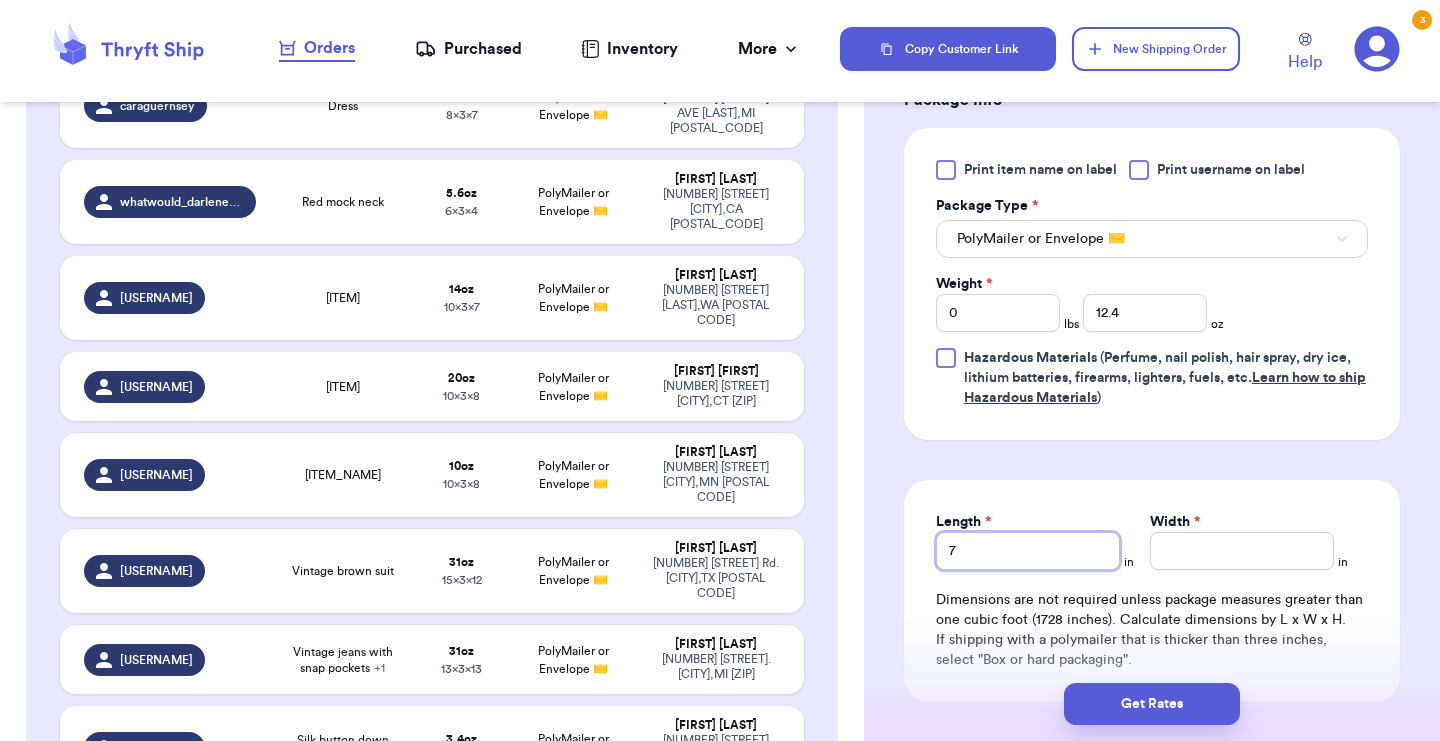 type on "7" 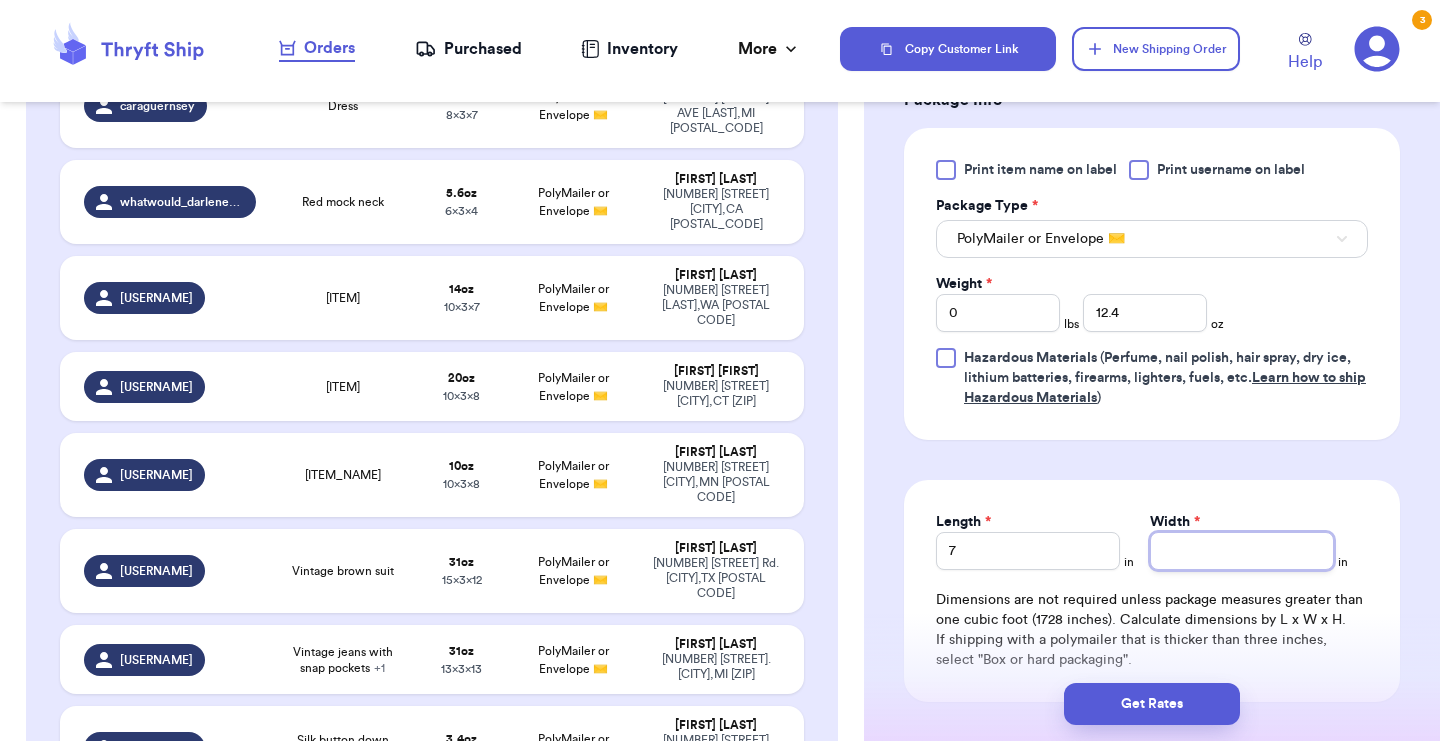 click on "Width *" at bounding box center [1242, 551] 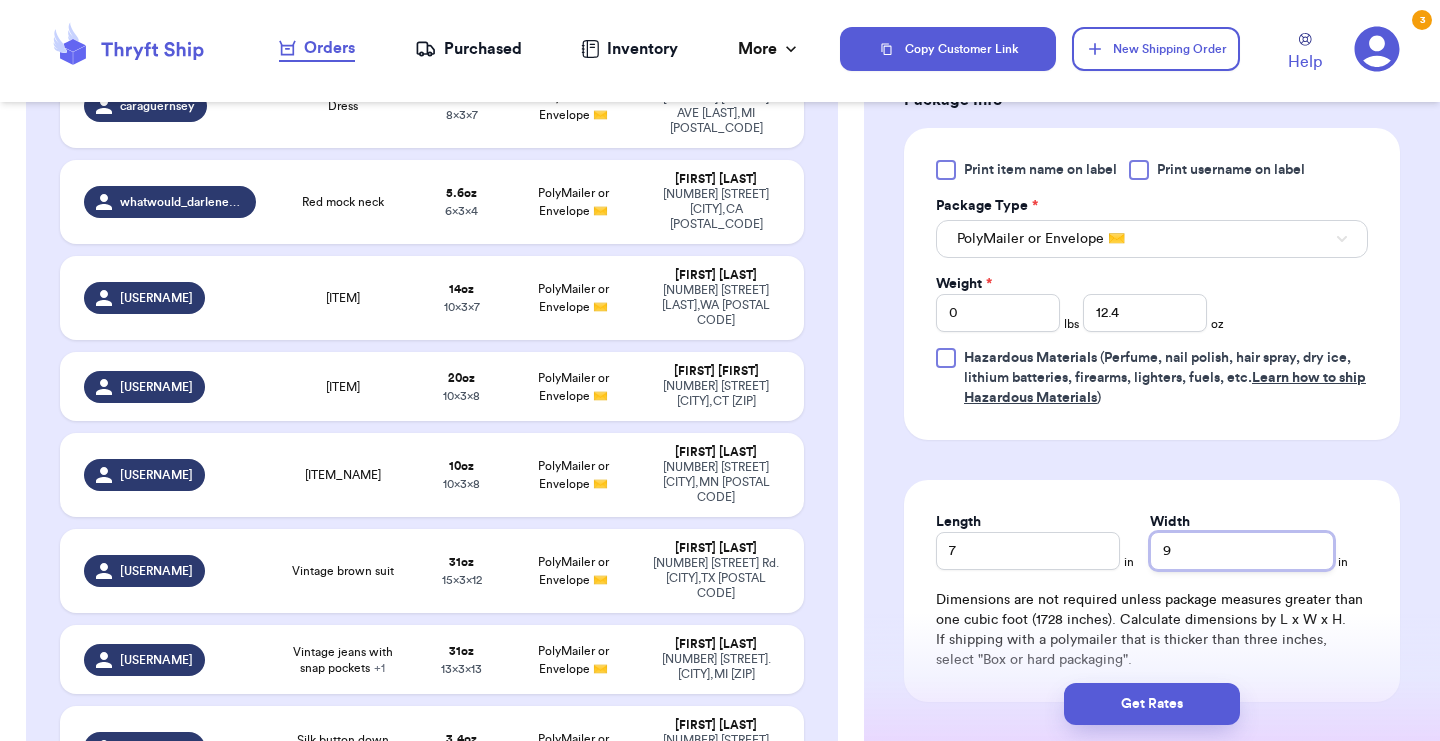 type on "9" 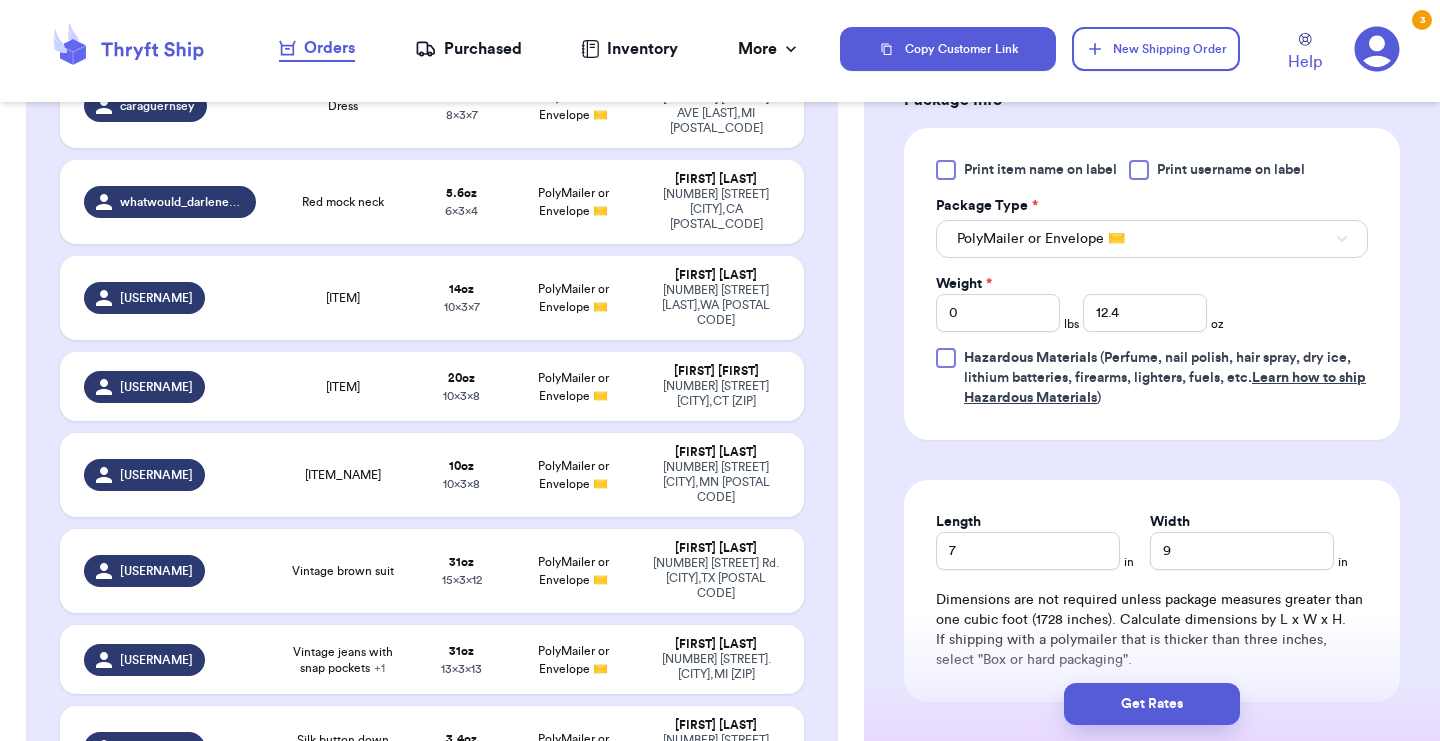 click on "Length 7 in Width 9 in Dimensions are not required unless package measures greater than one cubic foot (1728 inches). Calculate dimensions by L x W x H. If shipping with a polymailer that is thicker than three inches, select "Box or hard packaging"." at bounding box center [1152, 591] 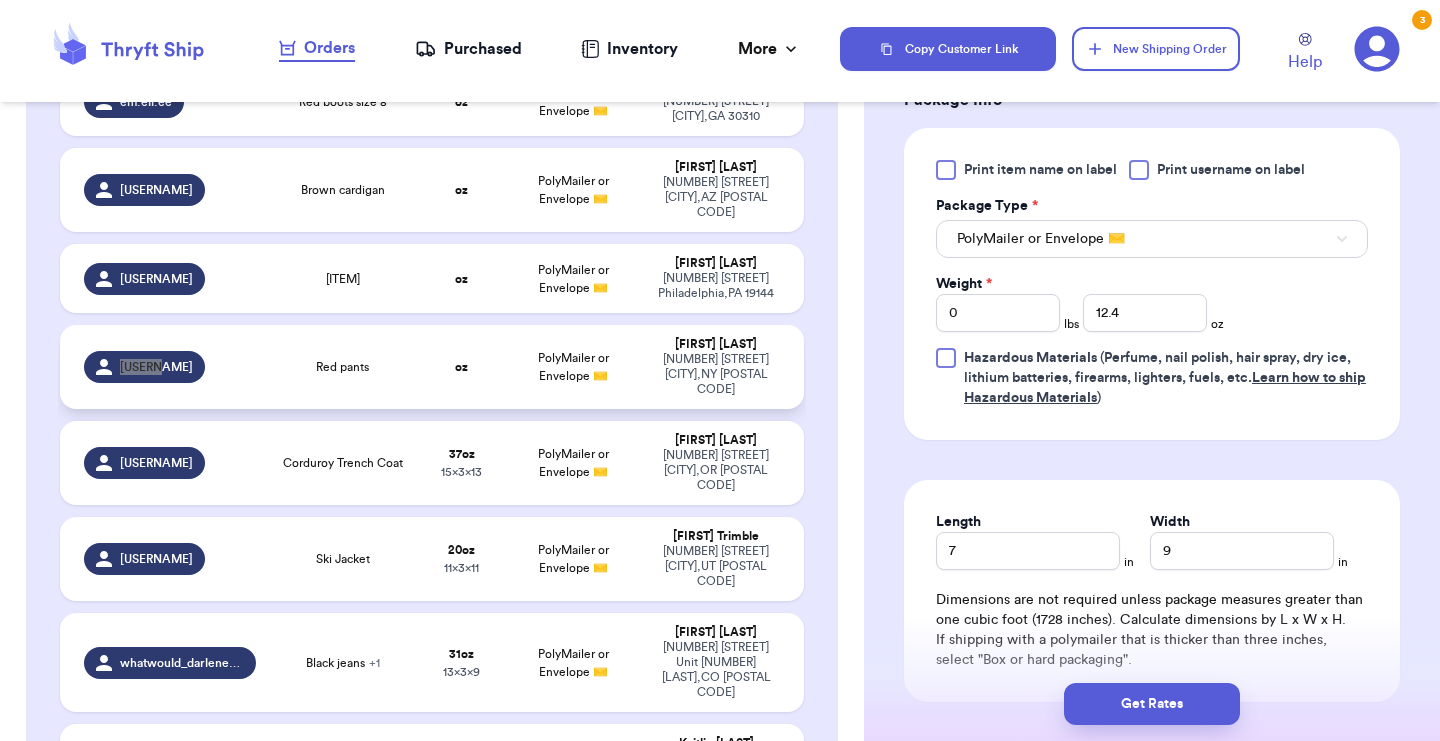click on "[NUMBER] [STREET]   [CITY] ,  [STATE]   [ZIP]" at bounding box center (716, 374) 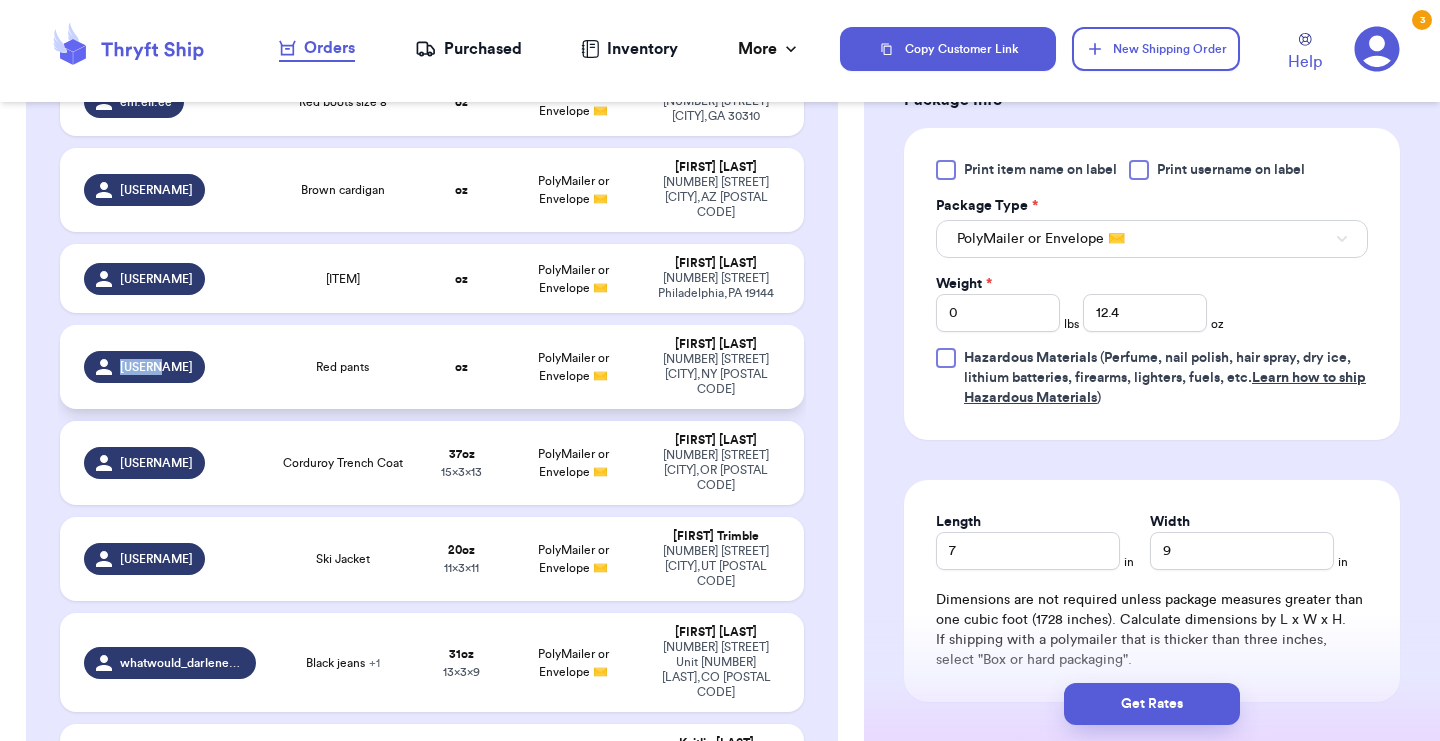 type on "Red pants" 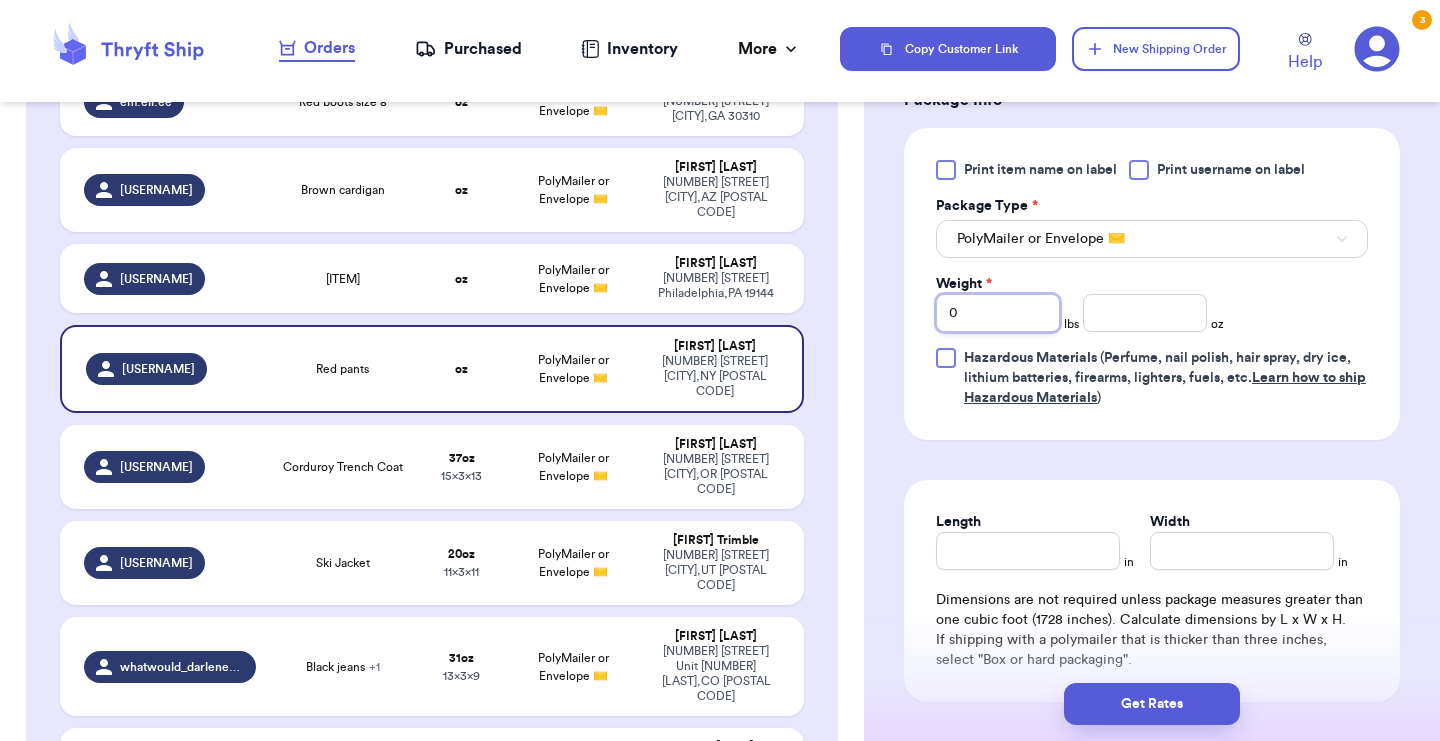 click on "0" at bounding box center [998, 313] 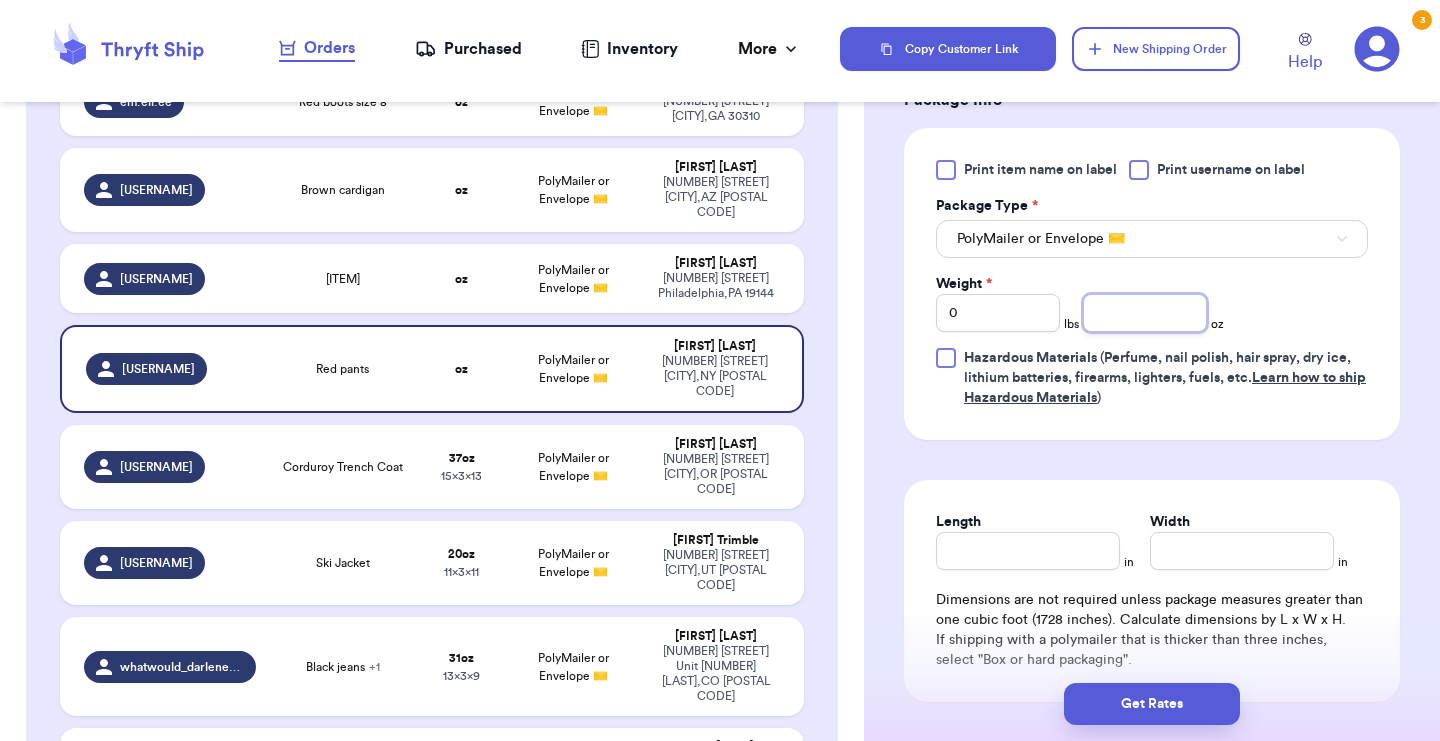 click at bounding box center (1145, 313) 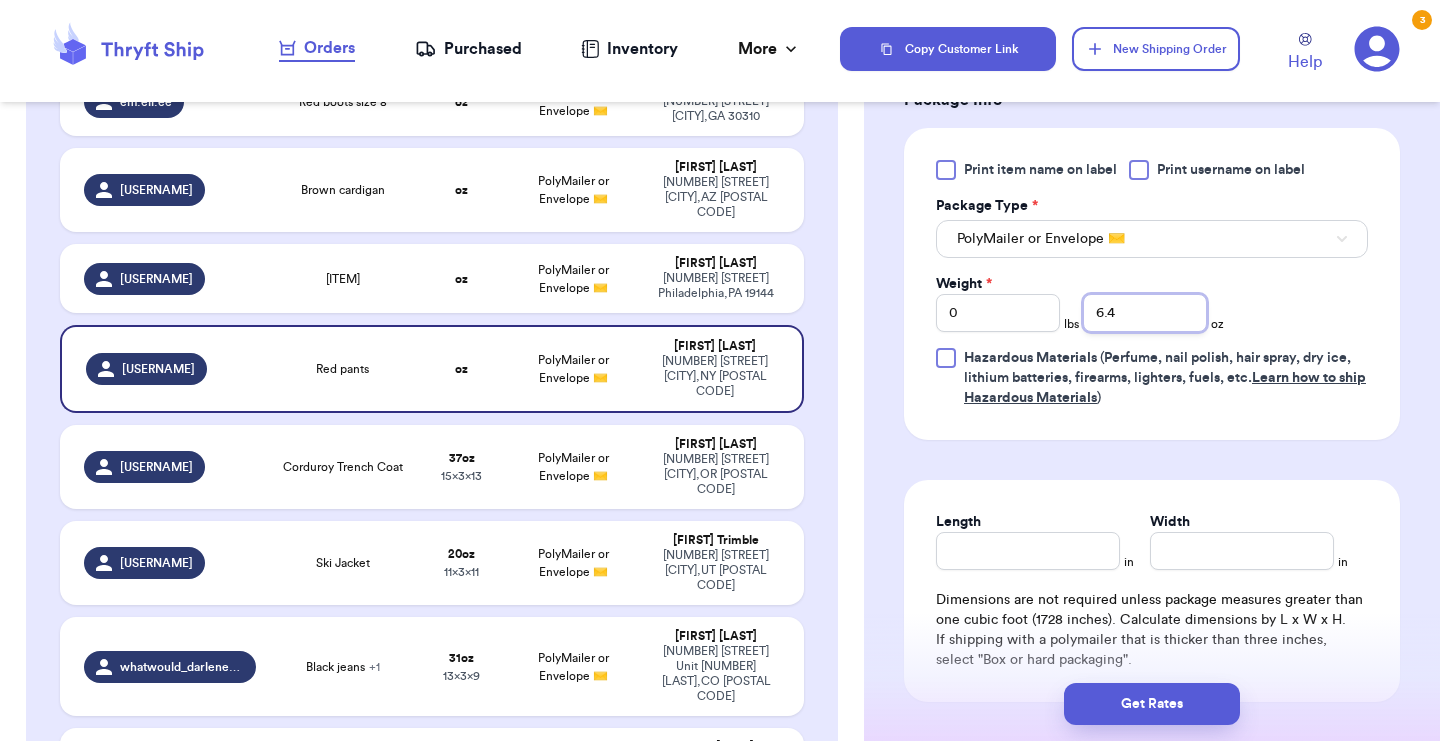 type on "6.4" 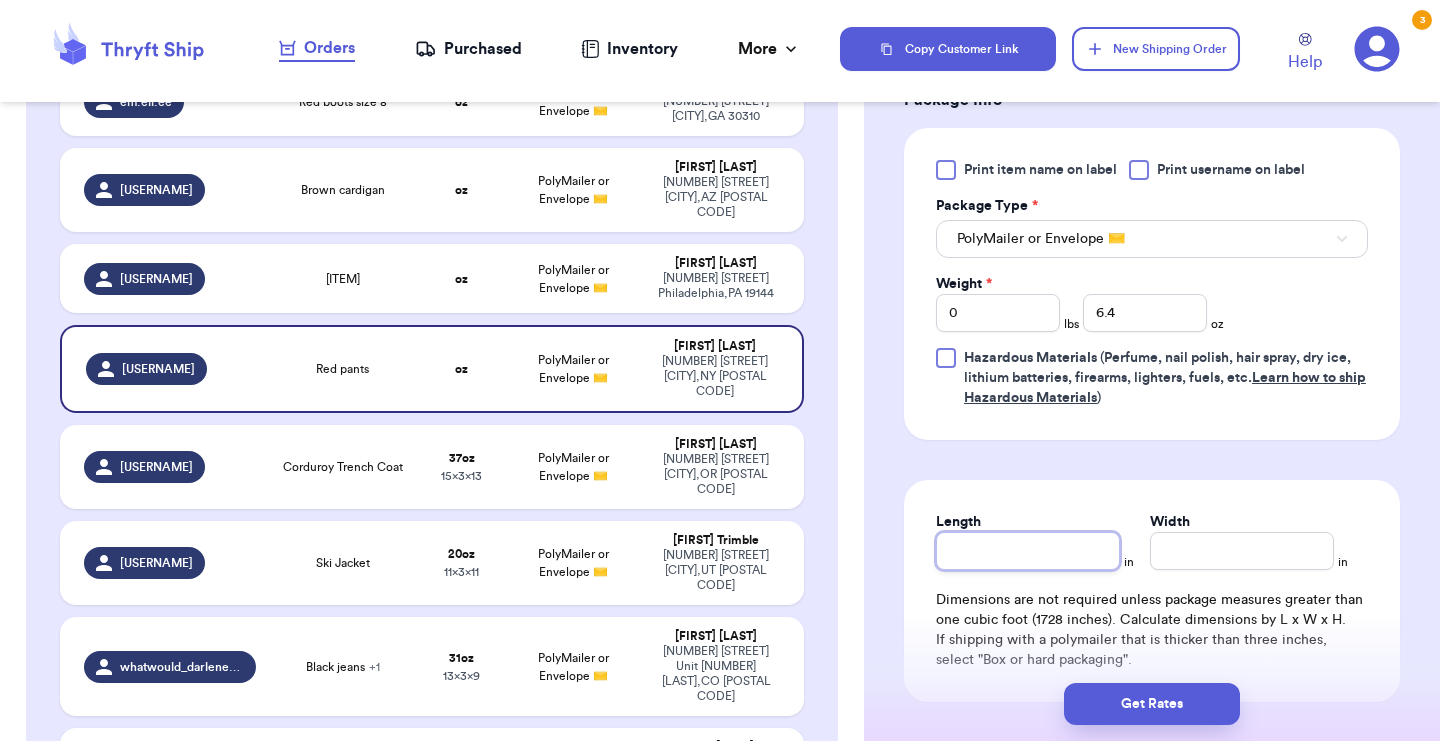 click on "Length" at bounding box center [1028, 551] 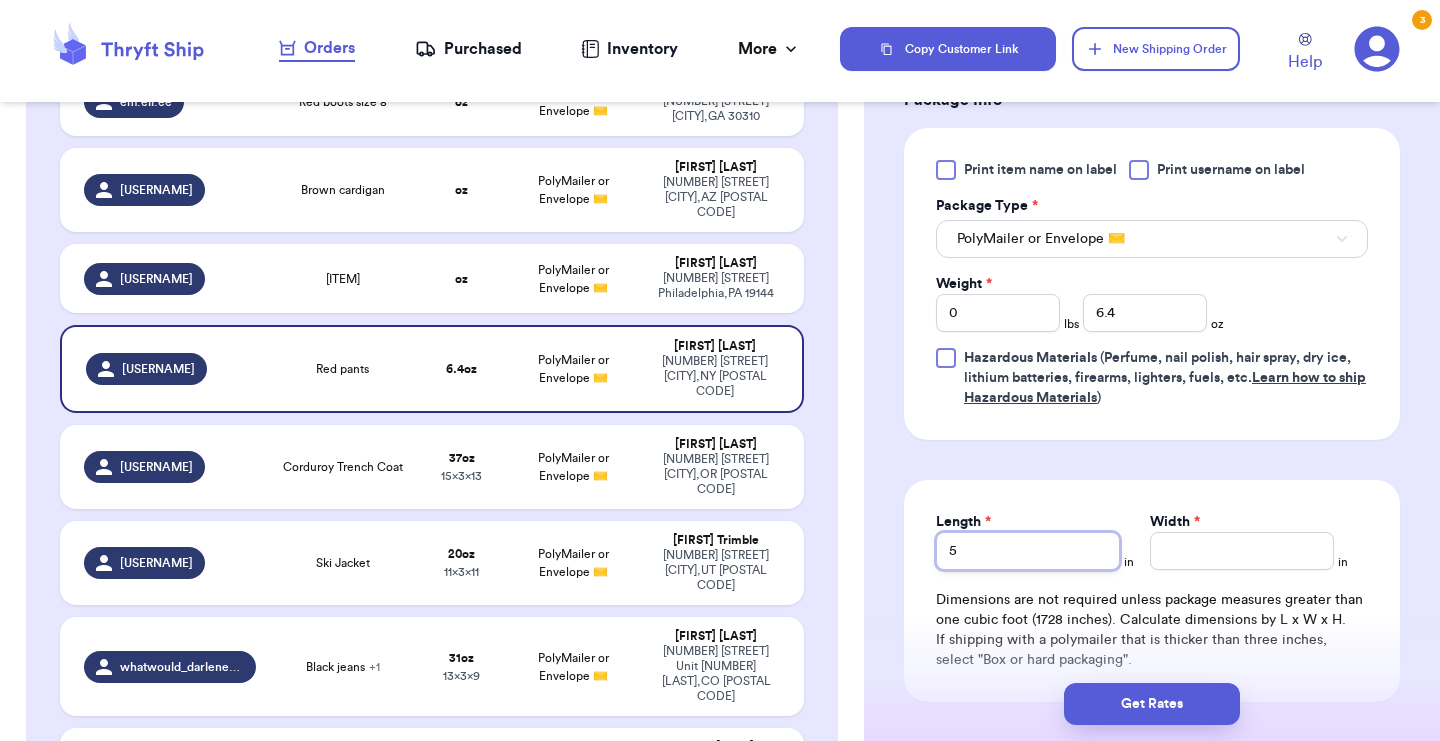 type on "5" 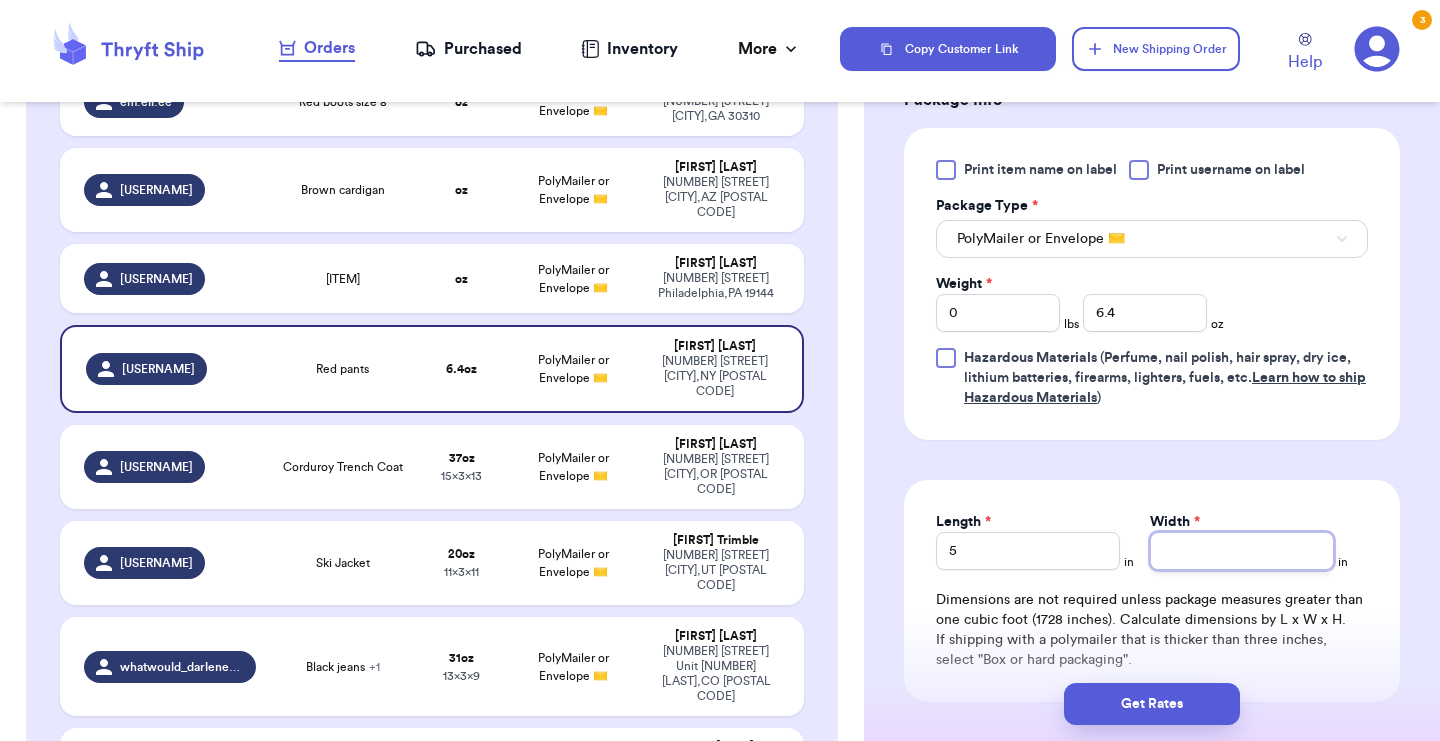 click on "Width *" at bounding box center (1242, 551) 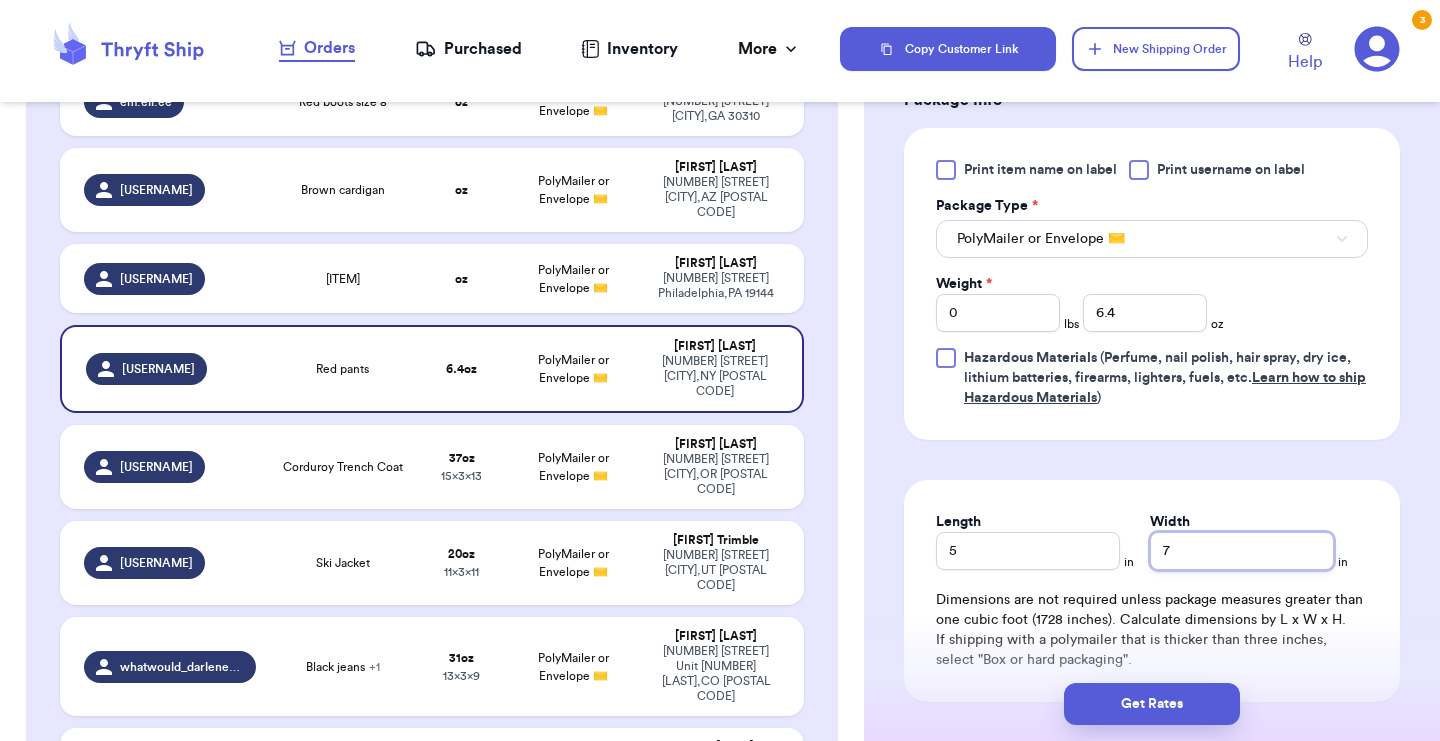 type on "7" 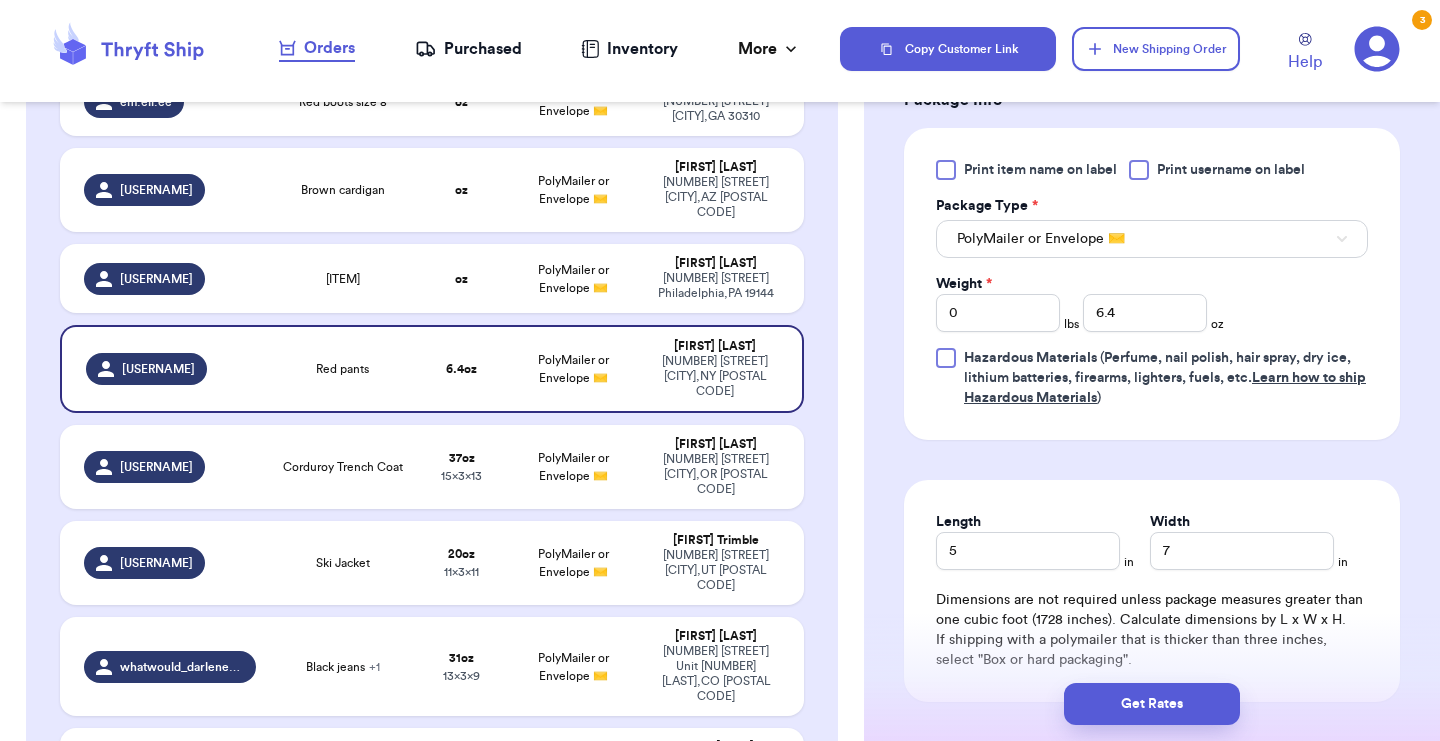 click on "Shipping Information Delete Label Customer Info Instagram Handle:   [USERNAME] Name:   [FIRST]   [LAST] Email:   [EMAIL] Address   [NUMBER] [STREET], 4B [CITY], [STATE] [POSTAL_CODE] Edit Order Info Items Status Red pants -- Paid Owes + Add Item Total Amount Paid $ 0.00 Edit Package Info Print item name on label Print username on label Package Type * PolyMailer or Envelope ✉️ Weight * 0 lbs 6.4 oz Hazardous Materials   (Perfume, nail polish, hair spray, dry ice, lithium batteries, firearms, lighters, fuels, etc.  Learn how to ship Hazardous Materials ) Length 5 in Width 7 in Dimensions are not required unless package measures greater than one cubic foot (1728 inches). Calculate dimensions by L x W x H. If shipping with a polymailer that is thicker than three inches, select "Box or hard packaging". Additional Features (Media Mail)" at bounding box center (1152, 73) 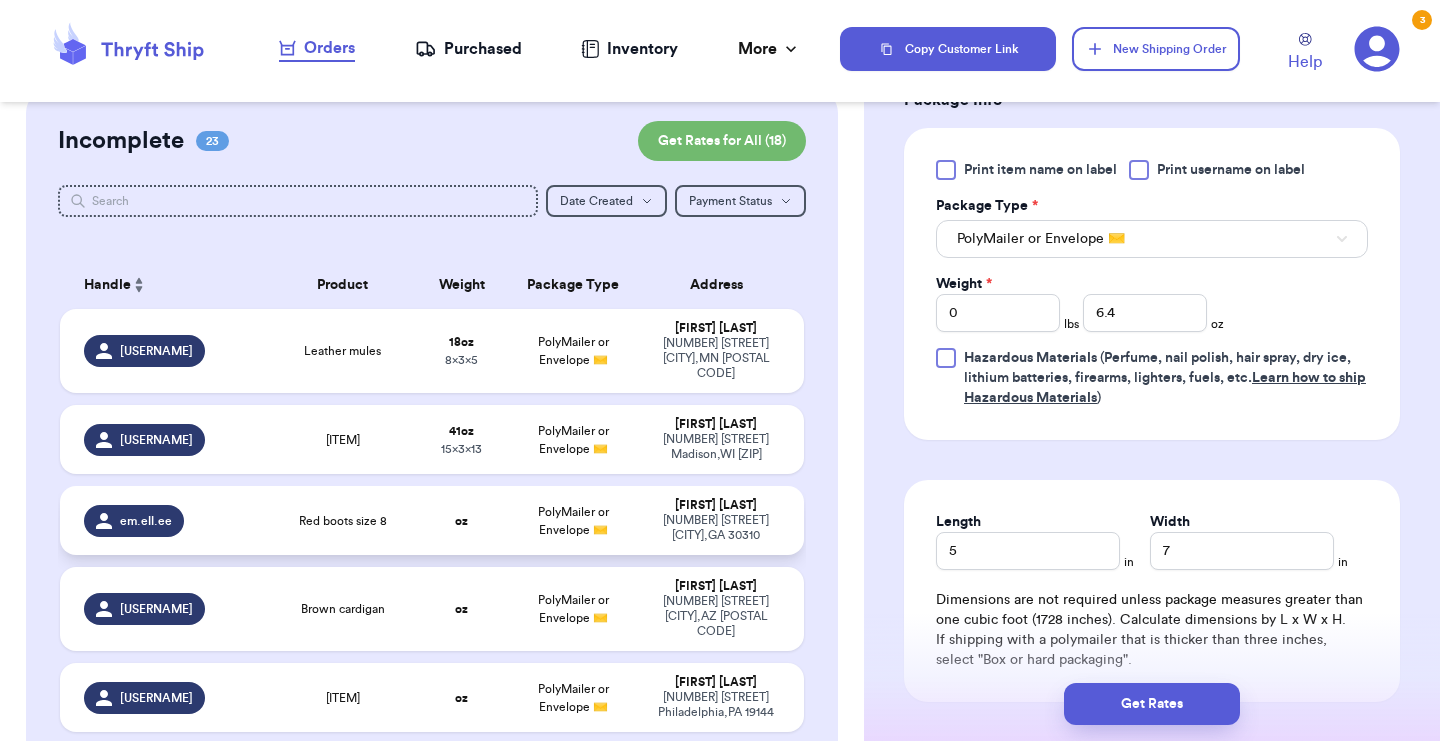 scroll, scrollTop: 33, scrollLeft: 0, axis: vertical 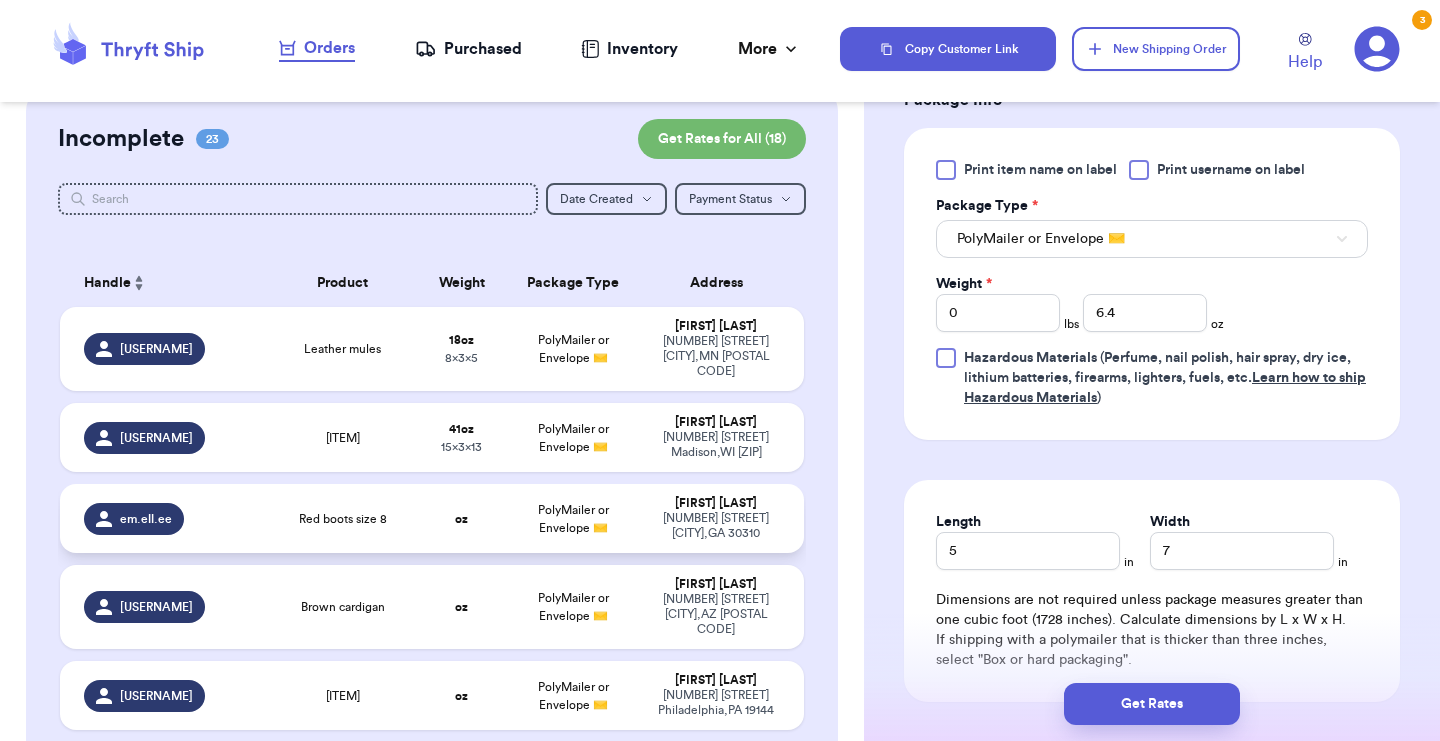 click on "PolyMailer or Envelope ✉️" at bounding box center (573, 519) 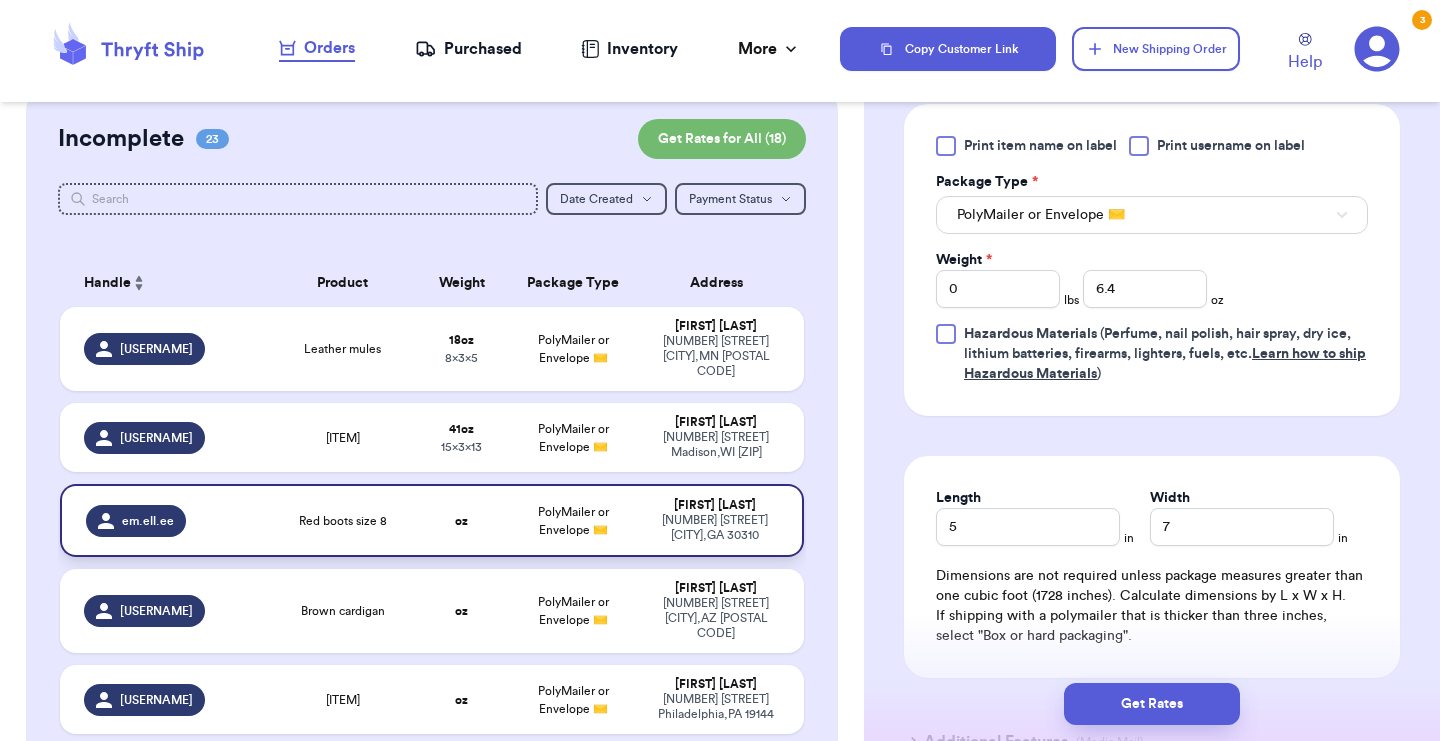 type on "Red boots size 8" 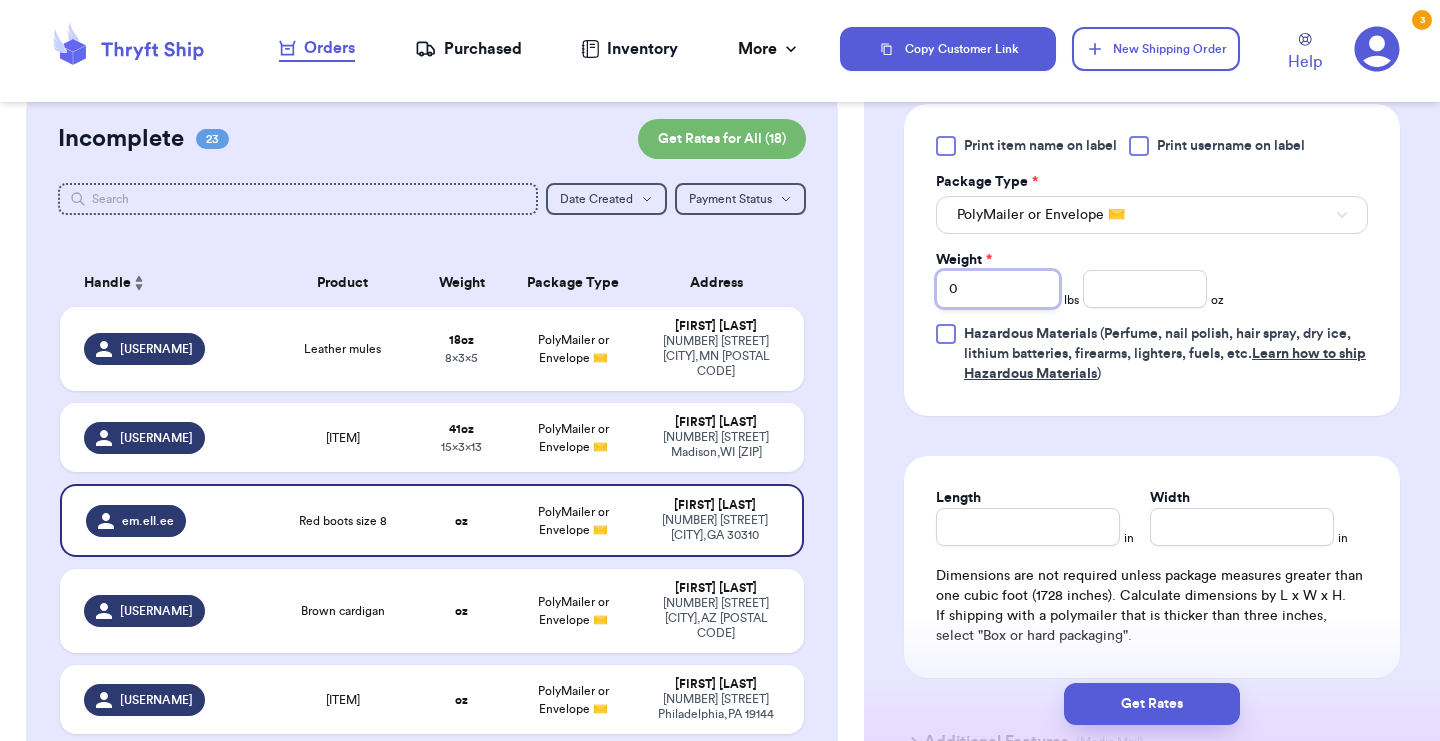 click on "0" at bounding box center [998, 289] 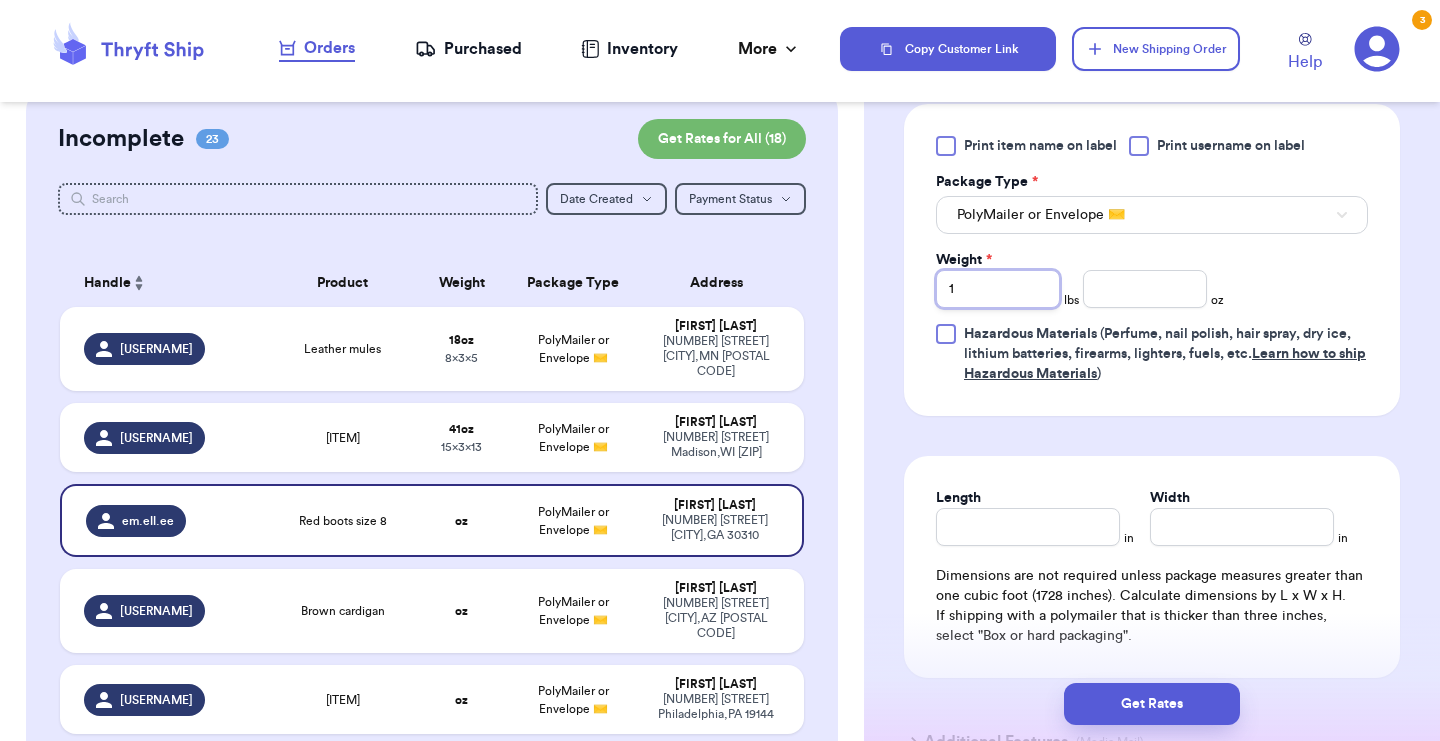 type 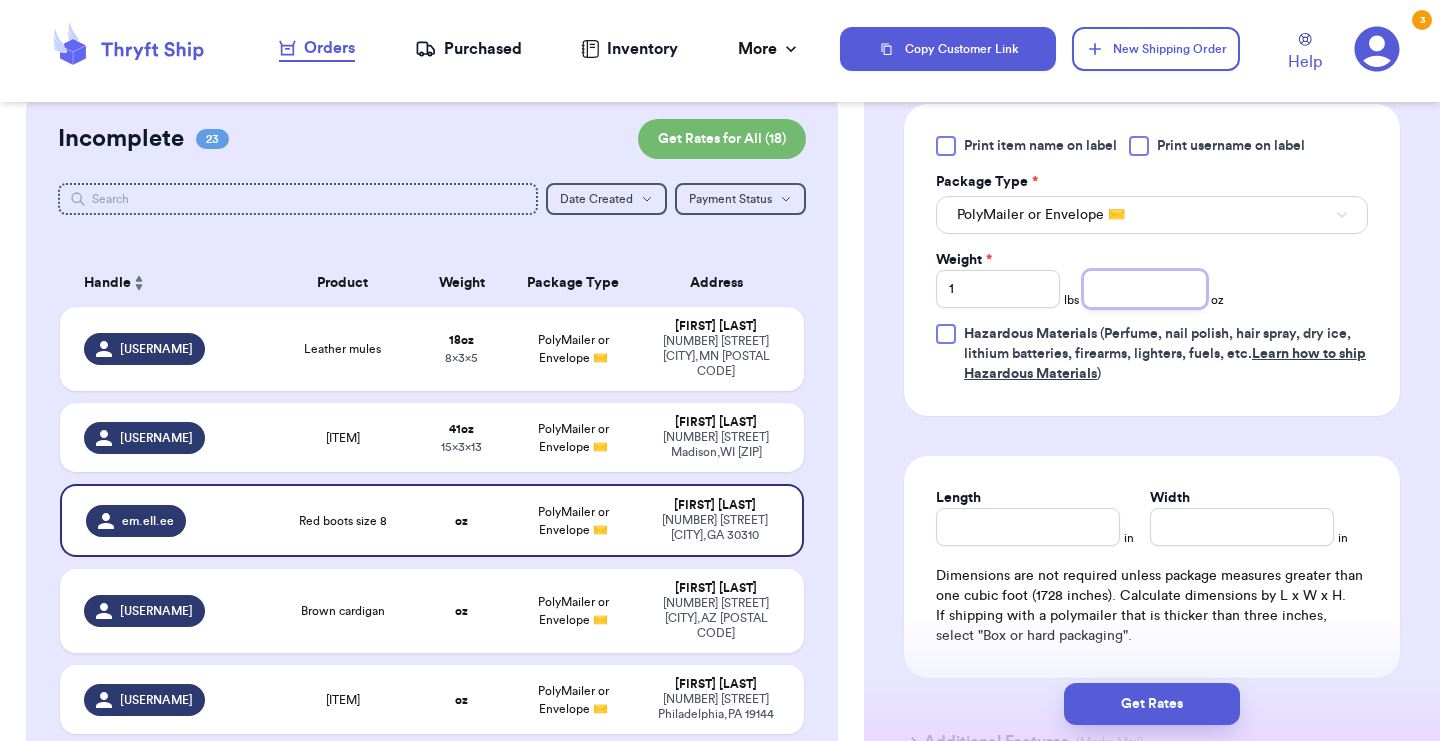 click at bounding box center (1145, 289) 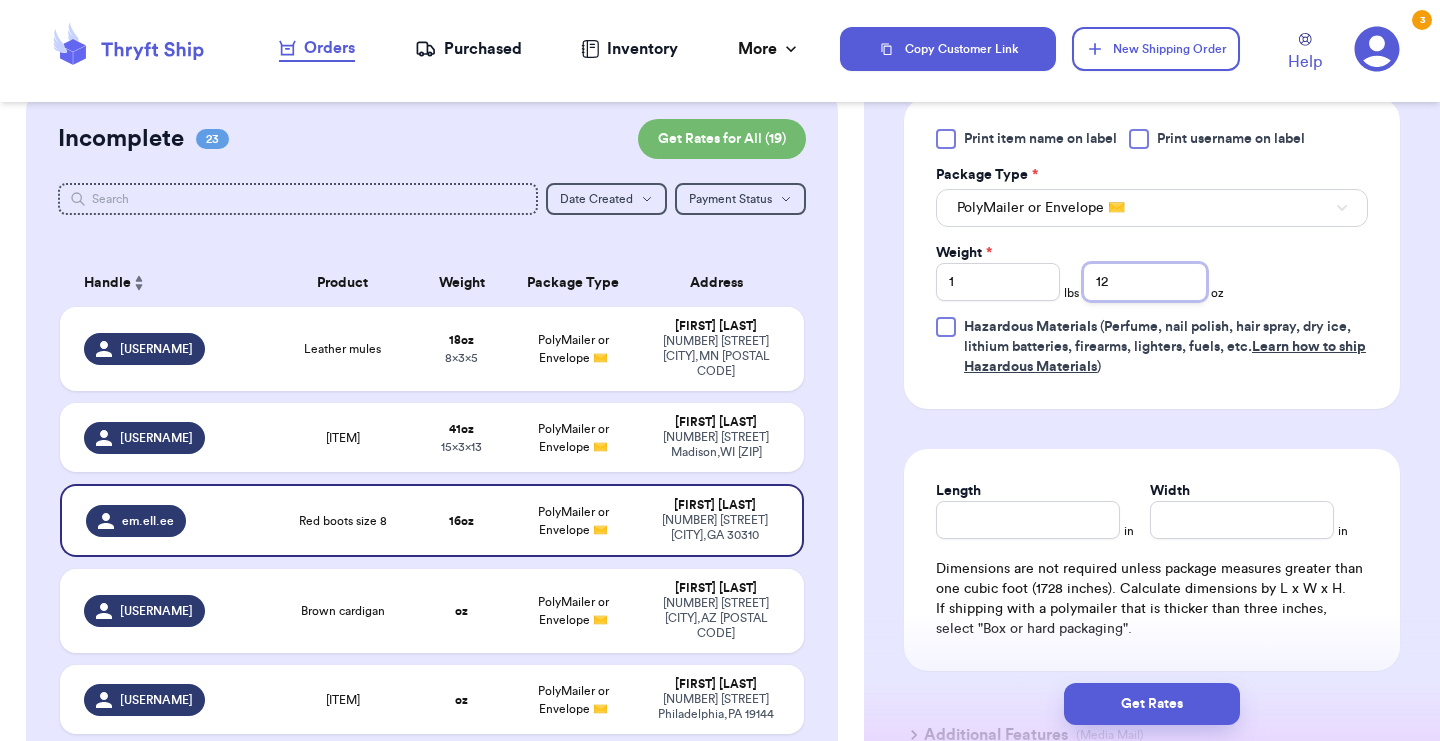 scroll, scrollTop: 792, scrollLeft: 0, axis: vertical 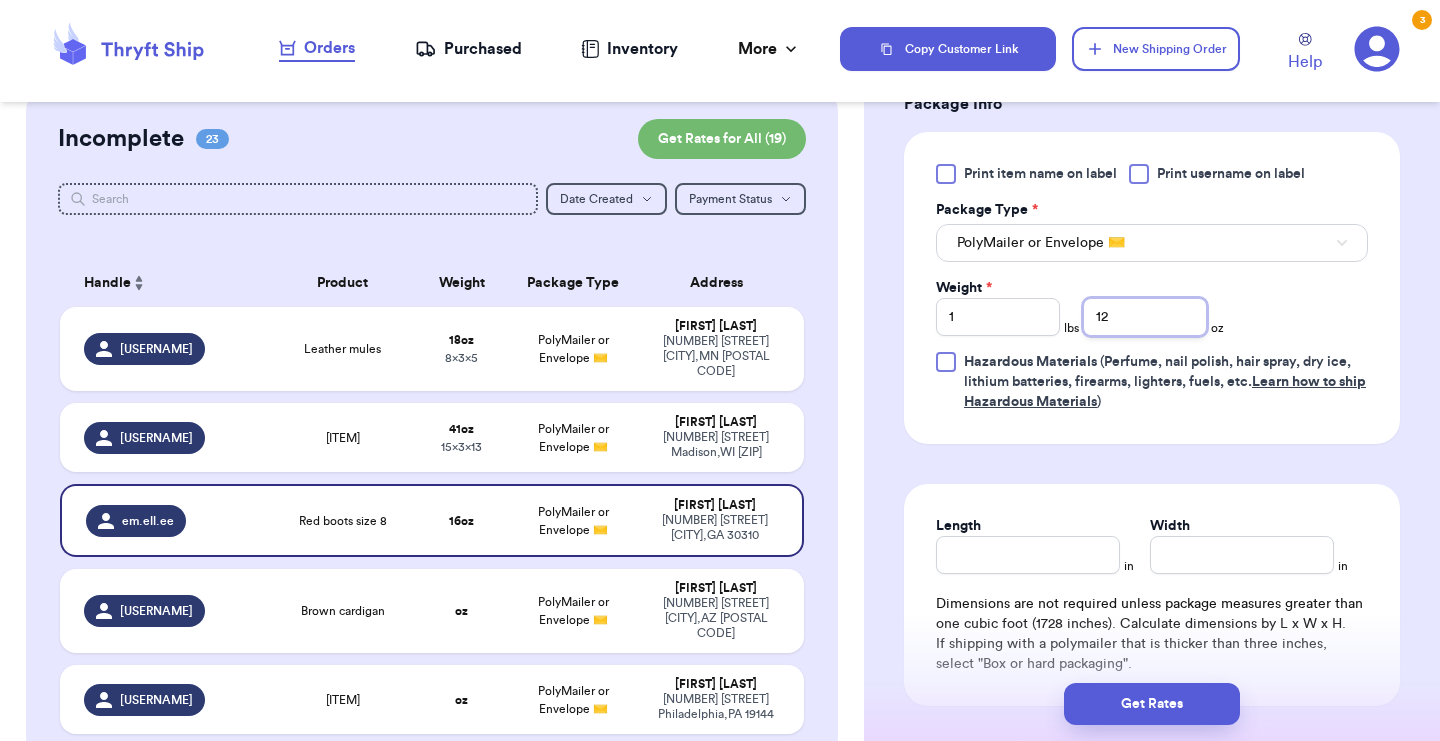 type on "12" 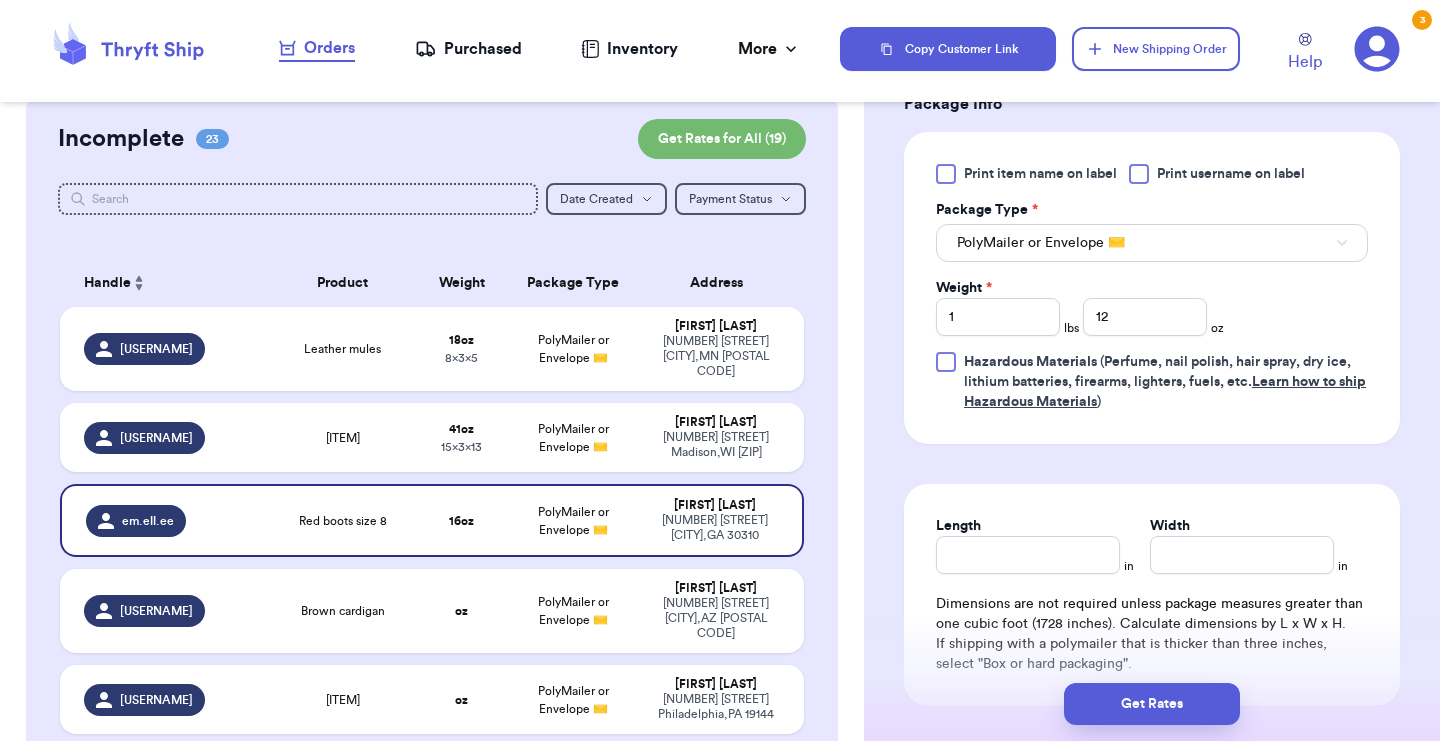 click on "PolyMailer or Envelope ✉️" at bounding box center (1041, 243) 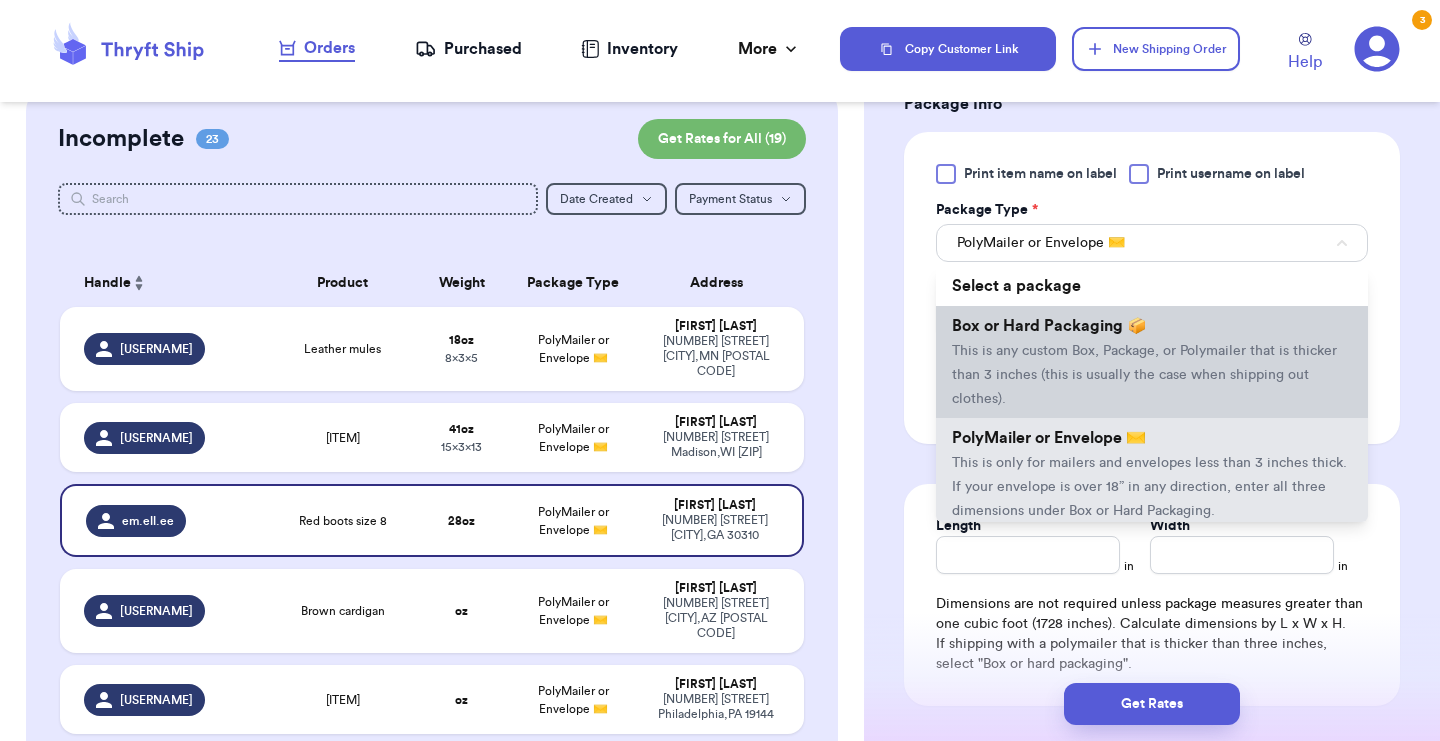 click on "Box or Hard Packaging 📦 This is any custom Box, Package, or Polymailer that is thicker than 3 inches (this is usually the case when shipping out clothes)." at bounding box center [1152, 362] 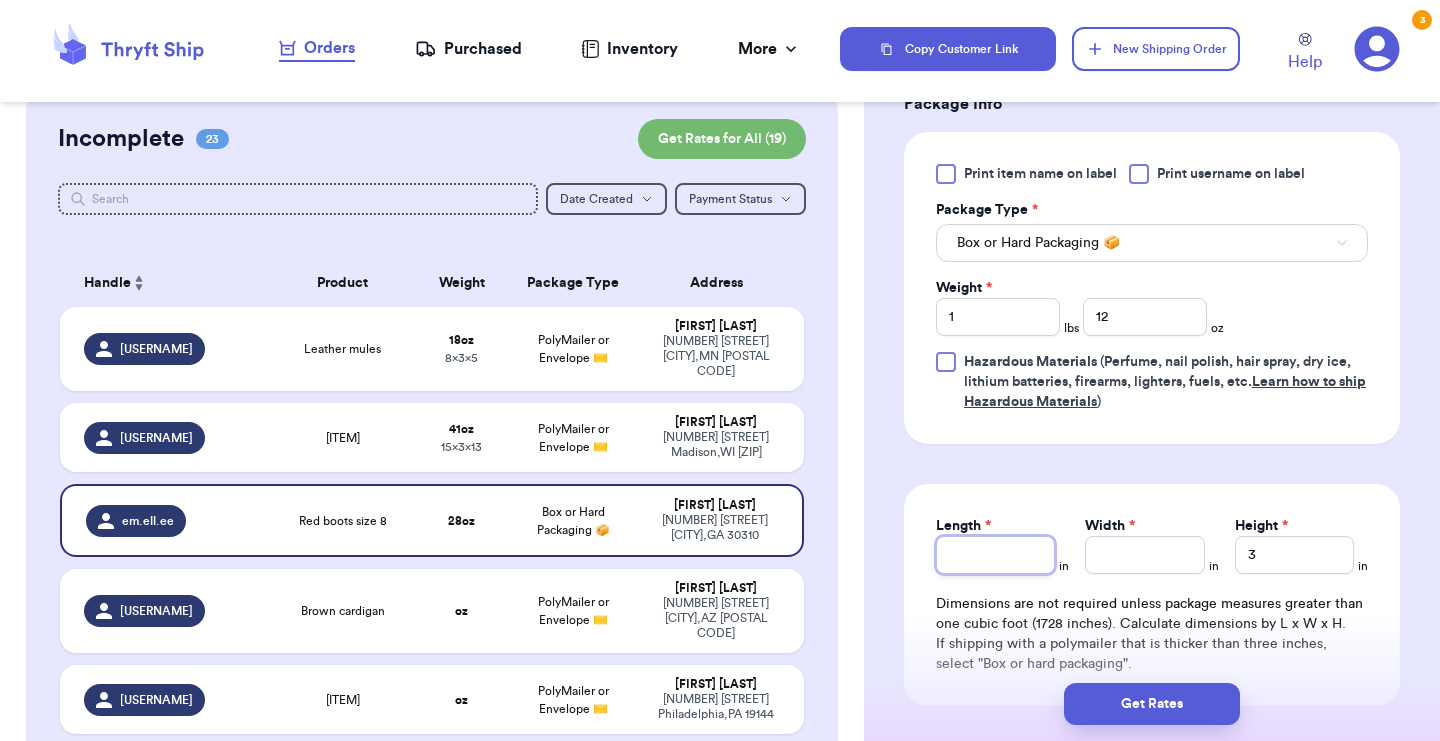 click on "Length *" at bounding box center [995, 555] 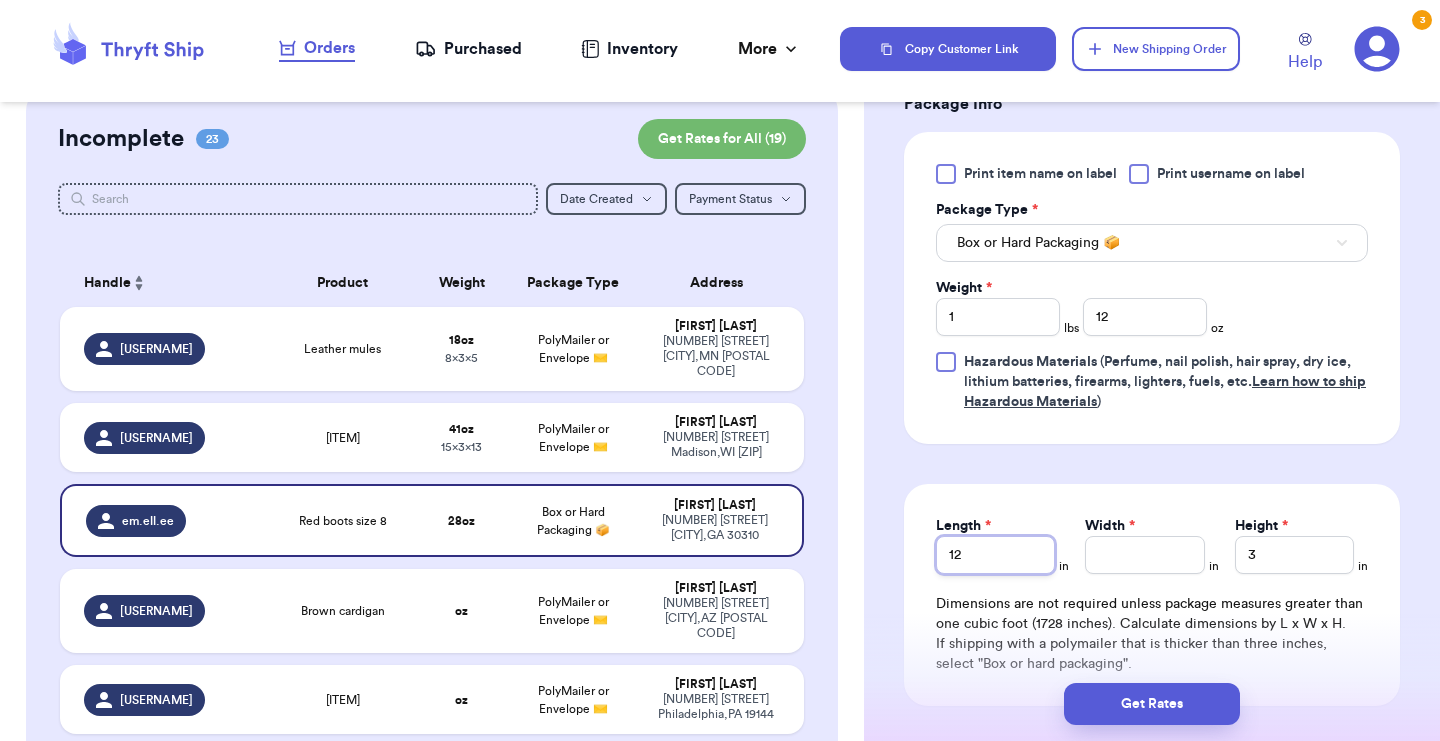 type on "12" 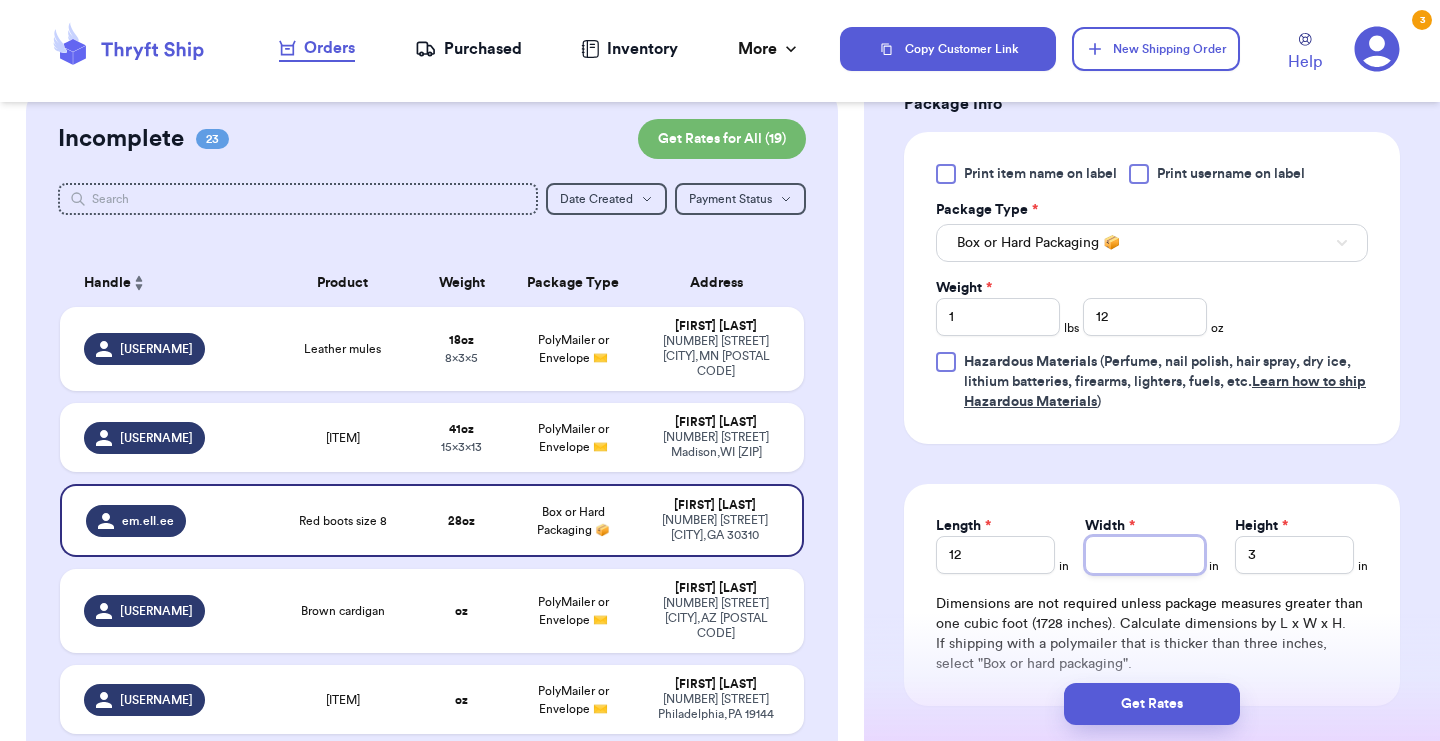 click on "Width *" at bounding box center [1144, 555] 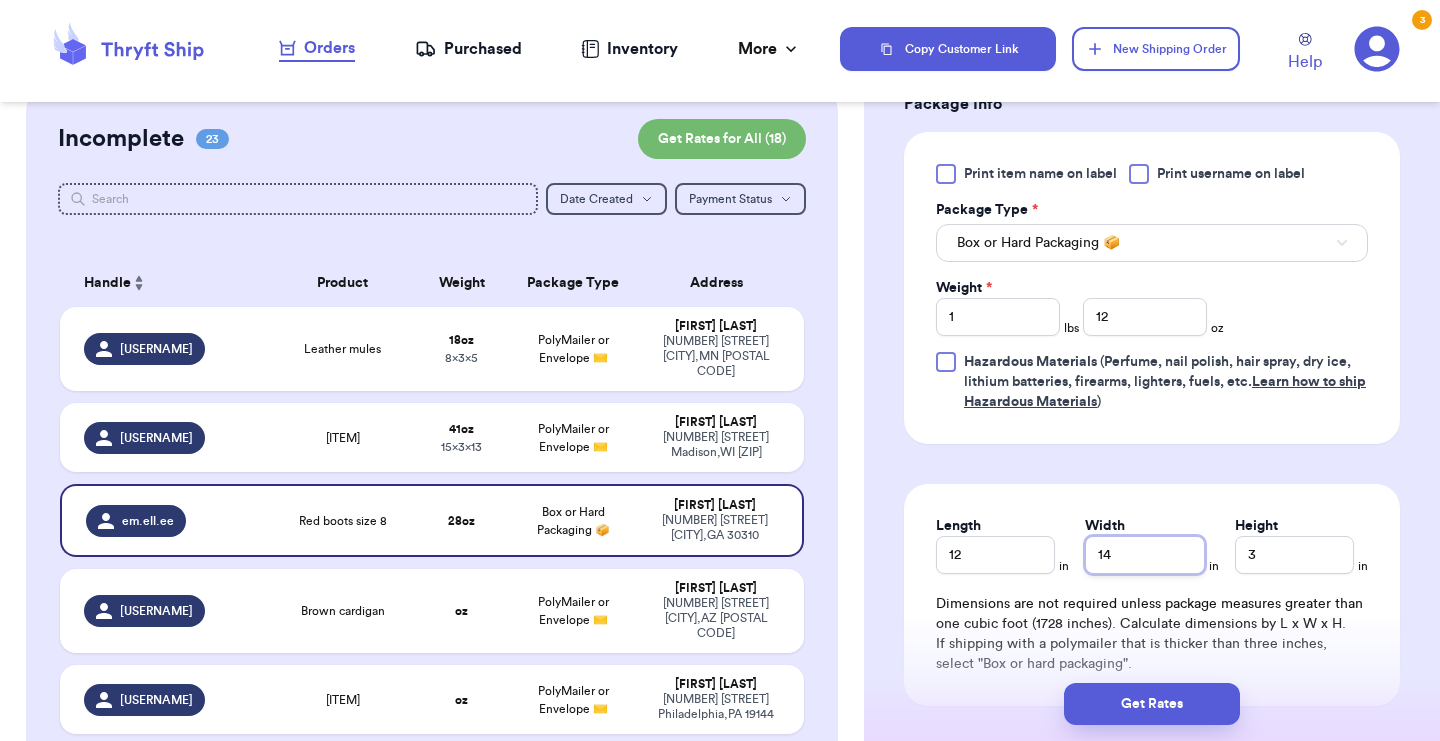 type on "14" 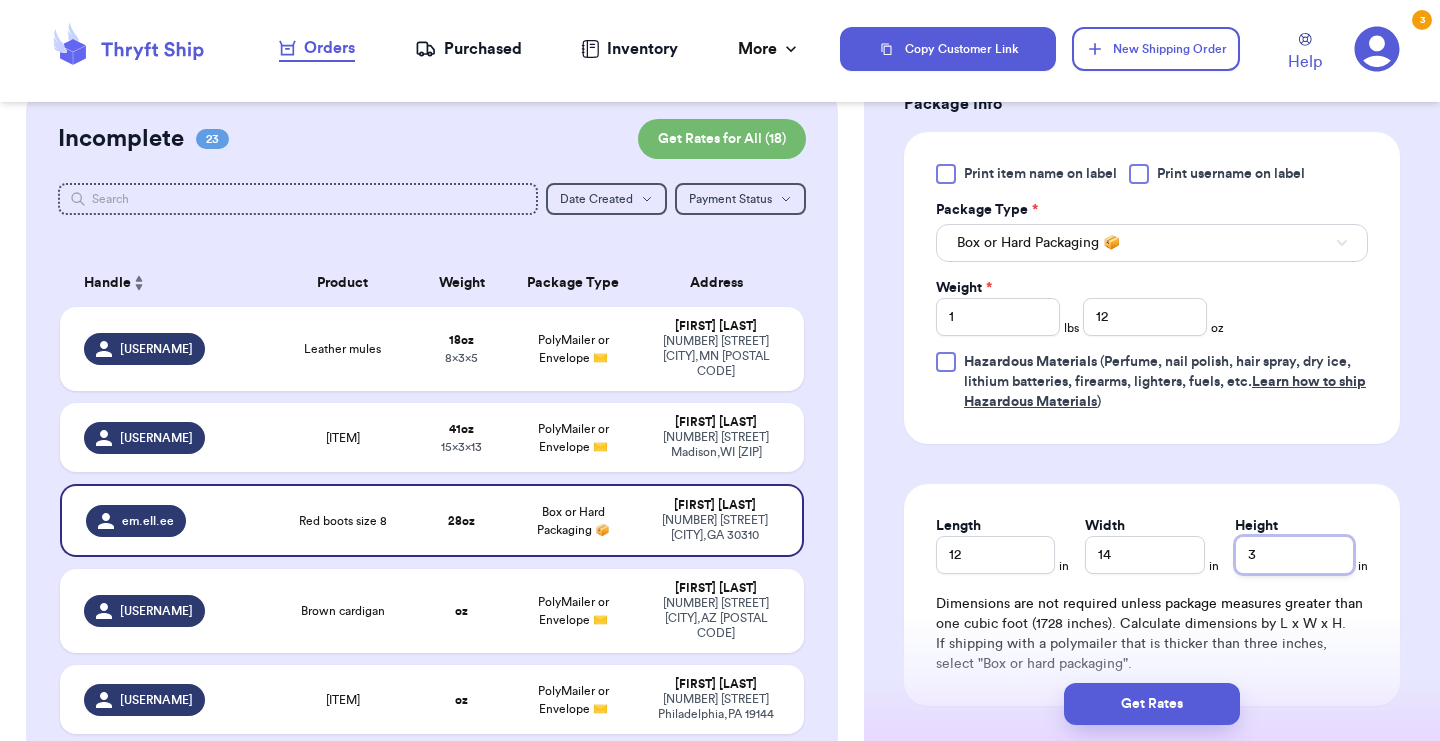 click on "3" at bounding box center (1294, 555) 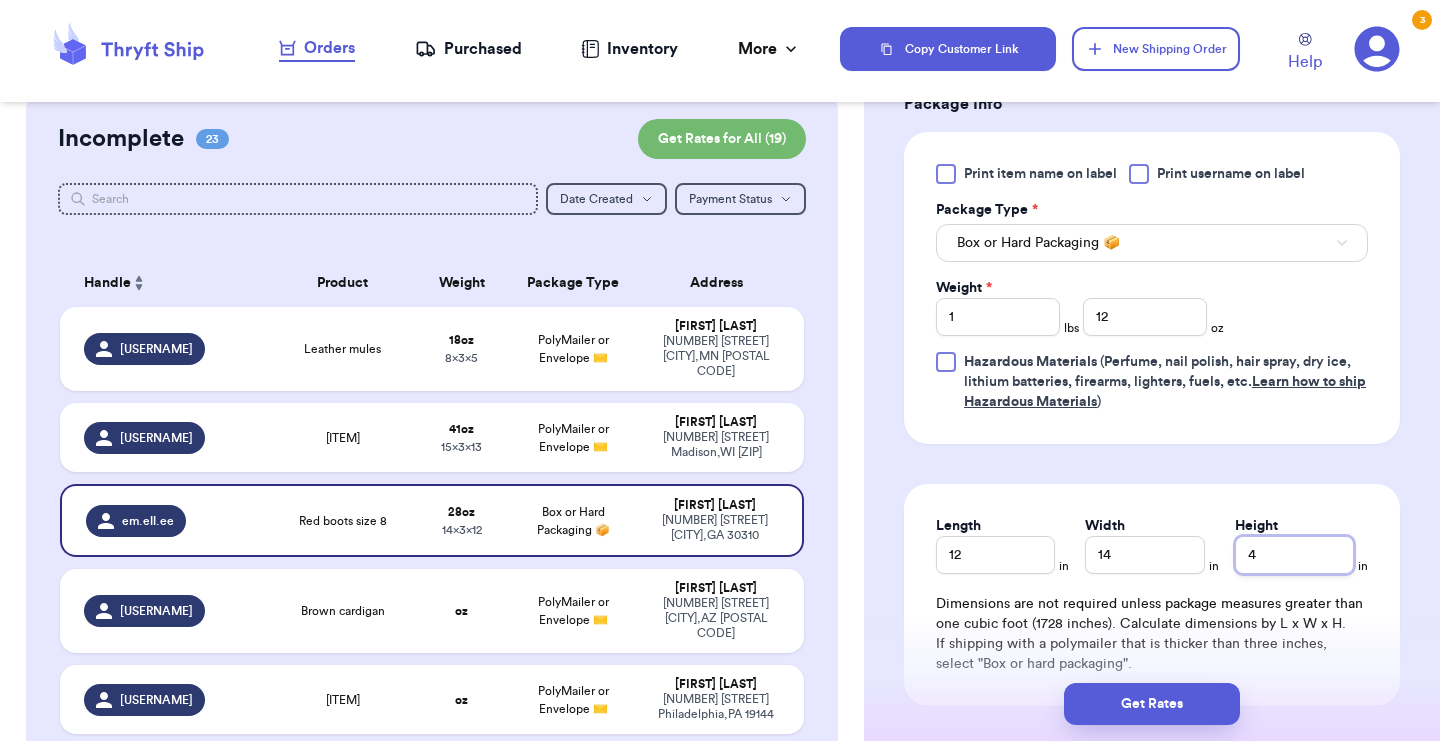 type on "4" 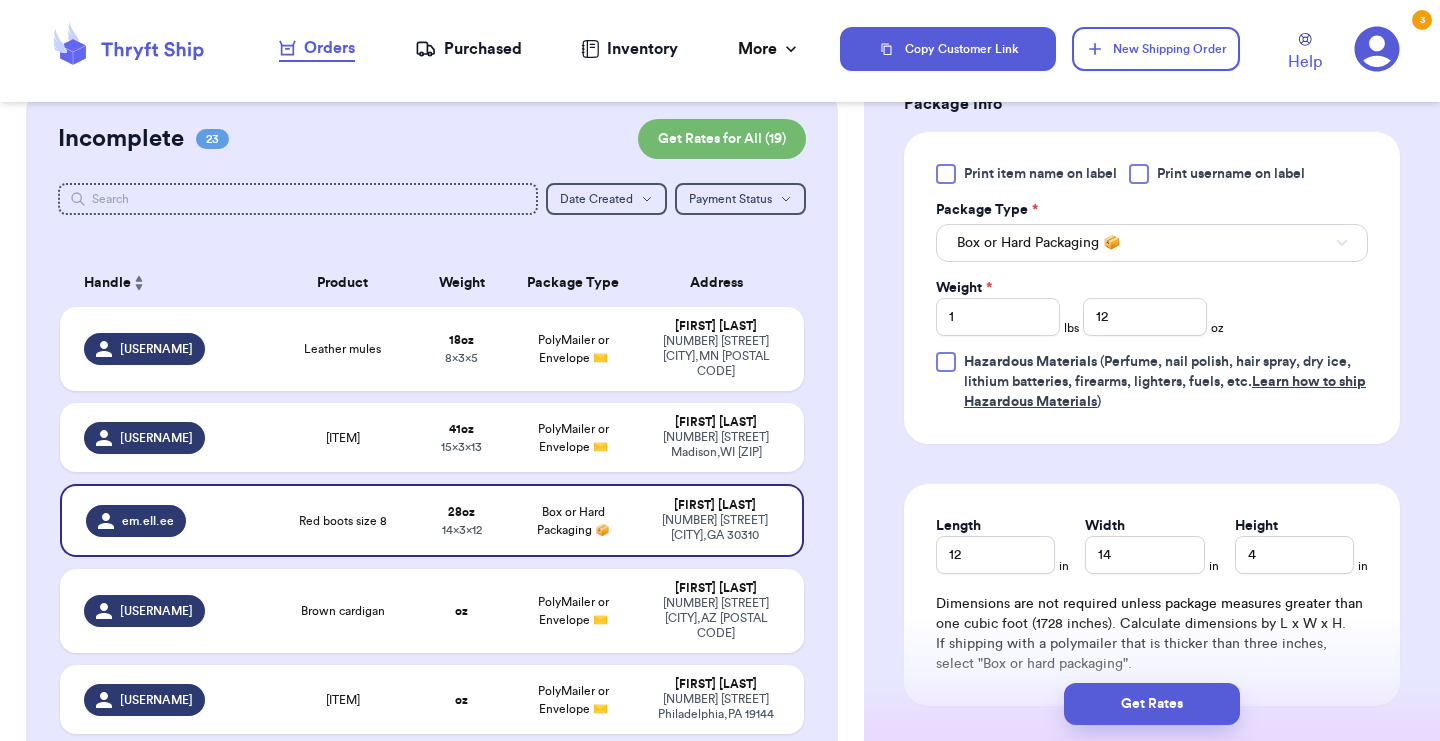 click on "Length 12 in Width 14 in Height 4 in Dimensions are not required unless package measures greater than one cubic foot (1728 inches). Calculate dimensions by L x W x H. If shipping with a polymailer that is thicker than three inches, select "Box or hard packaging"." at bounding box center (1152, 595) 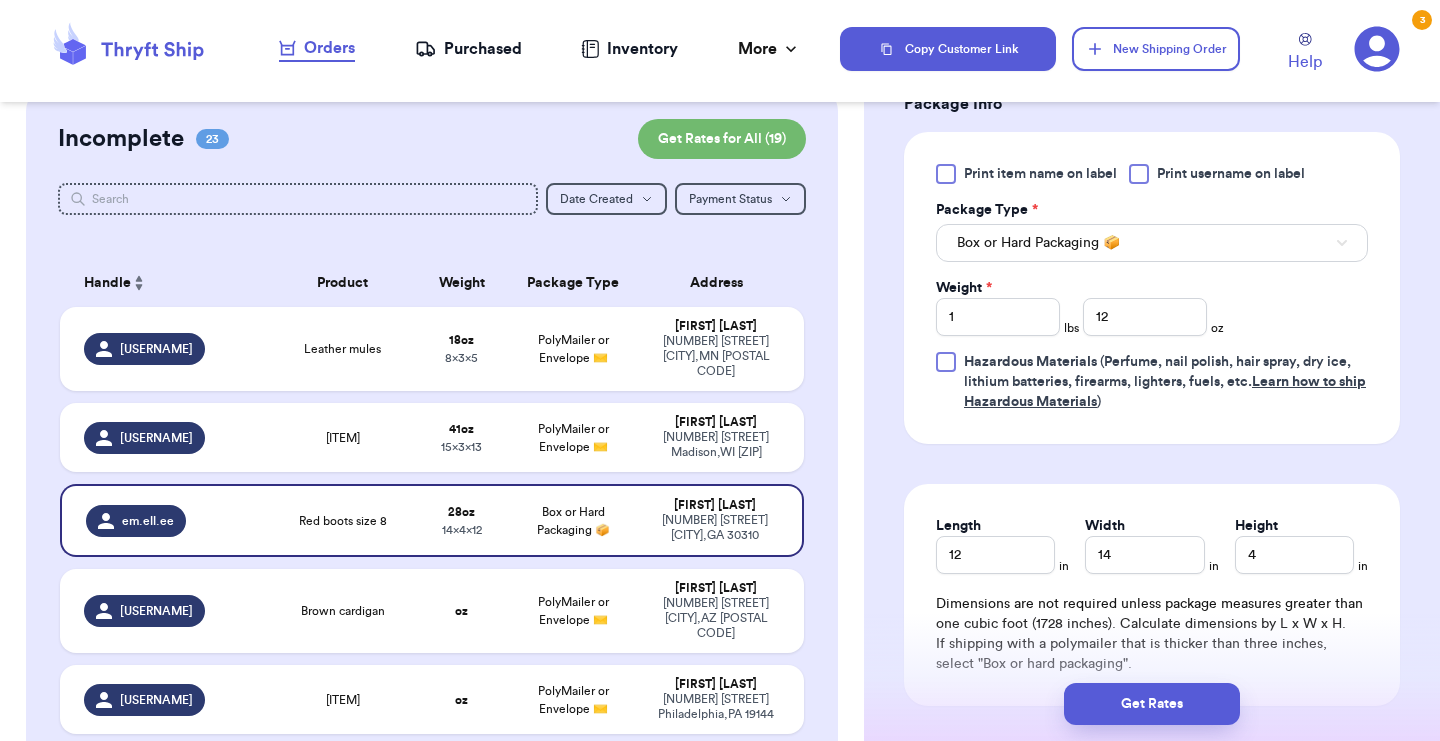 scroll, scrollTop: 814, scrollLeft: 0, axis: vertical 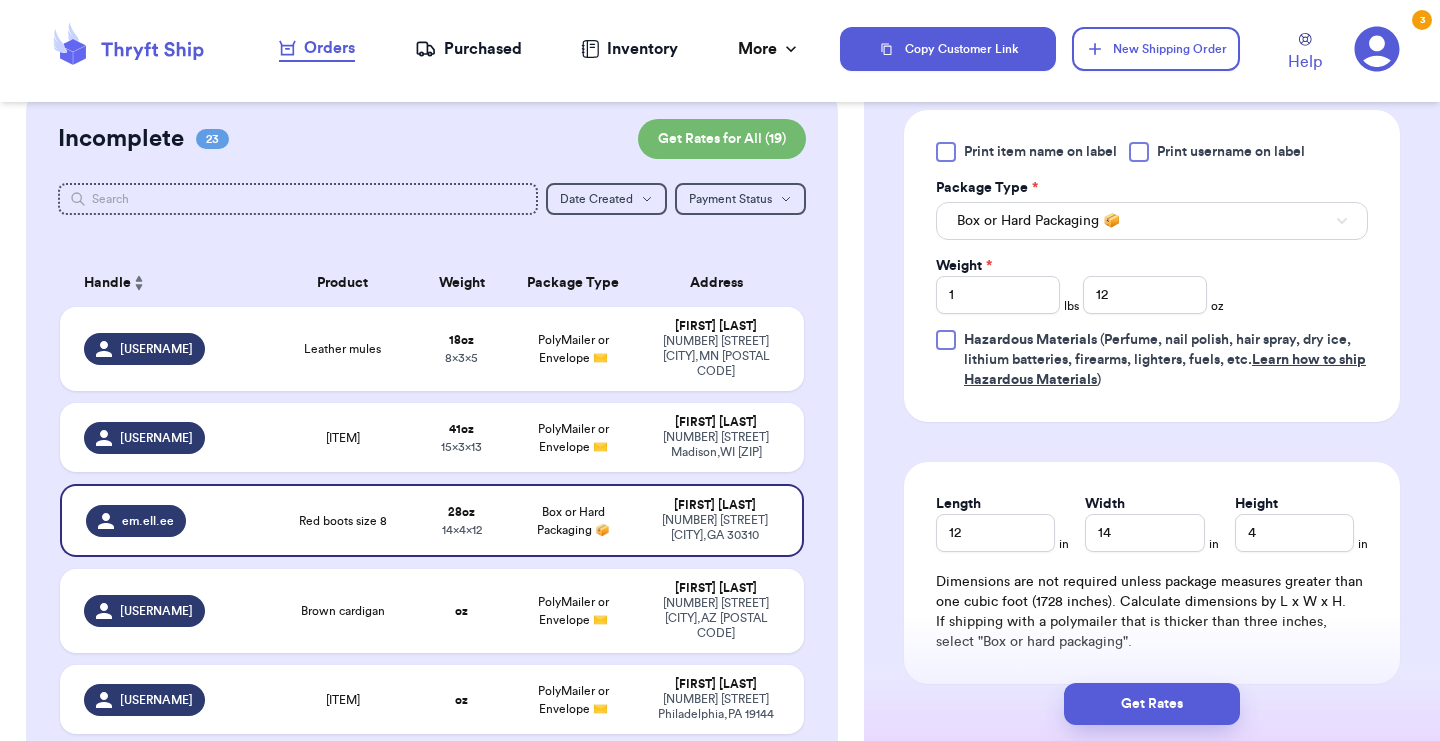click on "Length 12 in Width 14 in Height 4 in Dimensions are not required unless package measures greater than one cubic foot (1728 inches). Calculate dimensions by L x W x H. If shipping with a polymailer that is thicker than three inches, select "Box or hard packaging"." at bounding box center [1152, 573] 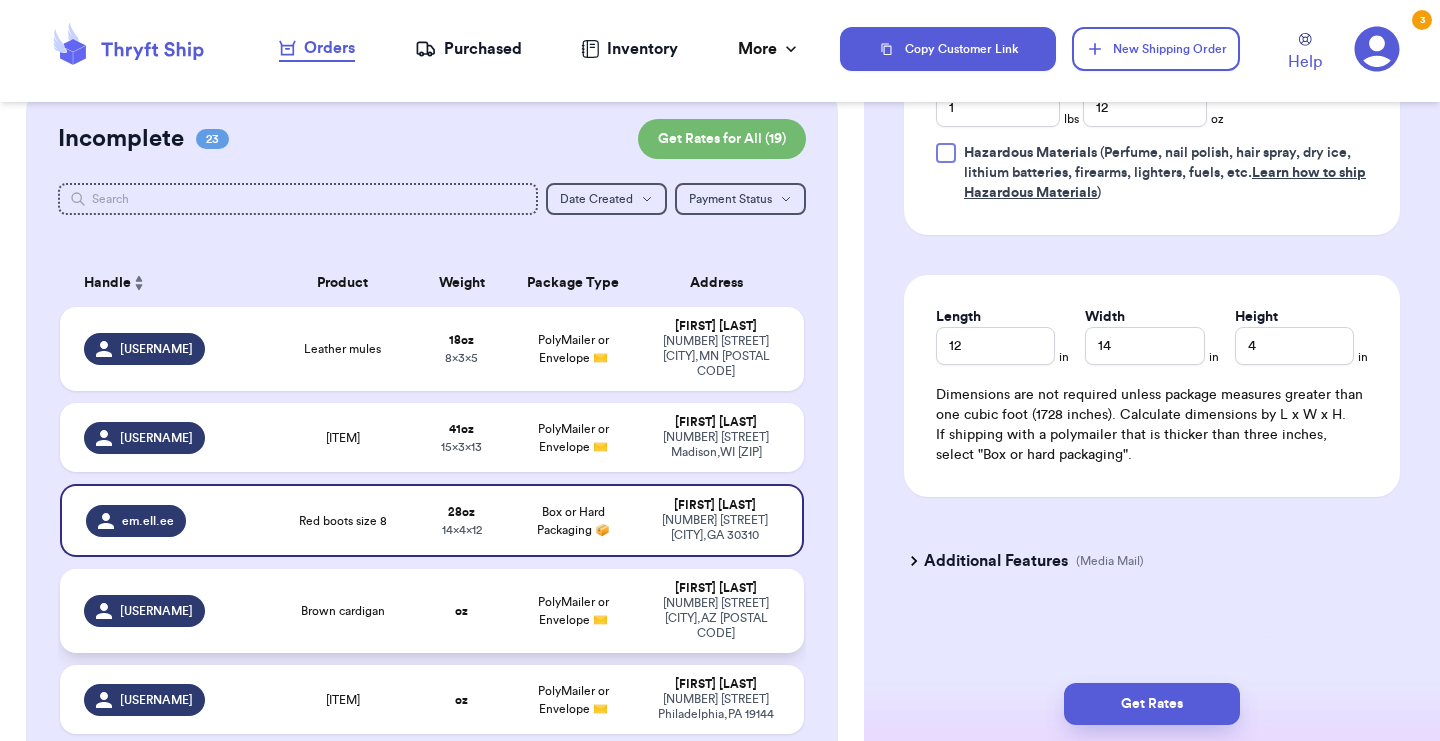 scroll, scrollTop: 1005, scrollLeft: 0, axis: vertical 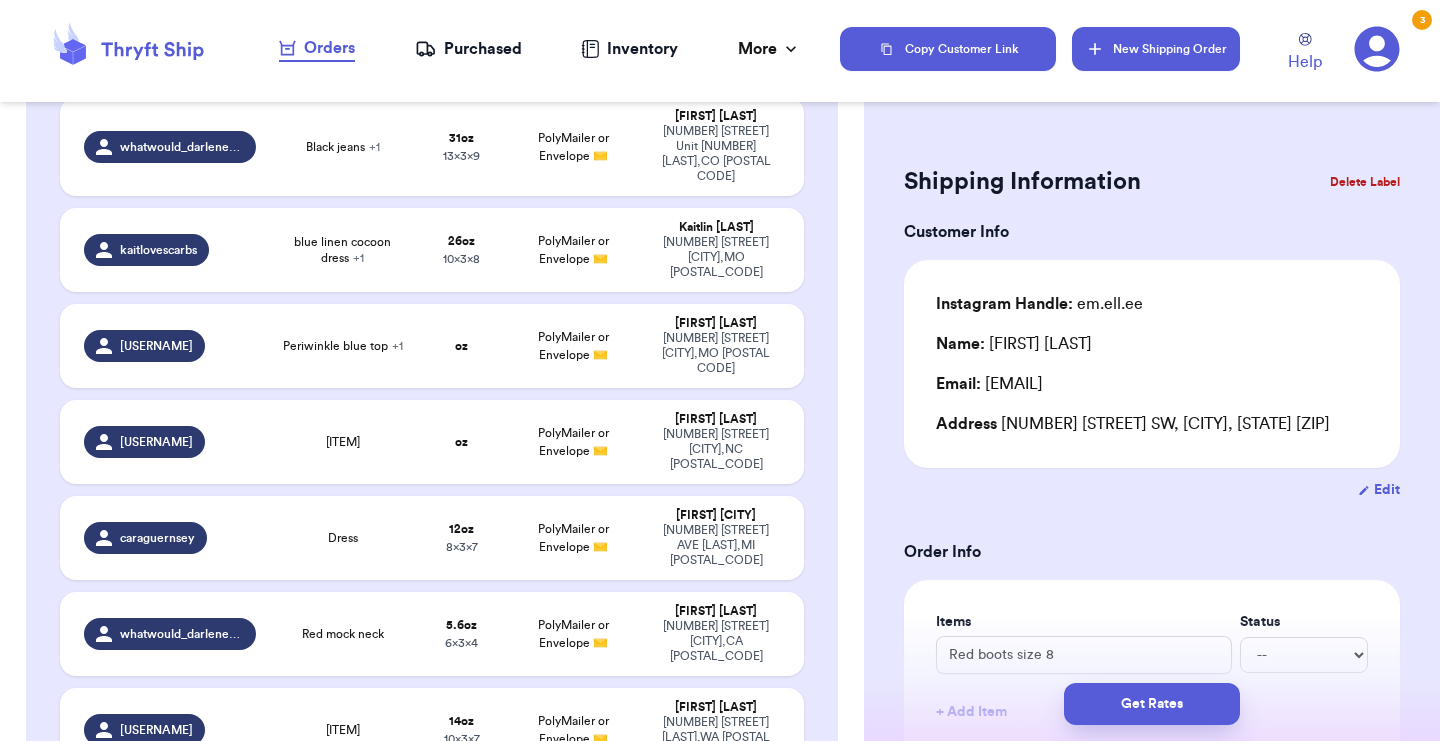 click on "New Shipping Order" at bounding box center [1156, 49] 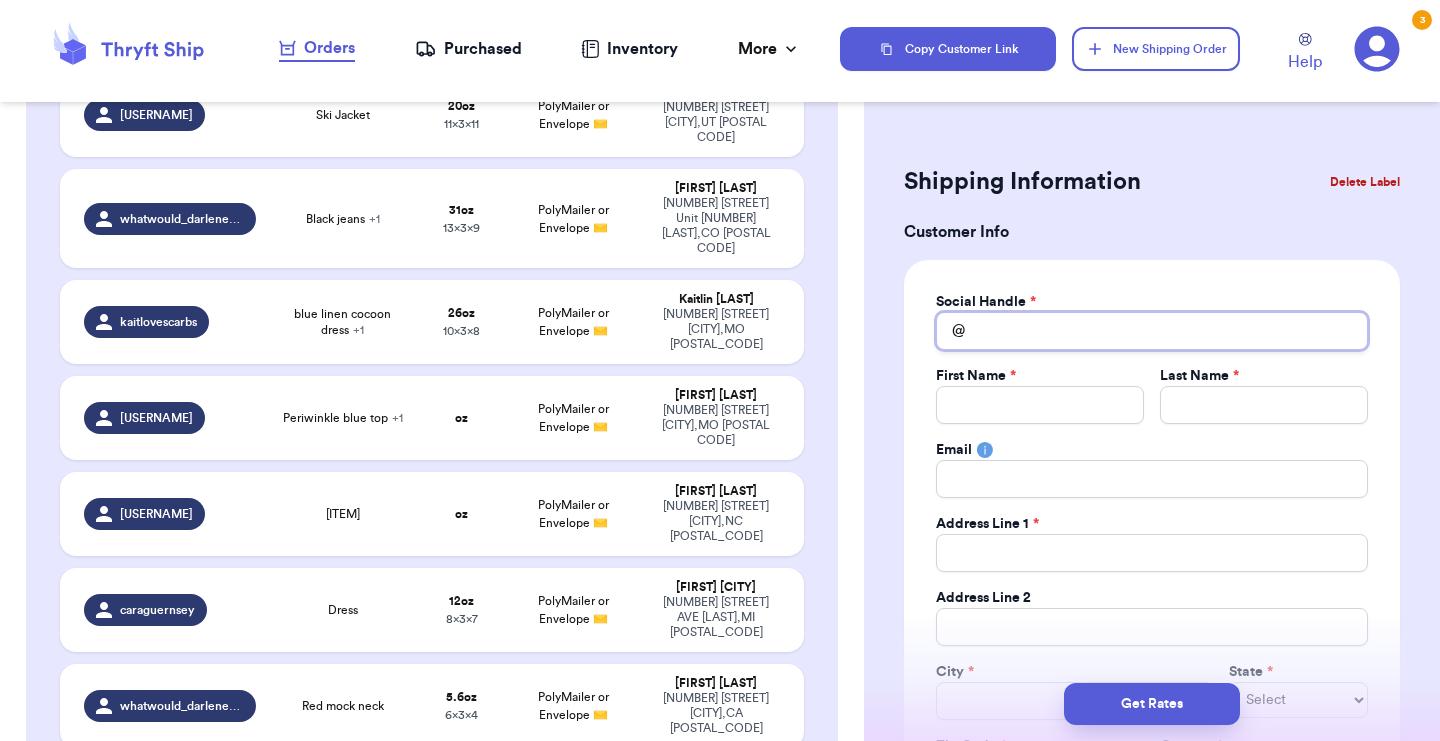 click on "Total Amount Paid" at bounding box center [1152, 331] 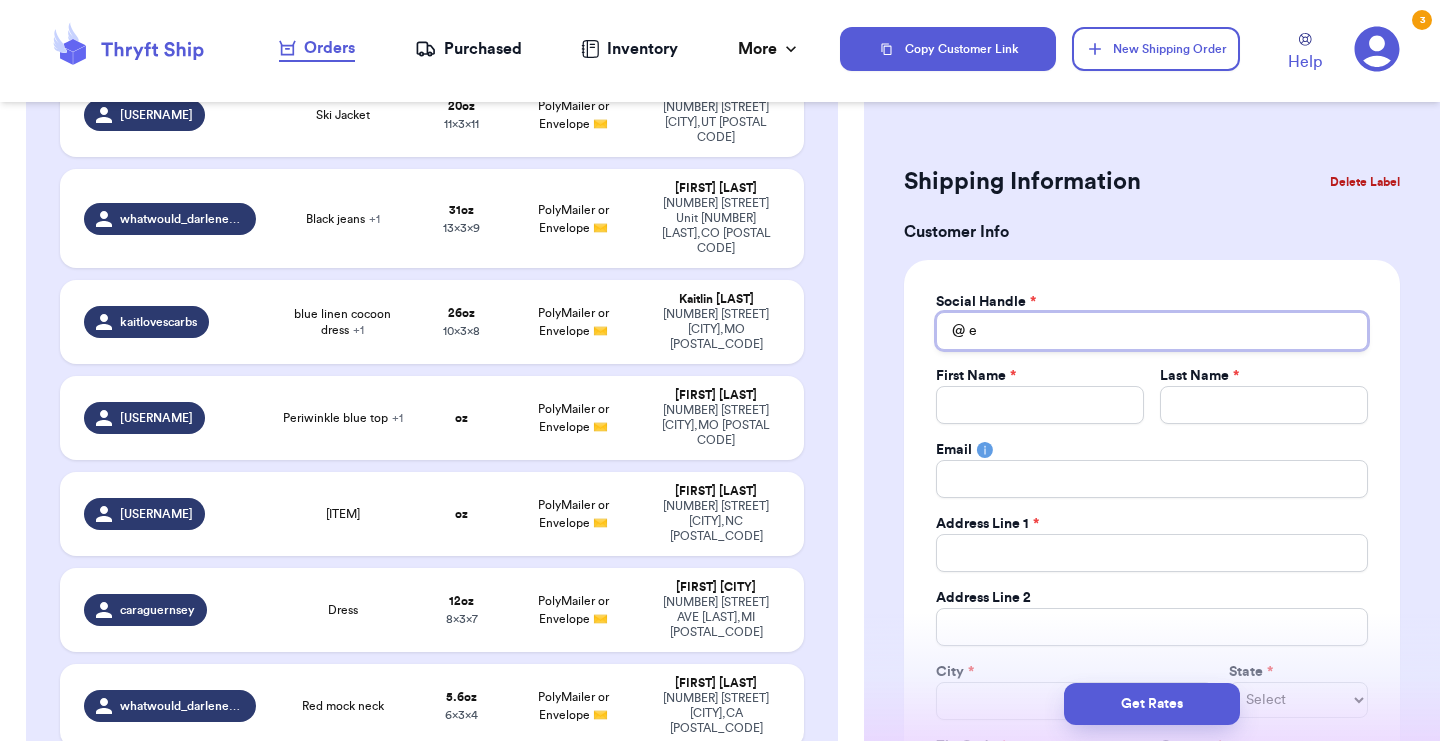 type 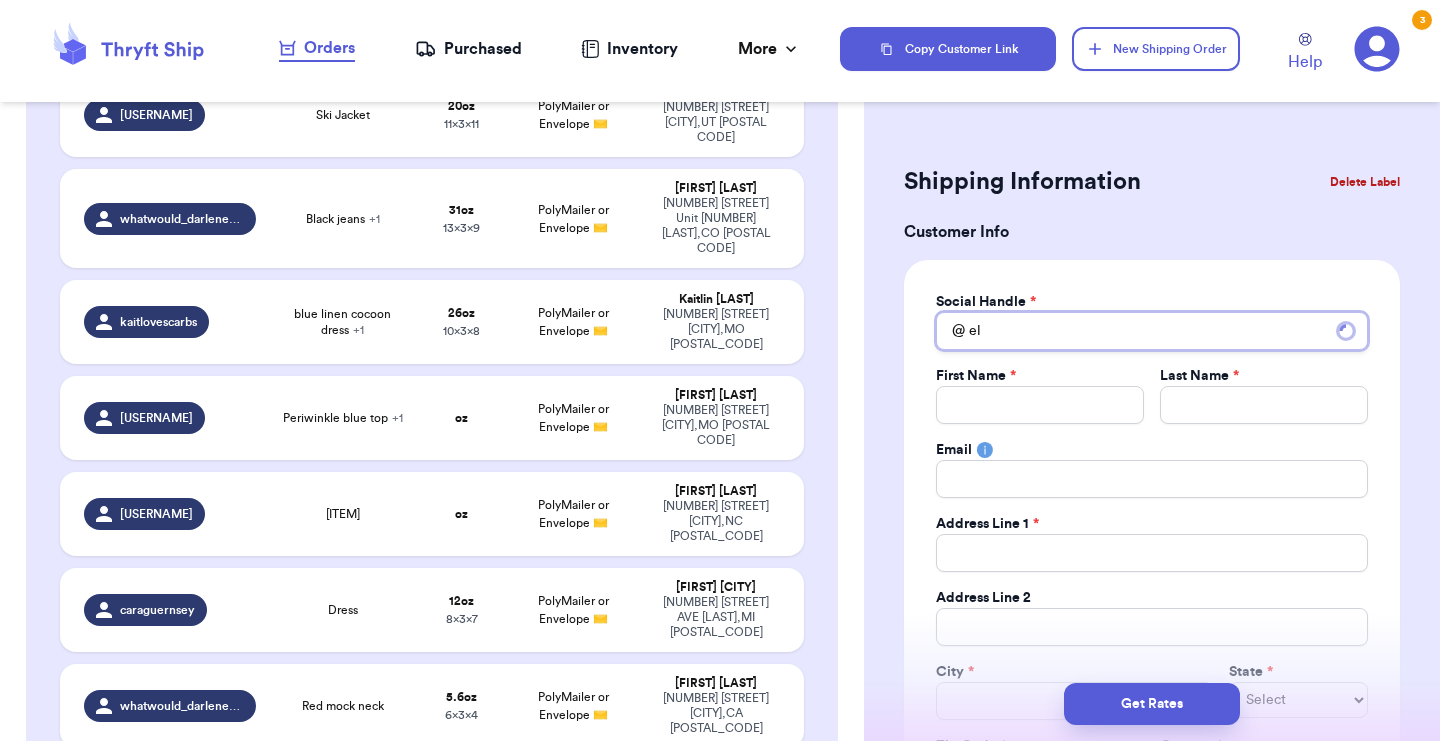 type 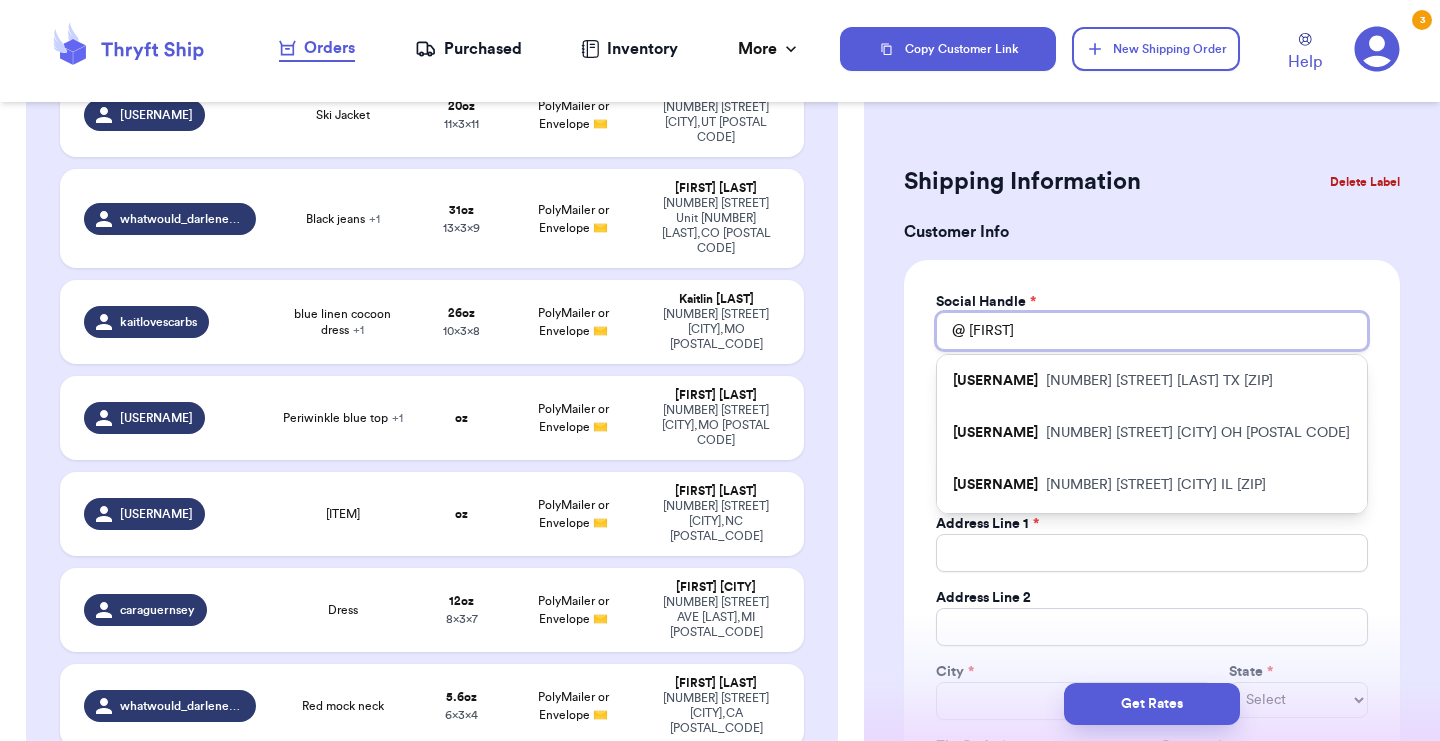 type 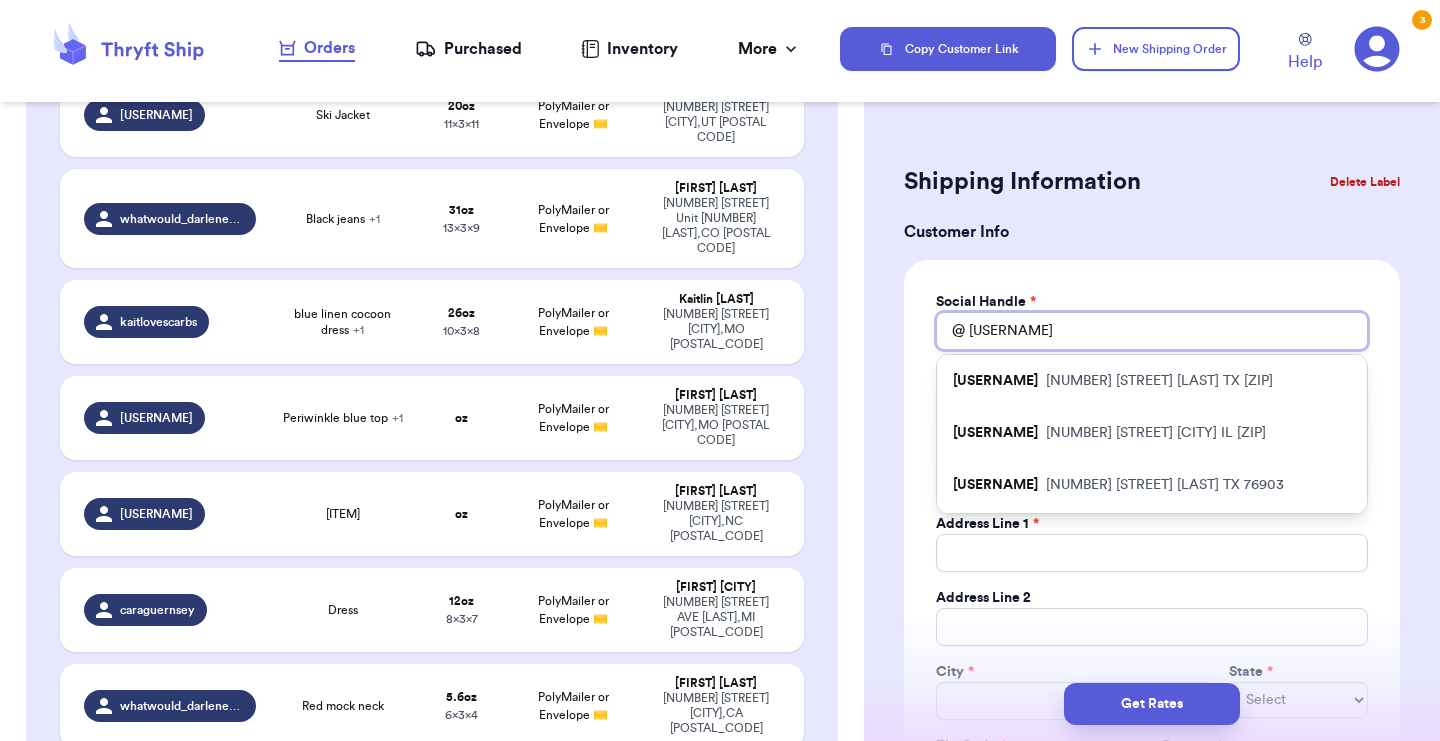 type 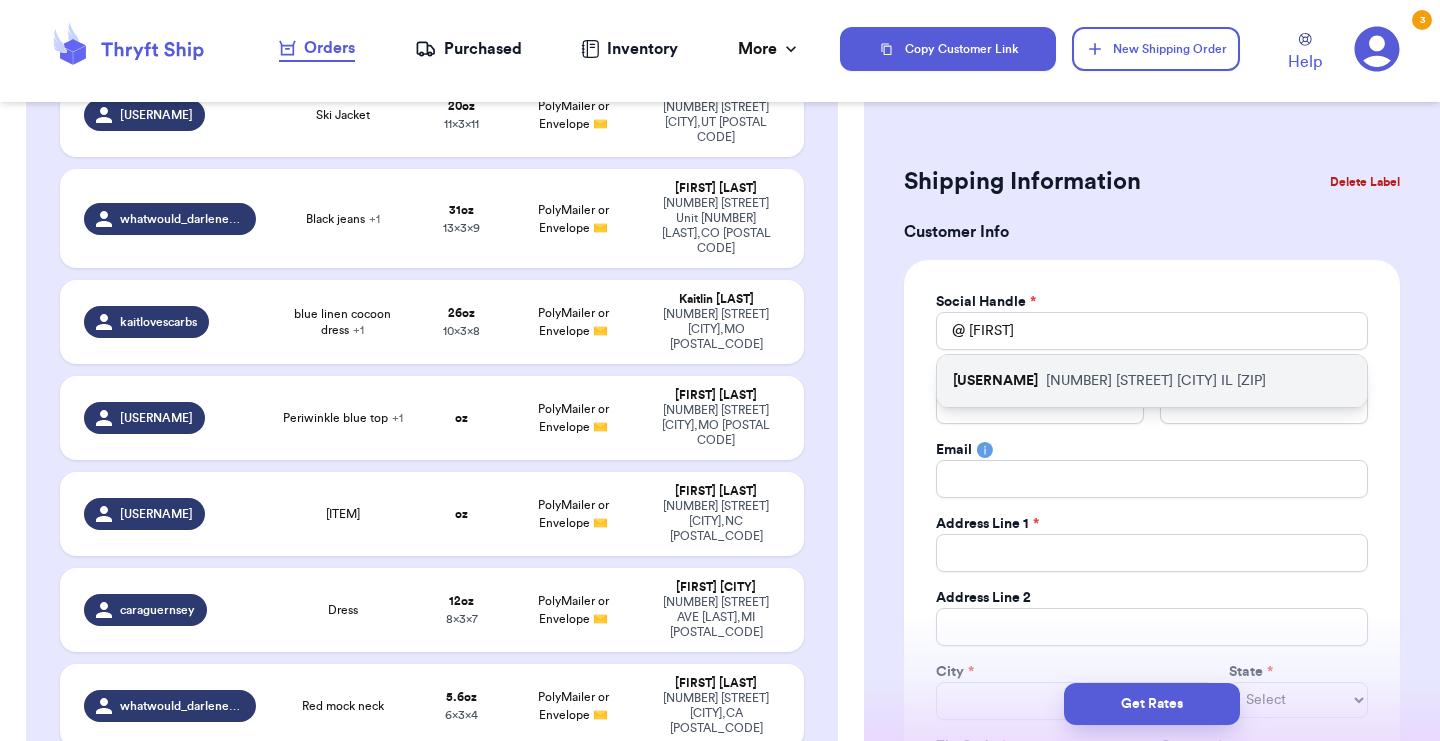 click on "[USERNAME]" at bounding box center [995, 381] 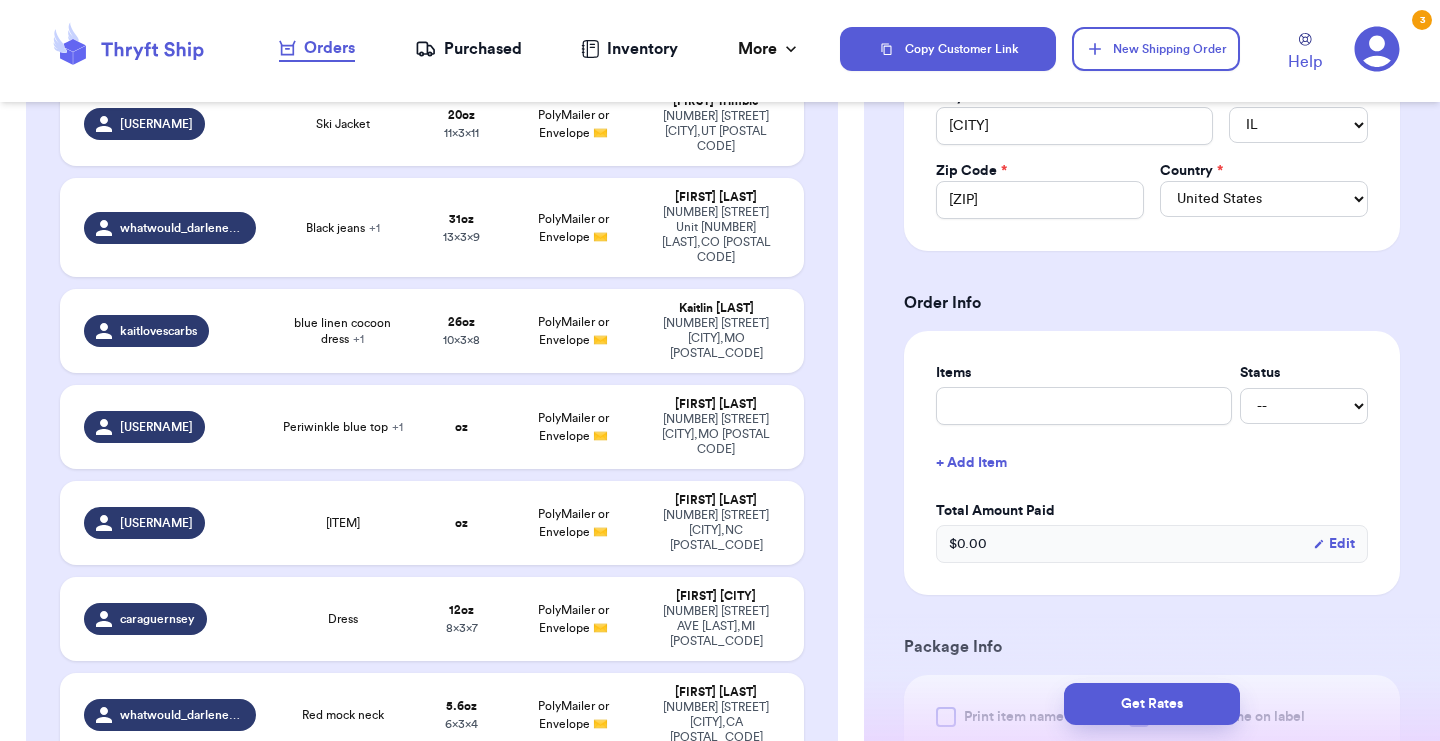 scroll, scrollTop: 578, scrollLeft: 0, axis: vertical 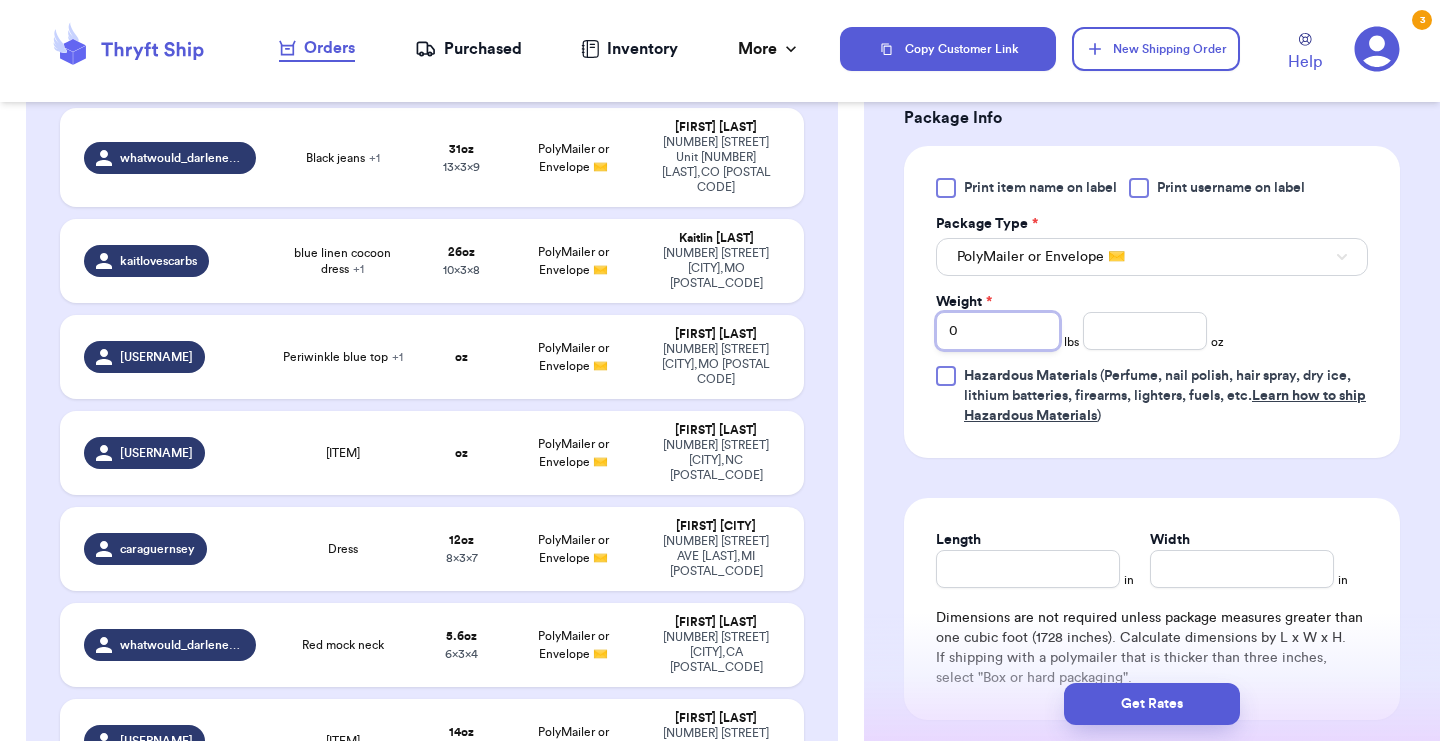 click on "0" at bounding box center [998, 331] 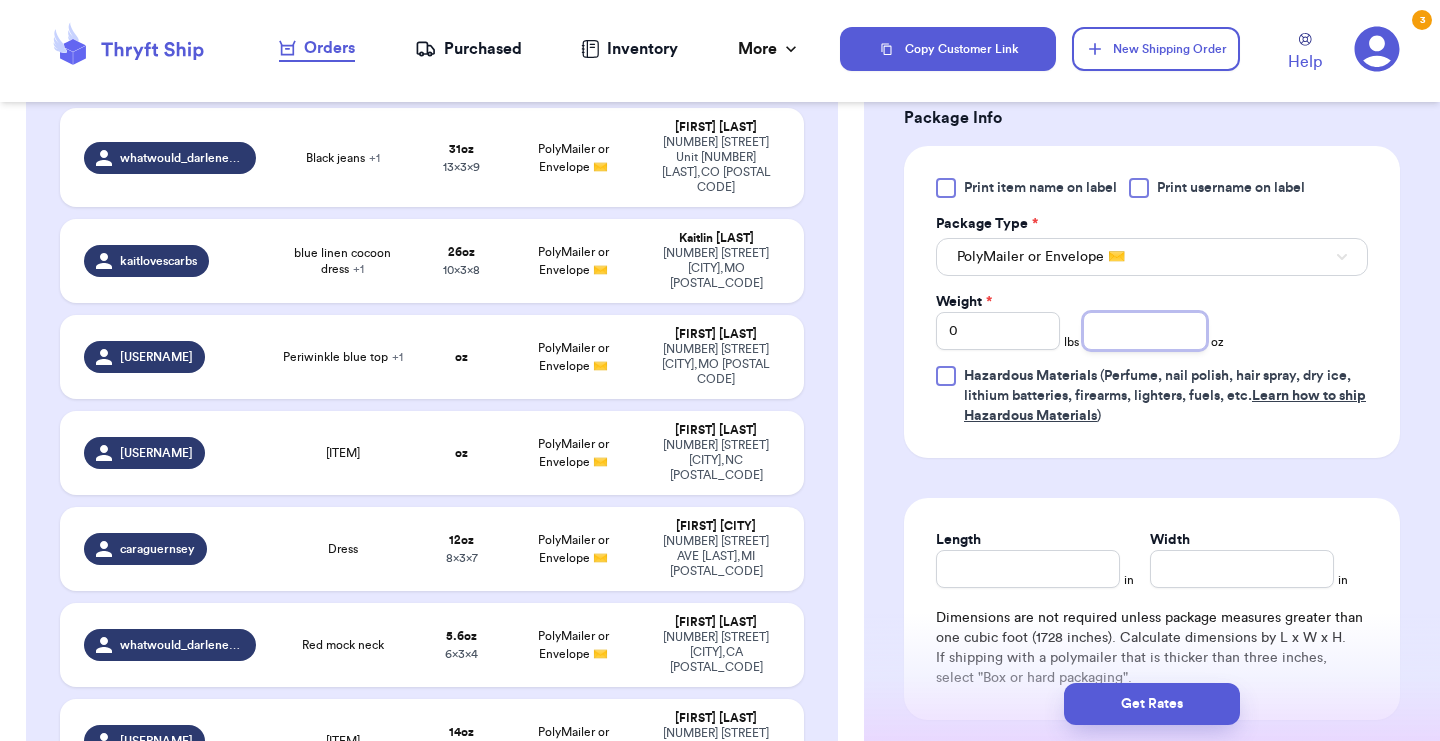 click at bounding box center (1145, 331) 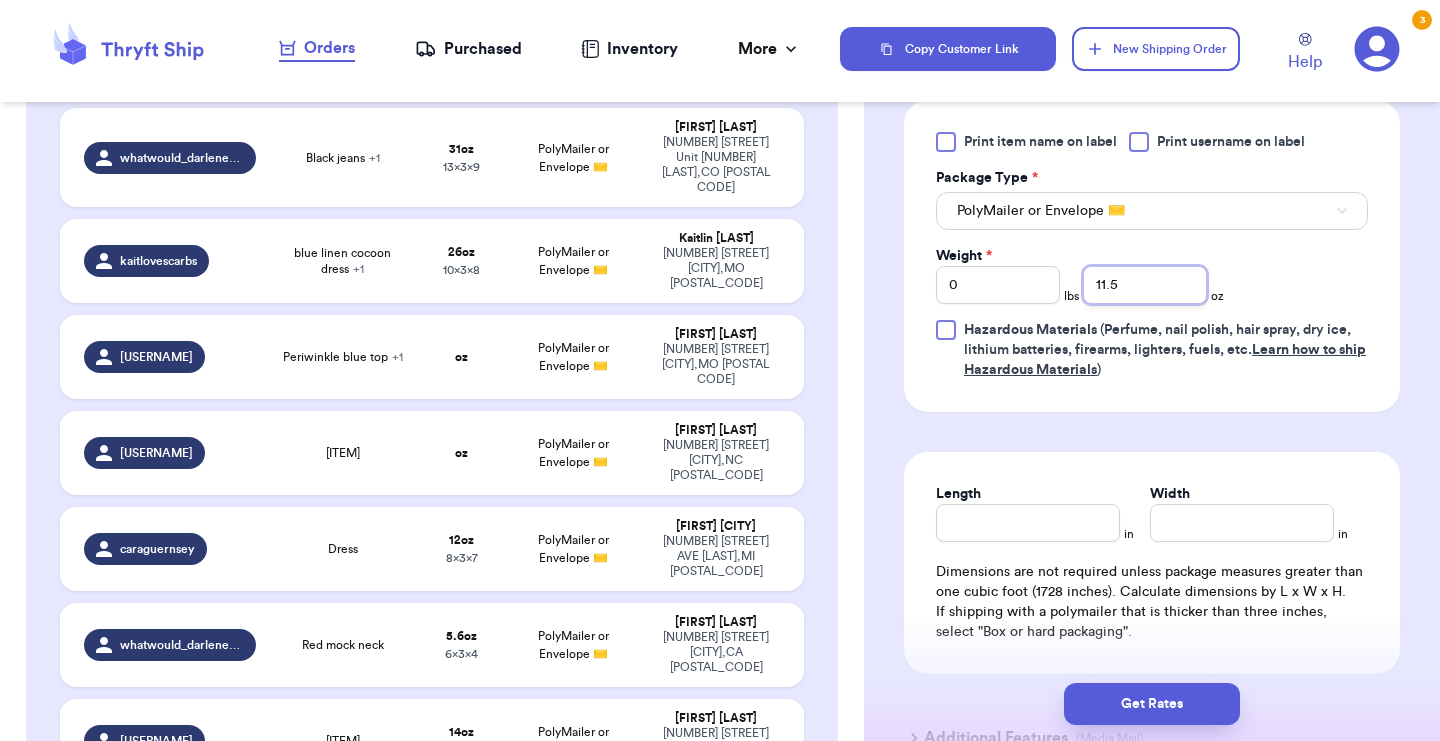 scroll, scrollTop: 1168, scrollLeft: 0, axis: vertical 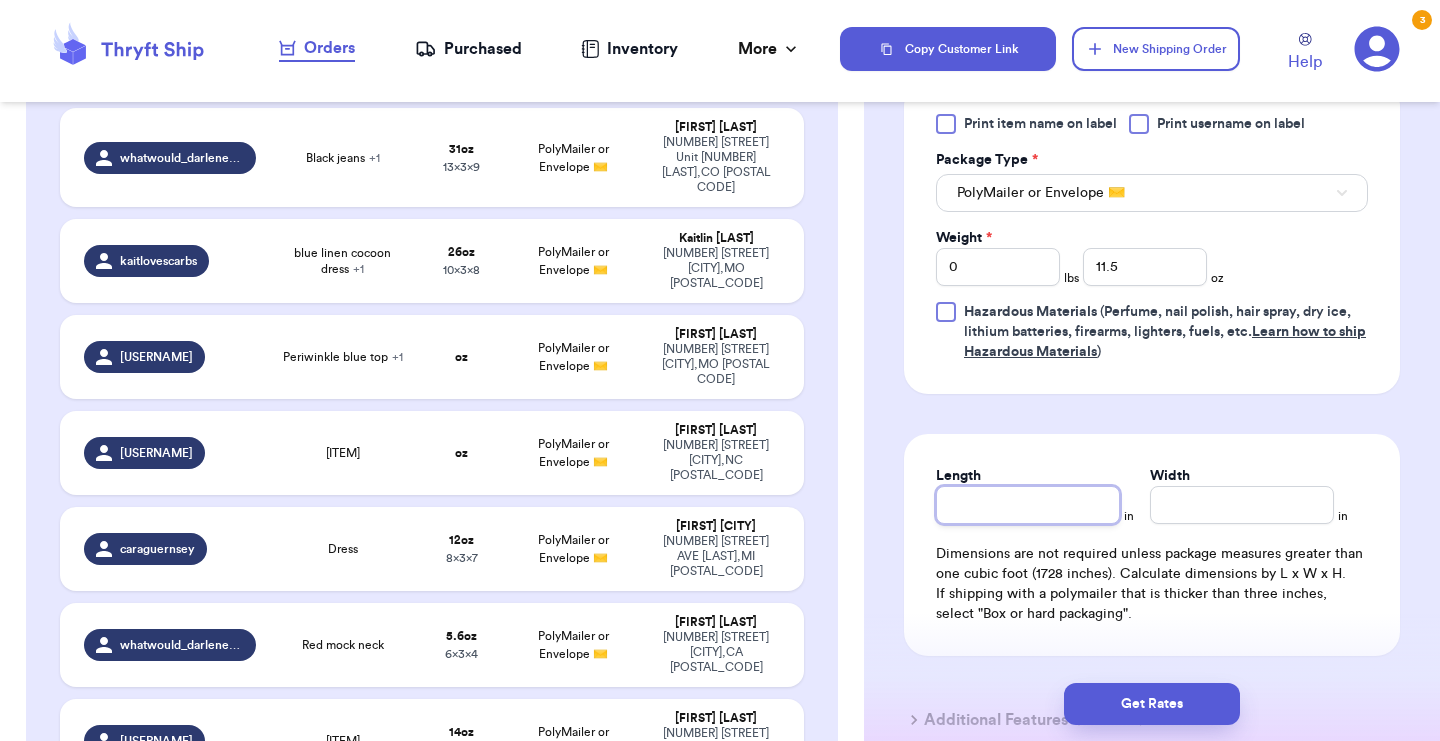 click on "Length" at bounding box center [1028, 505] 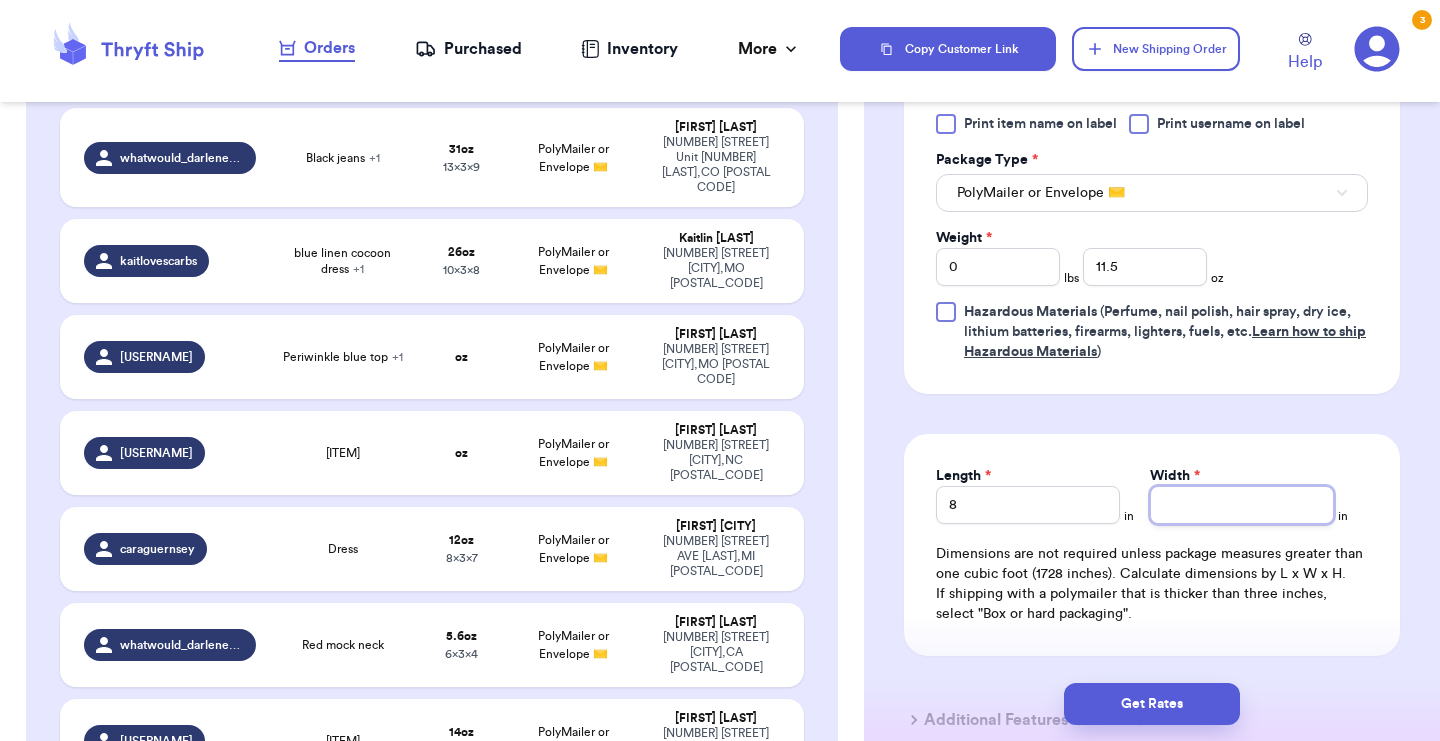 click on "Width *" at bounding box center [1242, 505] 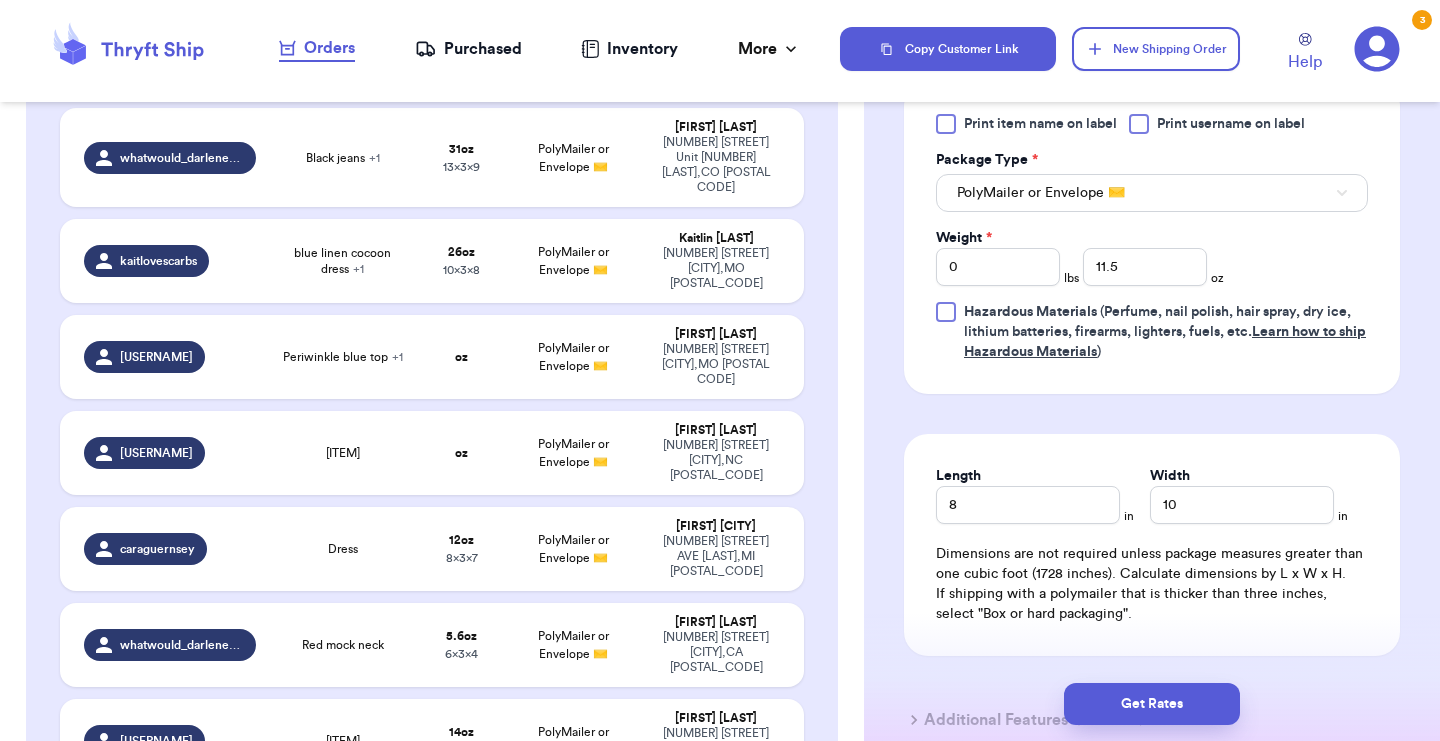click on "Shipping Information Delete Label Customer Info Social Handle * @ [USERNAME] First Name * [FIRST] Last Name * [LAST] Email [EMAIL] Address Line 1 * [NUMBER] [STREET] Address Line 2 Apt [APT] City * [CITY] State * [STATE] Zip Code * [ZIP] Country * United States Canada Australia Order Info Items Status -- Paid Owes + Add Item Total Amount Paid $ 0.00 Edit Package Info Print item name on label Print username on label Package Type * PolyMailer or Envelope ✉️ Weight * 0 lbs 11.5 oz Hazardous Materials   (Perfume, nail polish, hair spray, dry ice, lithium batteries, firearms, lighters, fuels, etc.  Learn how to ship Hazardous Materials ) Length 8 in Width 10 in Dimensions are not required unless package measures greater than one cubic foot (1728 inches). Calculate dimensions by L x W x H. Additional Features (Media Mail)" at bounding box center (1152, -124) 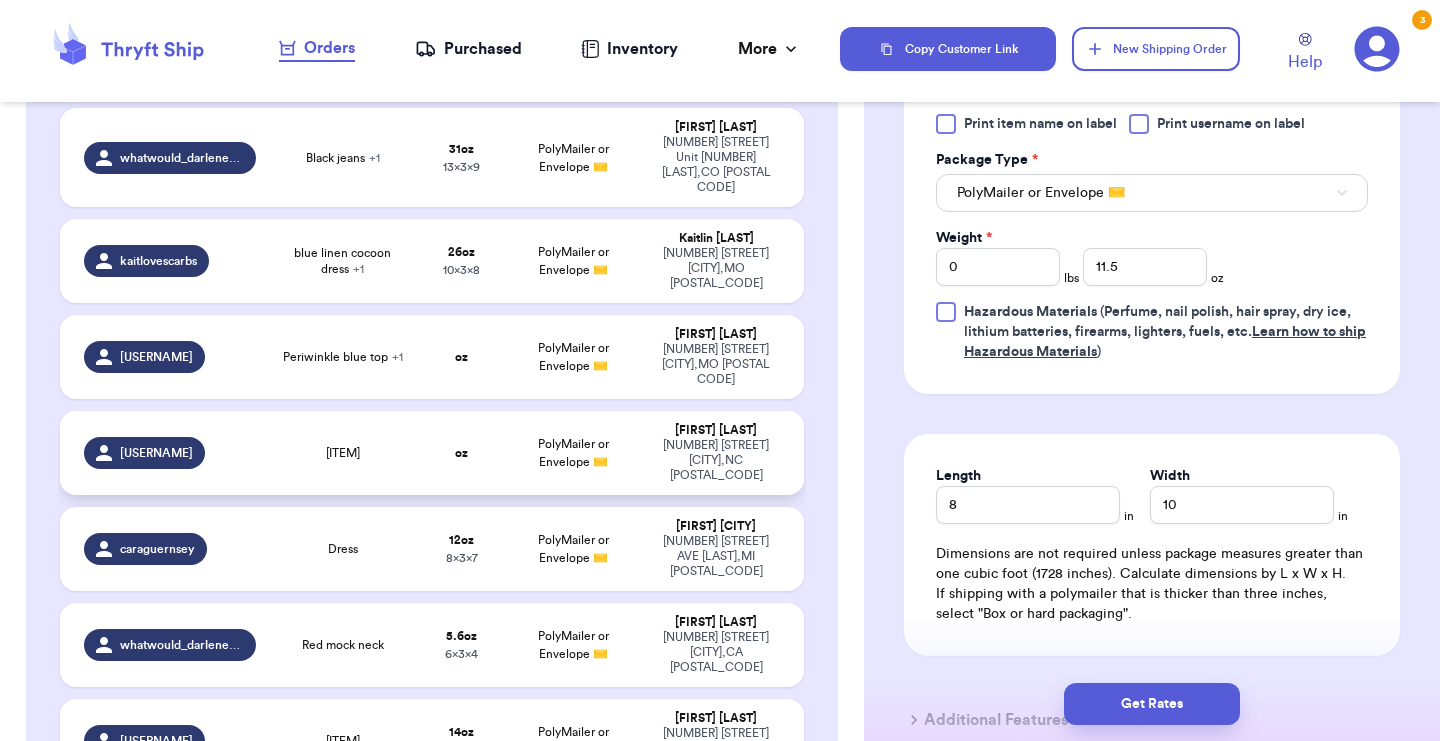 click on "[ITEM]" at bounding box center (342, 453) 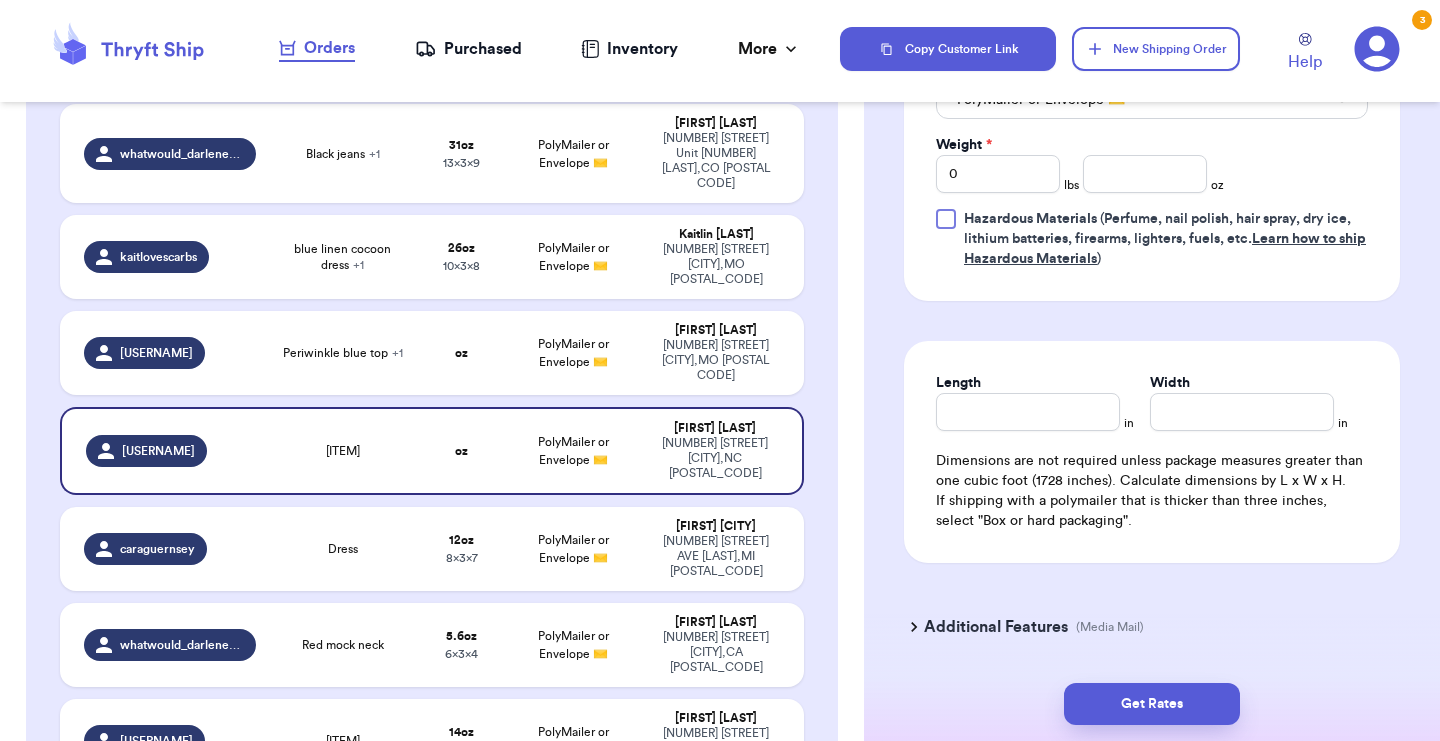 scroll, scrollTop: 925, scrollLeft: 0, axis: vertical 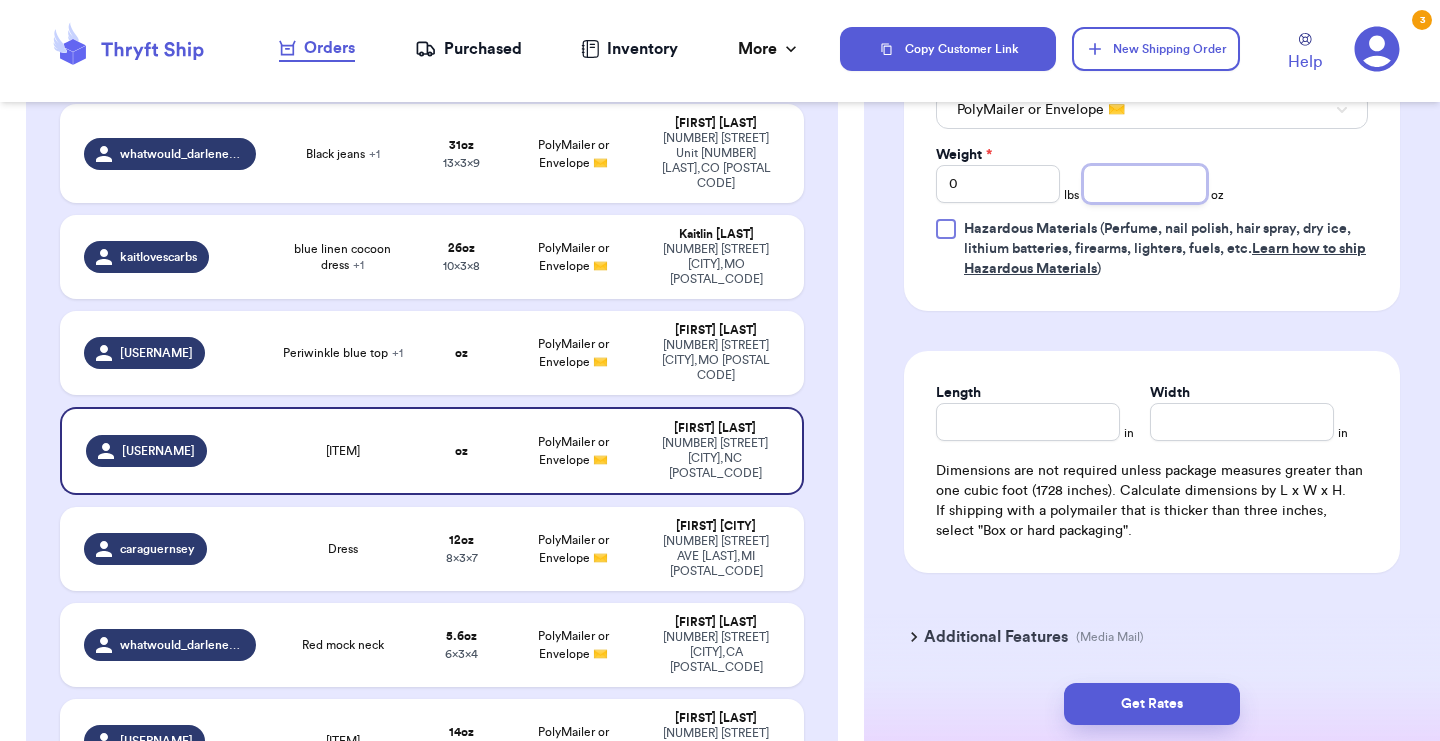 click at bounding box center (1145, 184) 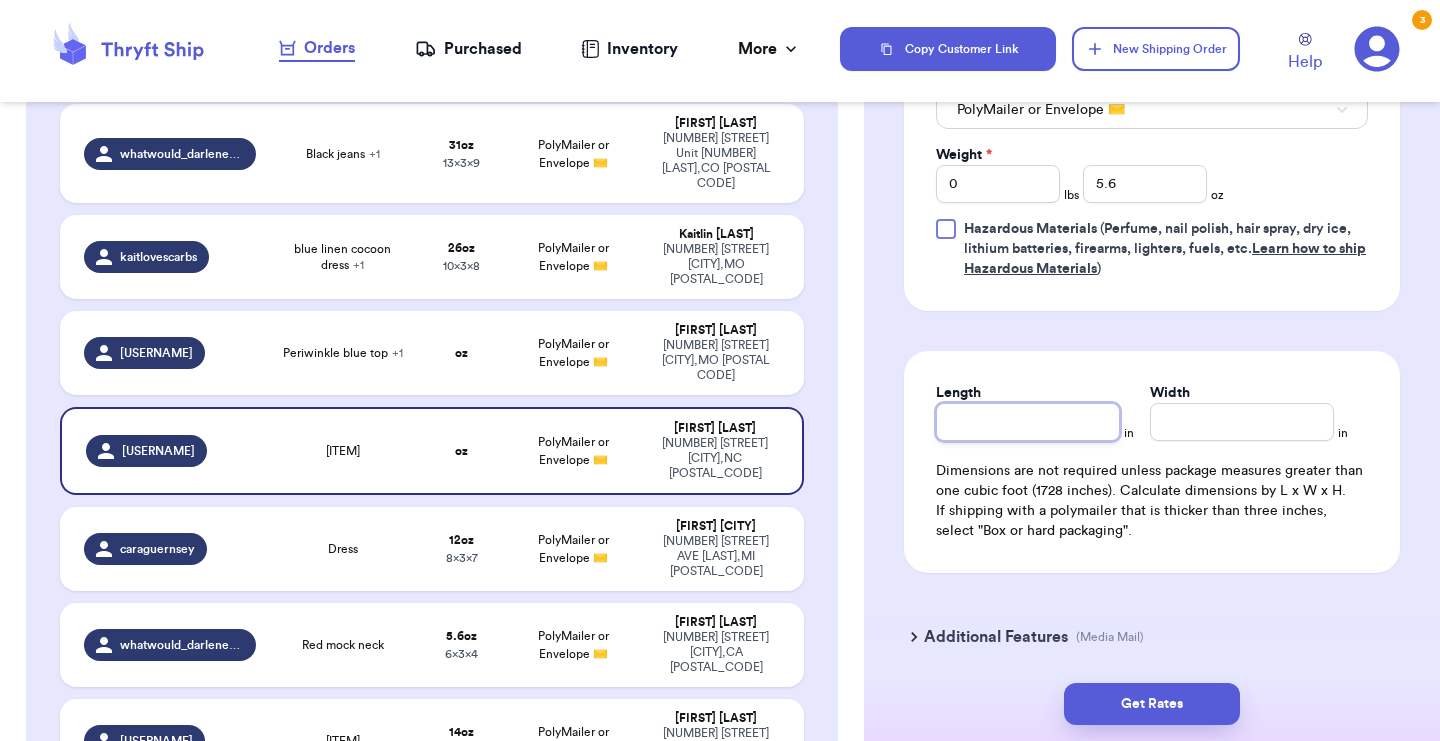 click on "Length" at bounding box center (1028, 422) 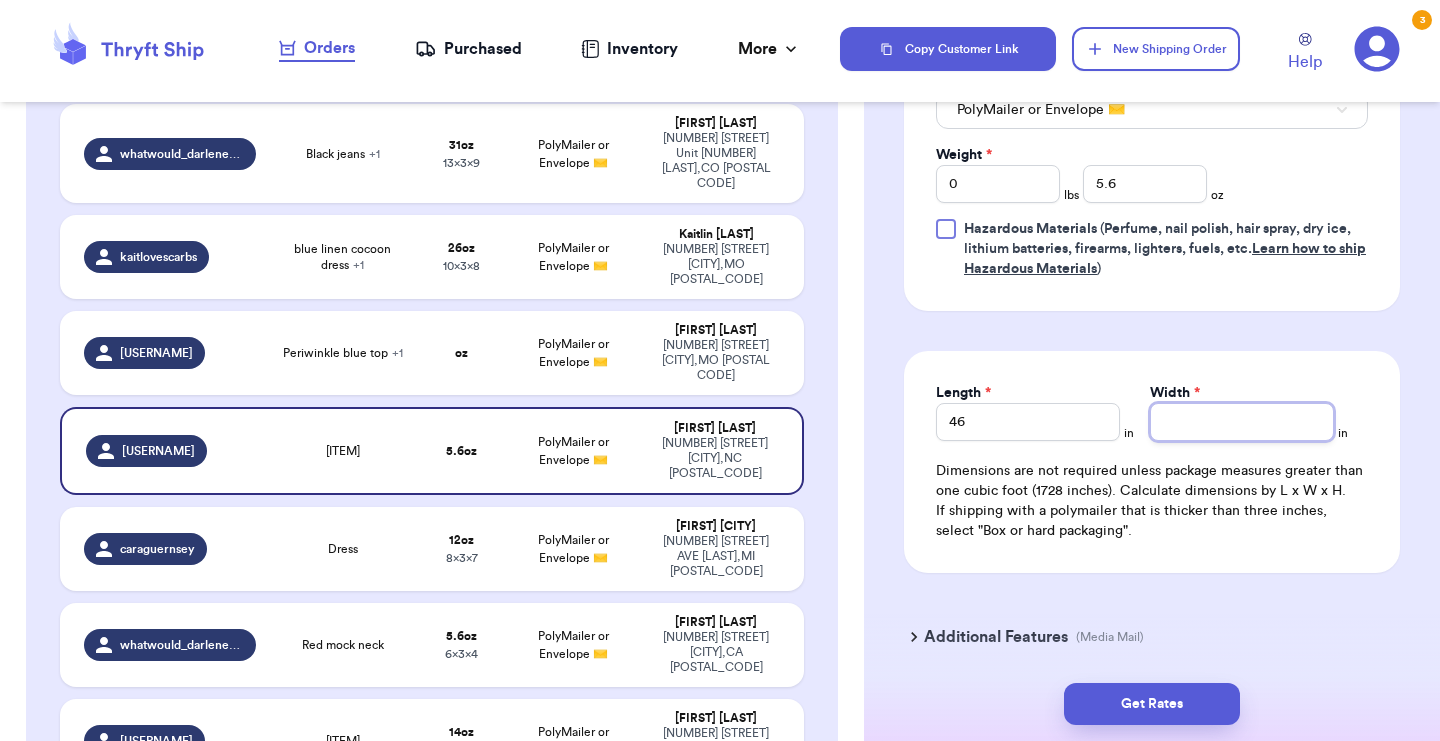 click on "Width *" at bounding box center (1242, 422) 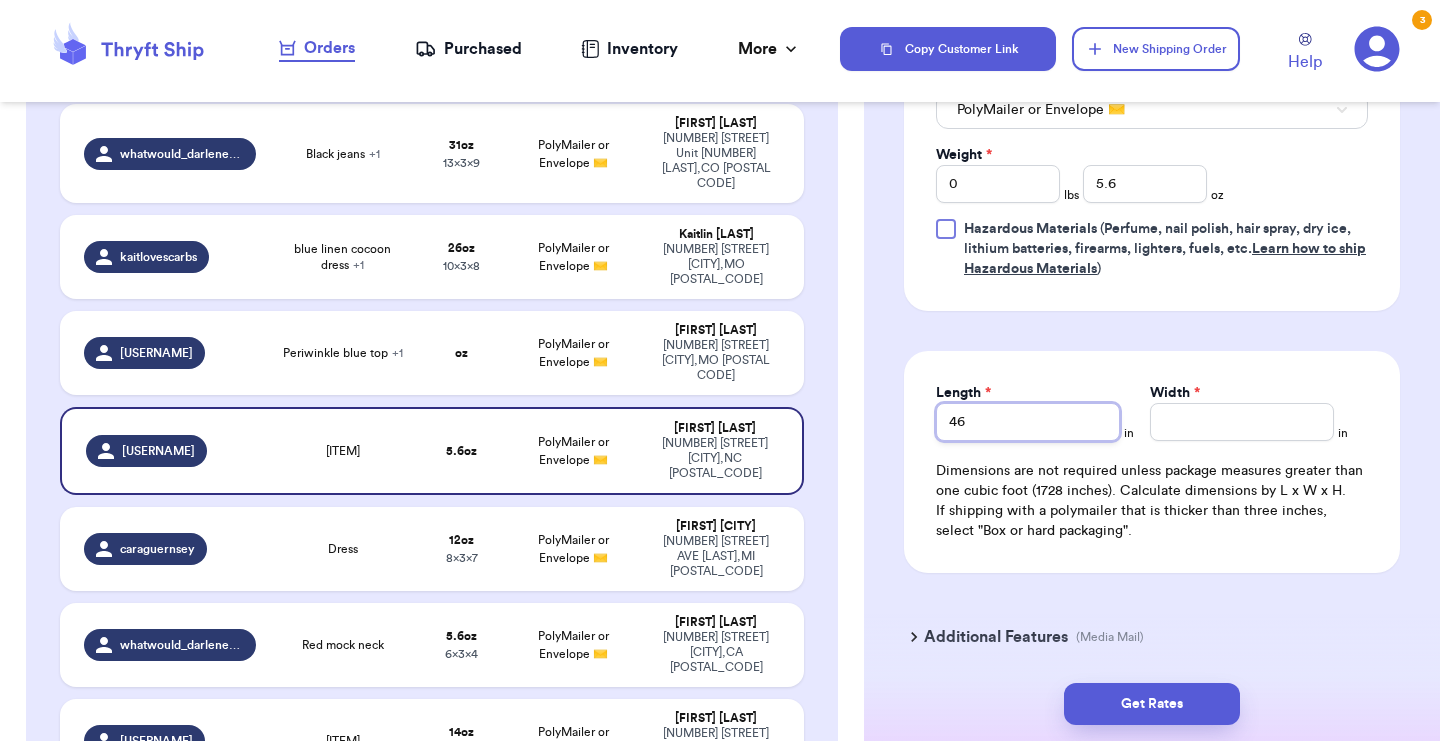 click on "46" at bounding box center [1028, 422] 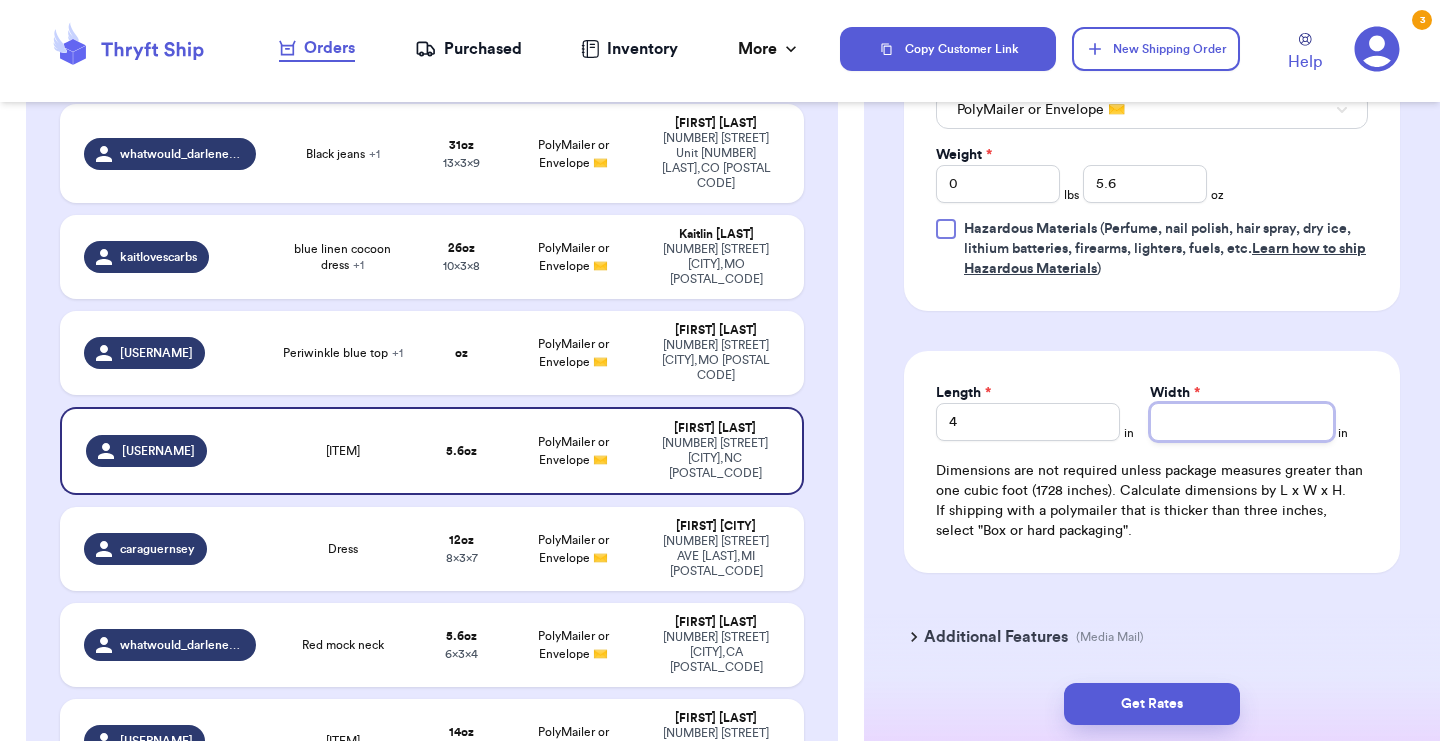 click on "Width *" at bounding box center (1242, 422) 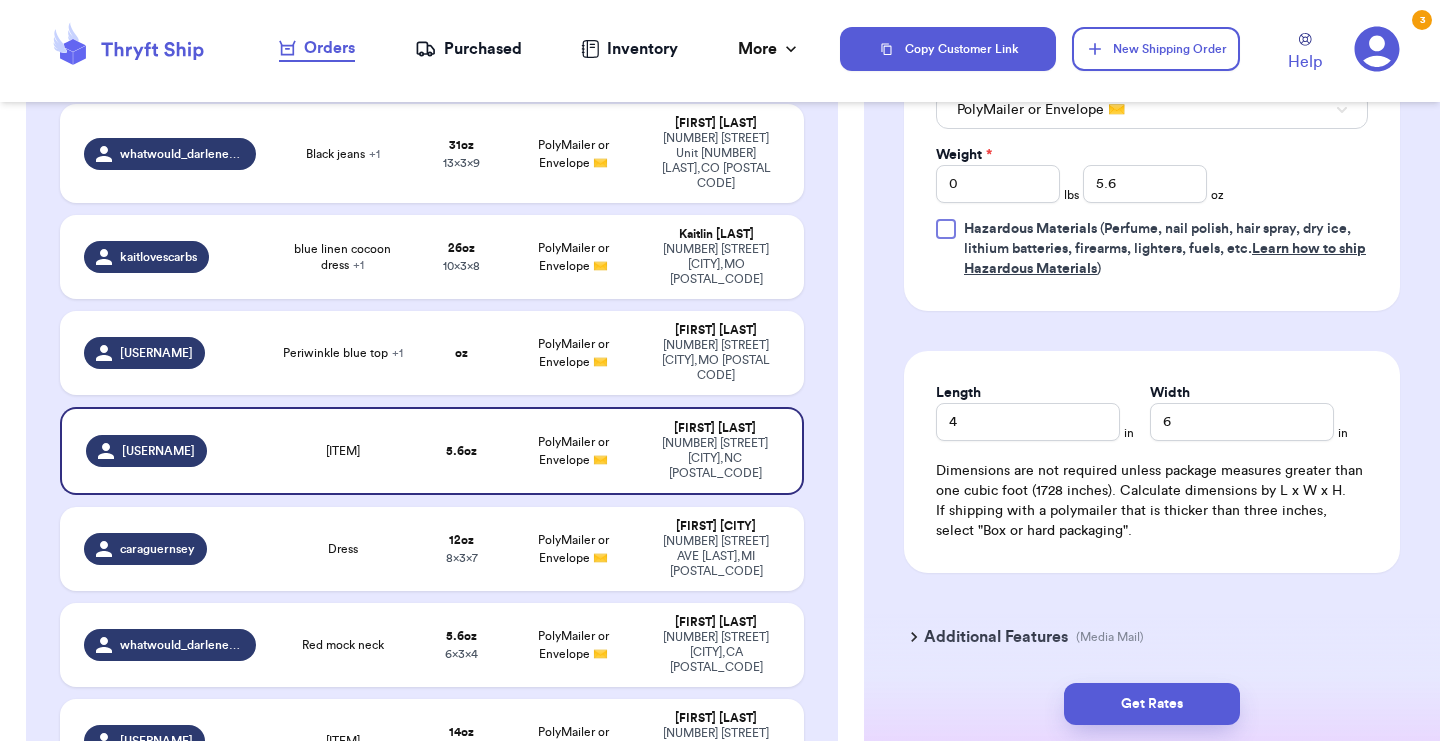 click on "Length 4 in Width 6 in Dimensions are not required unless package measures greater than one cubic foot (1728 inches). Calculate dimensions by L x W x H. If shipping with a polymailer that is thicker than three inches, select "Box or hard packaging"." at bounding box center [1152, 462] 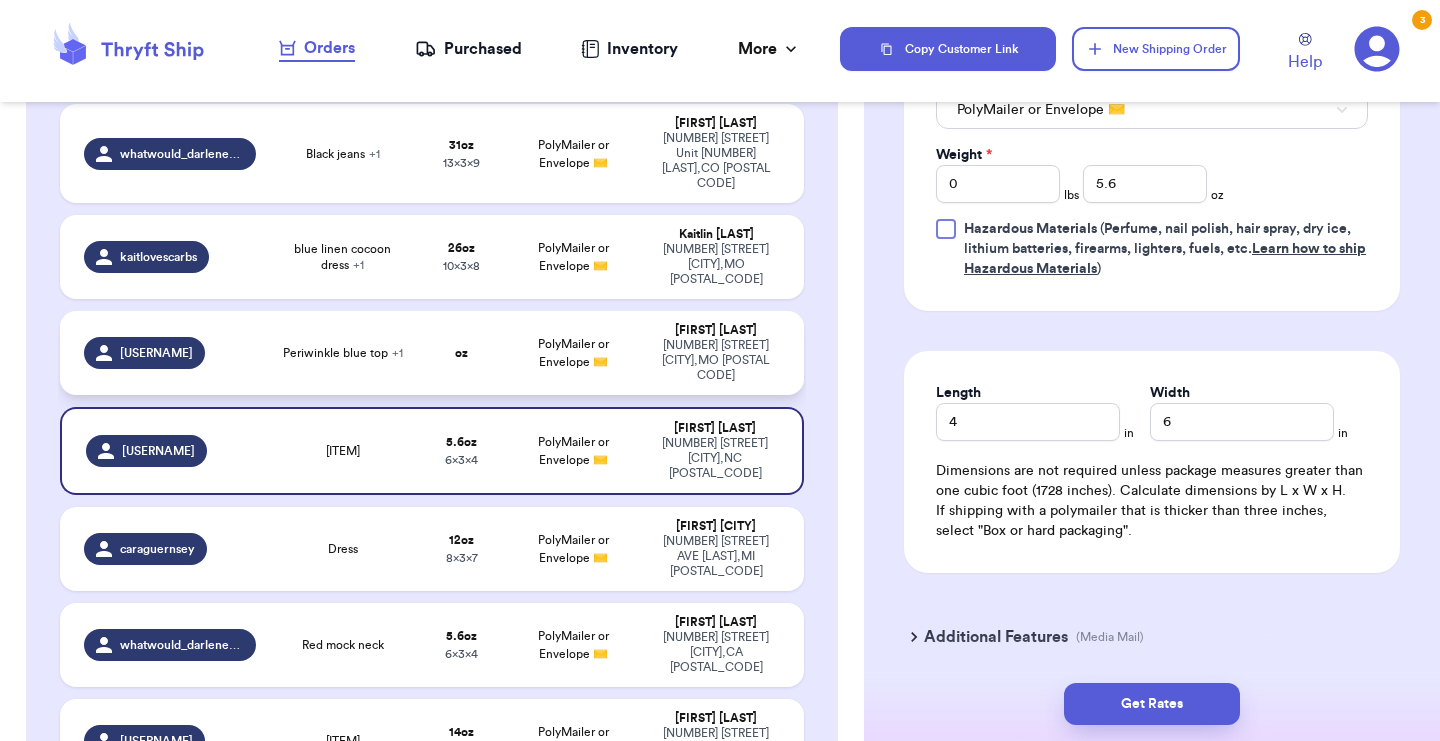 click on "Periwinkle blue top + 1" at bounding box center [343, 353] 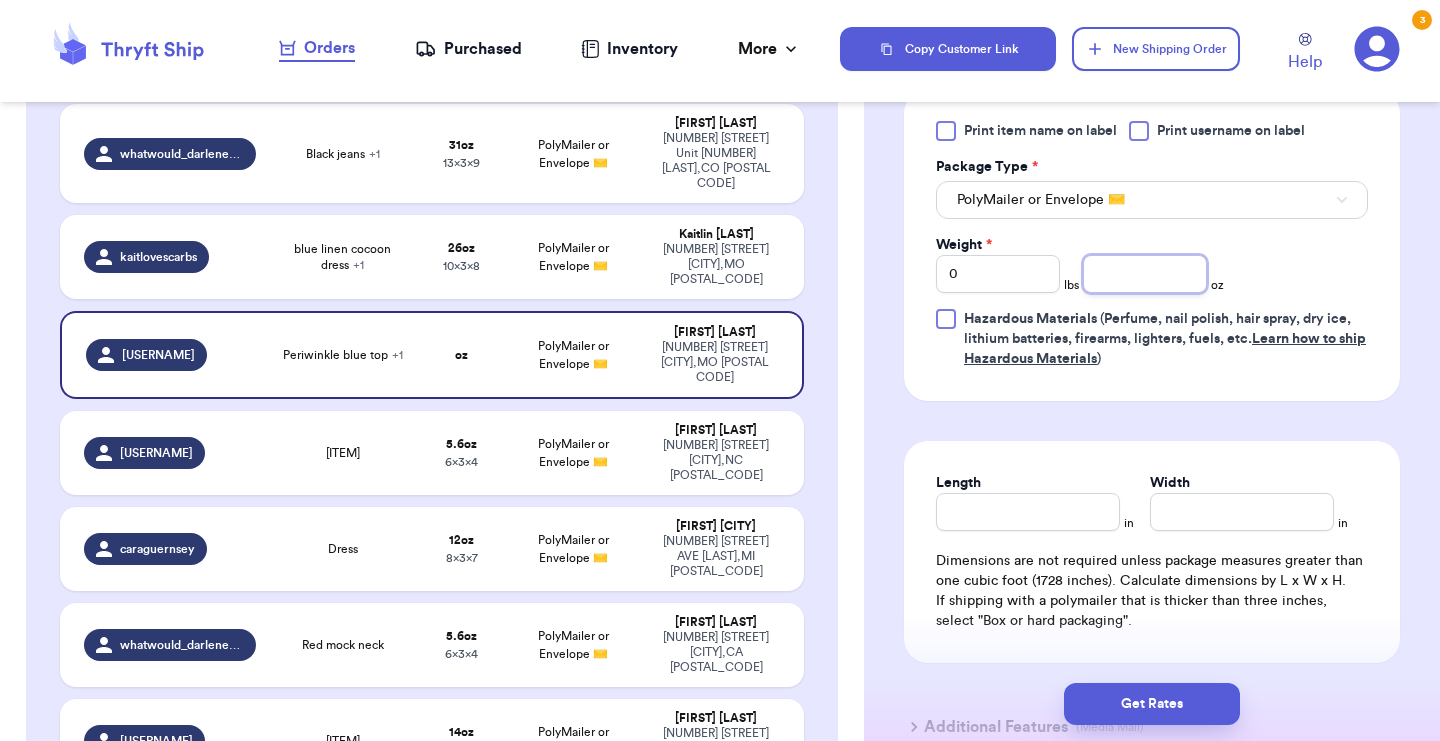click at bounding box center [1145, 274] 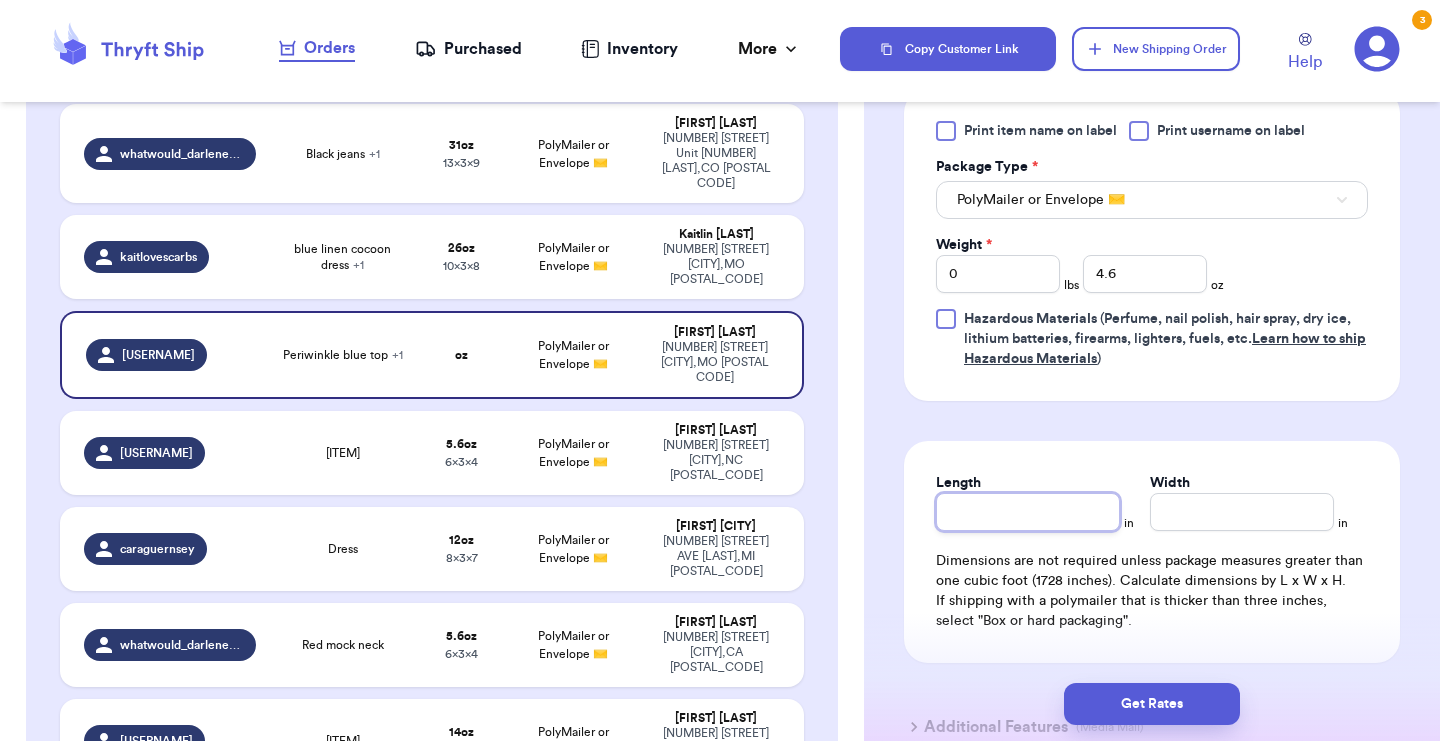 click on "Length" at bounding box center [1028, 512] 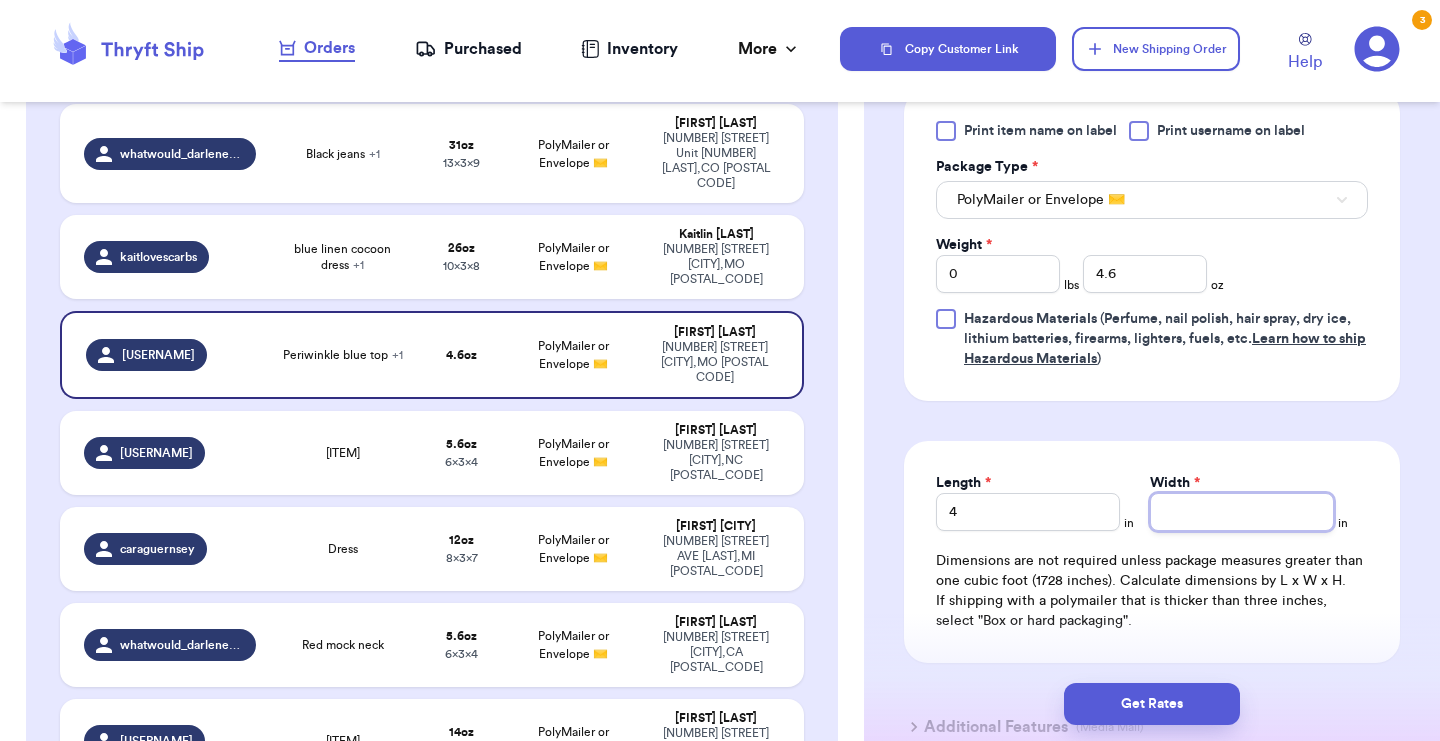click on "Width *" at bounding box center [1242, 512] 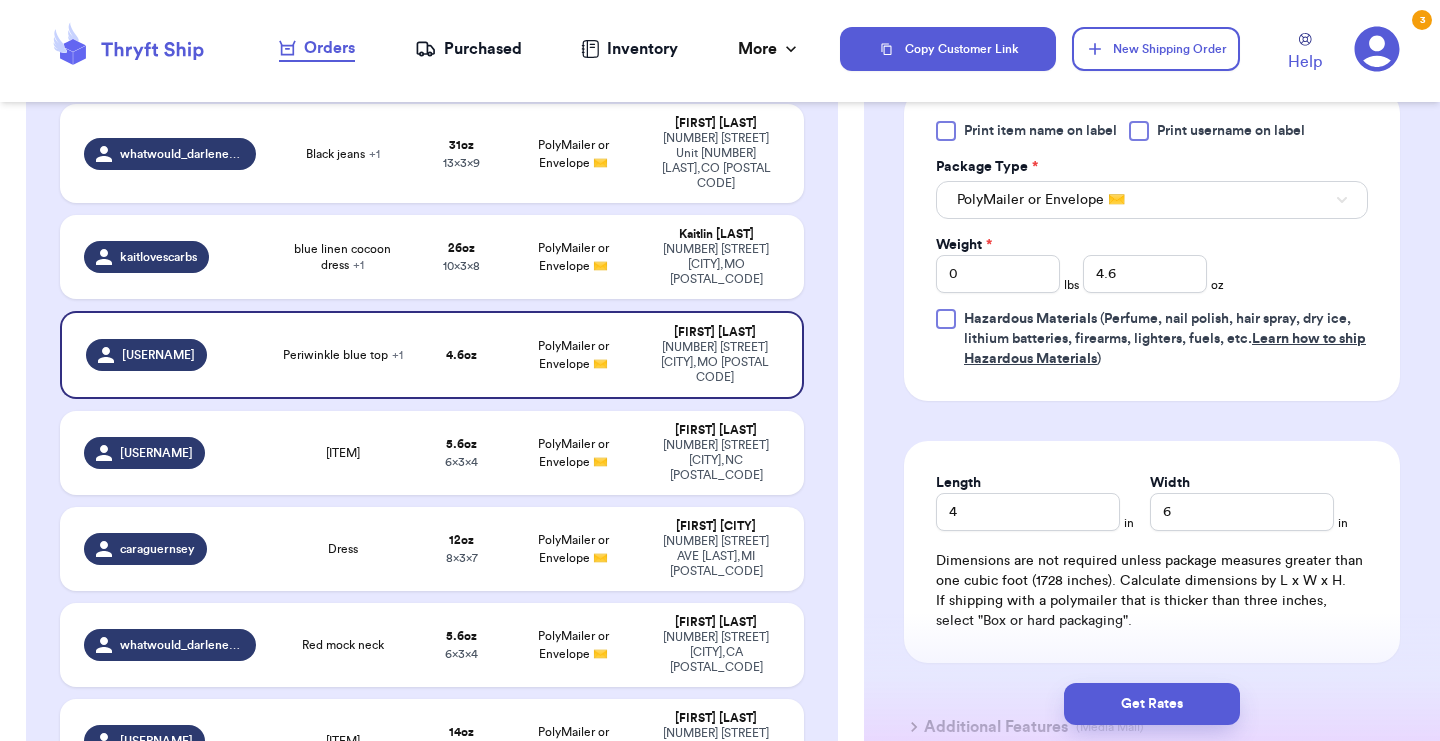 click on "Shipping Information Delete Label Customer Info Instagram Handle:   [USERNAME] Name:   [FIRST]   [LAST] Email:   [EMAIL] Address   [NUMBER] [STREET],  [CITY], [STATE] [ZIP] Edit Order Info Items Status Periwinkle blue top -- Paid Owes -- Paid Owes + Add Item Total Amount Paid $ 0.00 Edit Package Info Print item name on label Print username on label Package Type * PolyMailer or Envelope ✉️ Weight * 0 lbs 4.6 oz Hazardous Materials   (Perfume, nail polish, hair spray, dry ice, lithium batteries, firearms, lighters, fuels, etc.  Learn how to ship Hazardous Materials ) Length 4 in Width 6 in Dimensions are not required unless package measures greater than one cubic foot (1728 inches). Calculate dimensions by L x W x H. If shipping with a polymailer that is thicker than three inches, select "Box or hard packaging". Additional Features (Media Mail)" at bounding box center [1152, 1] 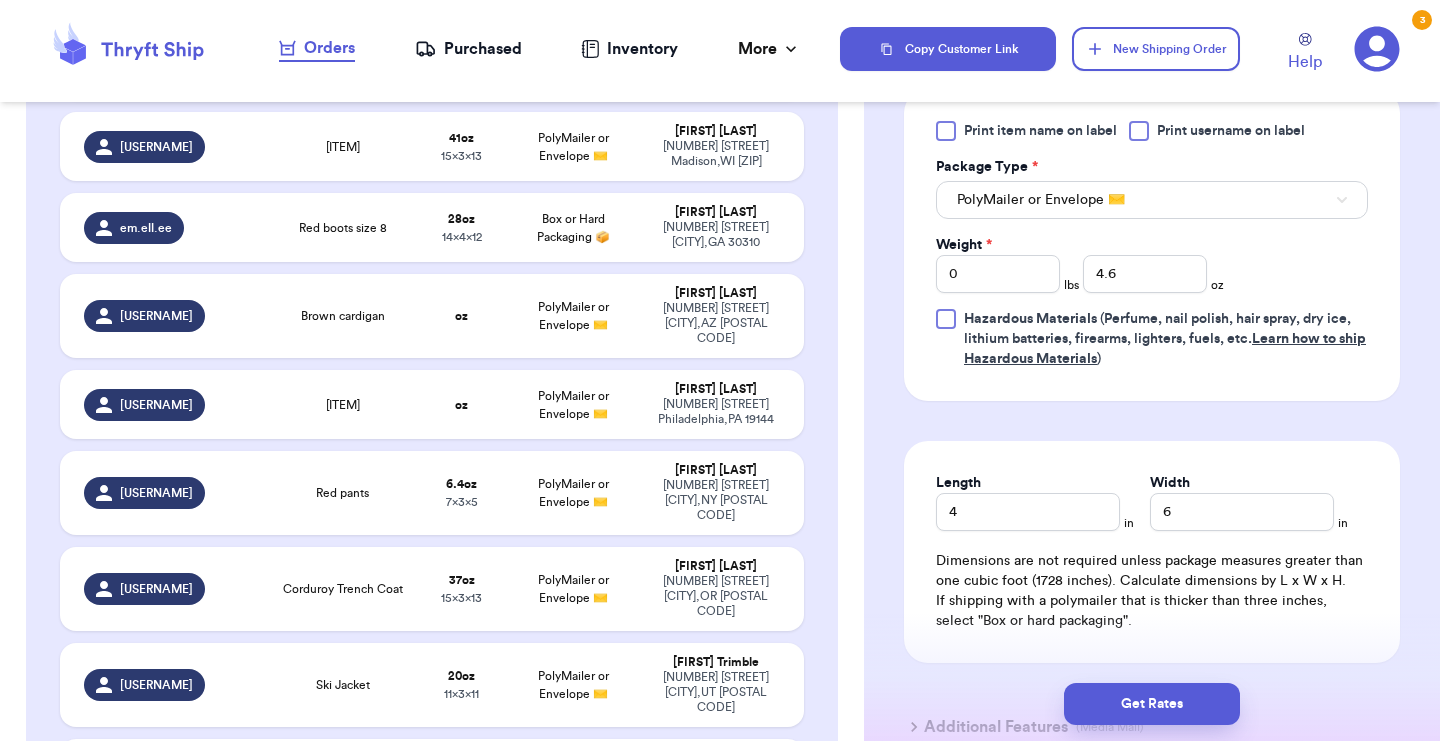 scroll, scrollTop: 404, scrollLeft: 0, axis: vertical 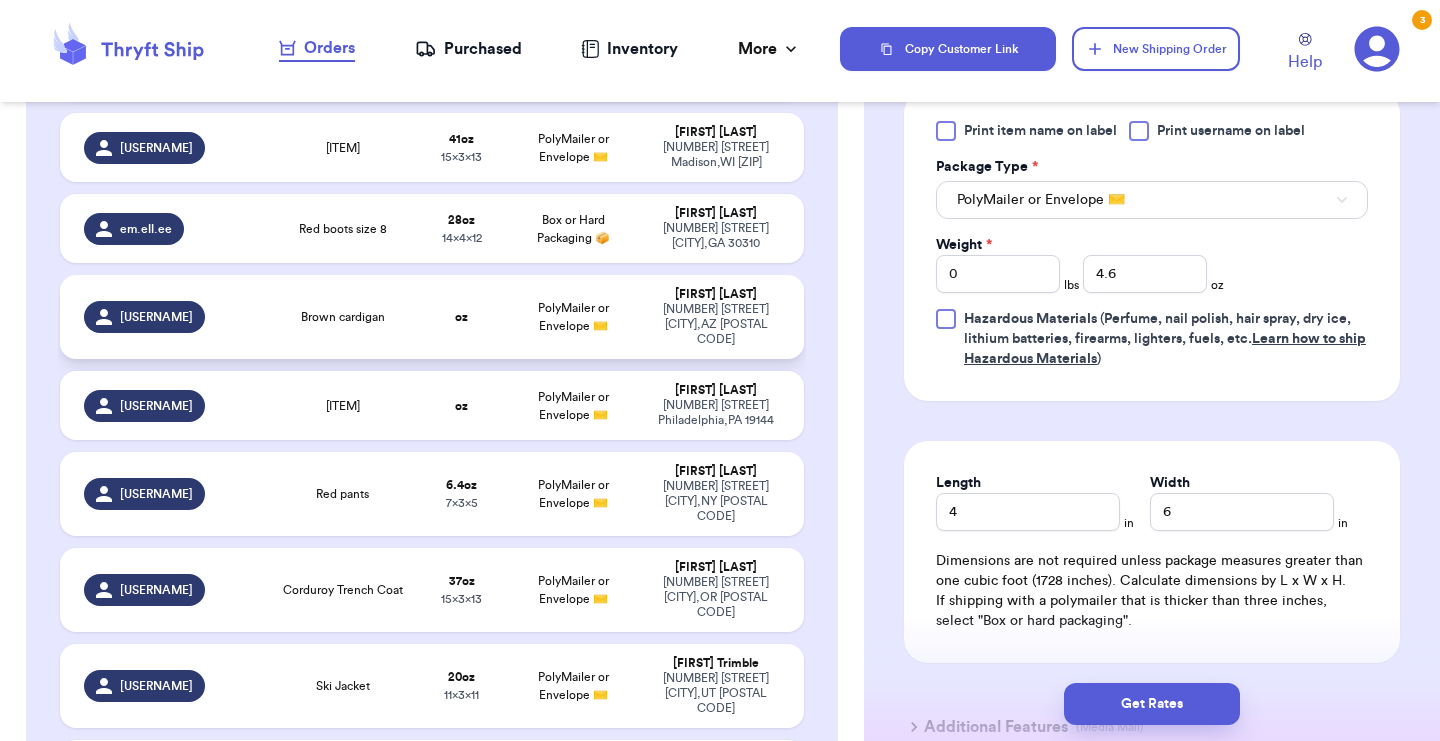 click on "Brown cardigan" at bounding box center [342, 317] 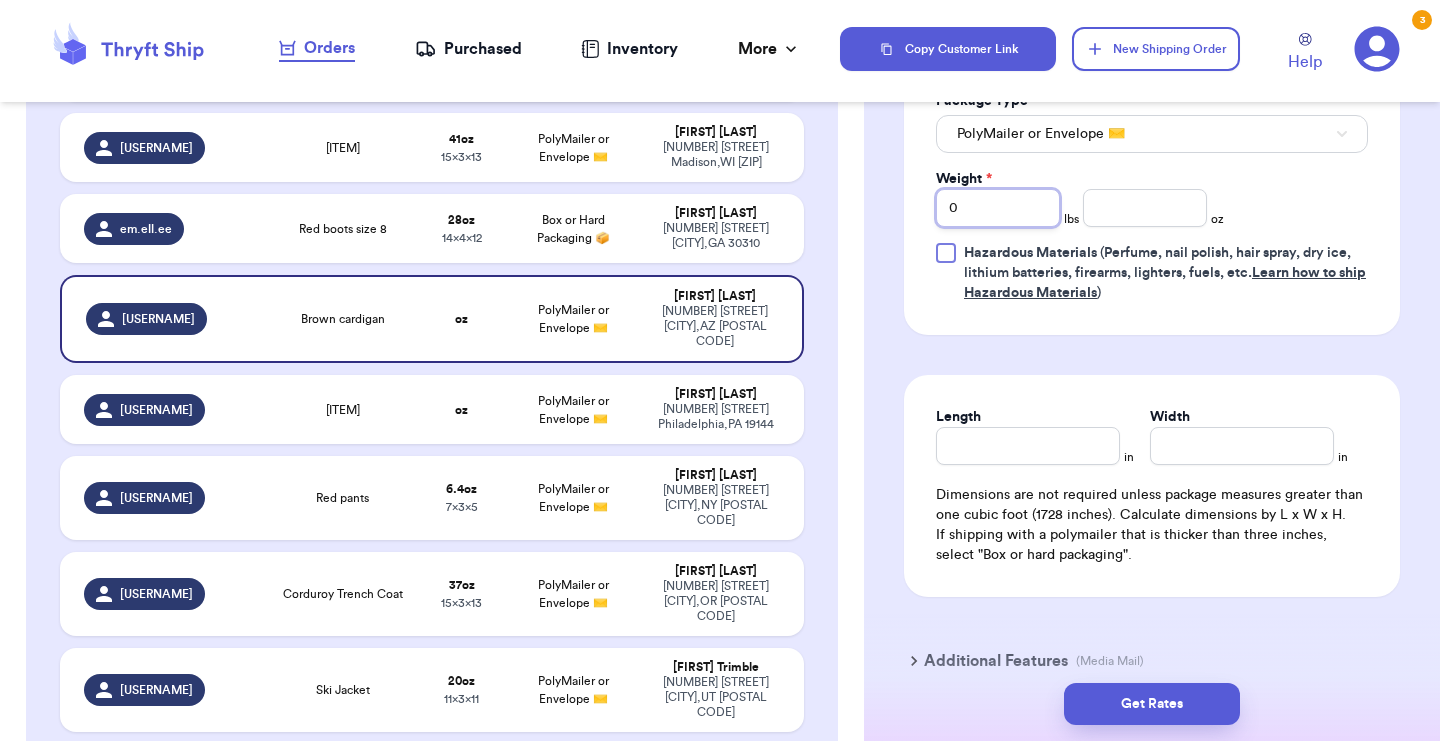 click on "0" at bounding box center [998, 208] 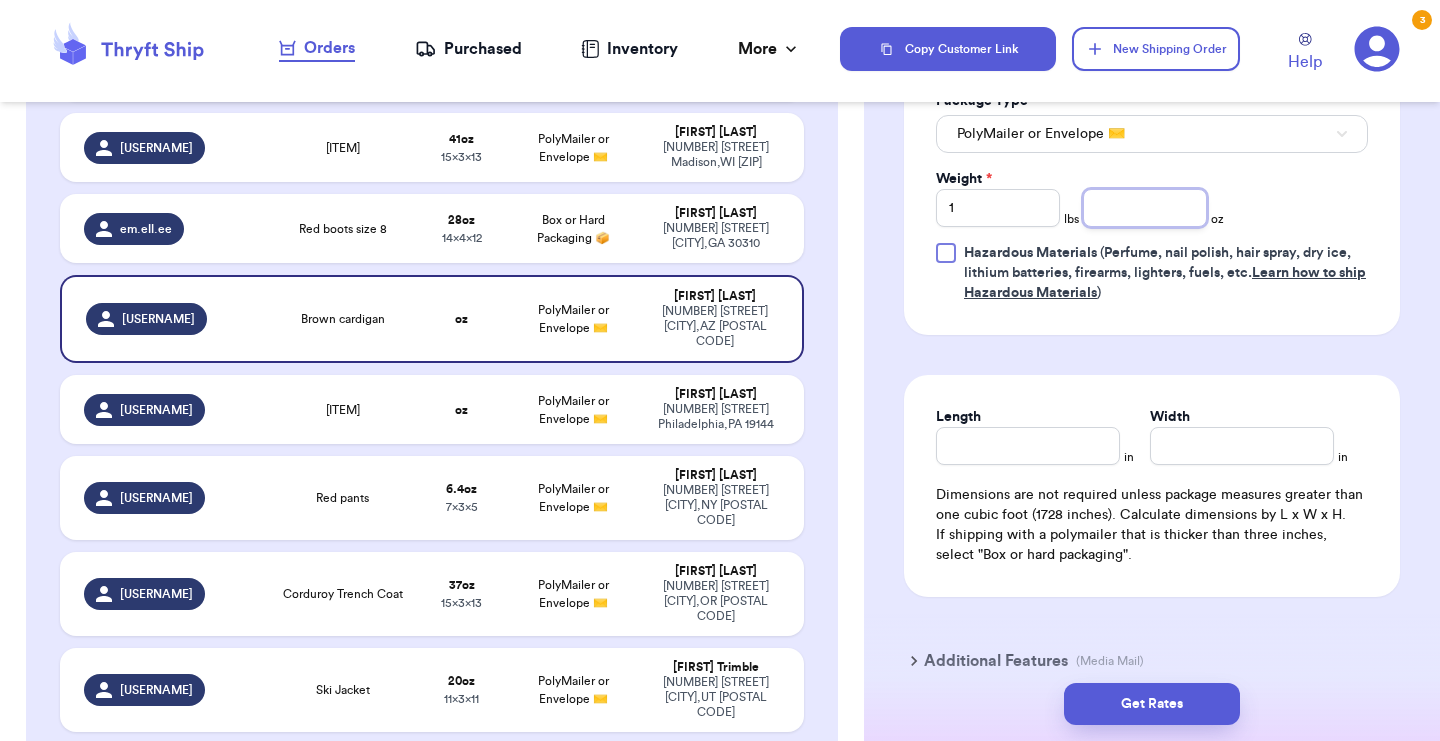 click at bounding box center (1145, 208) 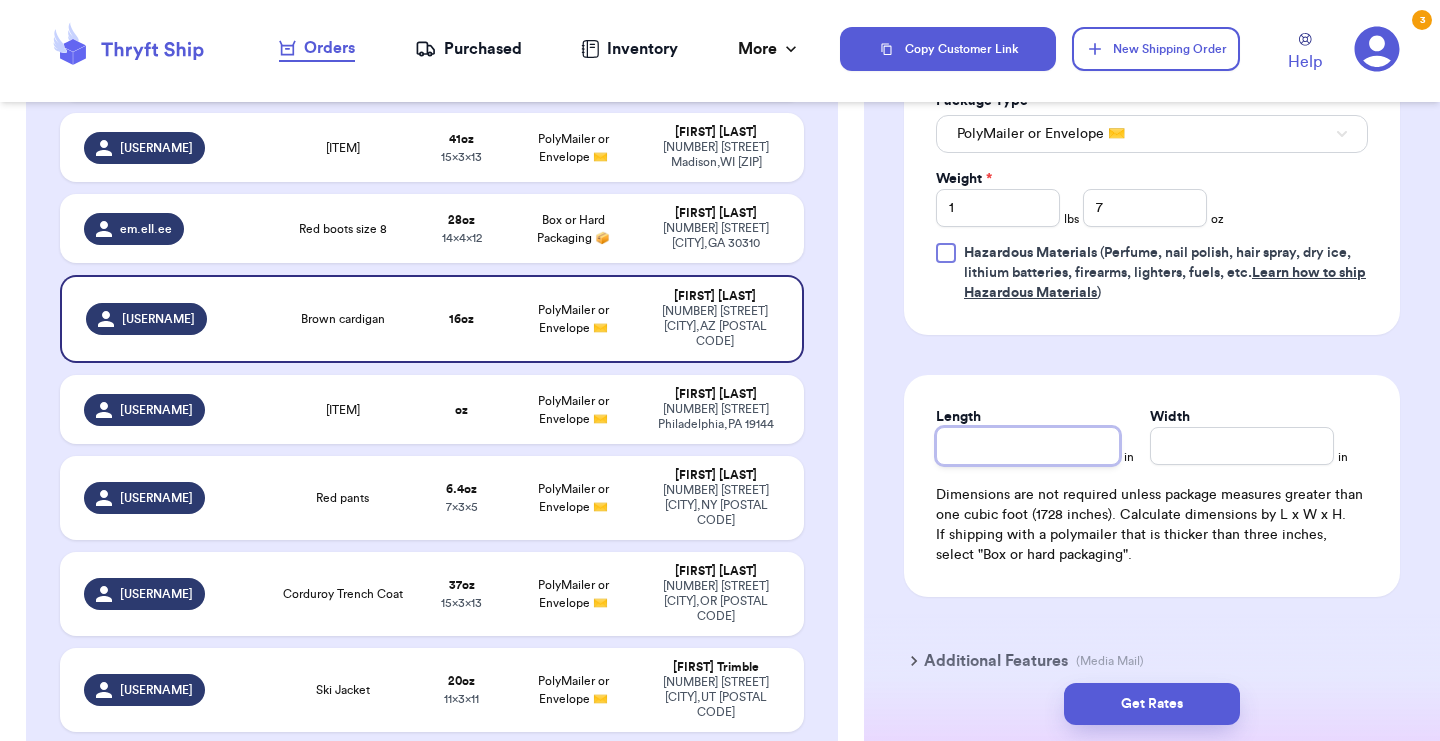 click on "Length" at bounding box center [1028, 446] 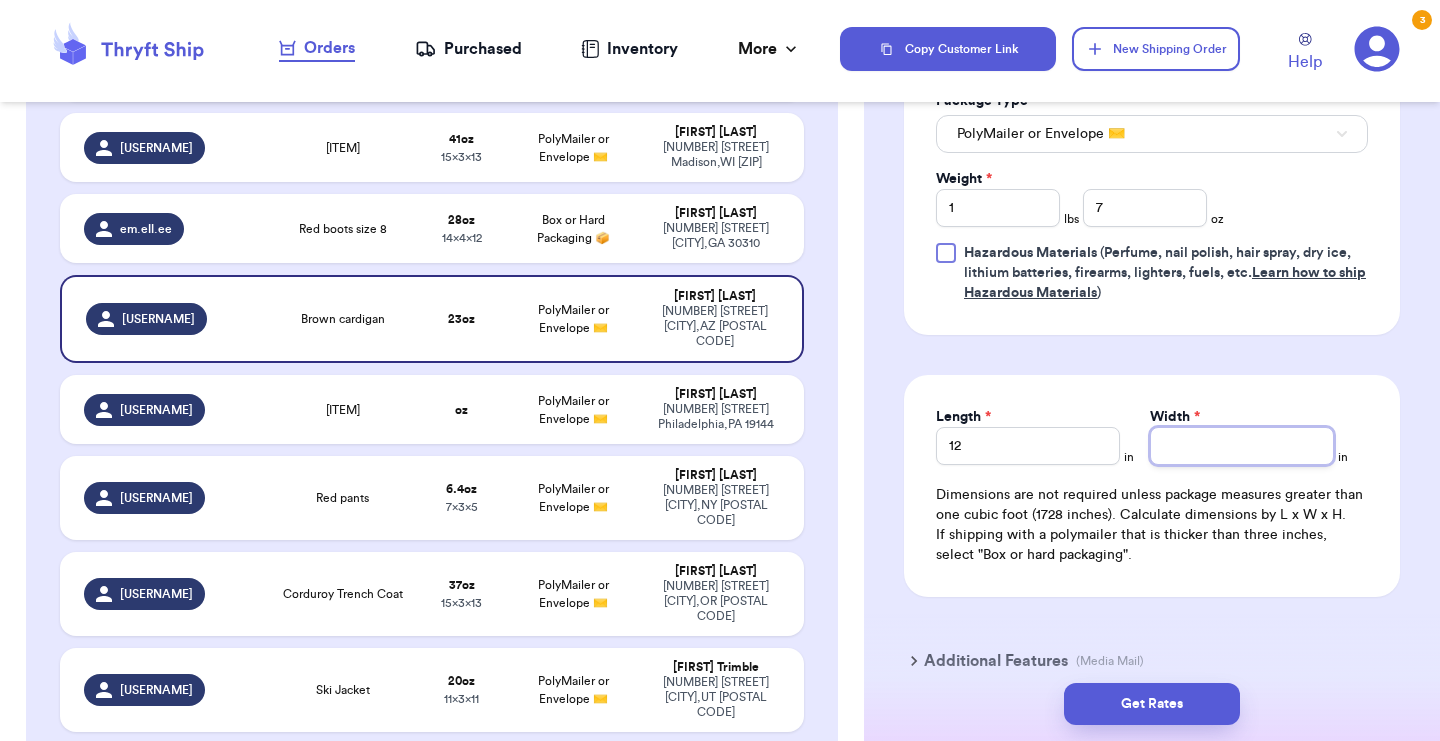 click on "Width *" at bounding box center (1242, 446) 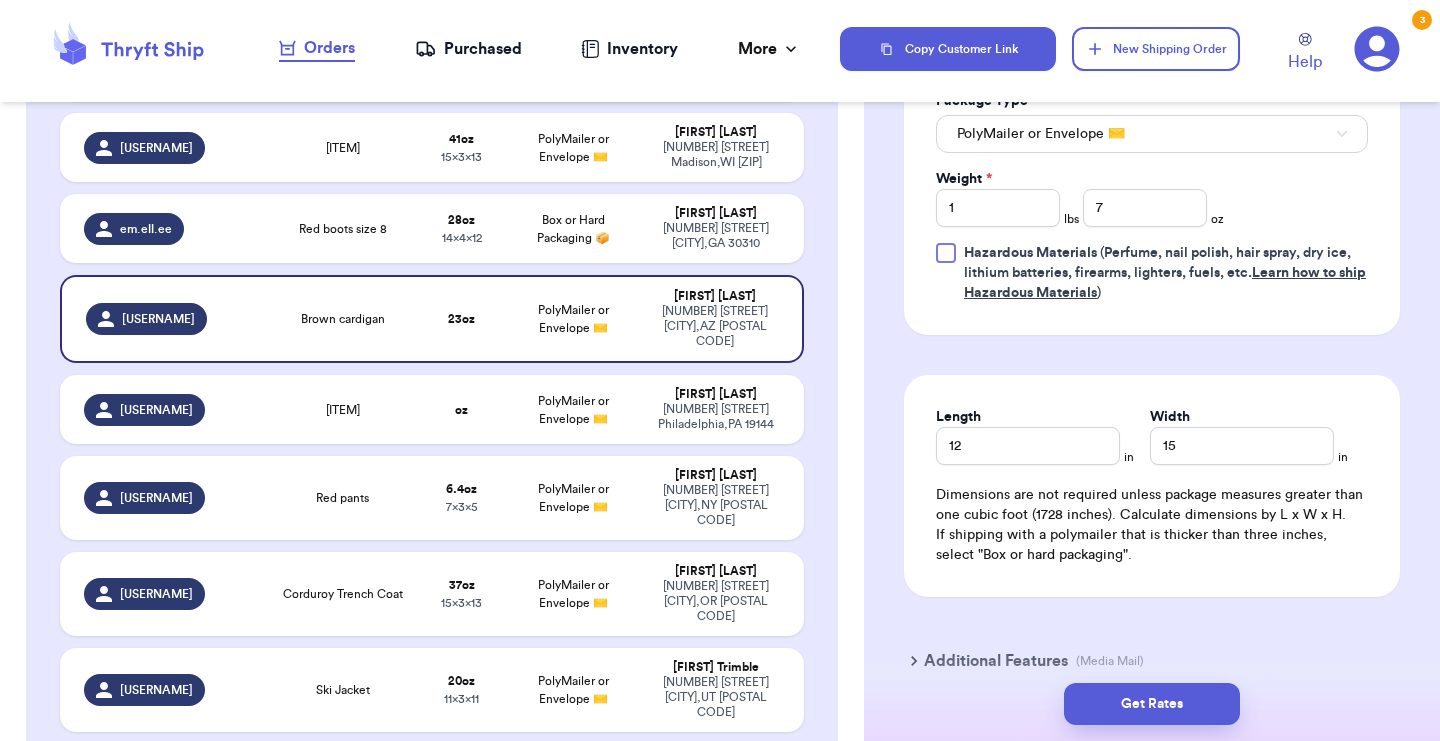 click on "Length 12 in Width 15 in Dimensions are not required unless package measures greater than one cubic foot (1728 inches). Calculate dimensions by L x W x H. If shipping with a polymailer that is thicker than three inches, select "Box or hard packaging"." at bounding box center [1152, 486] 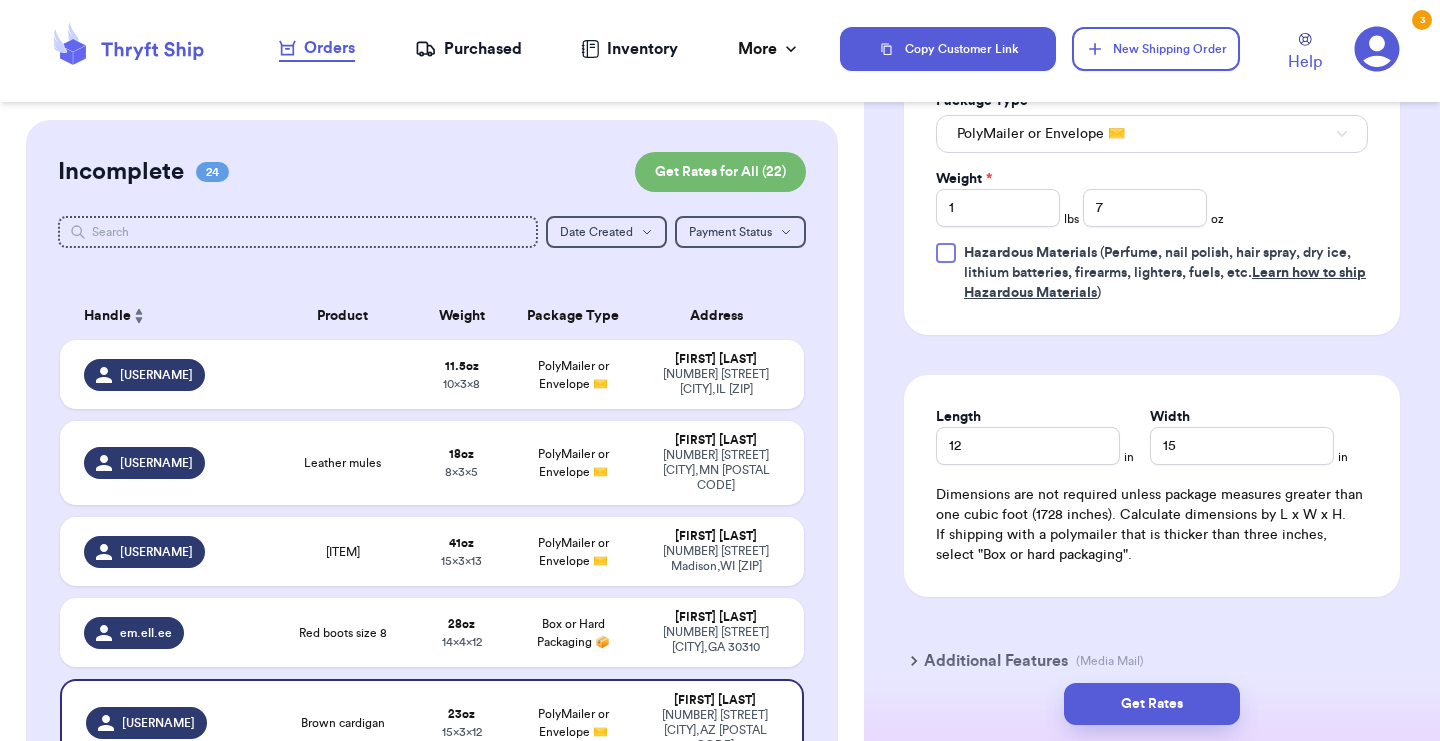 scroll, scrollTop: 0, scrollLeft: 0, axis: both 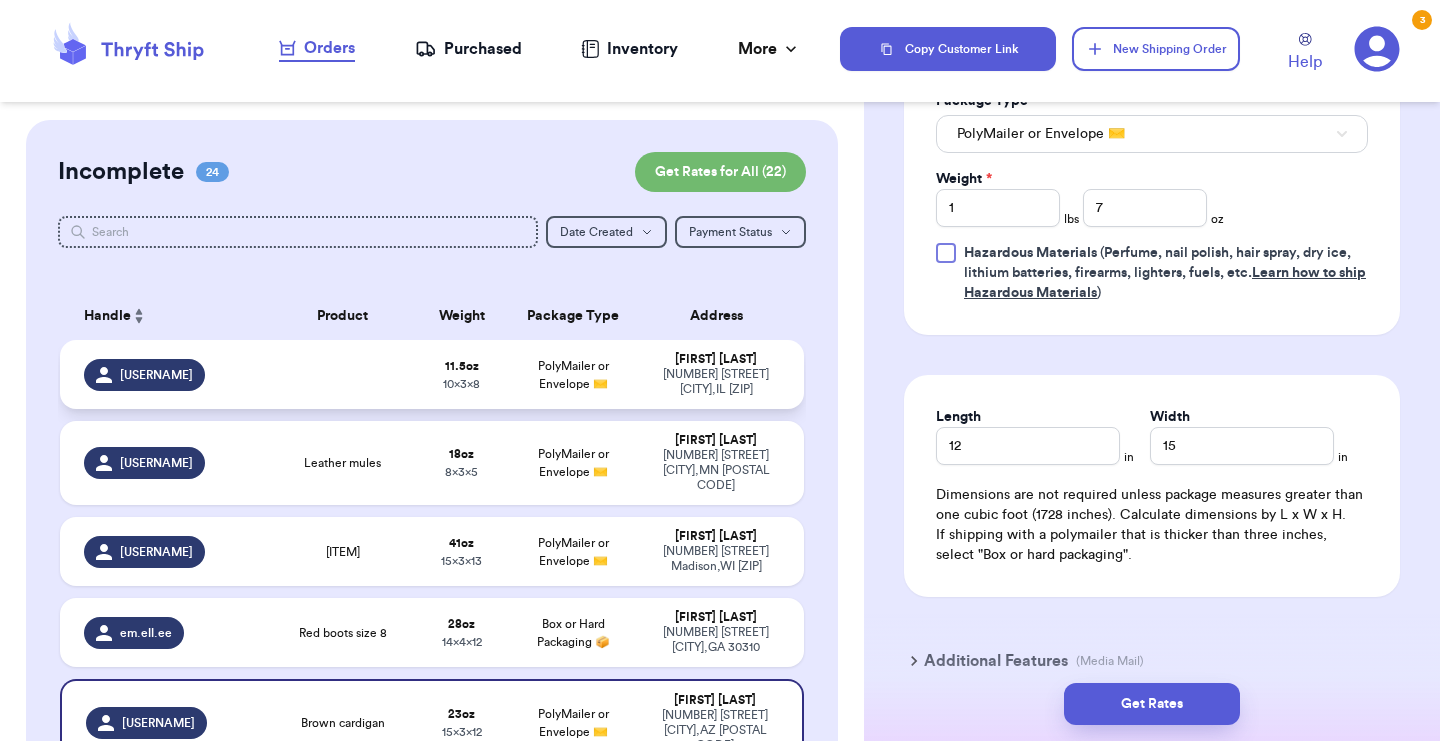 click at bounding box center [342, 374] 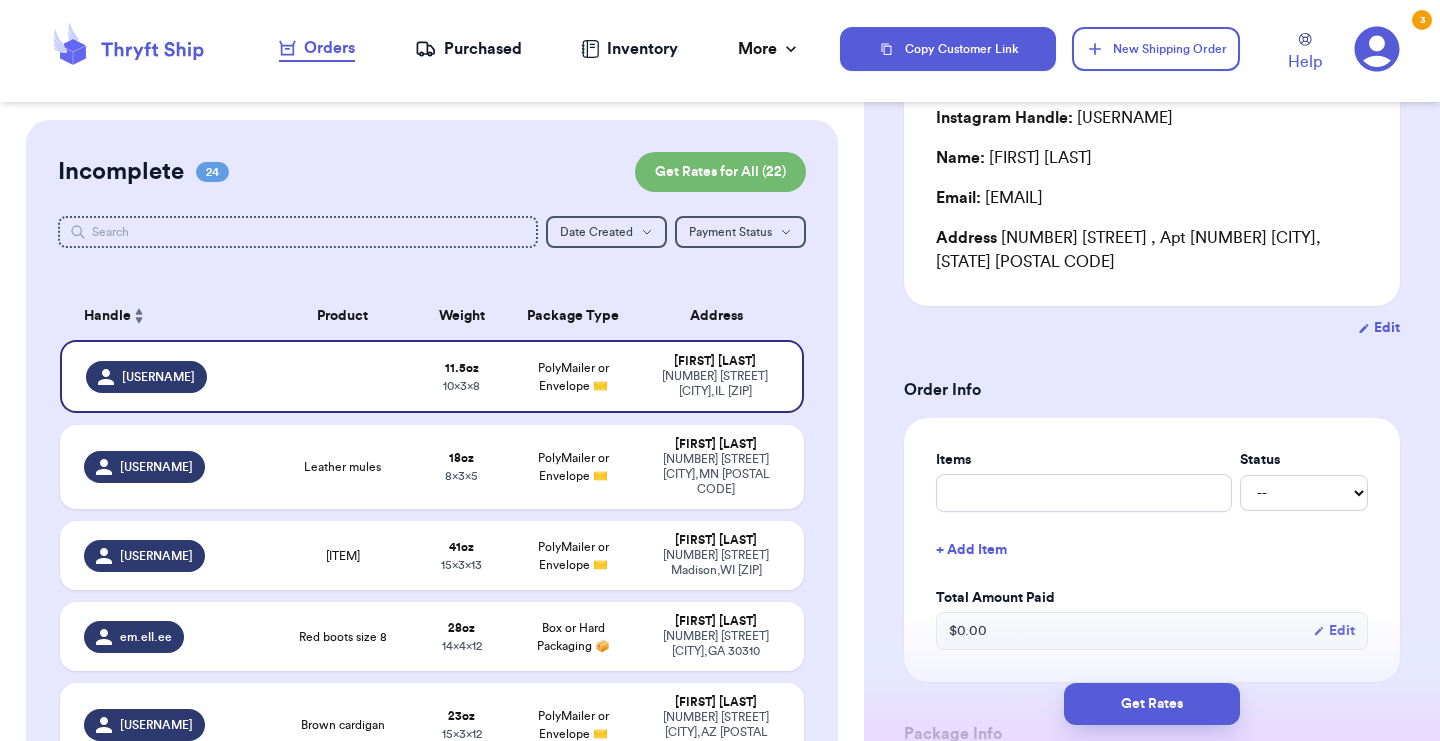scroll, scrollTop: 194, scrollLeft: 0, axis: vertical 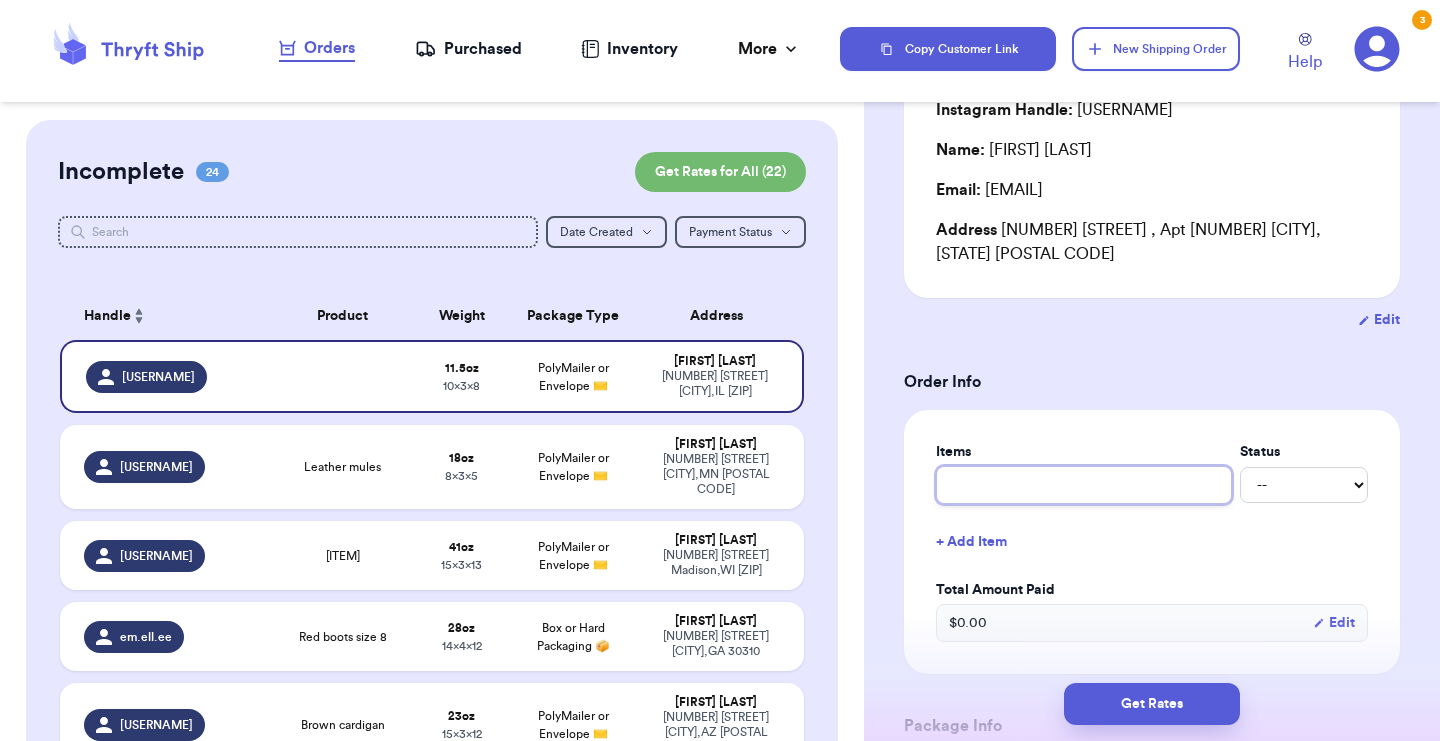 click at bounding box center [1084, 485] 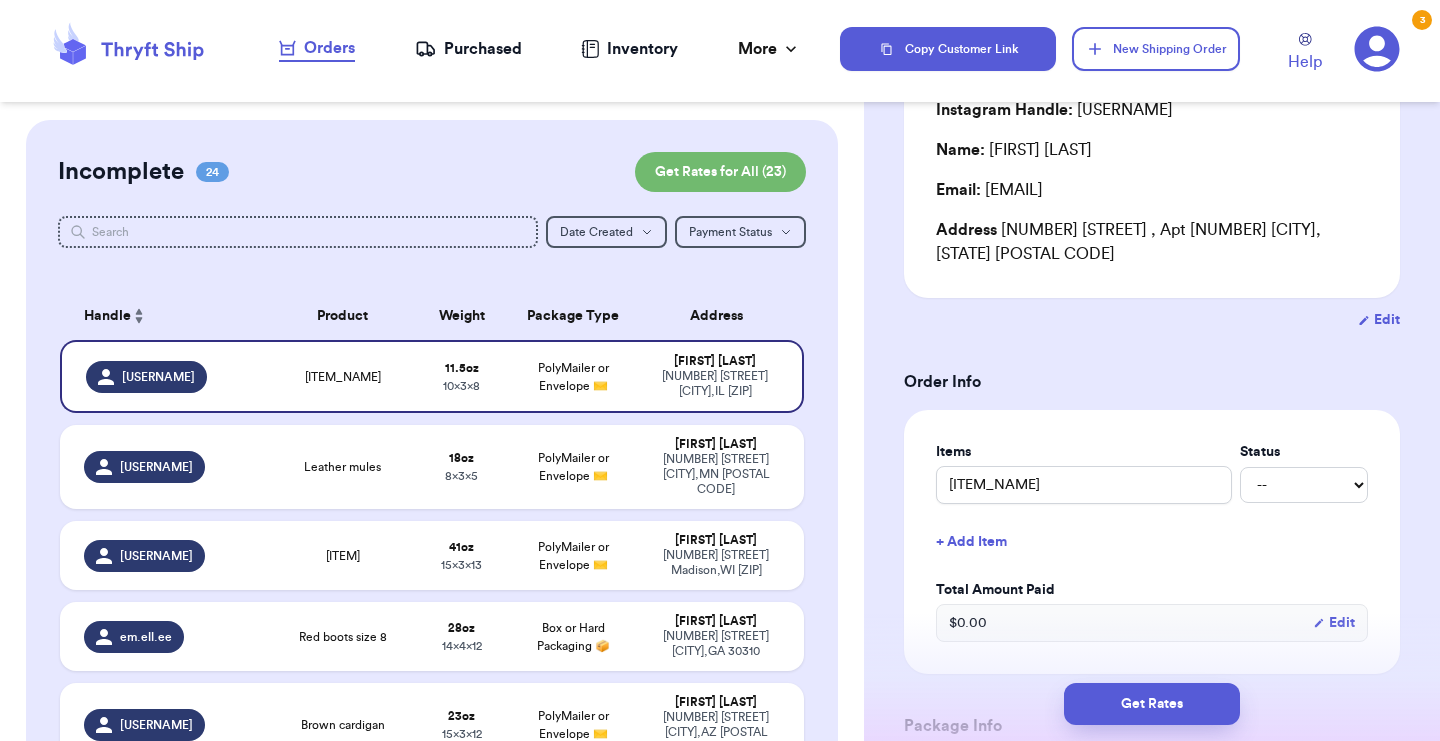 click on "Shipping Information Delete Label Customer Info Instagram Handle:   [USERNAME] Name:   [FIRST]   [LAST] Email:   [EMAIL] Address   [NUMBER] [STREET] , Apt [NUMBER] [CITY], [STATE] [POSTAL_CODE] Edit Order Info Items Status yellow knit -- Paid Owes + Add Item Total Amount Paid $ 0.00 Edit Package Info Print item name on label Print username on label Package Type * PolyMailer or Envelope ✉️ Weight * 0 lbs 11.5 oz Hazardous Materials   (Perfume, nail polish, hair spray, dry ice, lithium batteries, firearms, lighters, fuels, etc.  Learn how to ship Hazardous Materials ) Length 8 in Width 10 in Dimensions are not required unless package measures greater than one cubic foot (1728 inches). Calculate dimensions by L x W x H. If shipping with a polymailer that is thicker than three inches, select "Box or hard packaging". Additional Features (Media Mail)" at bounding box center [1152, 699] 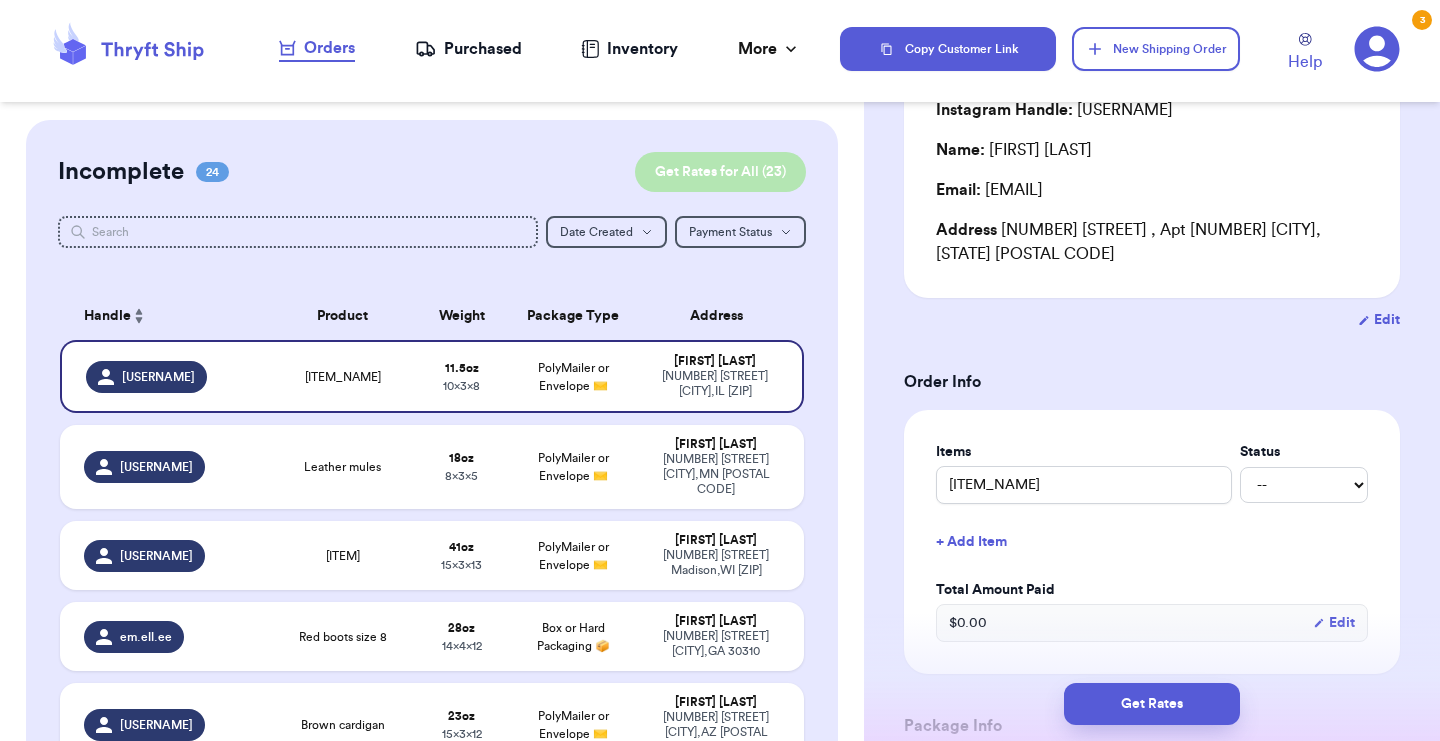 scroll, scrollTop: 0, scrollLeft: 0, axis: both 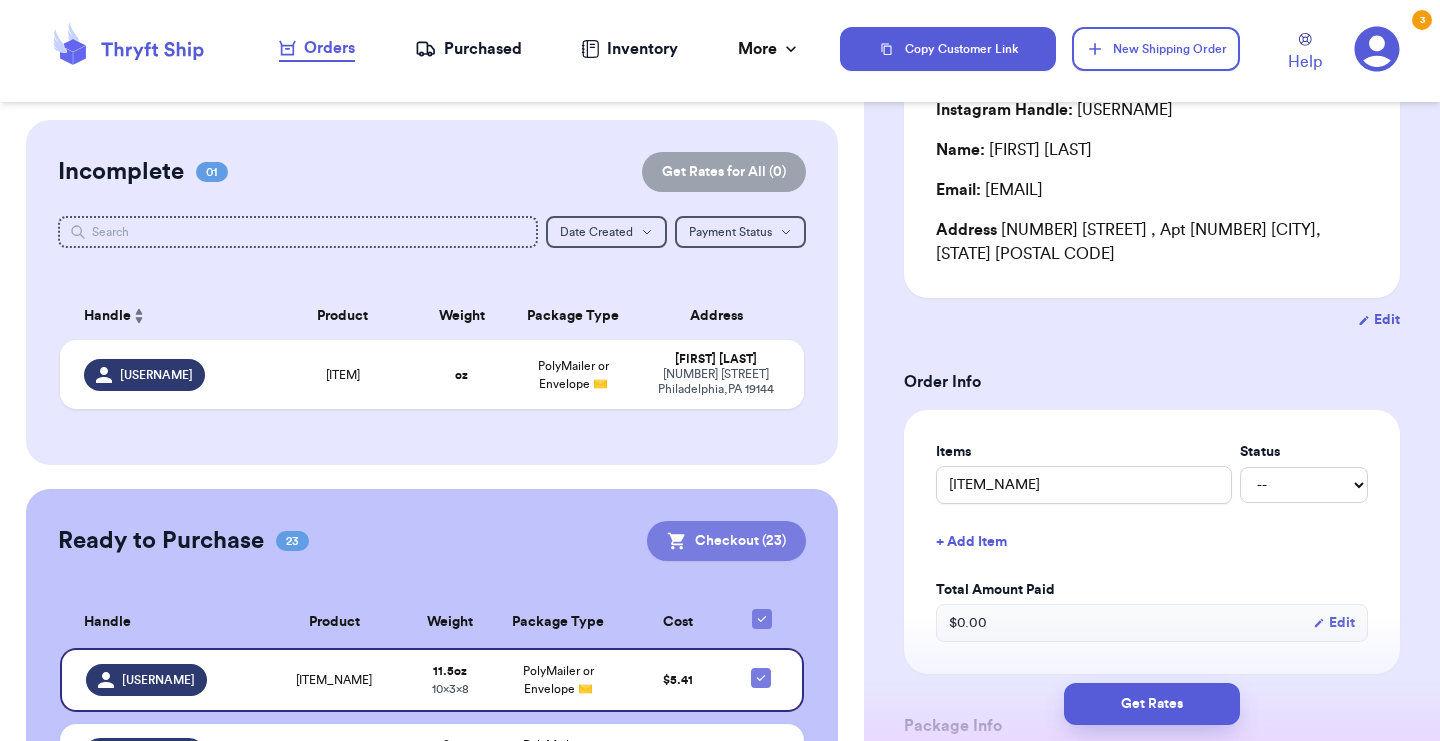 click on "Checkout ( [NUMBER] )" at bounding box center [726, 541] 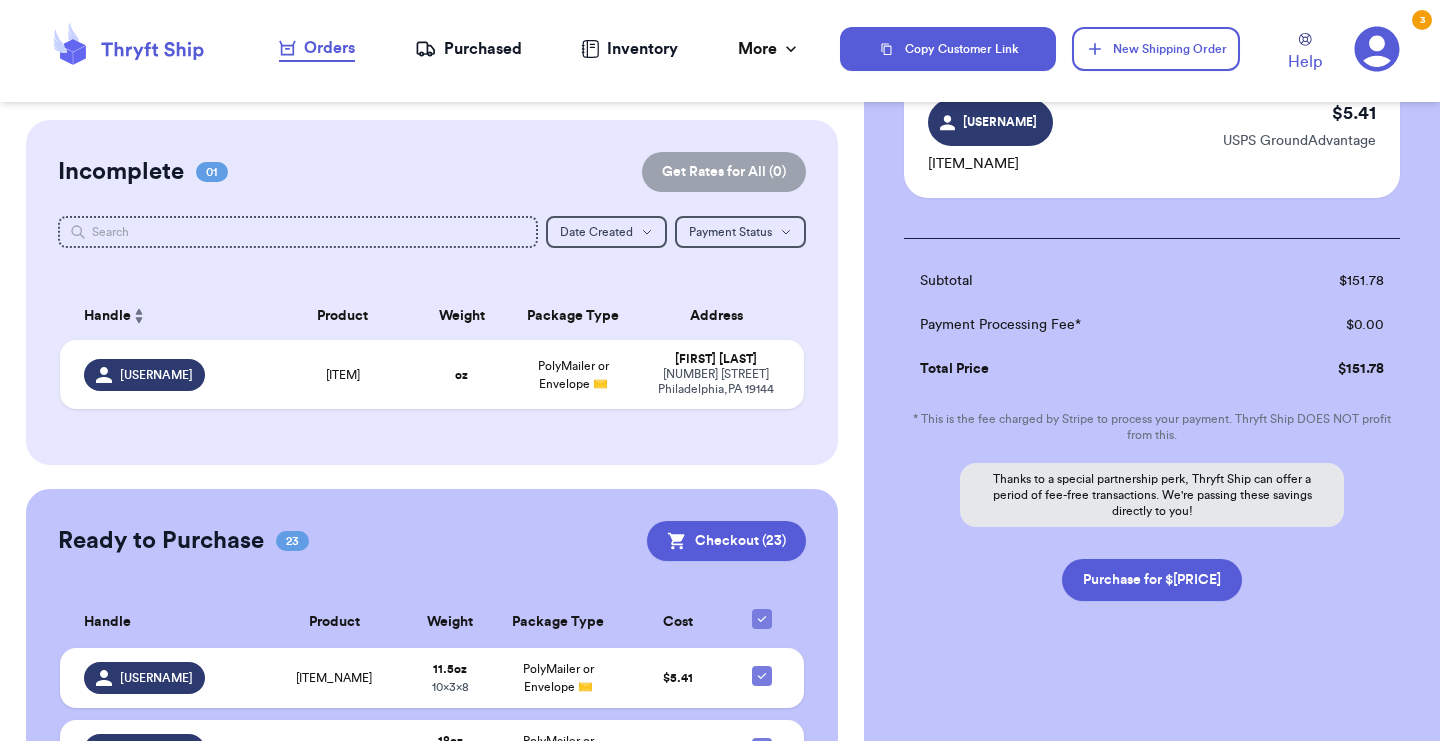 scroll, scrollTop: 3231, scrollLeft: 0, axis: vertical 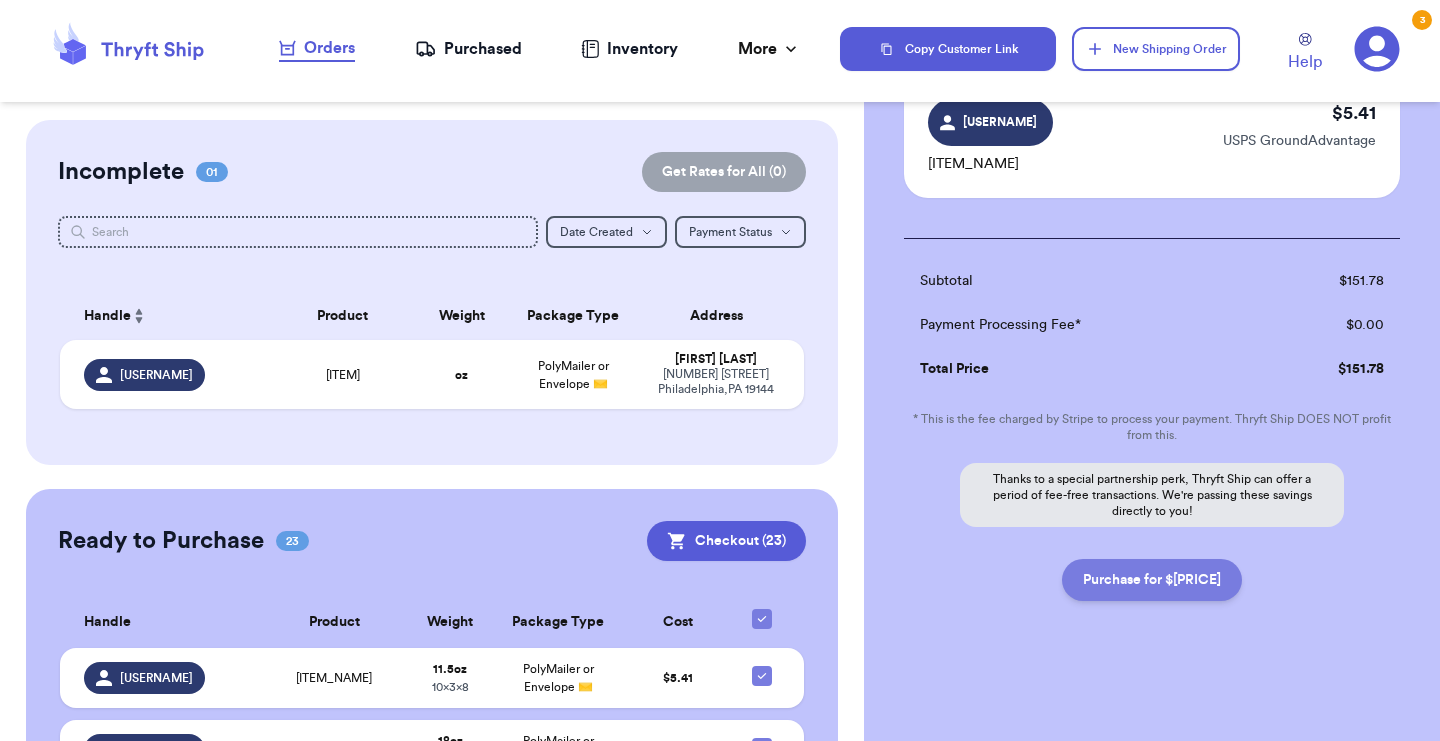 click on "Purchase for $[PRICE]" at bounding box center [1152, 580] 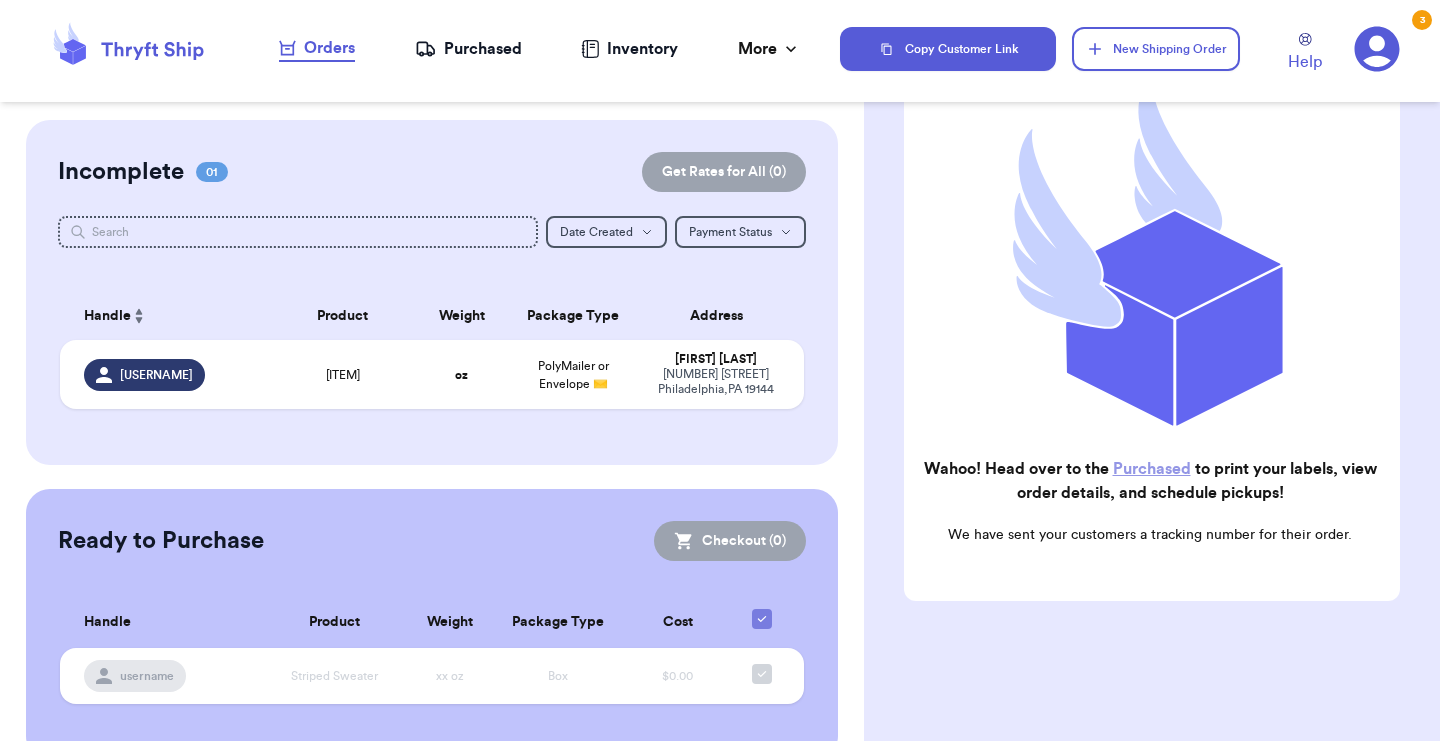 scroll, scrollTop: 235, scrollLeft: 0, axis: vertical 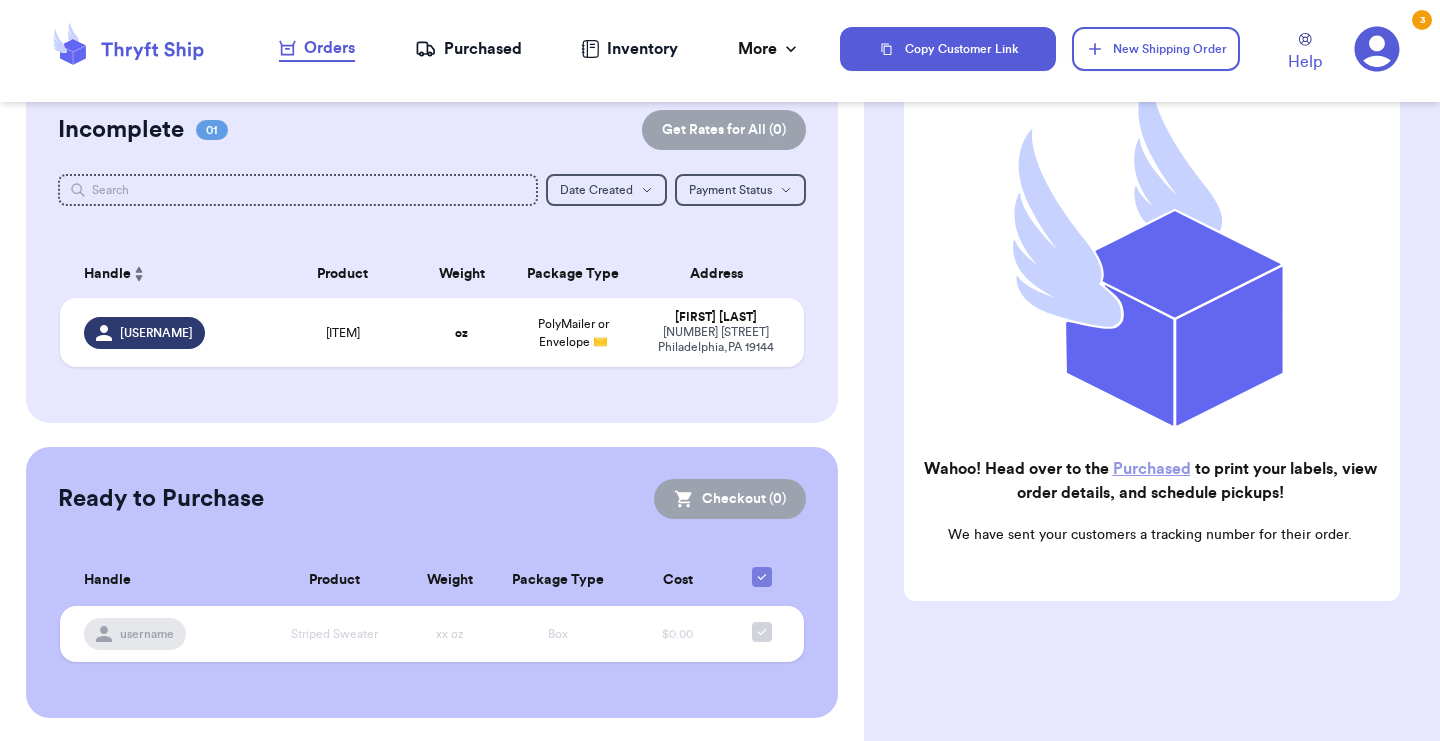 click on "Purchased" at bounding box center [1152, 469] 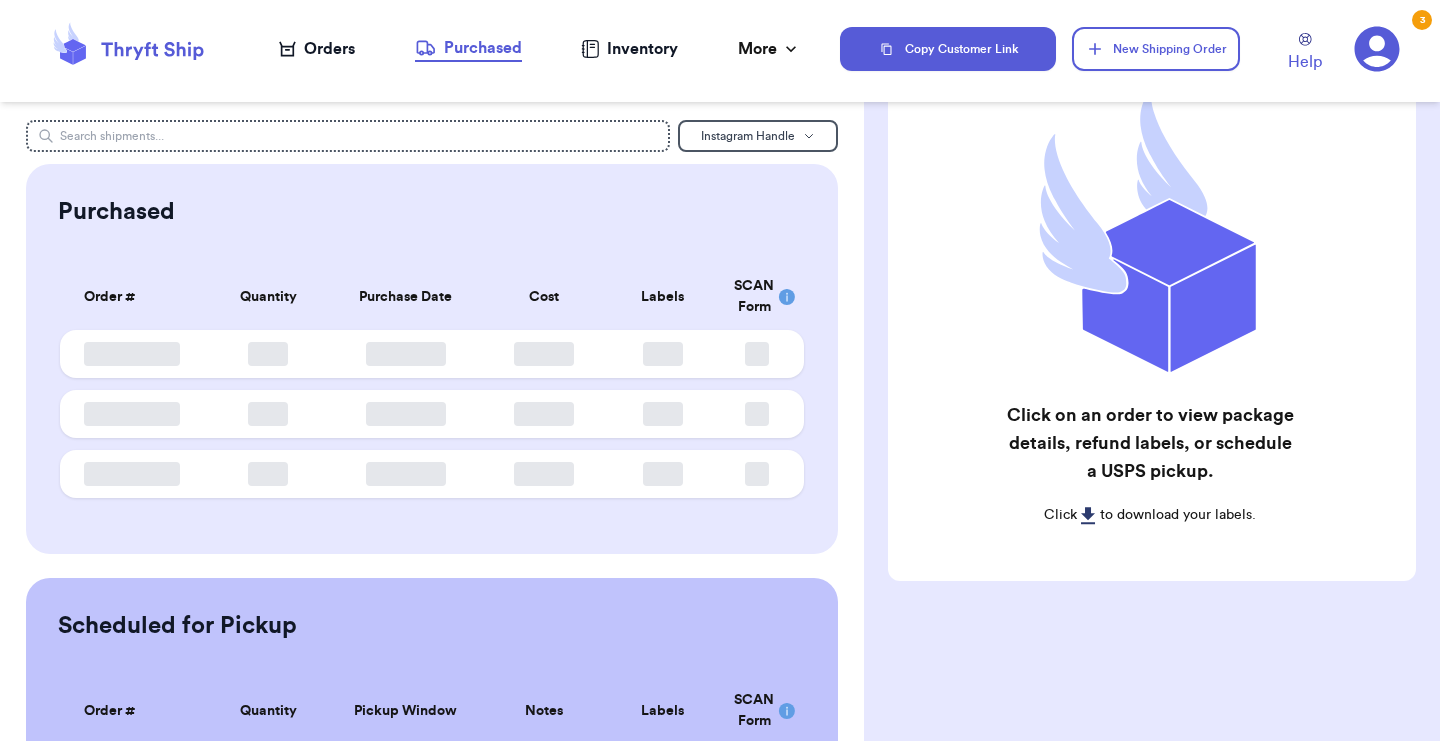 scroll, scrollTop: 131, scrollLeft: 0, axis: vertical 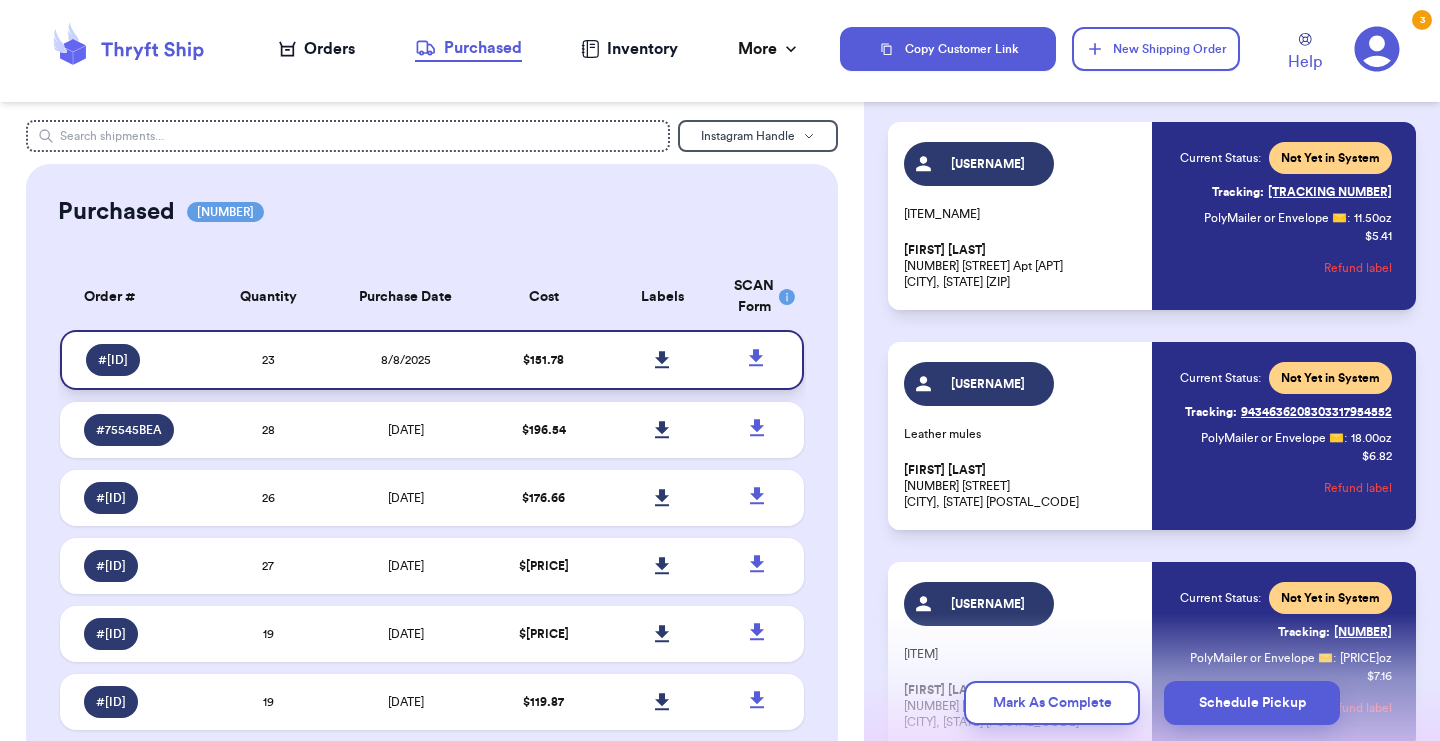 click 